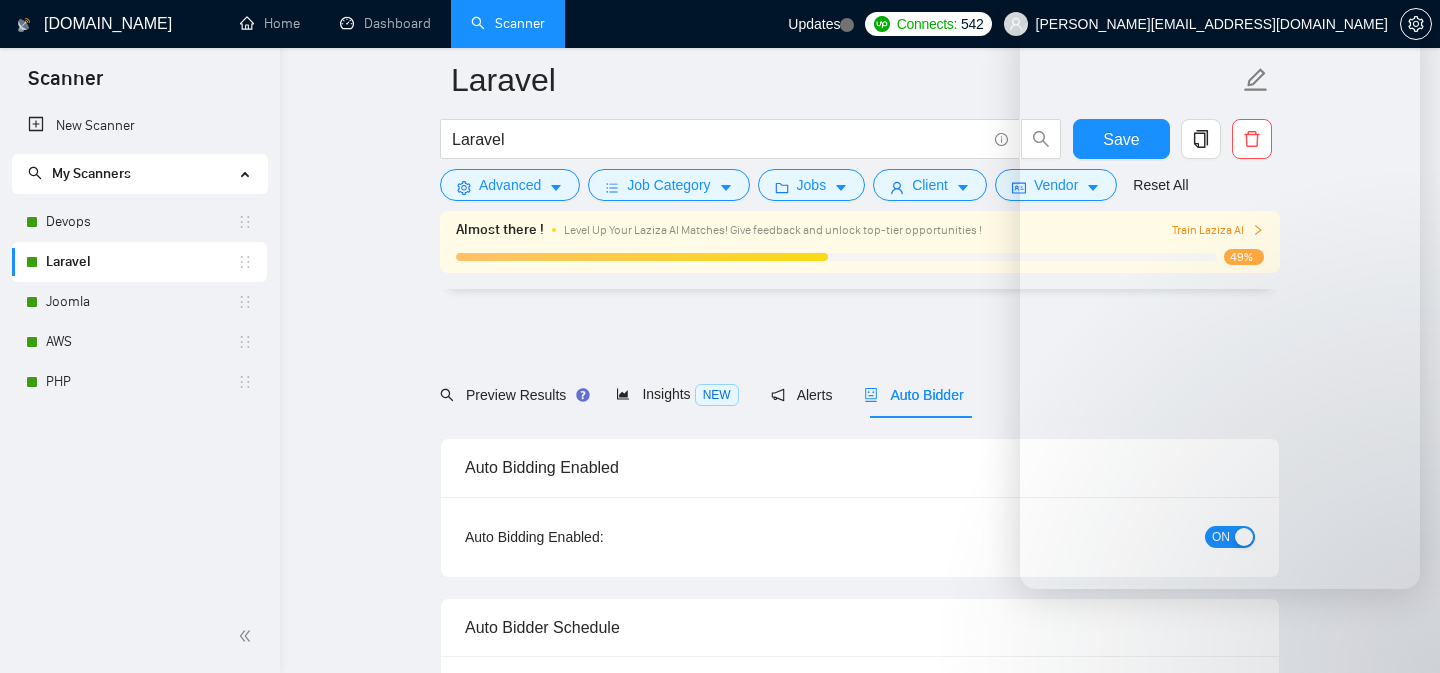scroll, scrollTop: 1206, scrollLeft: 0, axis: vertical 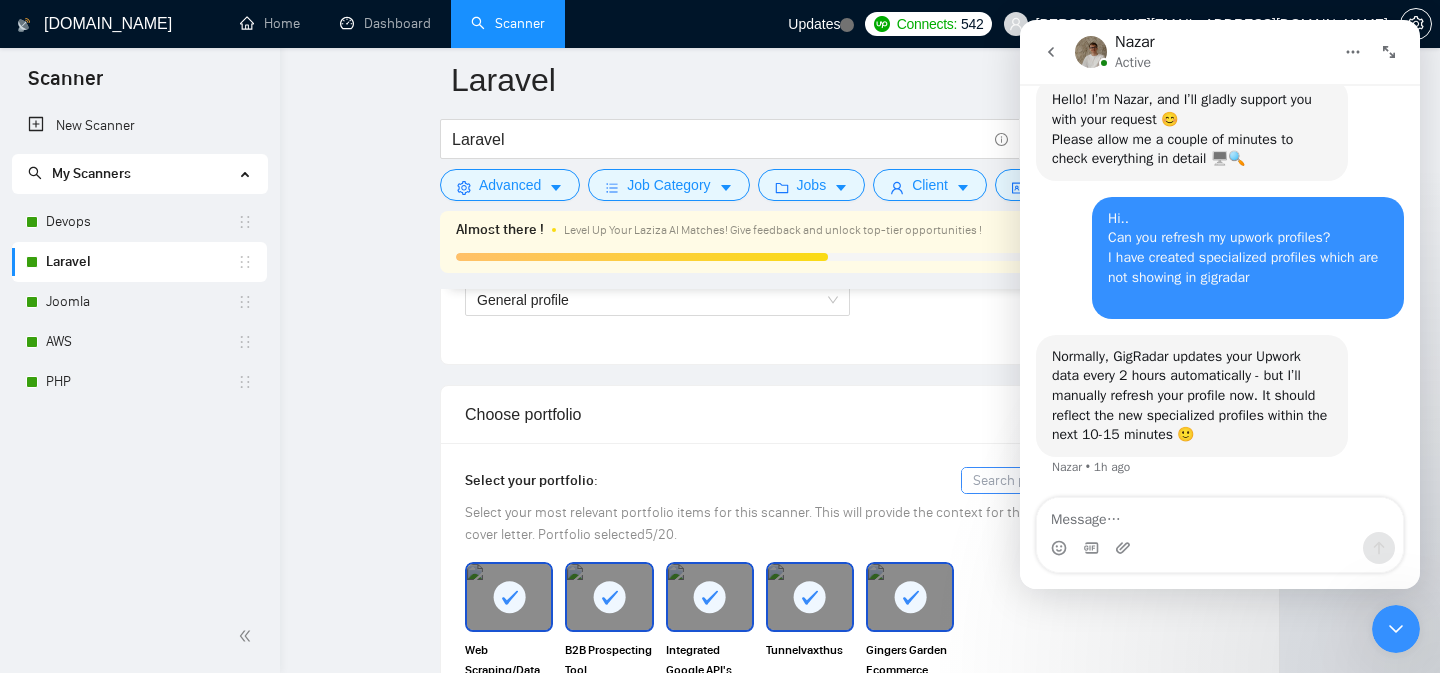 click on "[DOMAIN_NAME]" at bounding box center (108, 24) 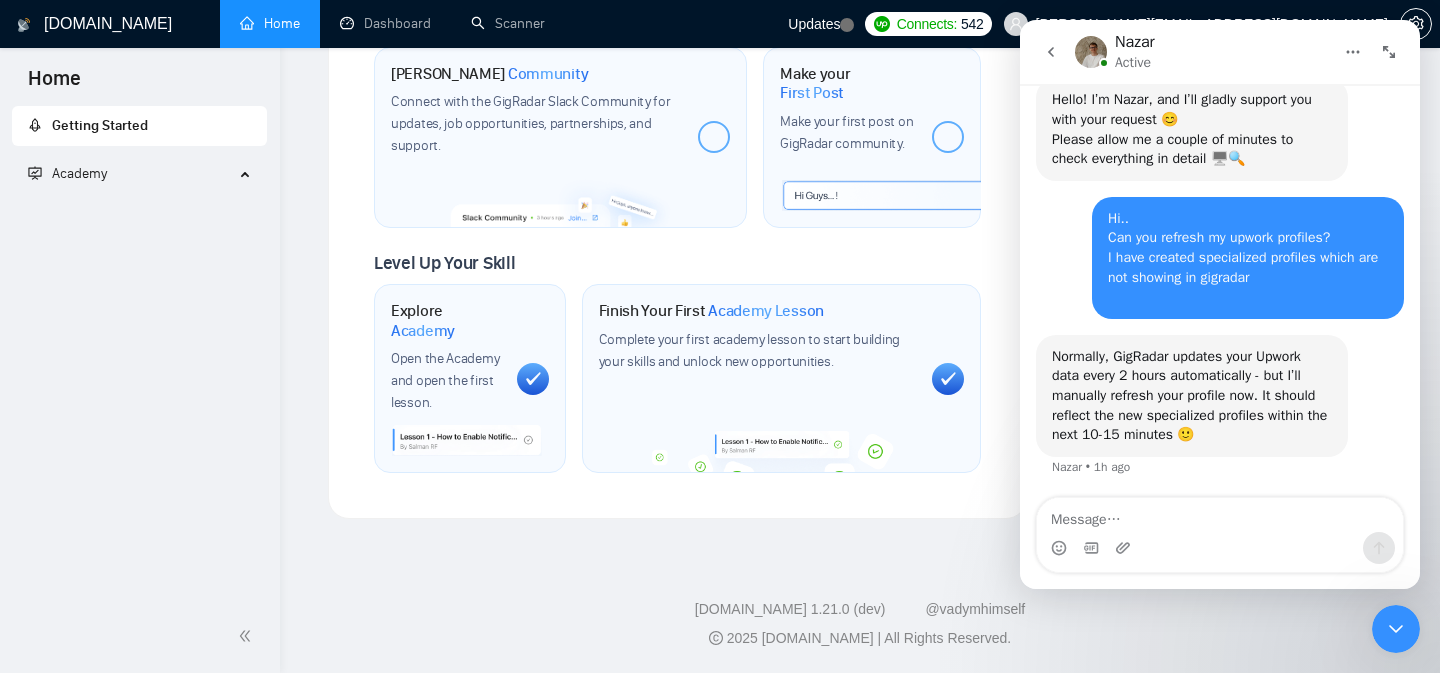 scroll, scrollTop: 0, scrollLeft: 0, axis: both 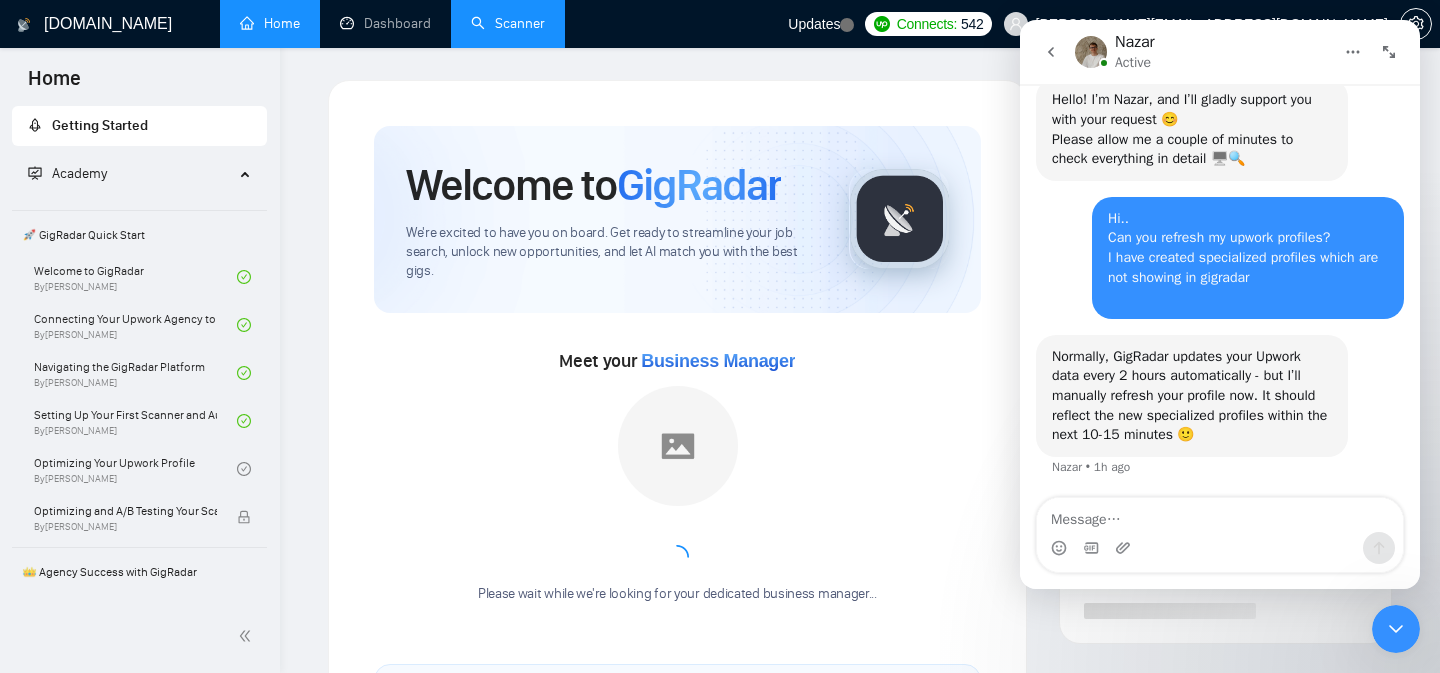 click on "Scanner" at bounding box center (508, 23) 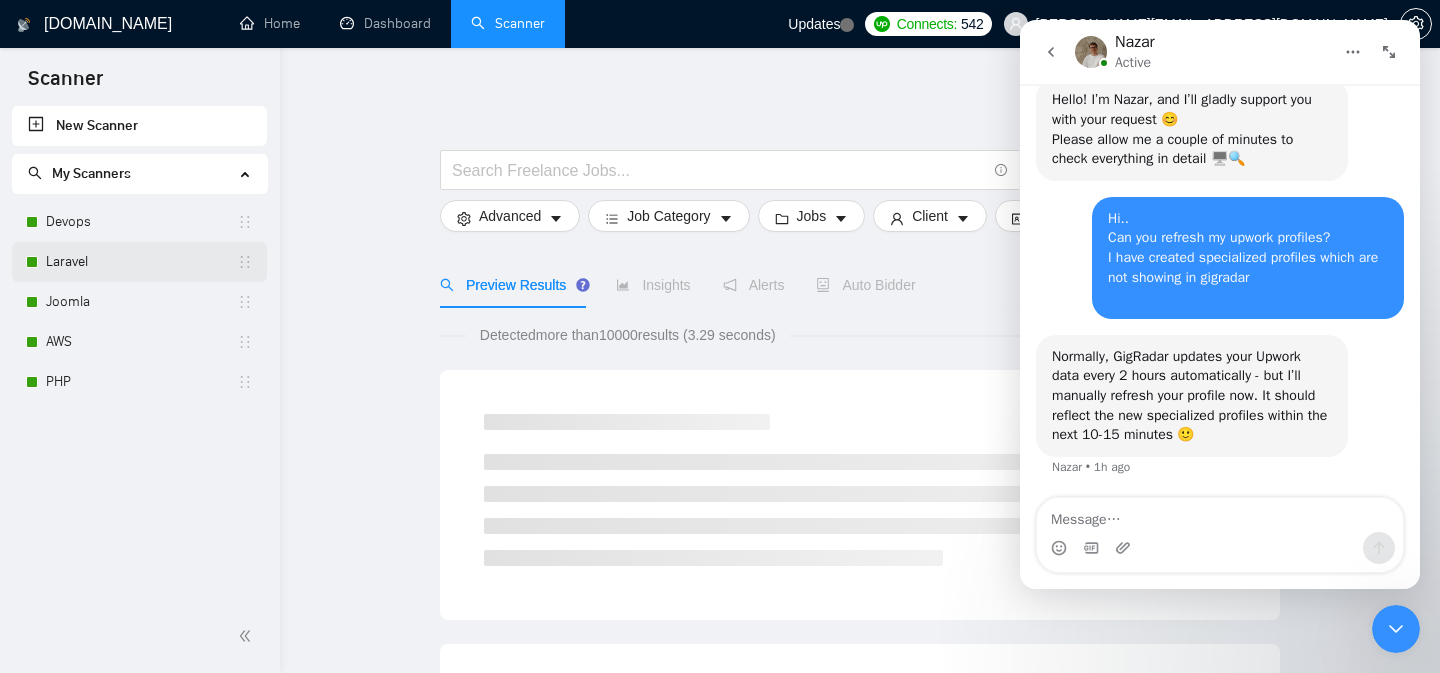 click on "Laravel" at bounding box center [141, 262] 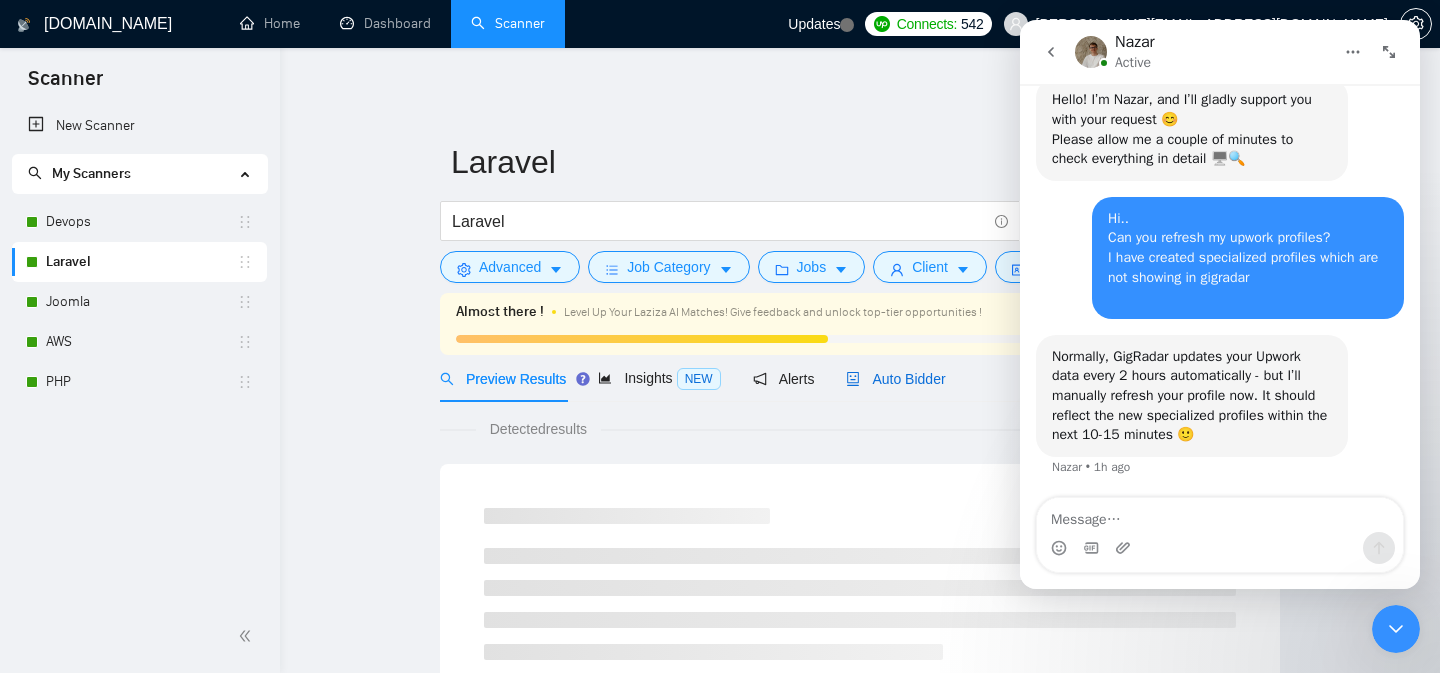 click on "Auto Bidder" at bounding box center [895, 379] 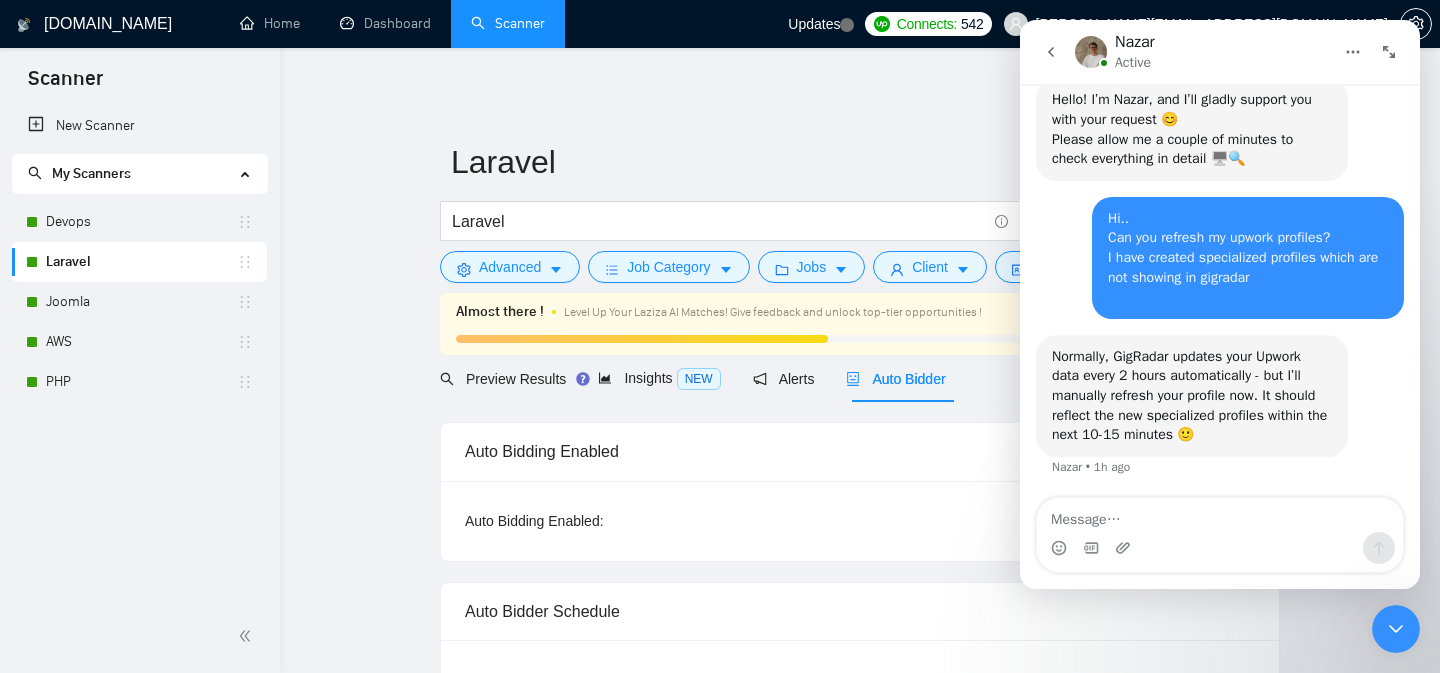type 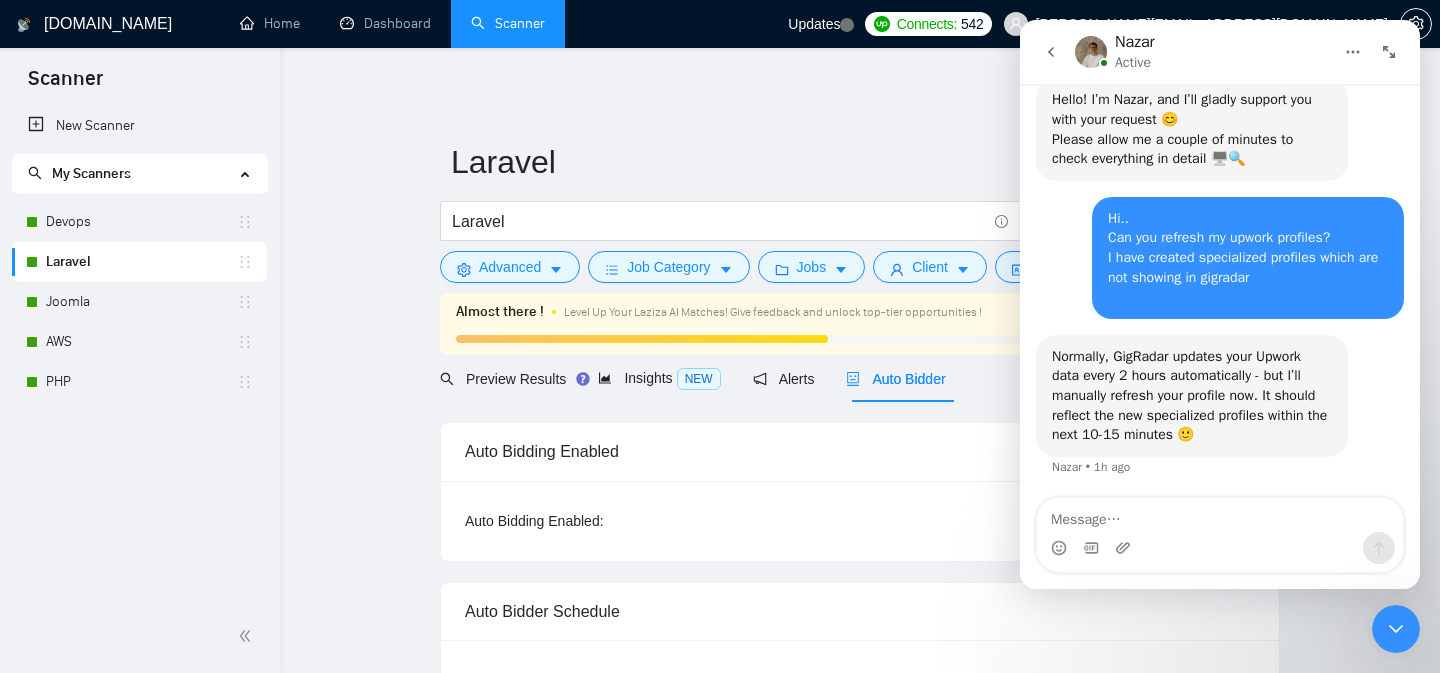checkbox on "true" 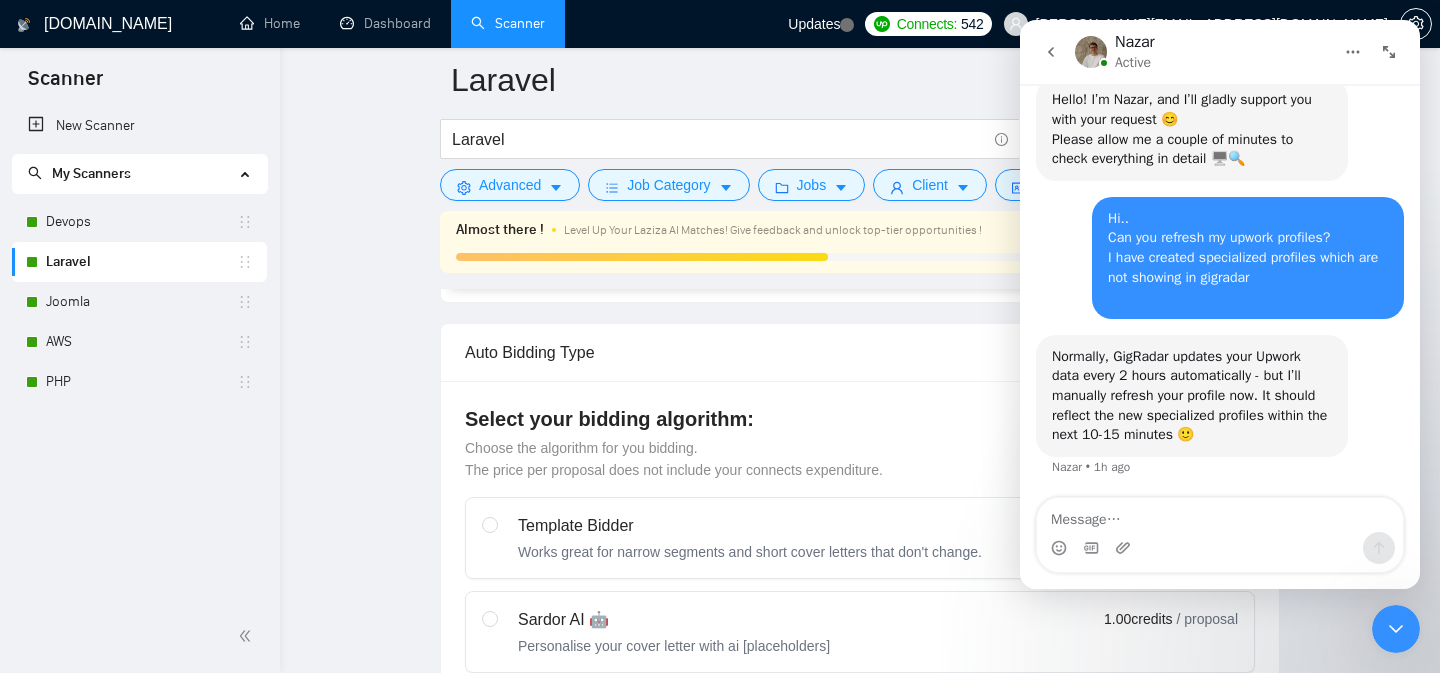 type 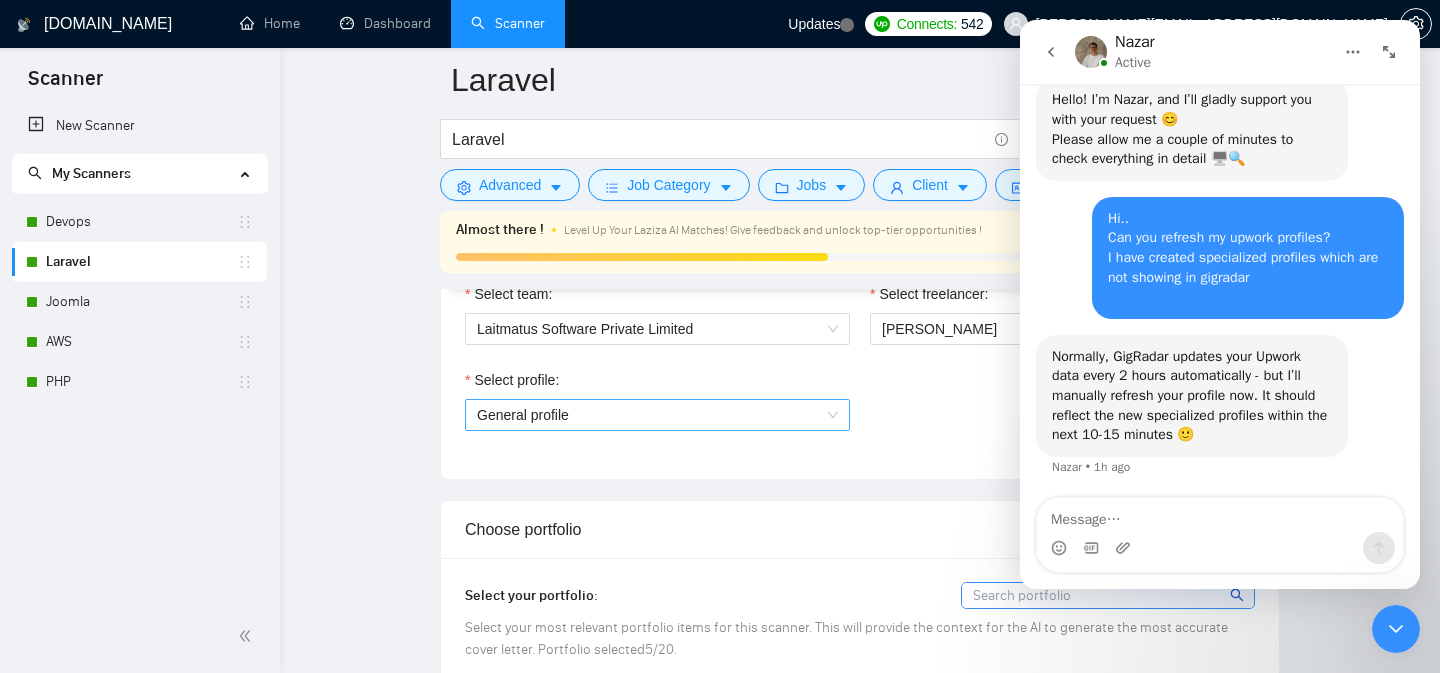 scroll, scrollTop: 1050, scrollLeft: 0, axis: vertical 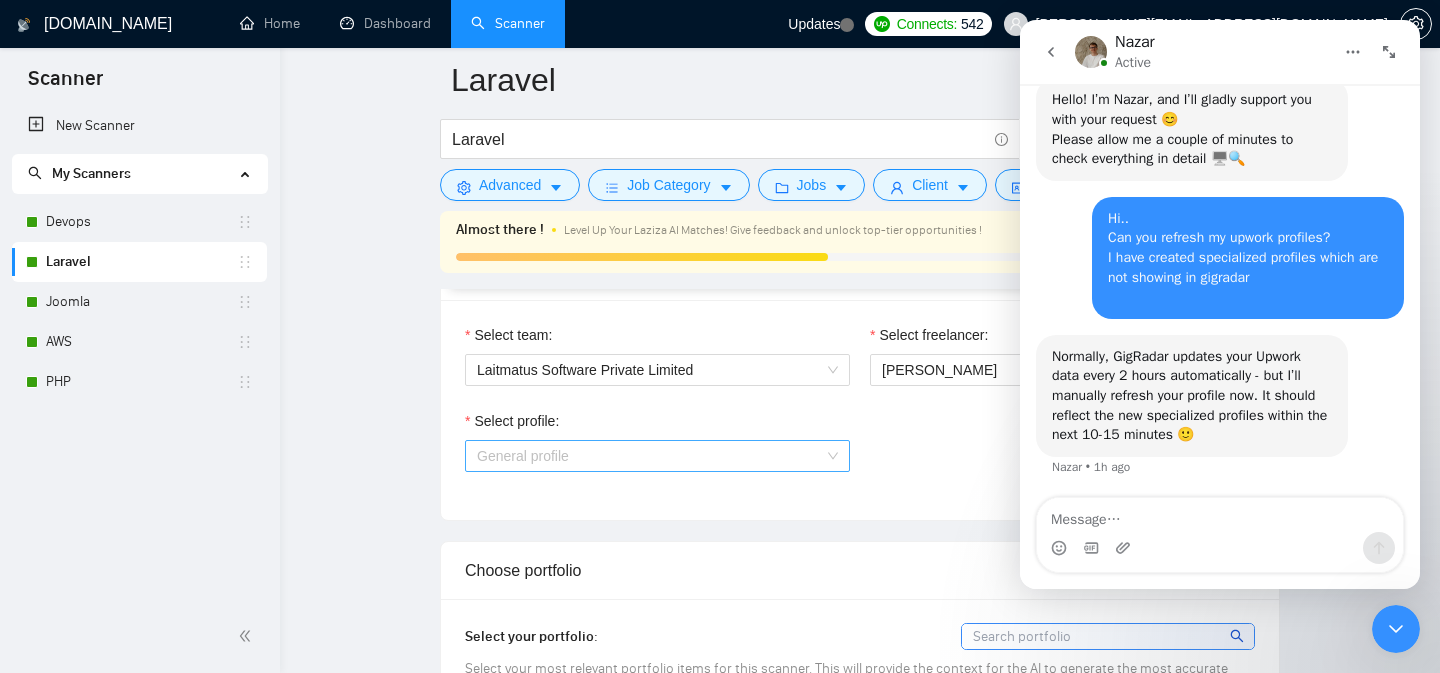 click on "General profile" at bounding box center (657, 456) 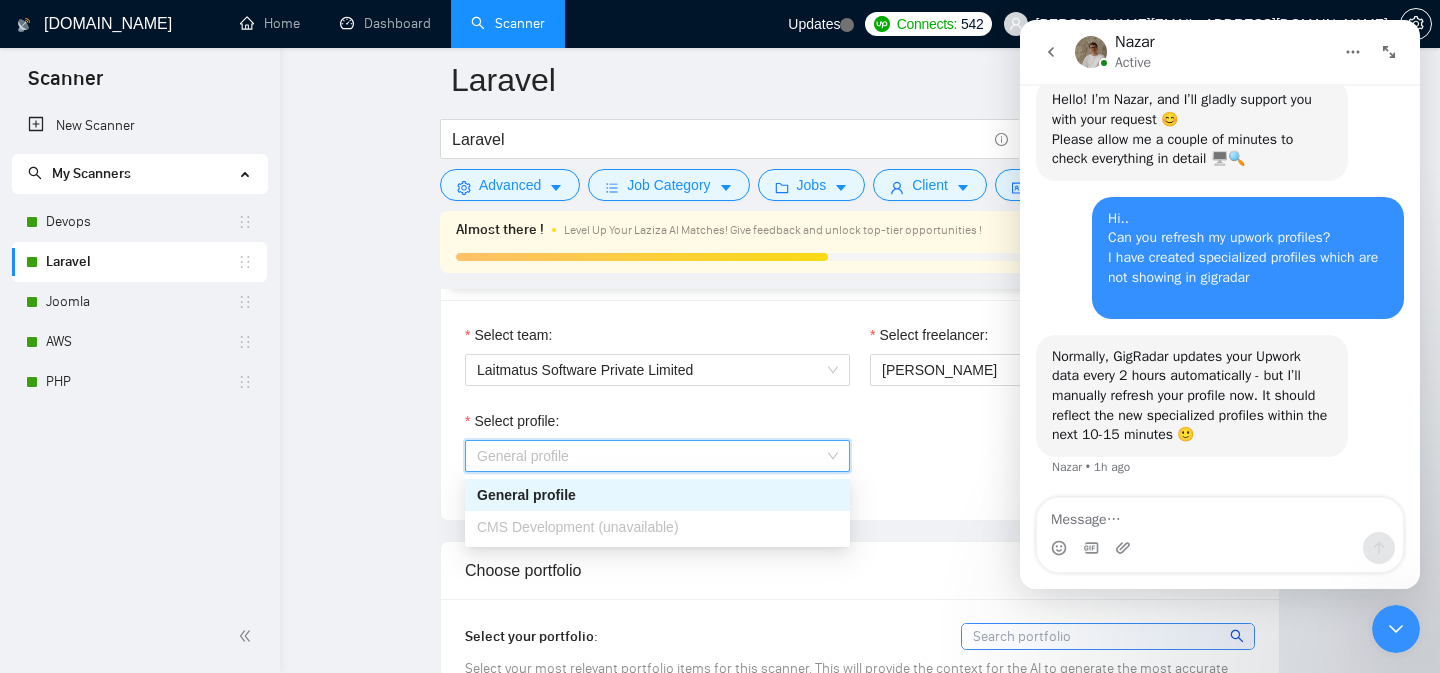 click on "Laravel Laravel Save Advanced   Job Category   Jobs   Client   Vendor   Reset All Almost there ! Level Up Your Laziza AI Matches! Give feedback and unlock top-tier opportunities ! Train Laziza AI 49% Preview Results Insights NEW Alerts Auto Bidder Auto Bidding Enabled Auto Bidding Enabled: ON Auto Bidder Schedule Auto Bidding Type: Automated (recommended) Semi-automated Auto Bidding Schedule: 24/7 Custom Custom Auto Bidder Schedule Repeat every week on Monday Tuesday Wednesday Thursday Friday Saturday Sunday Active Hours ( Asia/Calcutta ): From: To: ( 24  hours) Asia/Calcutta Auto Bidding Type Select your bidding algorithm: Choose the algorithm for you bidding. The price per proposal does not include your connects expenditure. Template Bidder Works great for narrow segments and short cover letters that don't change. 0.50  credits / proposal Sardor AI 🤖 Personalise your cover letter with ai [placeholders] 1.00  credits / proposal Experimental Laziza AI  👑   NEW   Learn more 2.00  credits / proposal 5 1" at bounding box center [860, 1777] 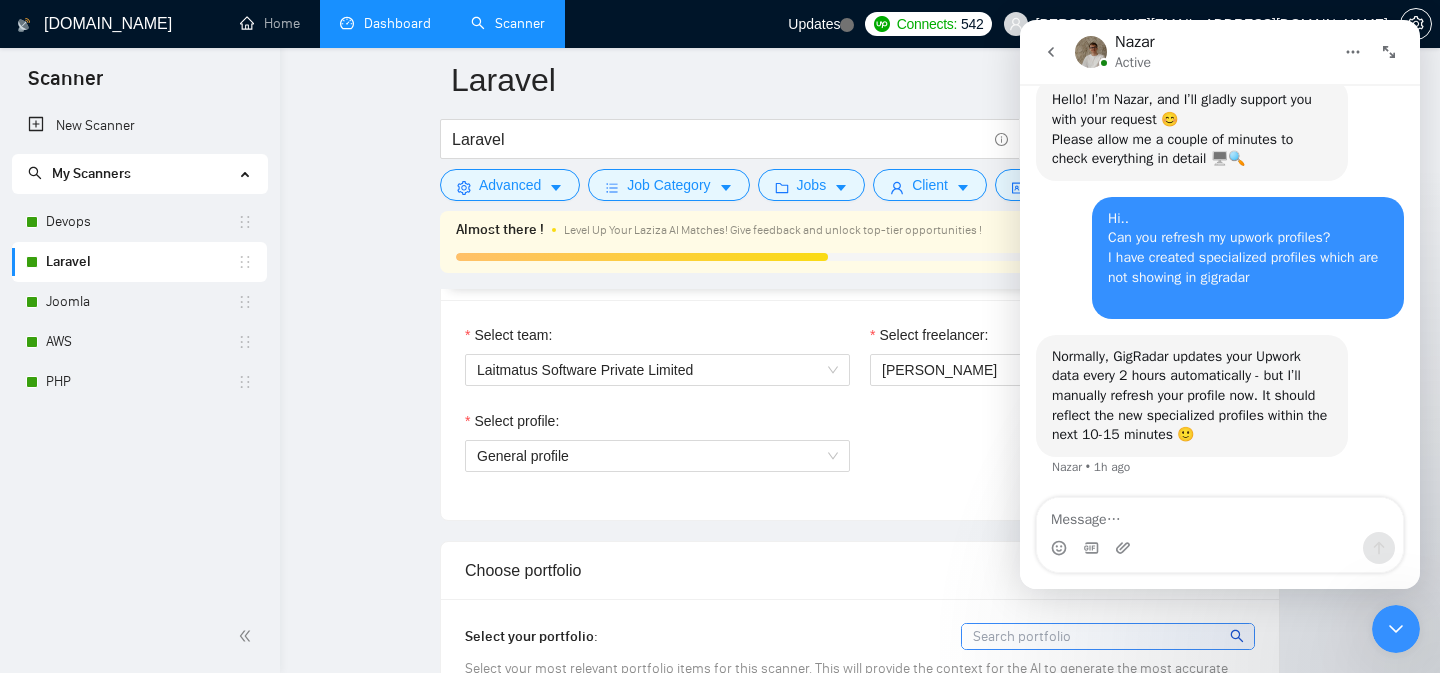 click on "Dashboard" at bounding box center [385, 23] 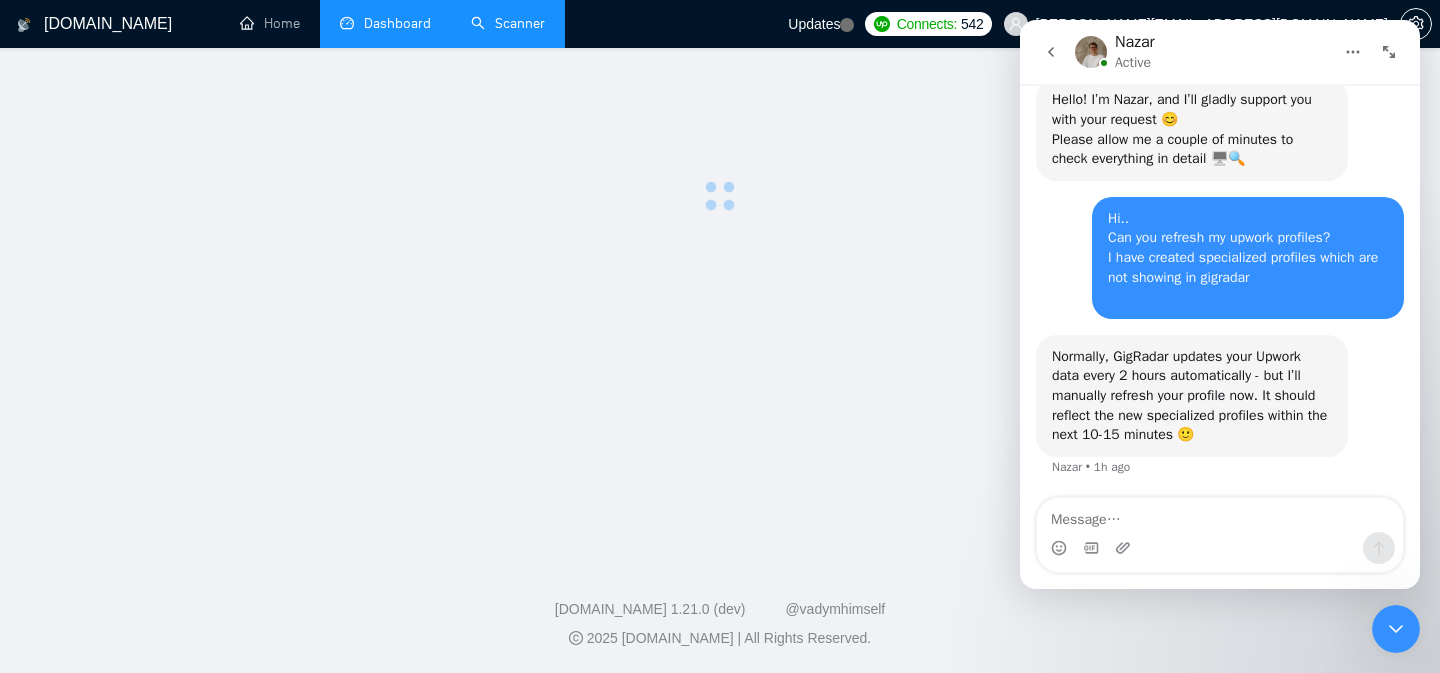 scroll, scrollTop: 0, scrollLeft: 0, axis: both 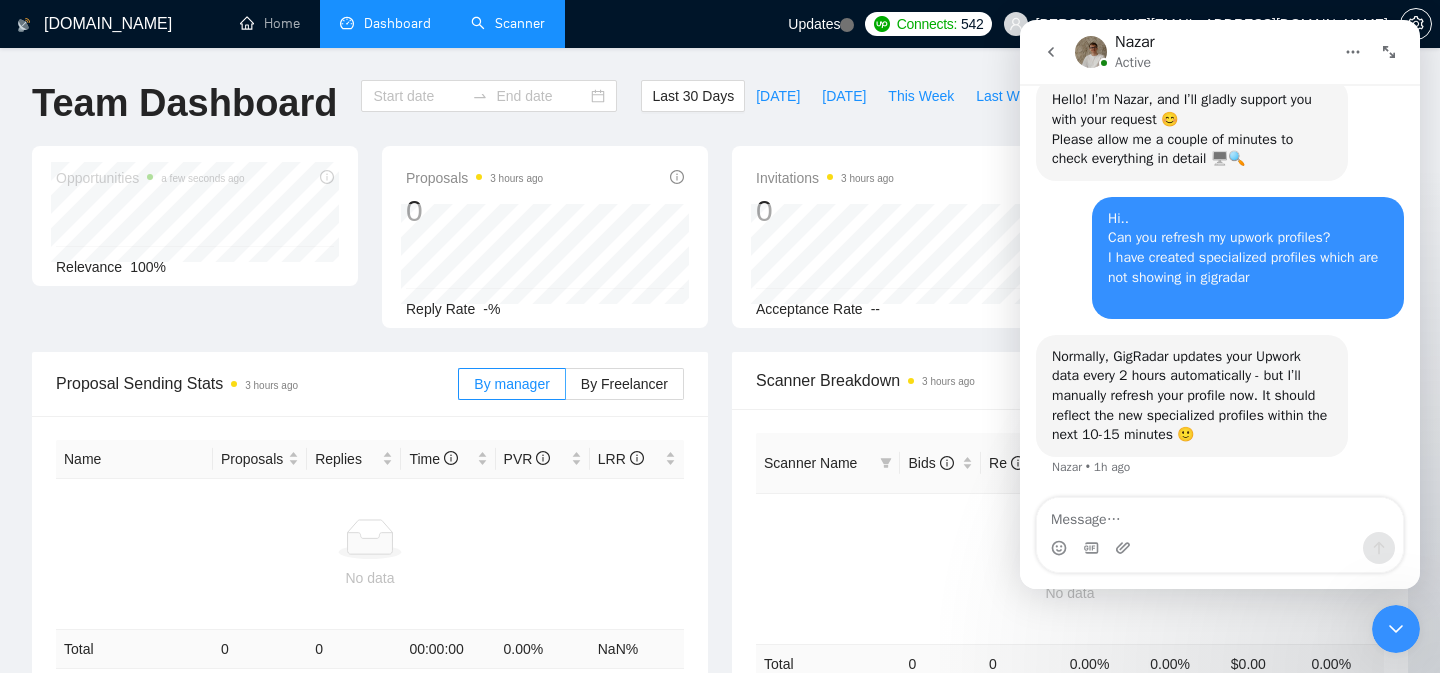 type on "[DATE]" 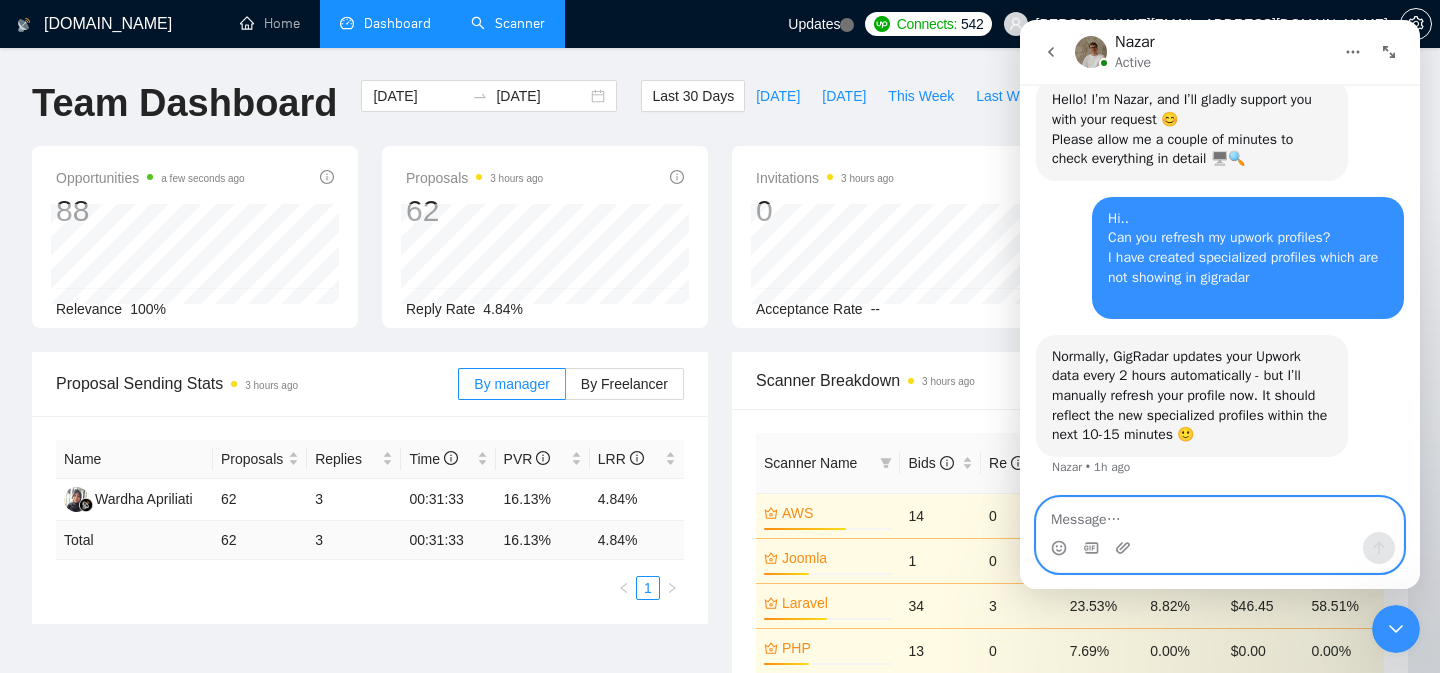 click at bounding box center (1220, 515) 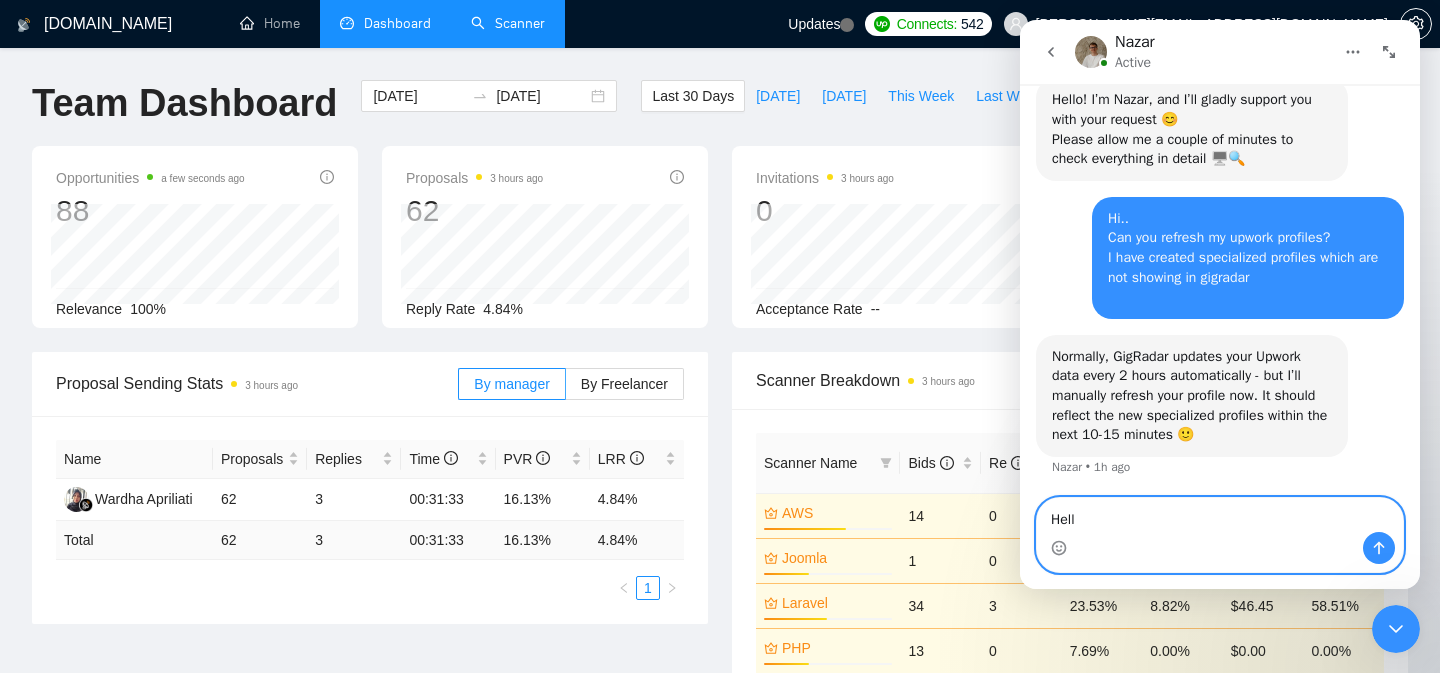 type on "Hello" 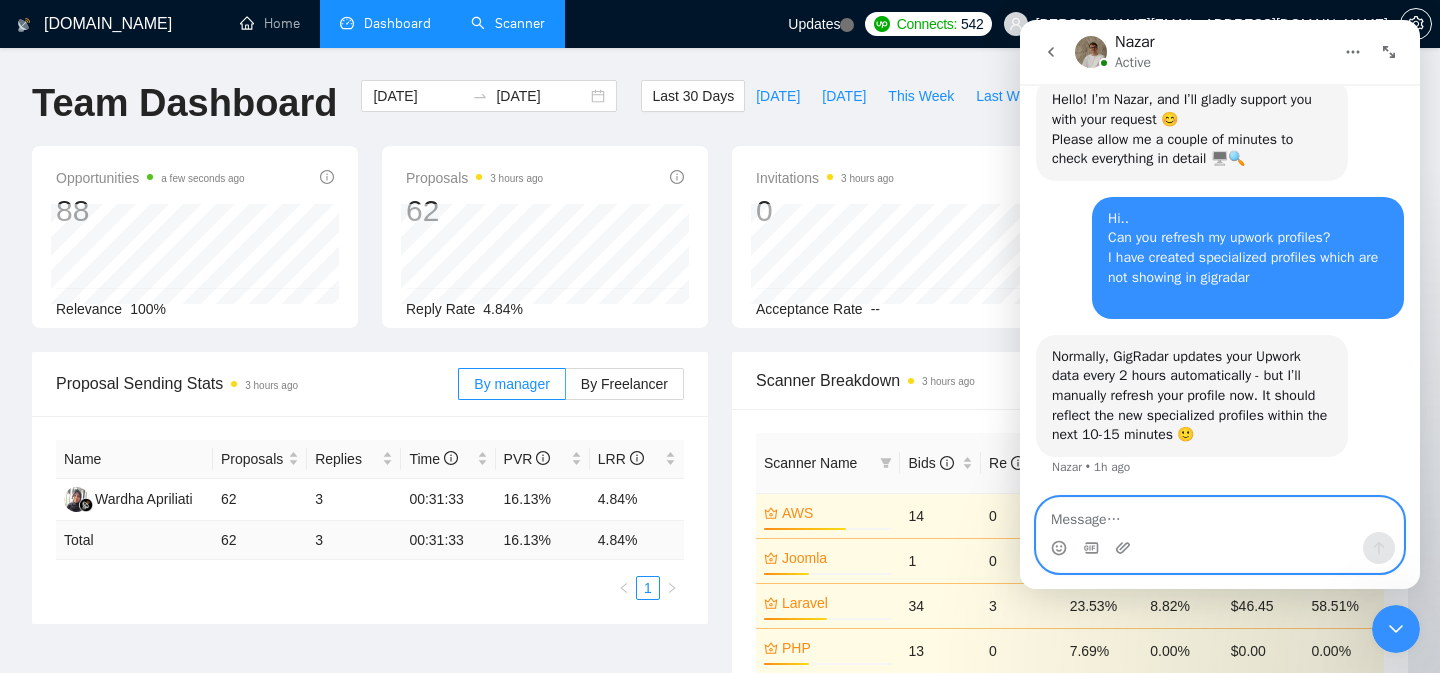 scroll, scrollTop: 1288, scrollLeft: 0, axis: vertical 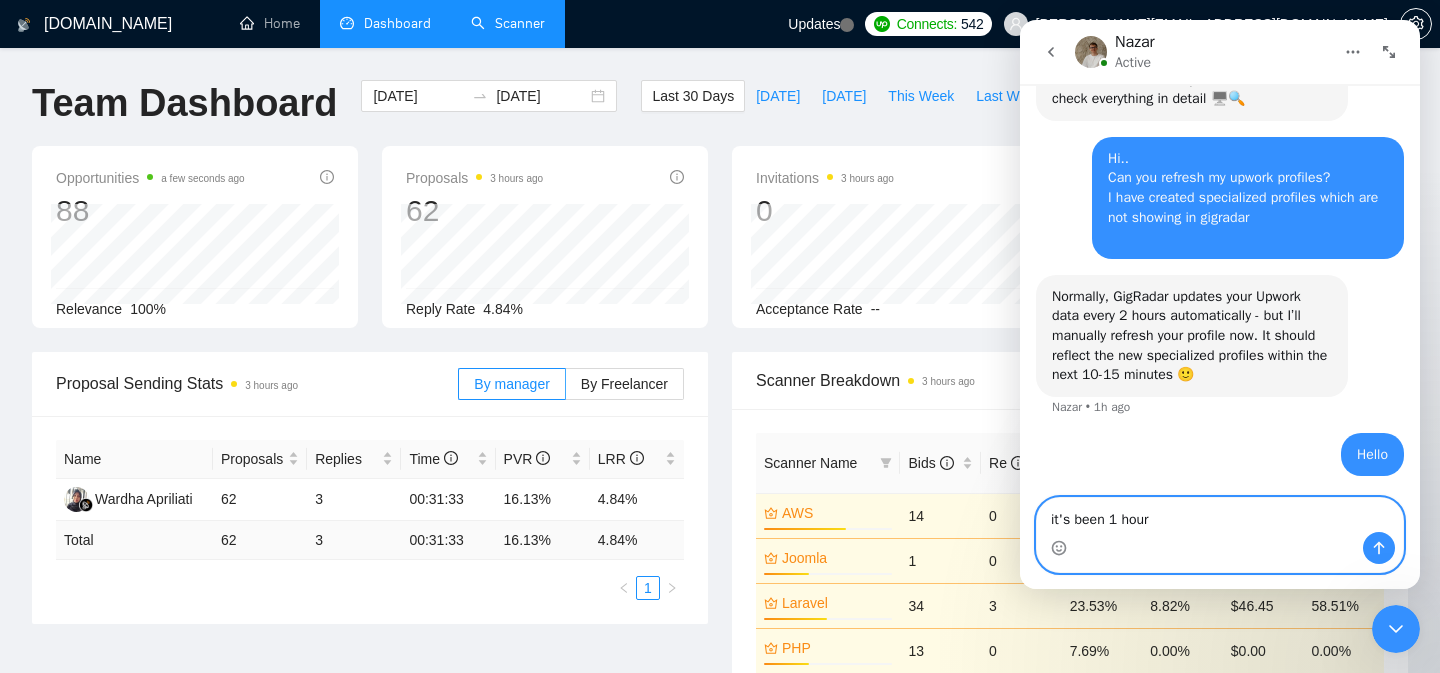 type on "it's been 1 hours" 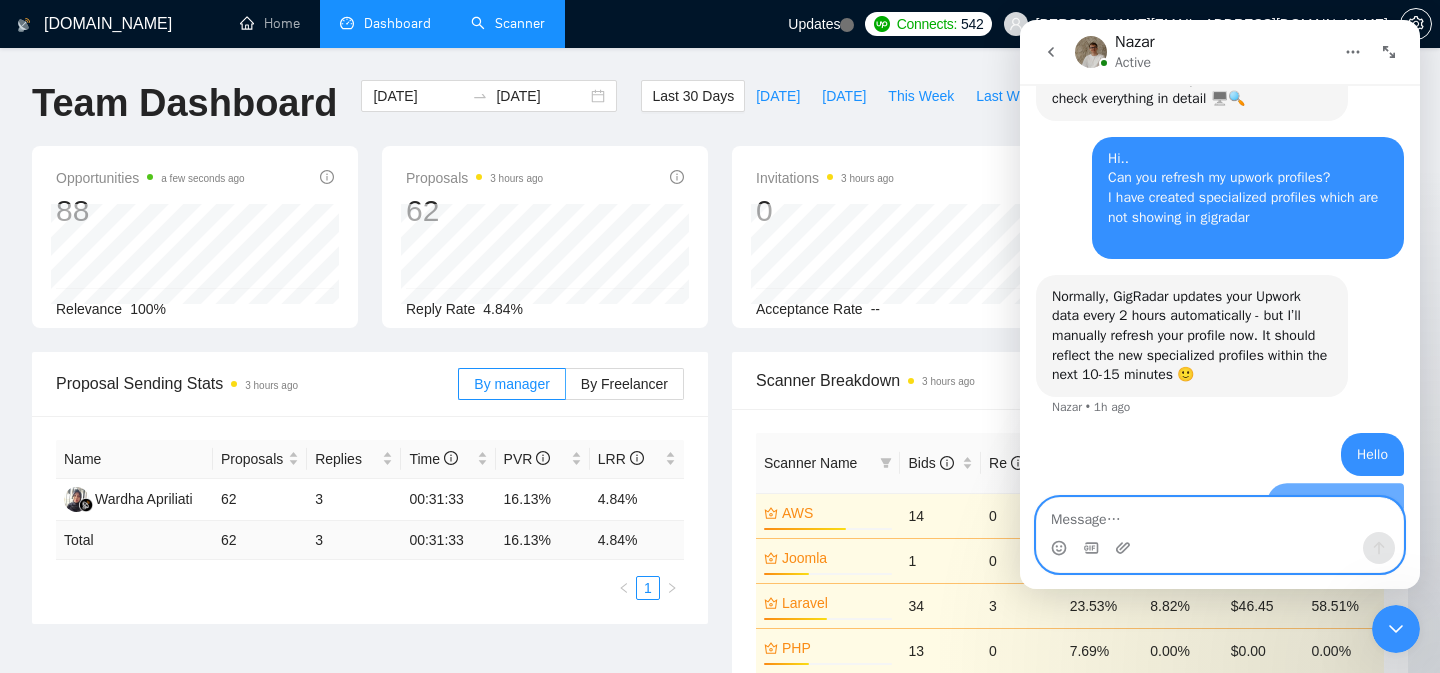 scroll, scrollTop: 1334, scrollLeft: 0, axis: vertical 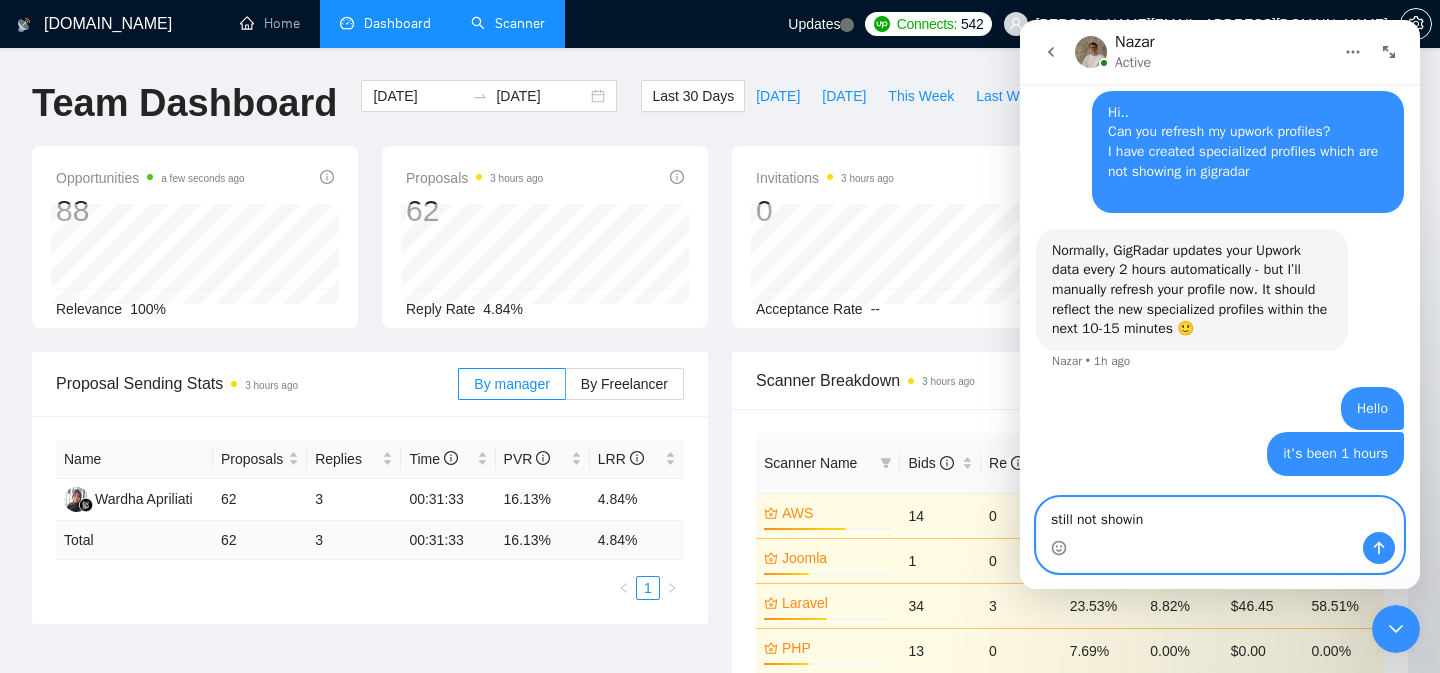 type on "still not showing" 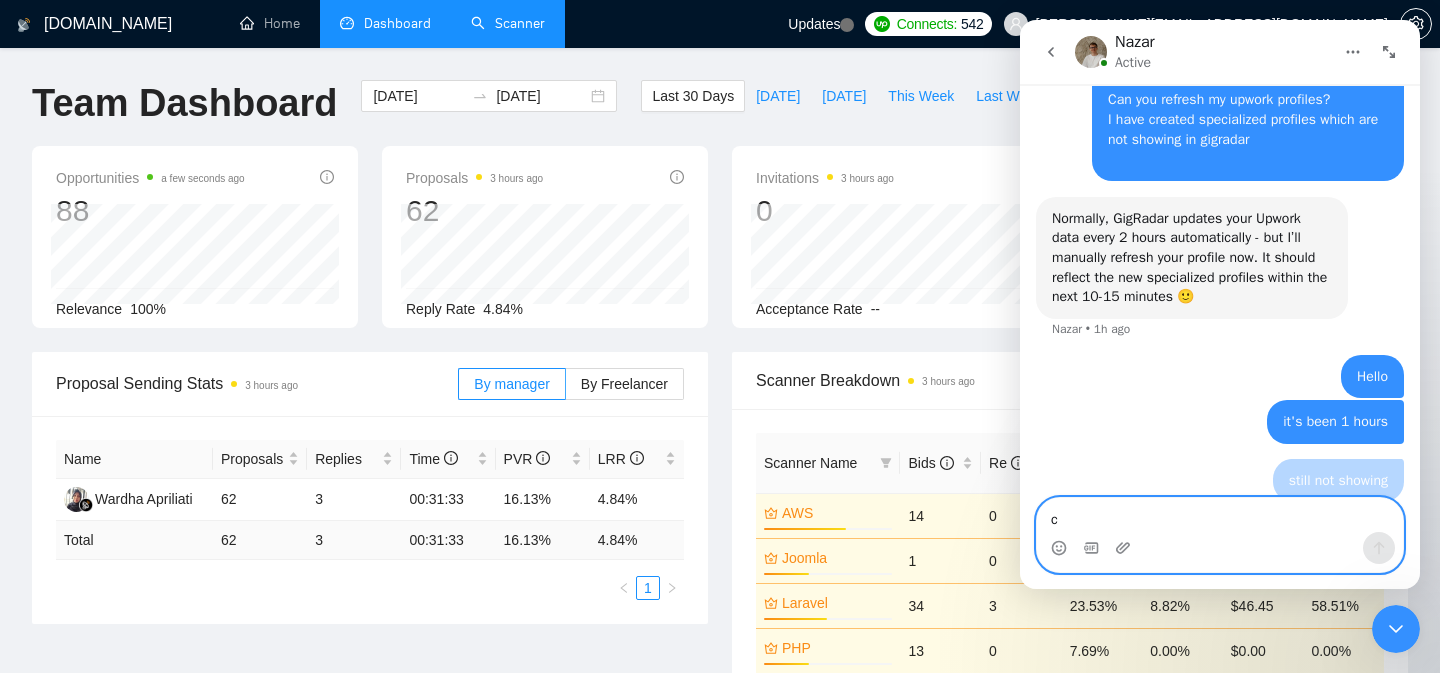 scroll, scrollTop: 1379, scrollLeft: 0, axis: vertical 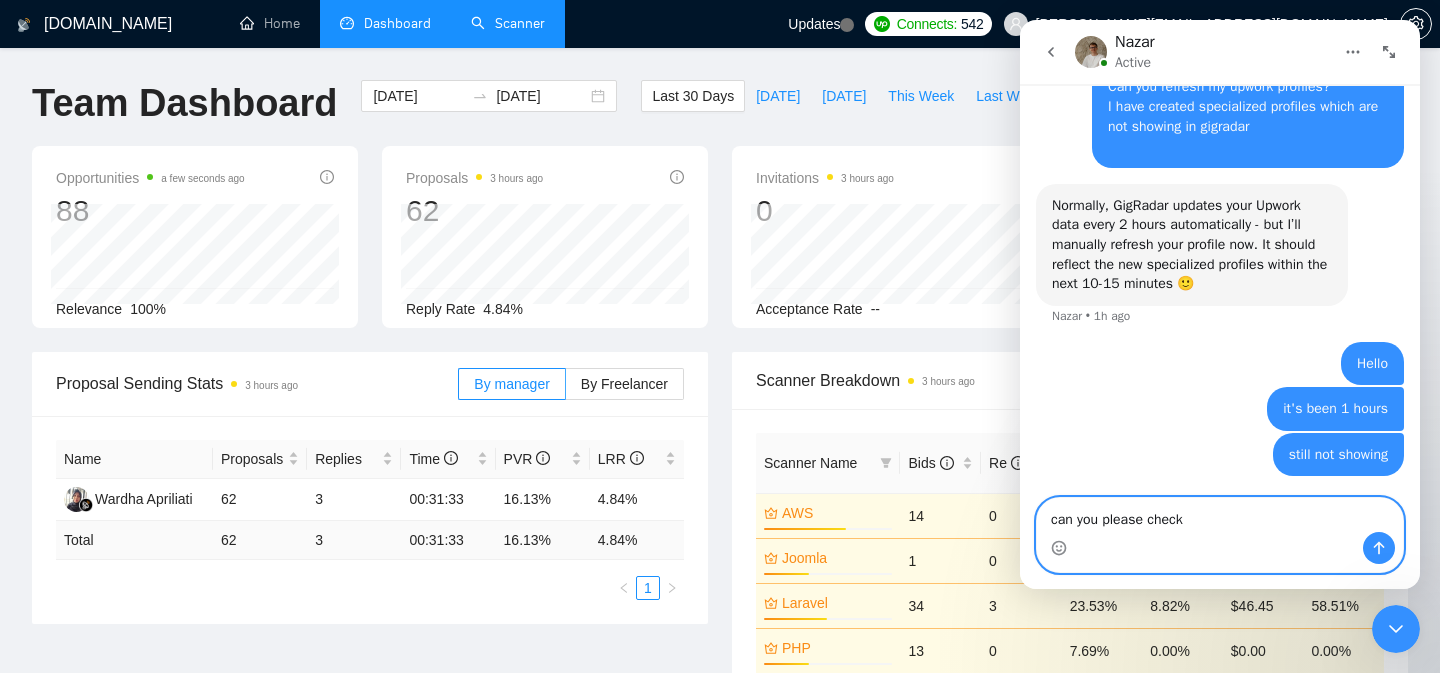 type on "can you please check?" 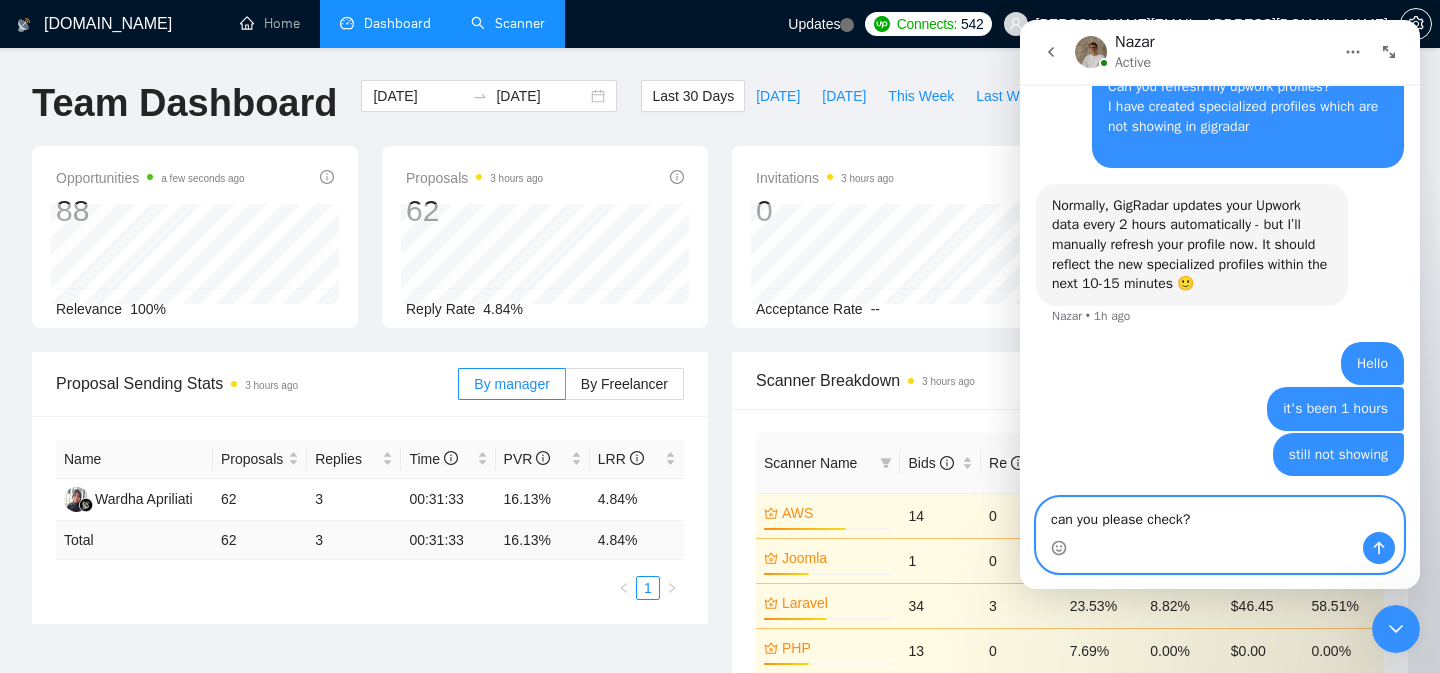type 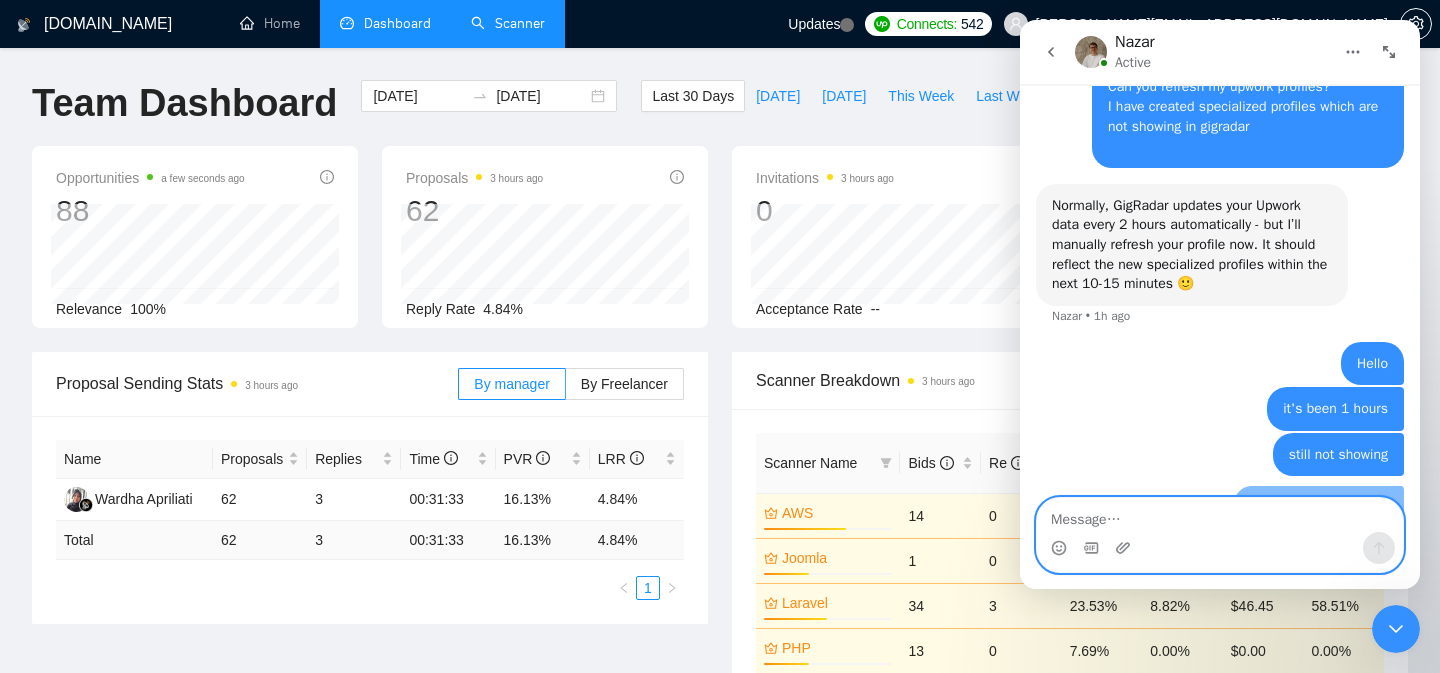 scroll, scrollTop: 1425, scrollLeft: 0, axis: vertical 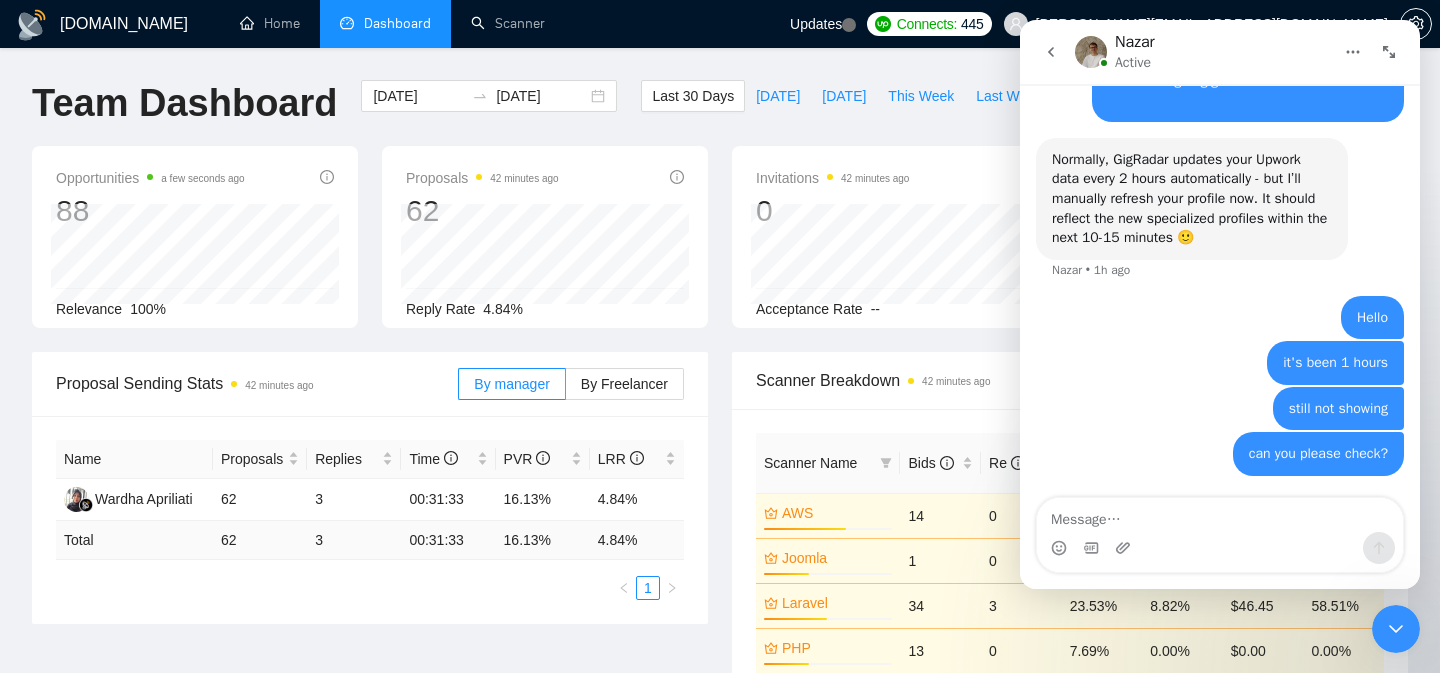 click at bounding box center (1396, 629) 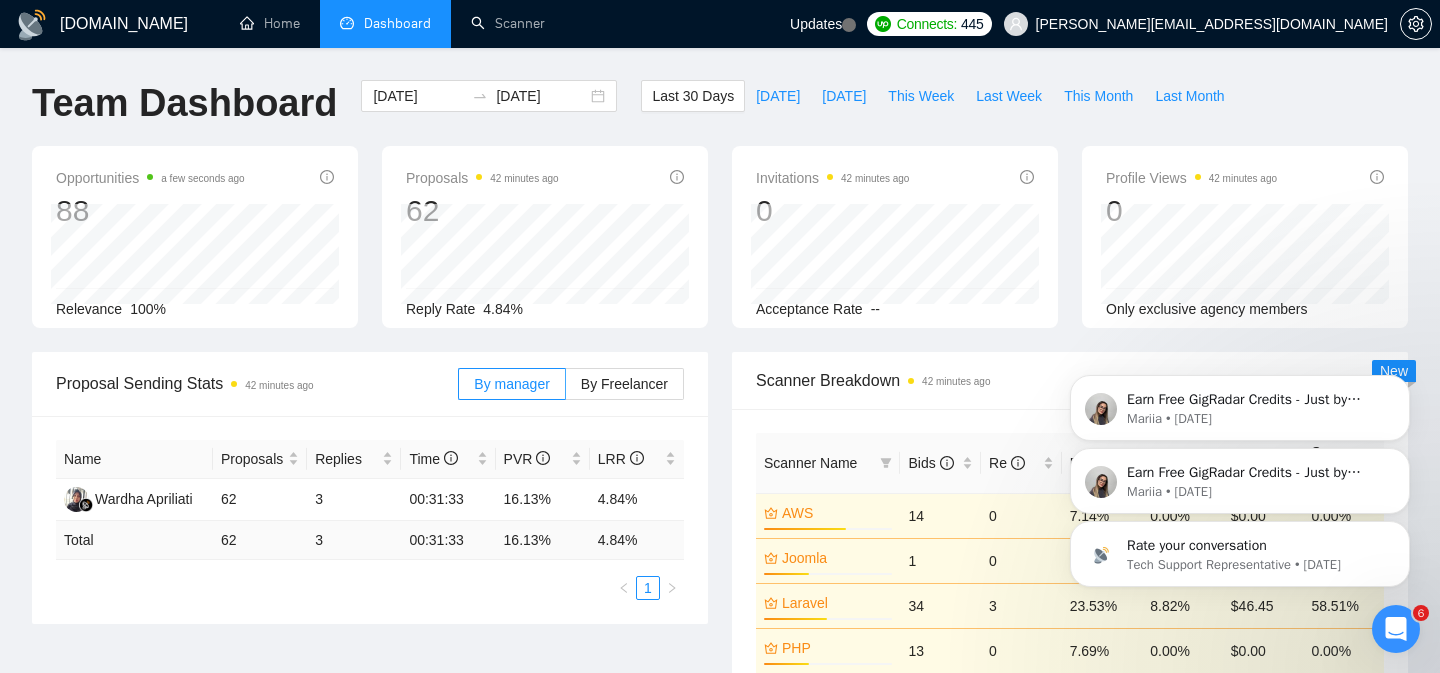 scroll, scrollTop: 0, scrollLeft: 0, axis: both 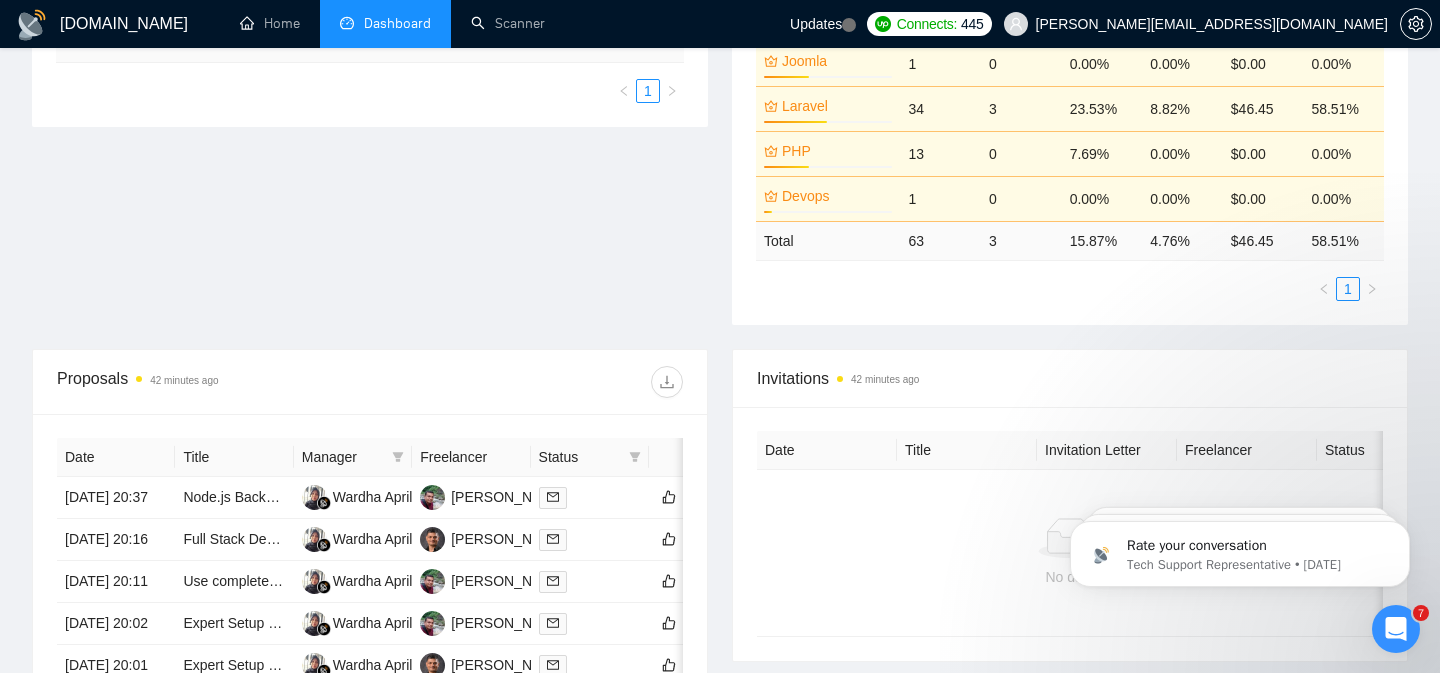click at bounding box center [1396, 629] 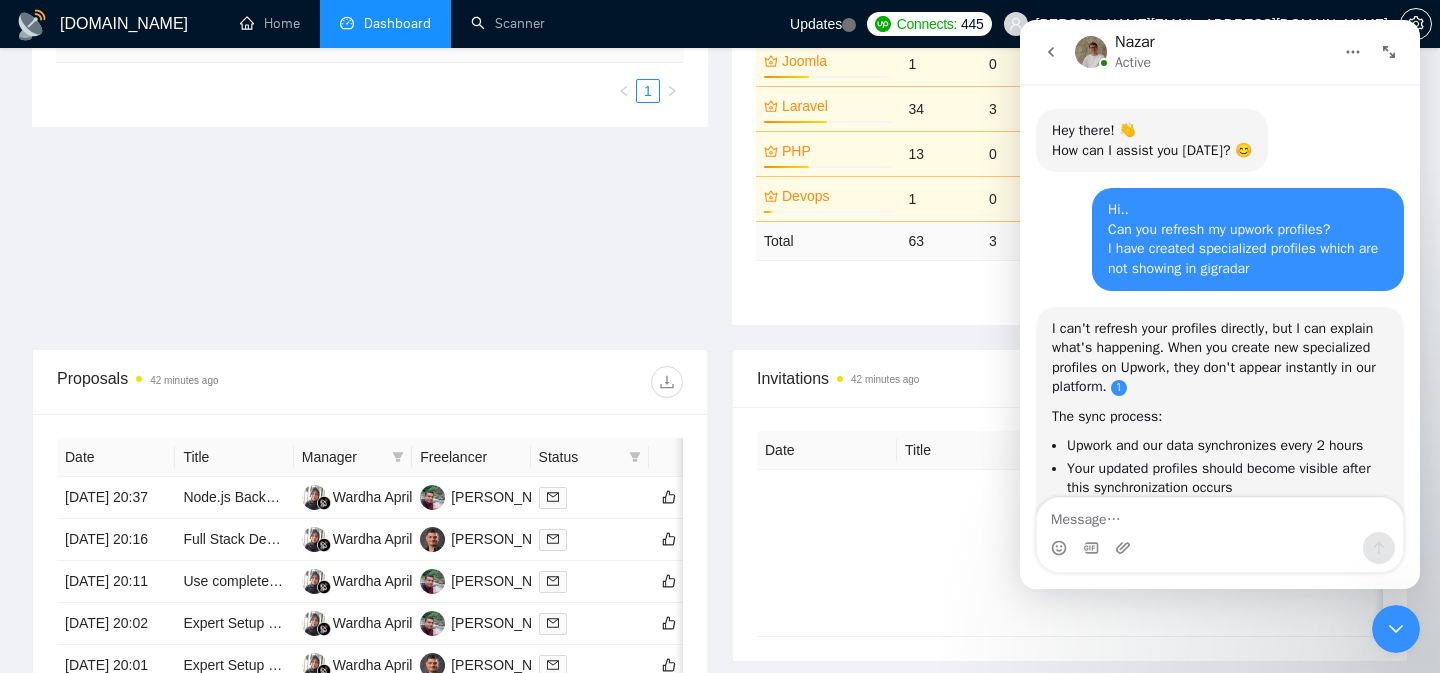 scroll, scrollTop: 23, scrollLeft: 0, axis: vertical 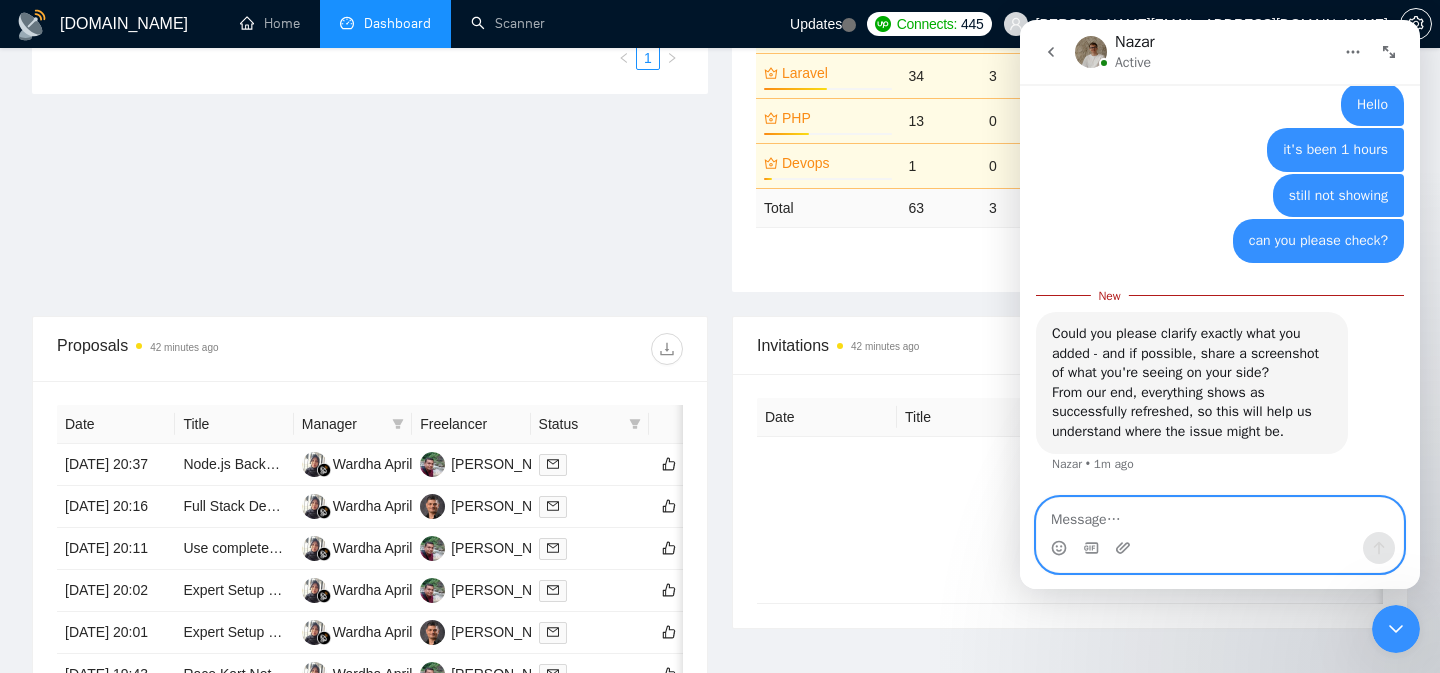 paste on "[URL][DOMAIN_NAME]" 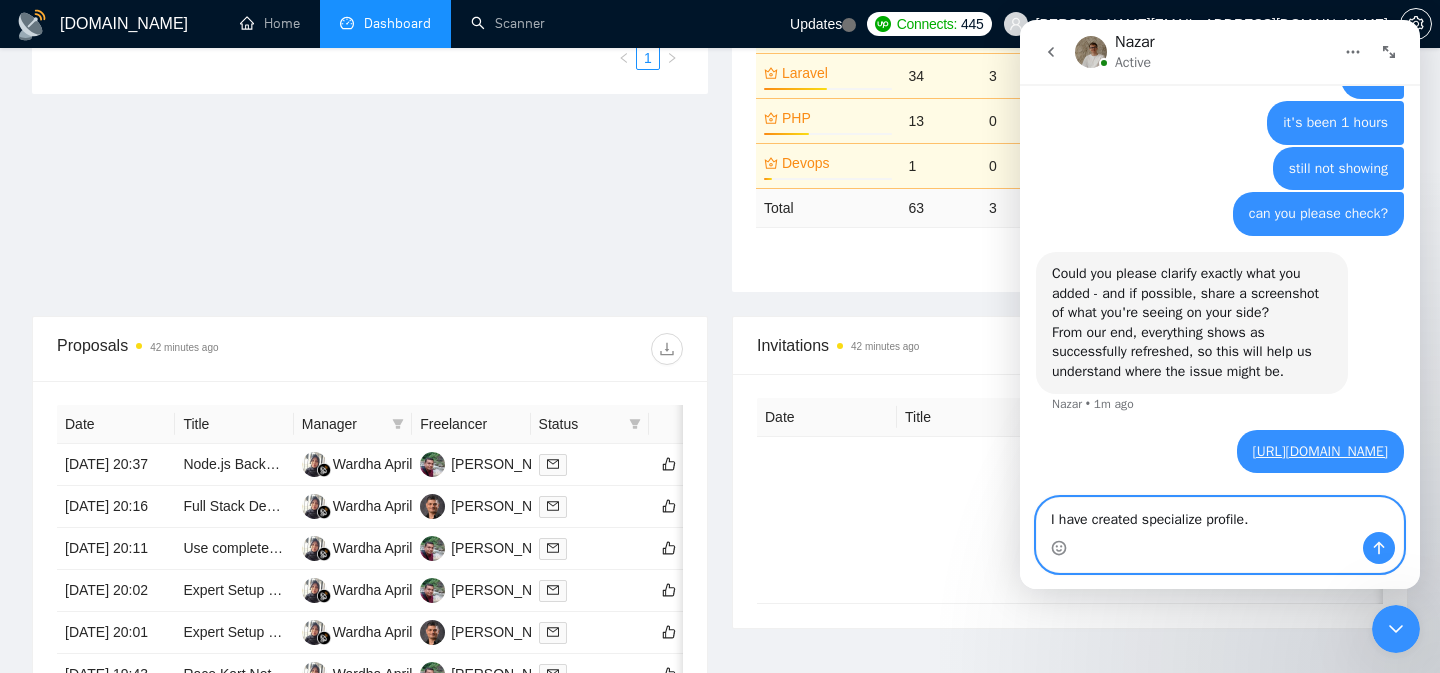 scroll, scrollTop: 1721, scrollLeft: 0, axis: vertical 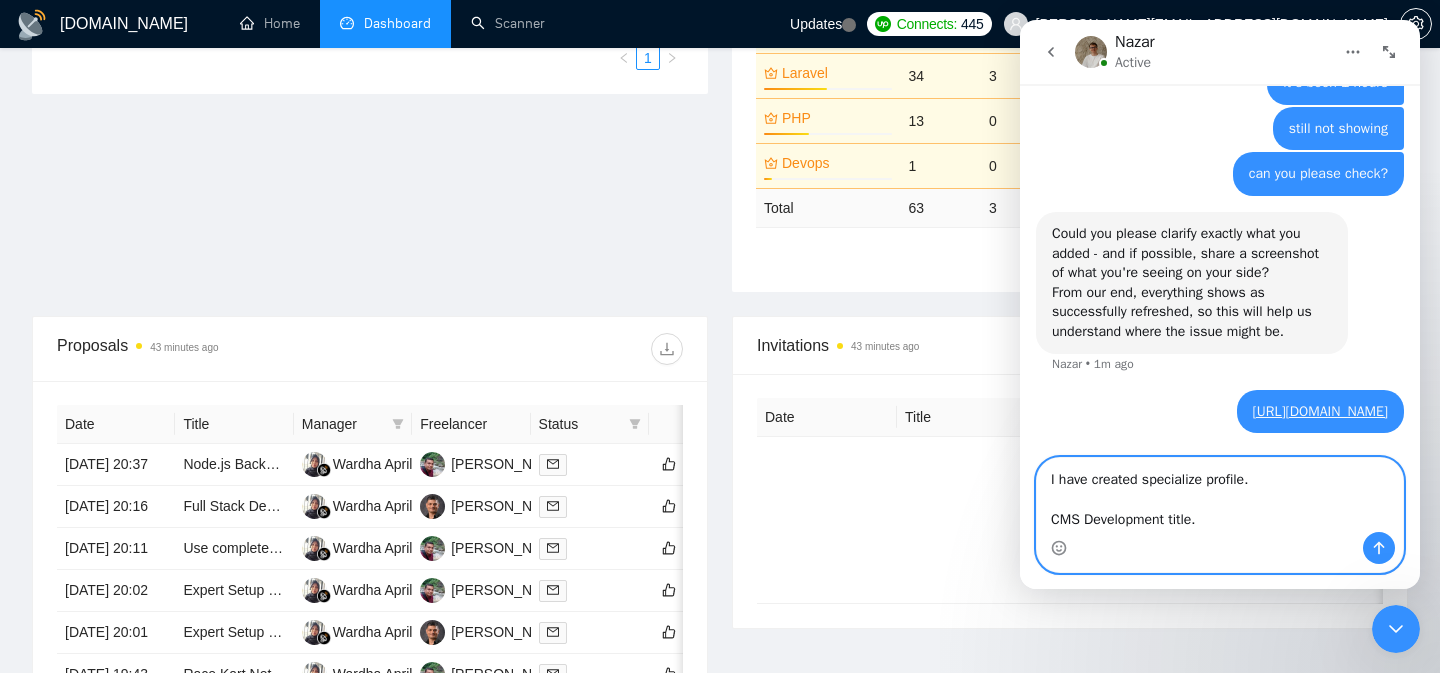 type on "I have created specialize profile.
CMS Development title.." 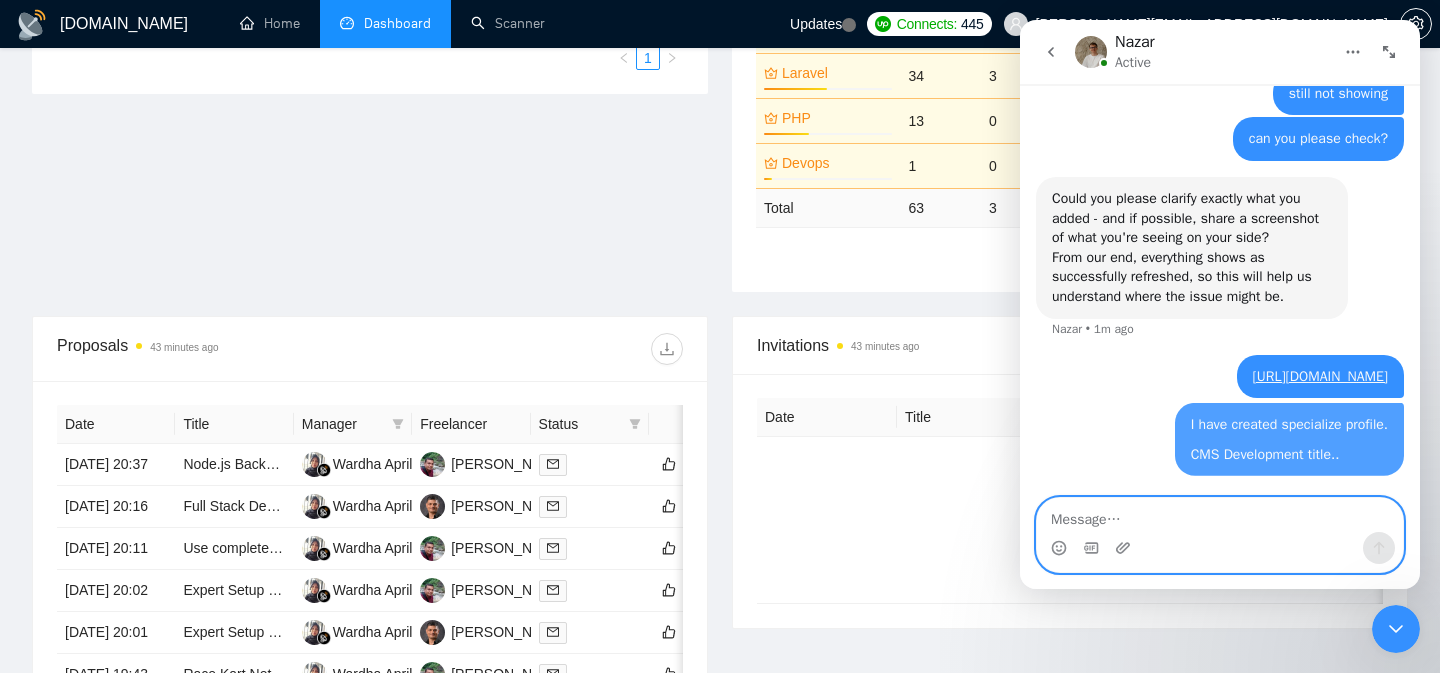 scroll, scrollTop: 1756, scrollLeft: 0, axis: vertical 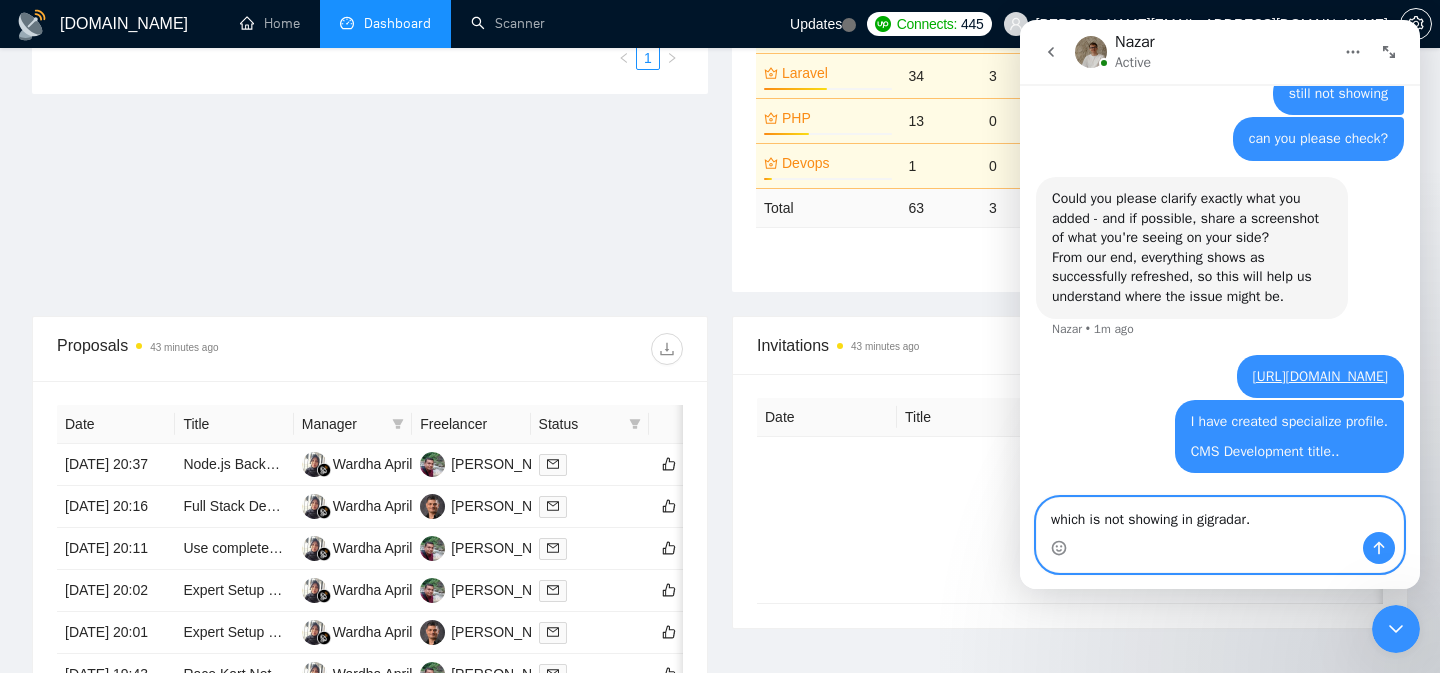 type on "which is not showing in gigradar.." 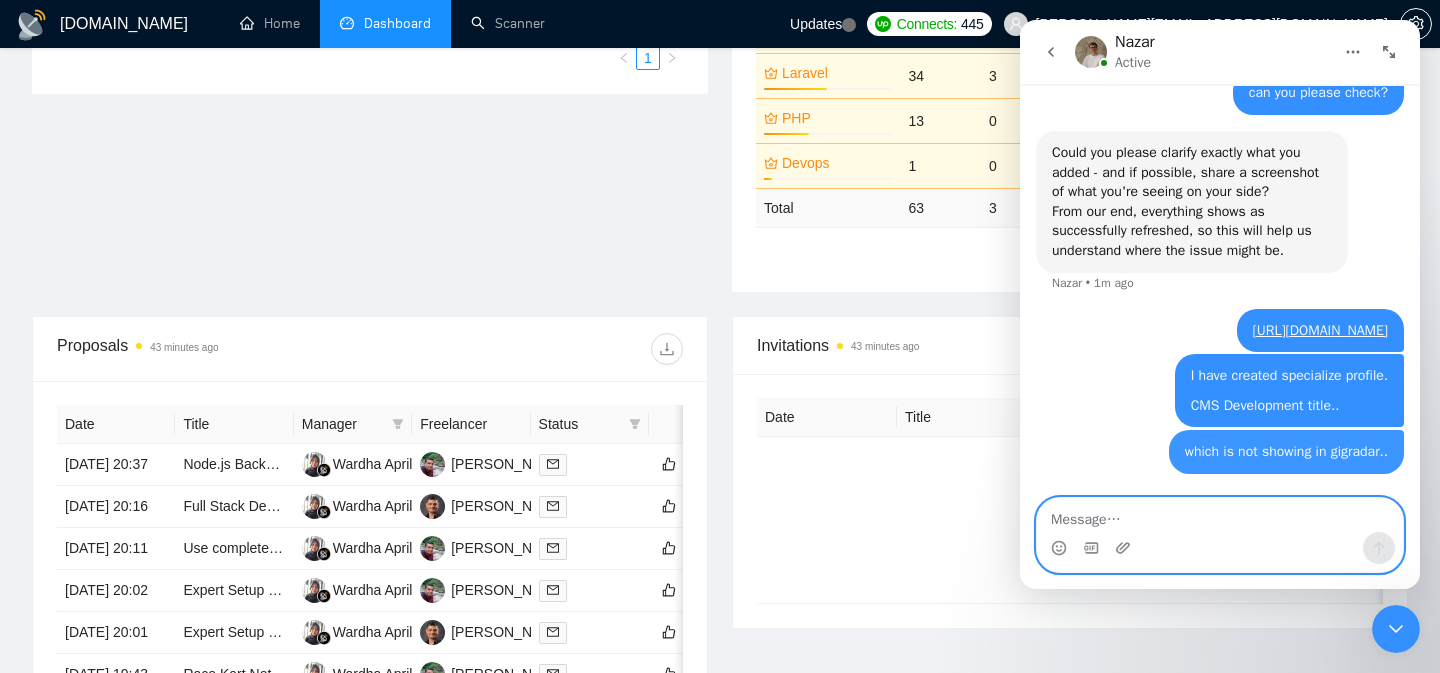 scroll, scrollTop: 1802, scrollLeft: 0, axis: vertical 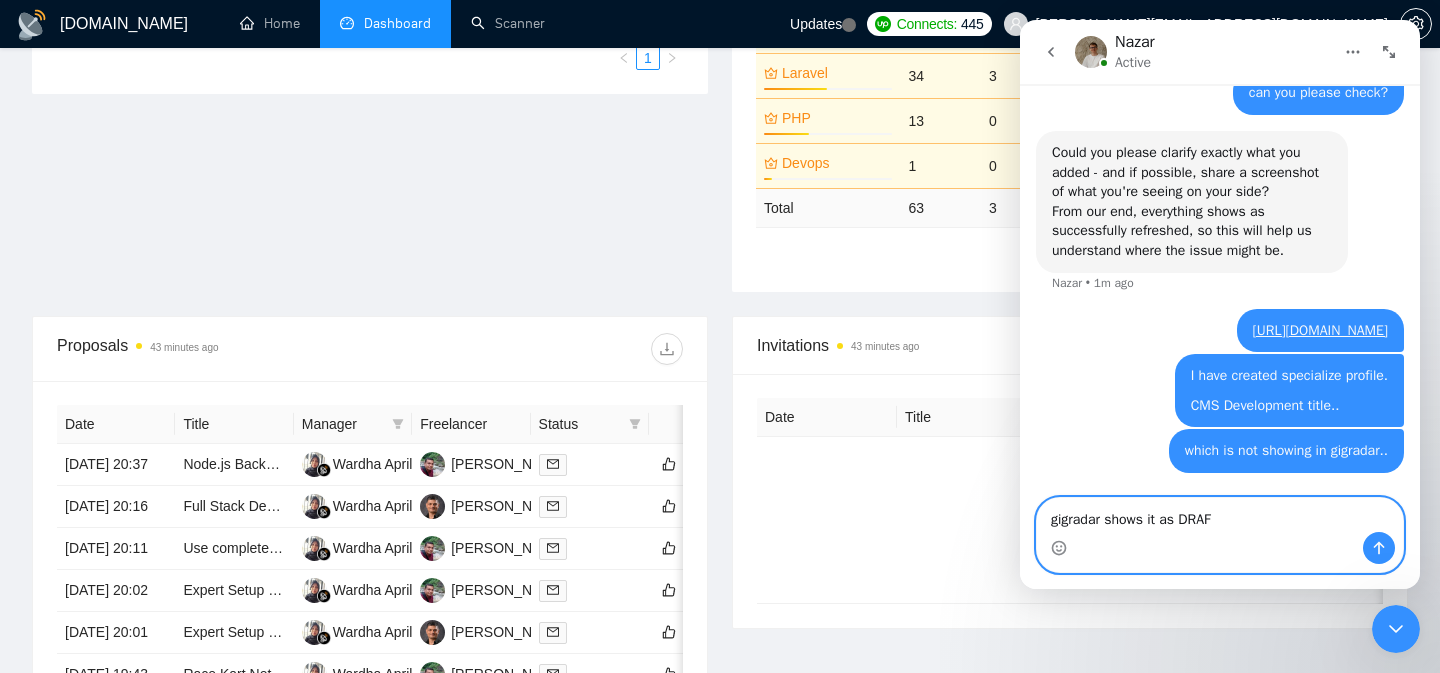 type on "gigradar shows it as DRAFT" 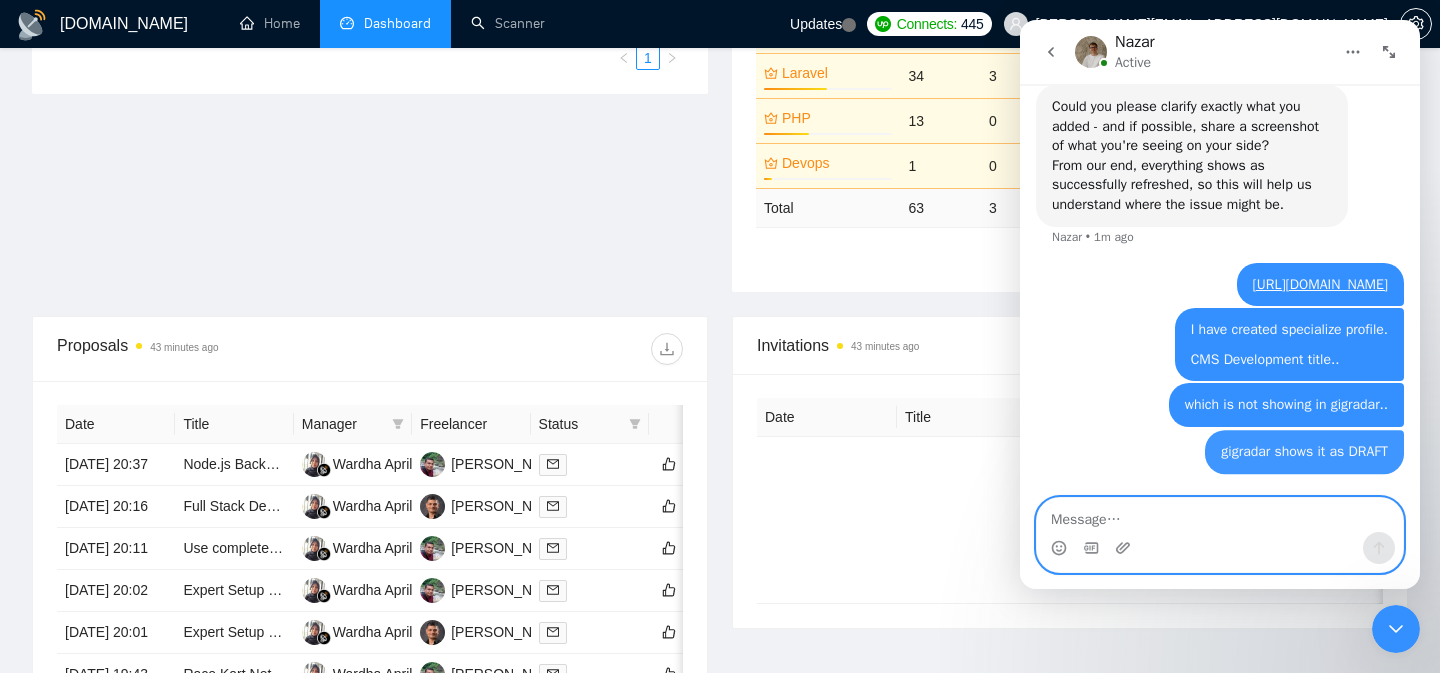 scroll, scrollTop: 1848, scrollLeft: 0, axis: vertical 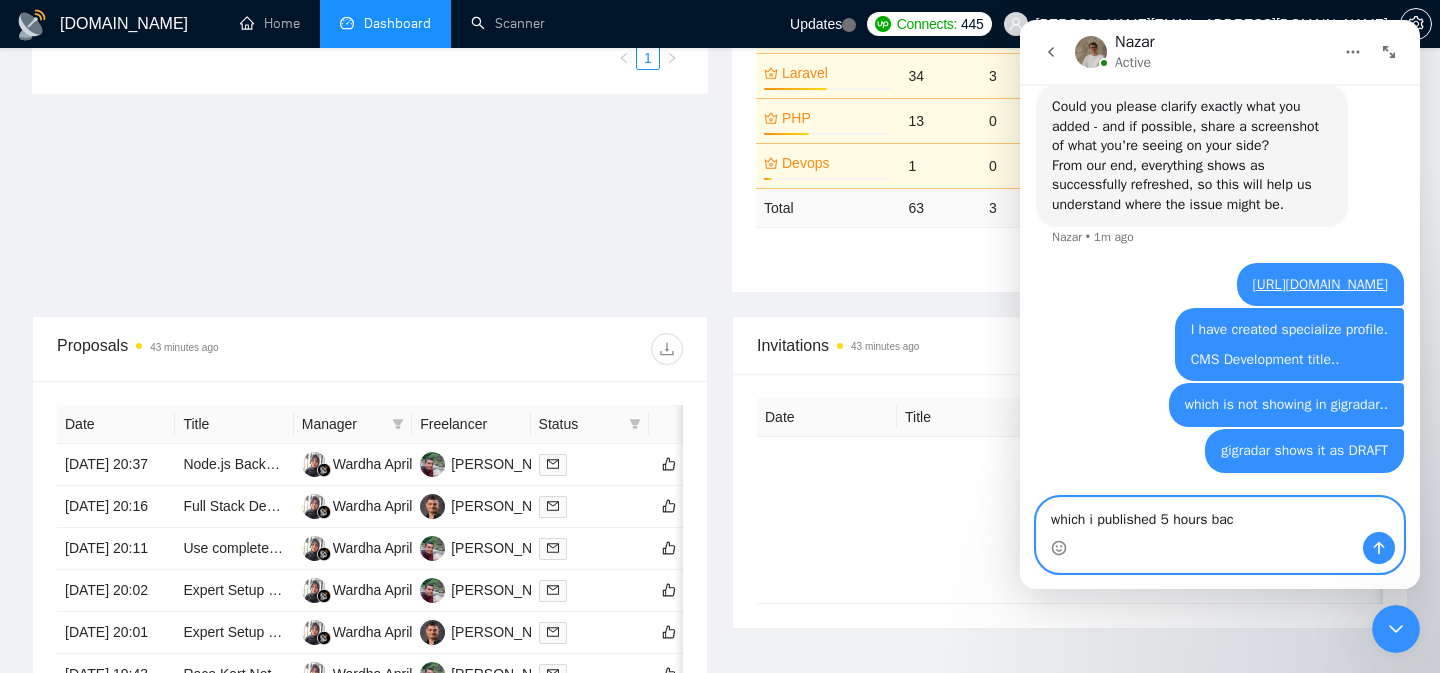 type on "which i published 5 hours back" 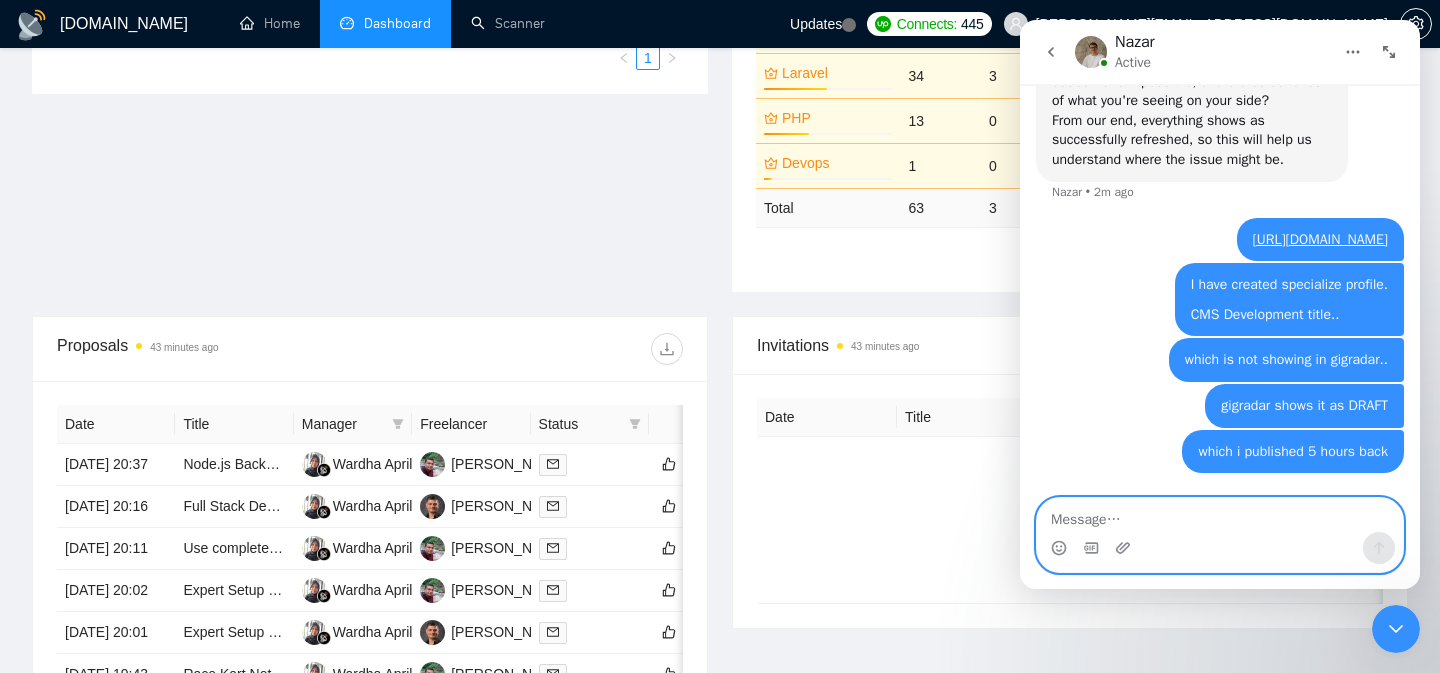 scroll, scrollTop: 1893, scrollLeft: 0, axis: vertical 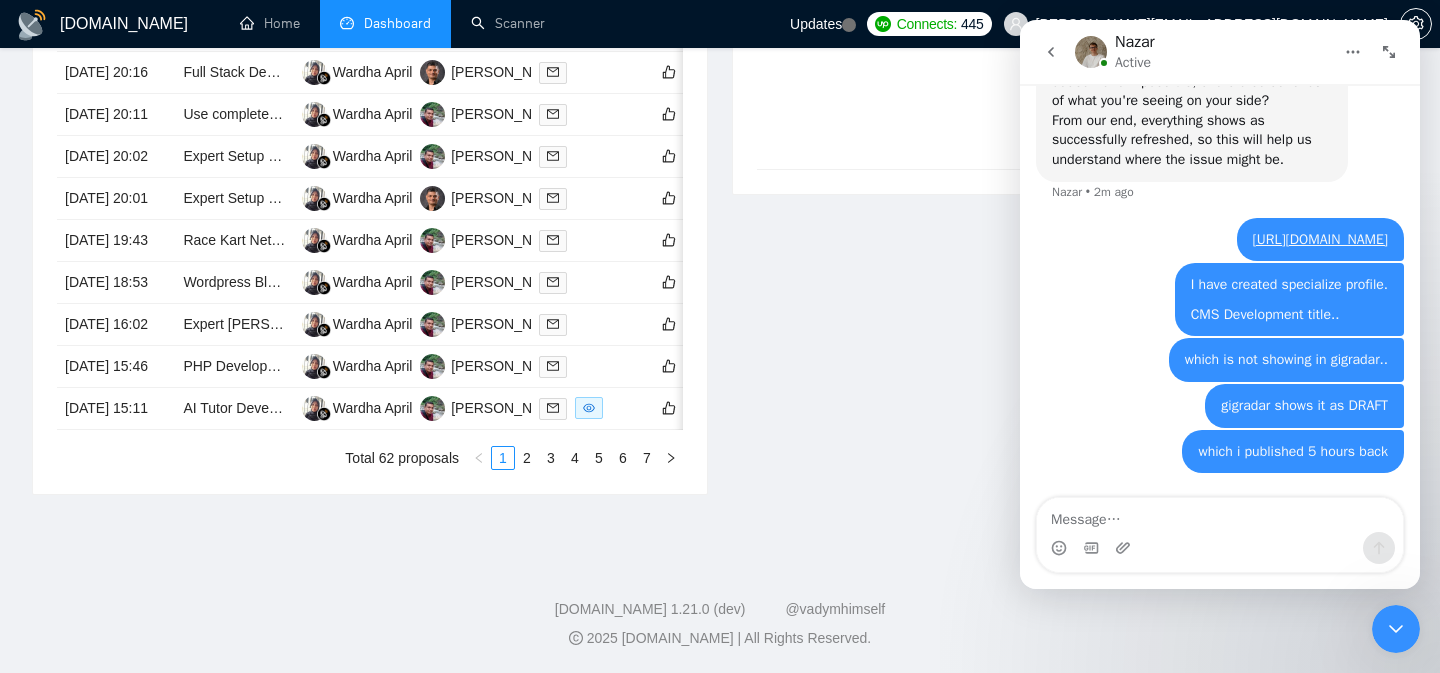 click on "Proposals 44 minutes ago Date Title Manager Freelancer Status               [DATE] 20:37 Node.js Backend Architect to Lead Migration from WordPress API for Vue-Based Portal Wardha Apriliati [PERSON_NAME] [DATE] 20:16 Full Stack Developer Needed to Build SaaS Hotel Installation Management Platform Wardha Apriliati [PERSON_NAME] [DATE] 20:11 Use completed design files to update Wordpress/Elementor site Wardha Apriliati [PERSON_NAME] [DATE] 20:02 Expert Setup of High Level Platform Wardha Apriliati [PERSON_NAME] [DATE] 20:01 Expert Setup of High Level Platform Wardha Apriliati [PERSON_NAME] [DATE] 19:43 Race Kart Network - Dokan & Wood Mart Configurations Wardha Apriliati [PERSON_NAME] [DATE] 18:53 Wordpress Blocksy Theme Menu Wardha Apriliati [PERSON_NAME] [DATE] 16:02 Expert Laravel Developer with FilamentPHP & Livewire Expertise Needed Wardha Apriliati [PERSON_NAME] [DATE] 15:46 Wardha Apriliati [PERSON_NAME] 1 2" at bounding box center [720, 200] 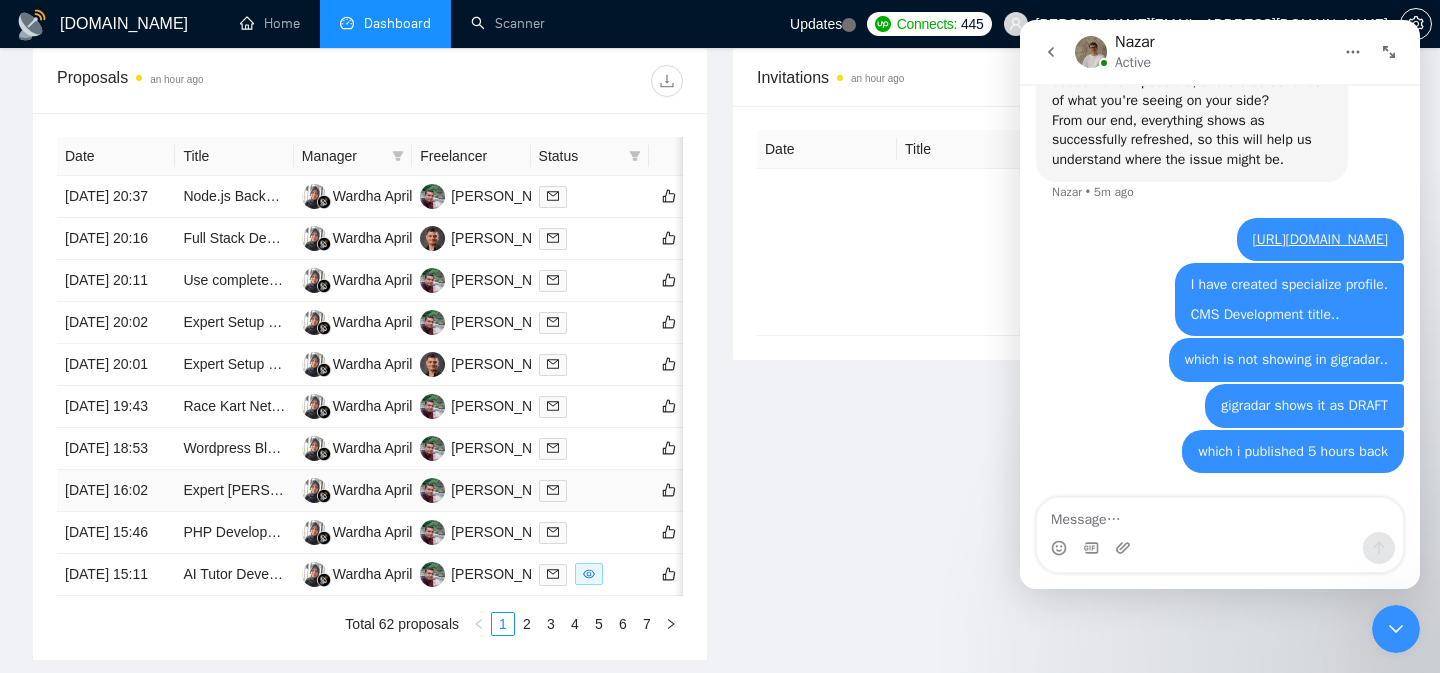 scroll, scrollTop: 0, scrollLeft: 0, axis: both 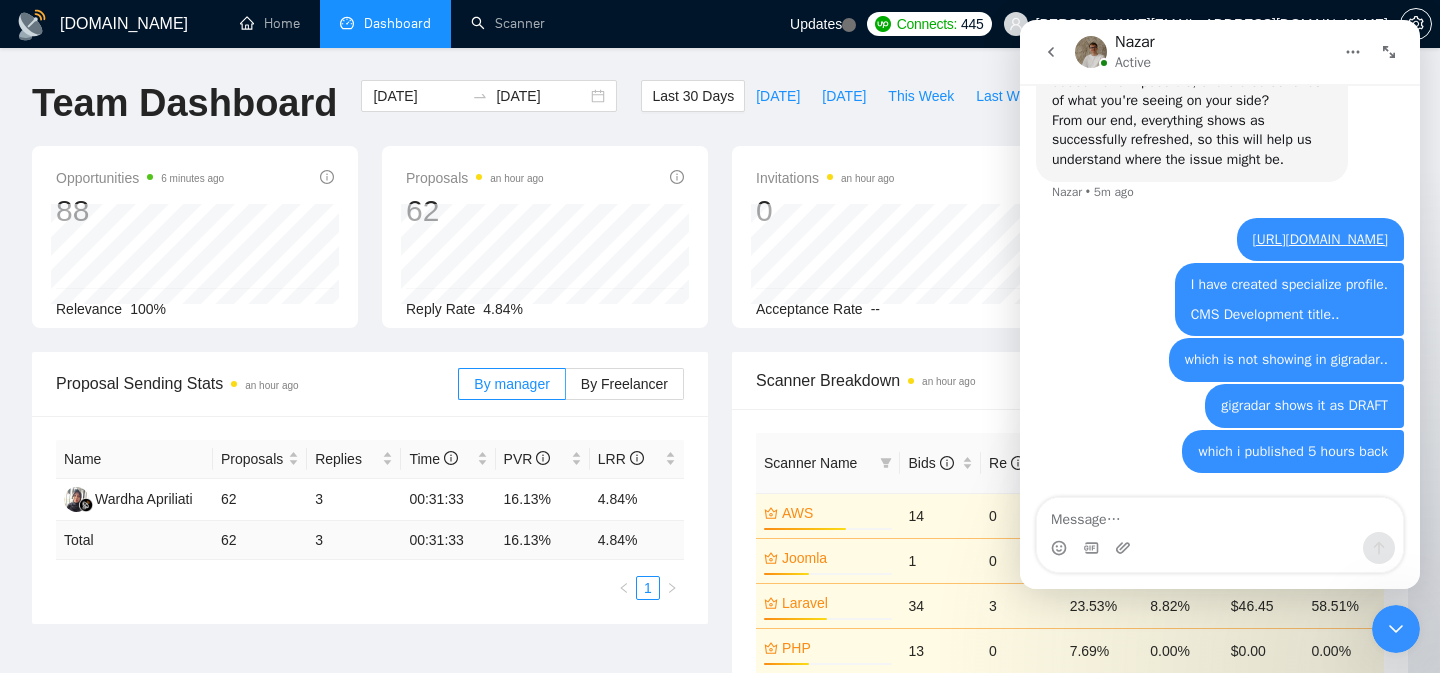 click at bounding box center (1125, 548) 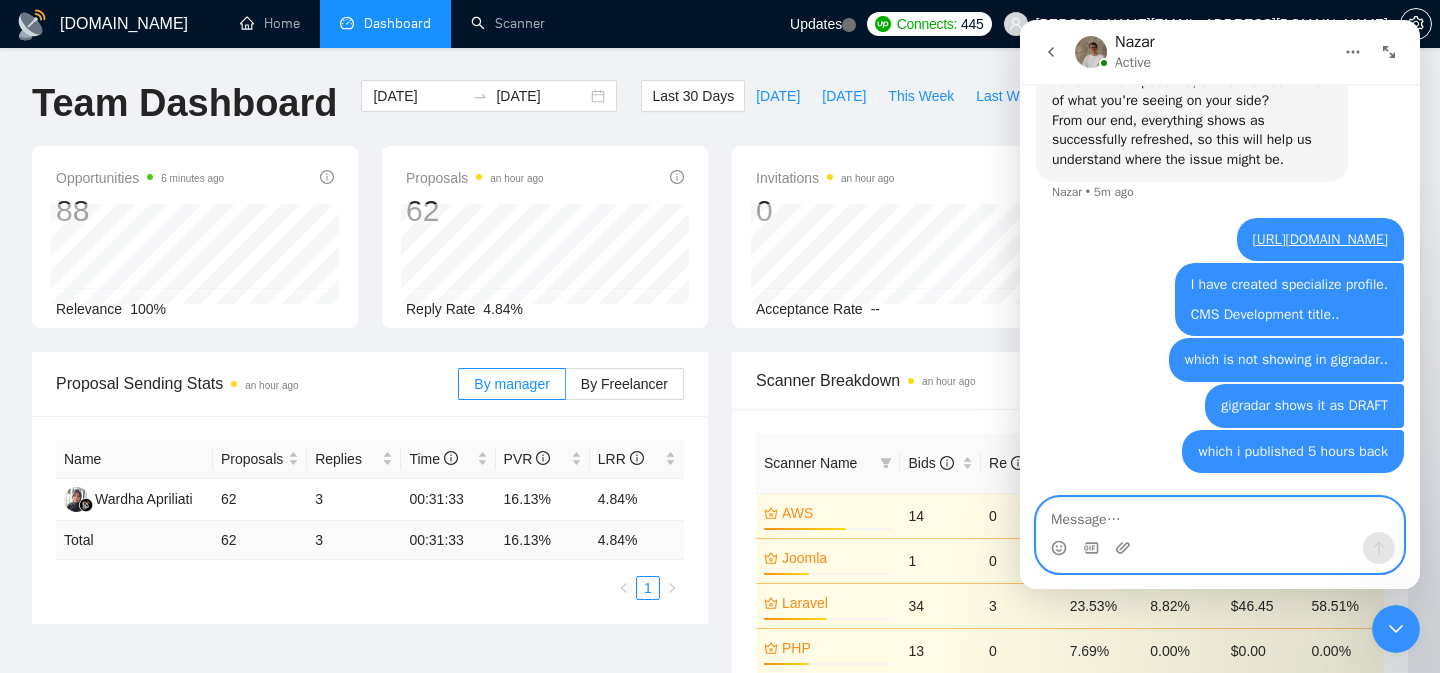 click at bounding box center (1220, 515) 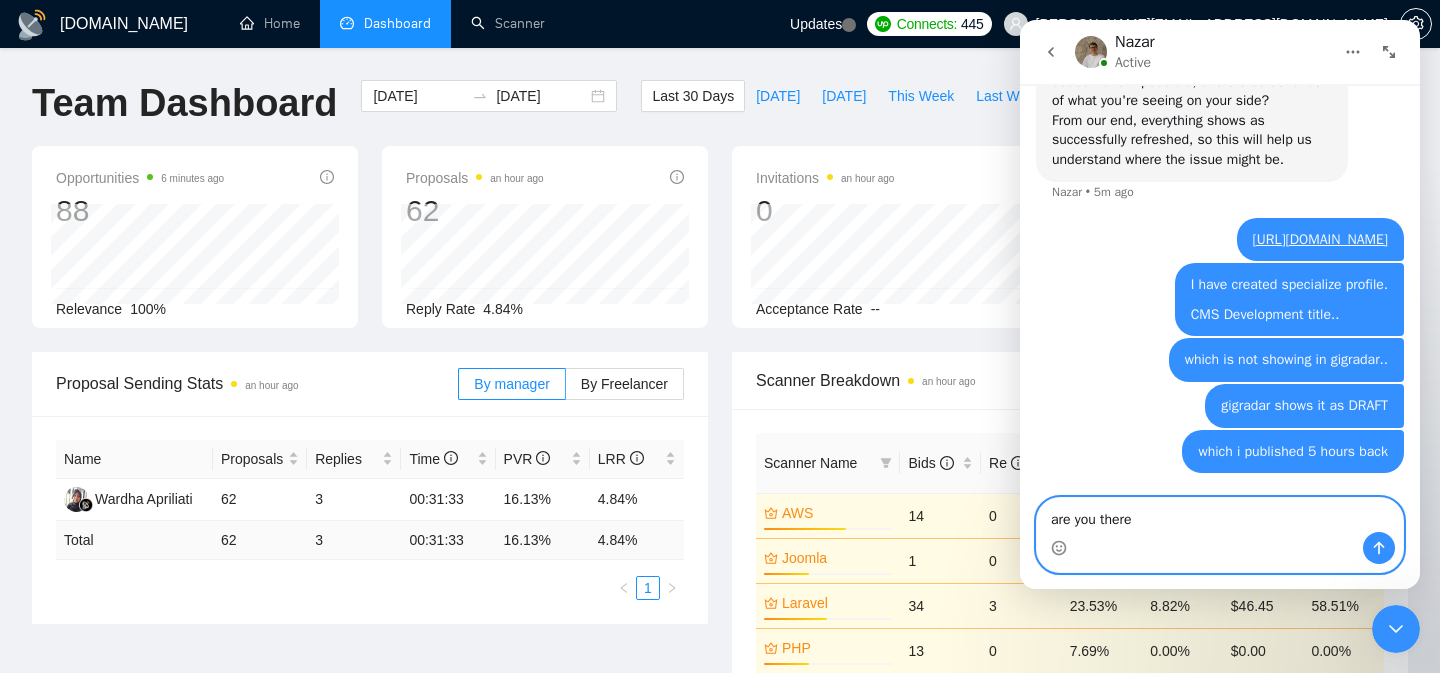 type on "are you there?" 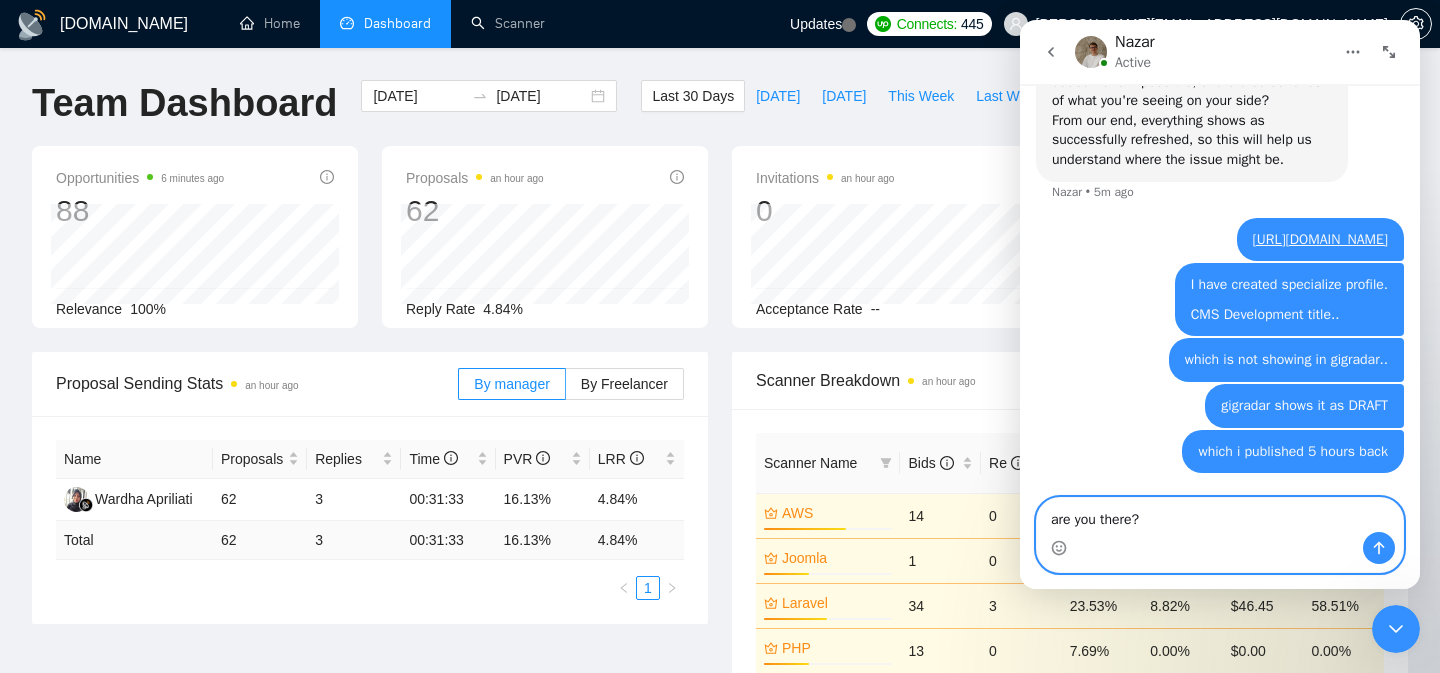 type 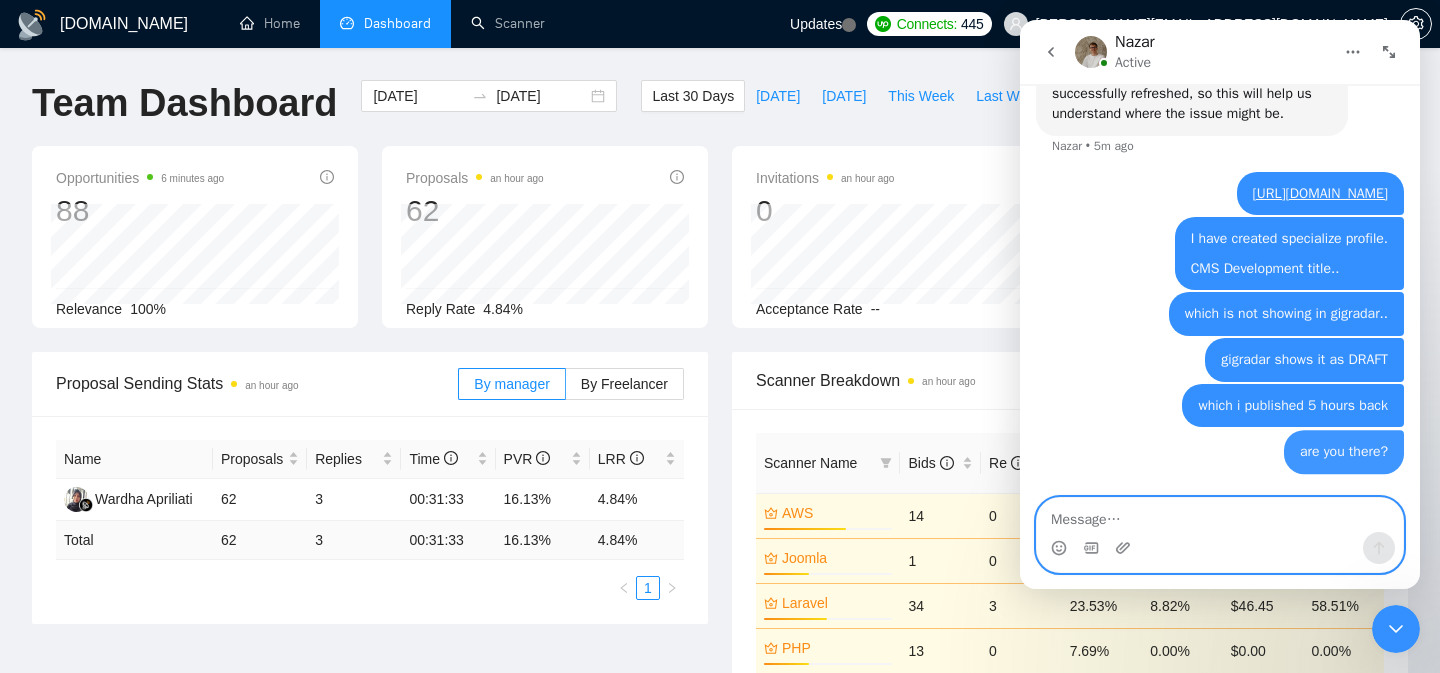scroll, scrollTop: 1939, scrollLeft: 0, axis: vertical 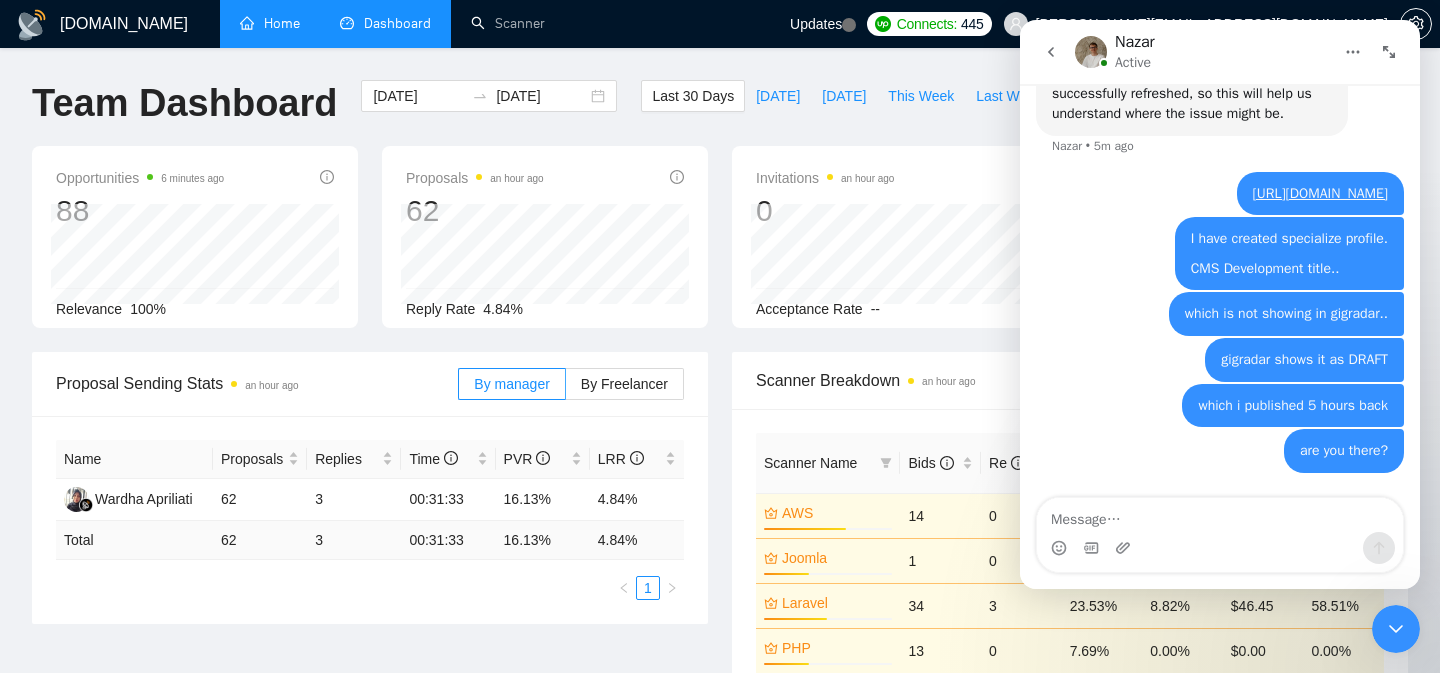 click on "Home" at bounding box center [270, 23] 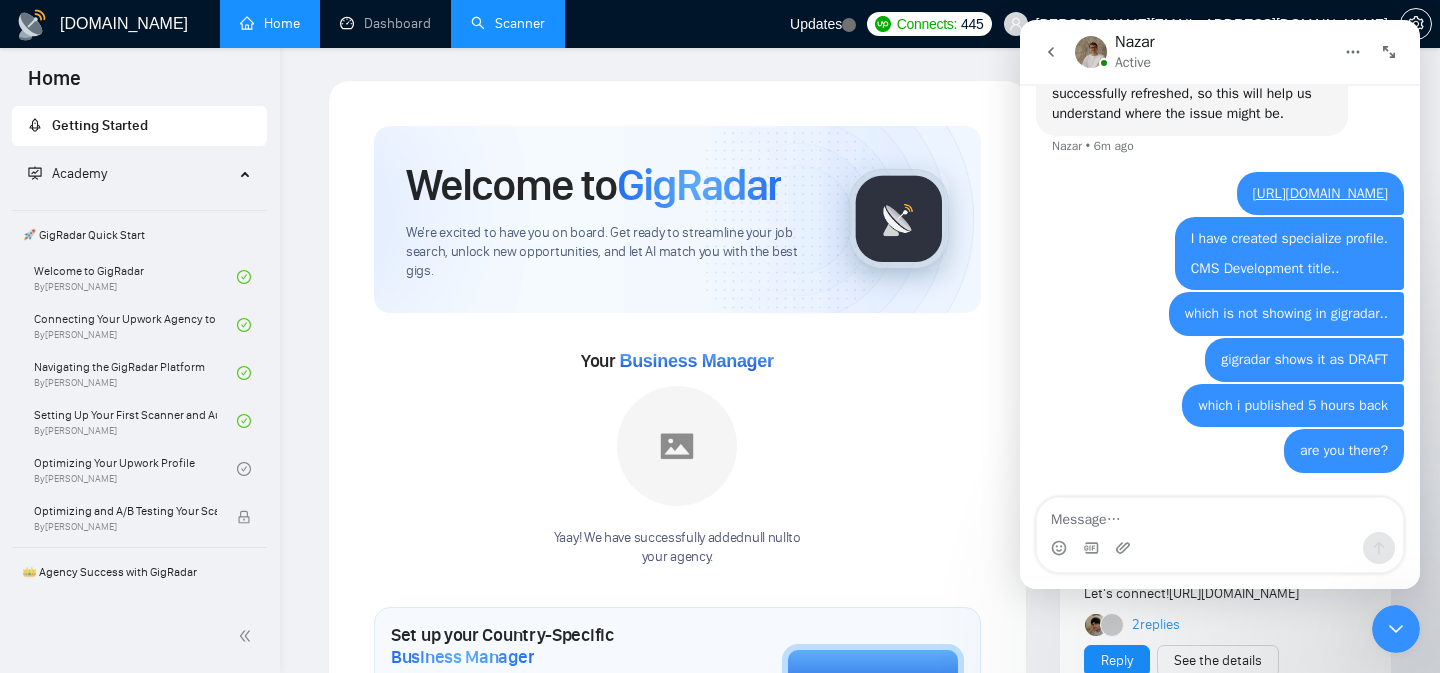 click on "Scanner" at bounding box center [508, 23] 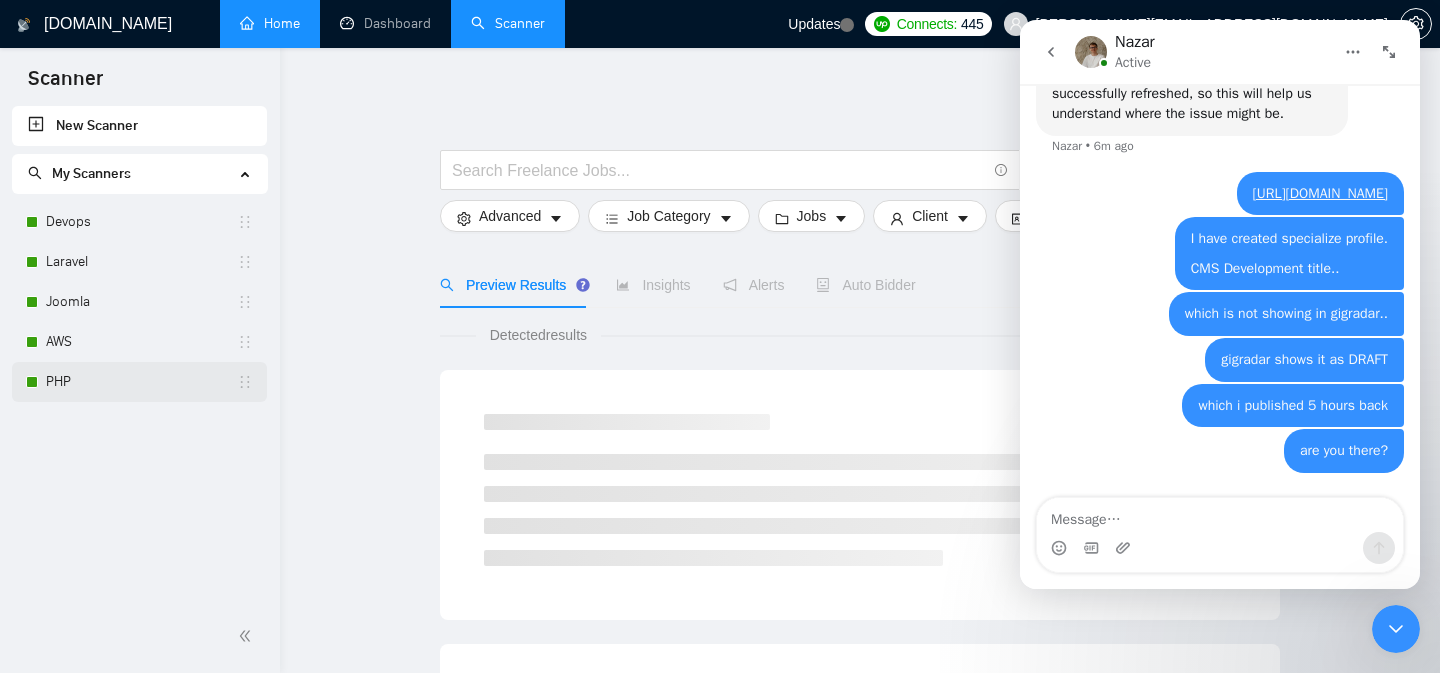 click on "PHP" at bounding box center [141, 382] 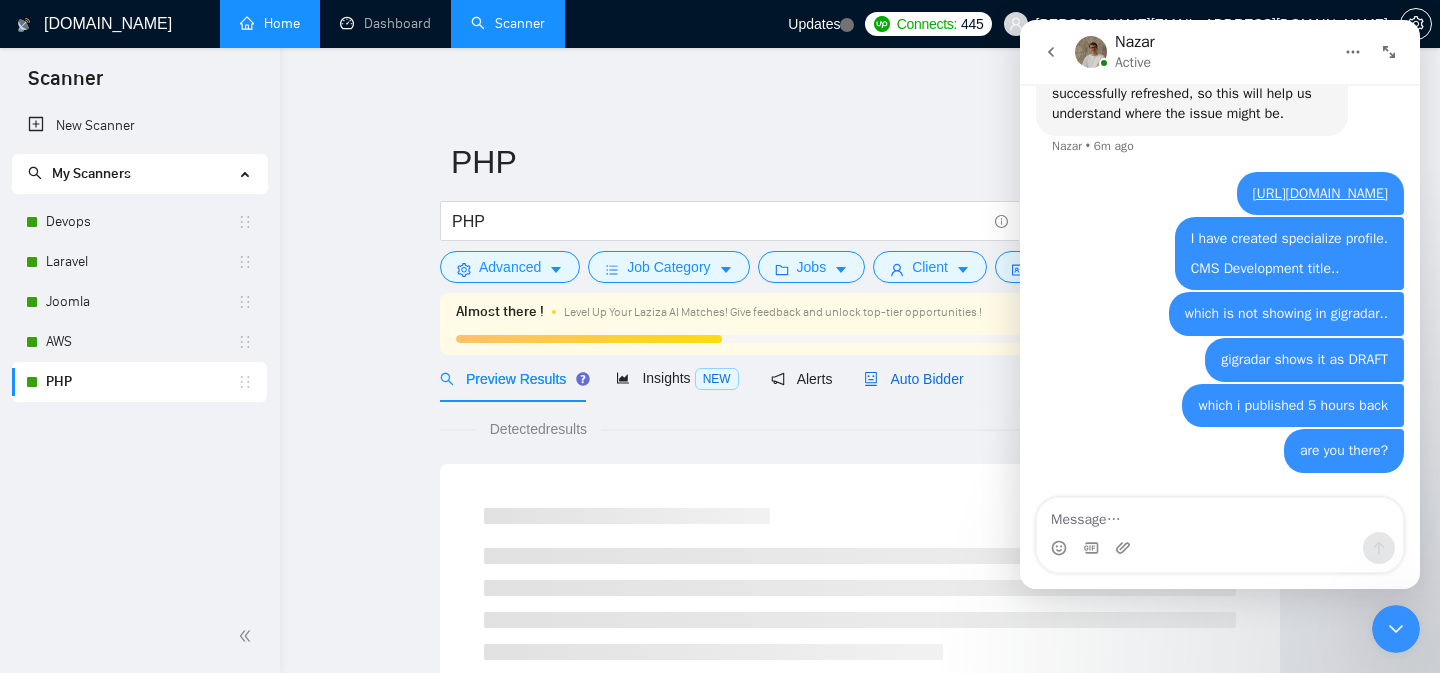 click on "Auto Bidder" at bounding box center (913, 379) 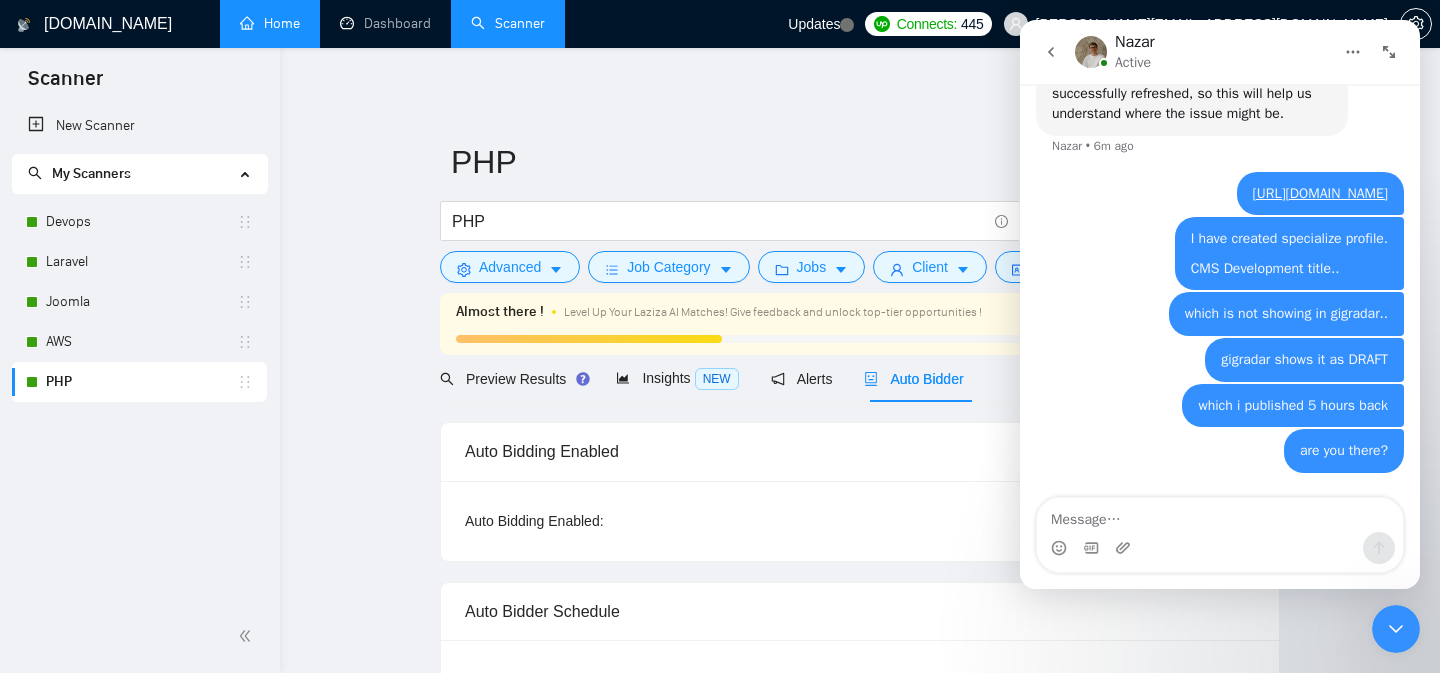 checkbox on "true" 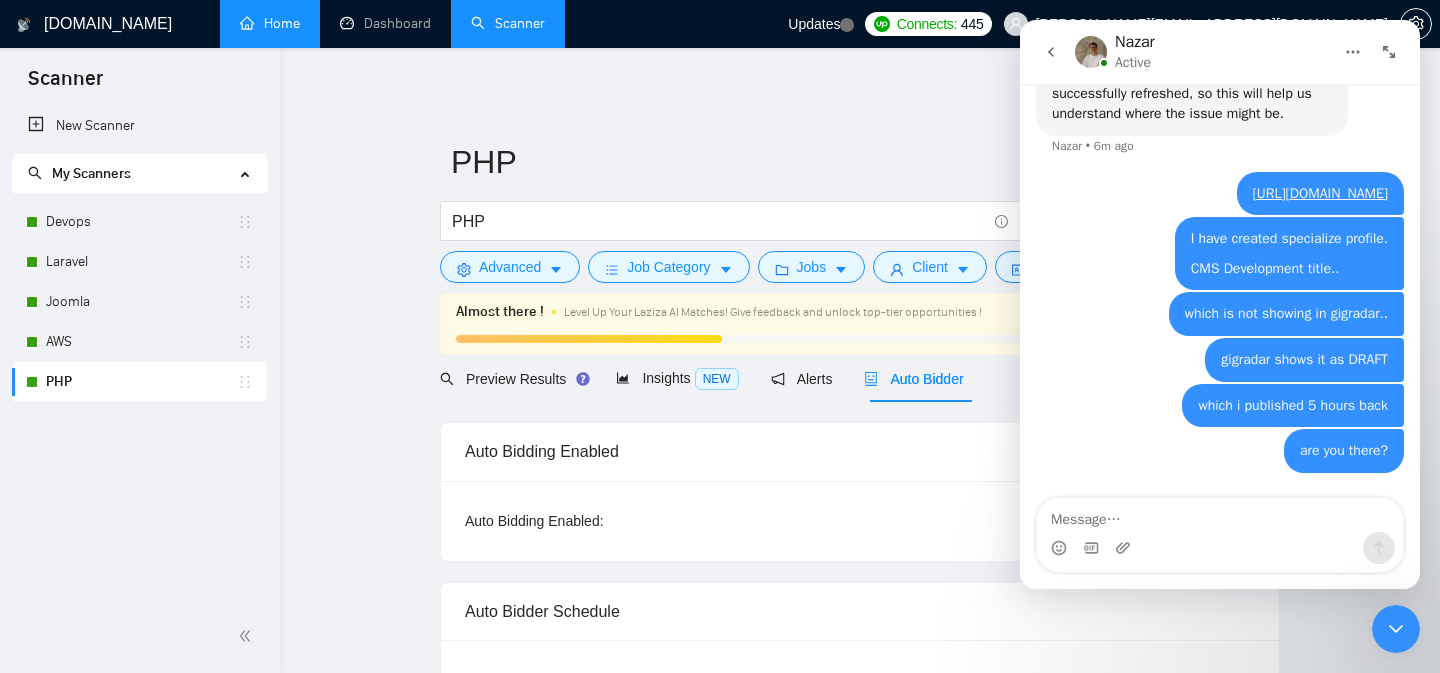 checkbox on "true" 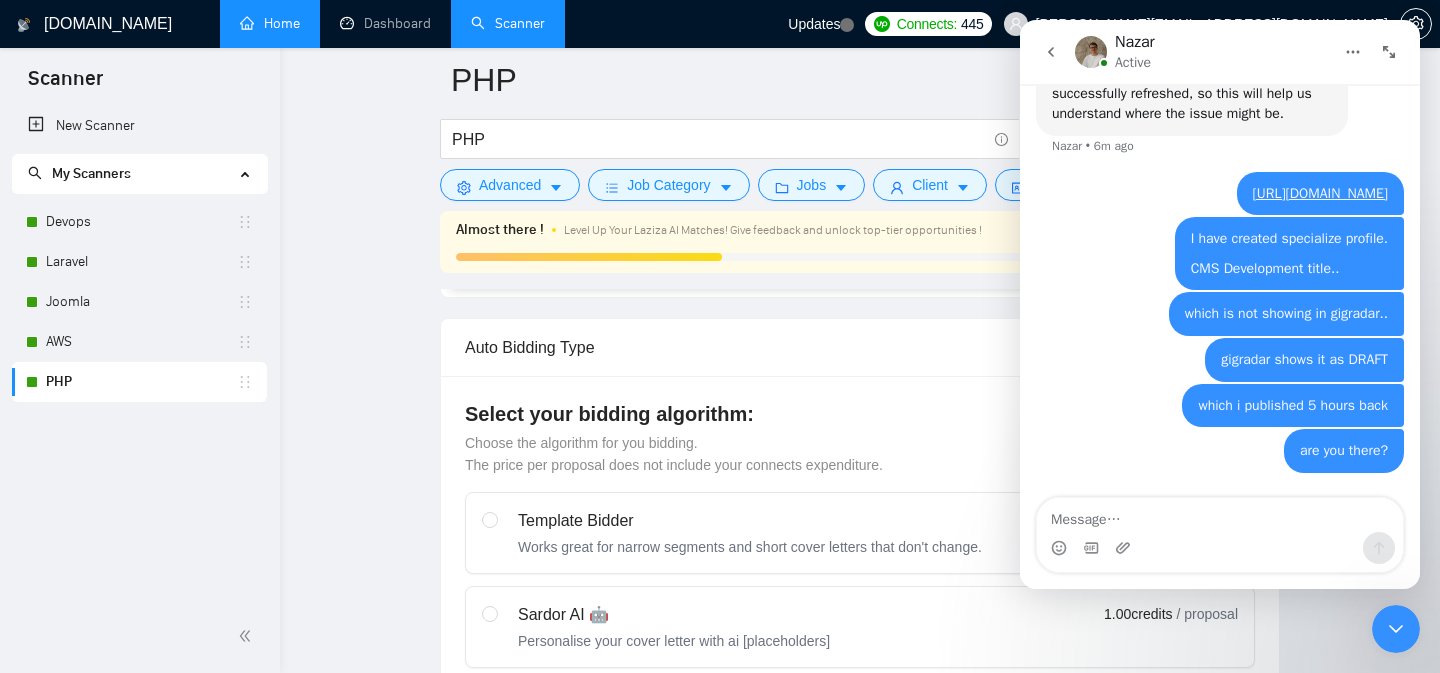type 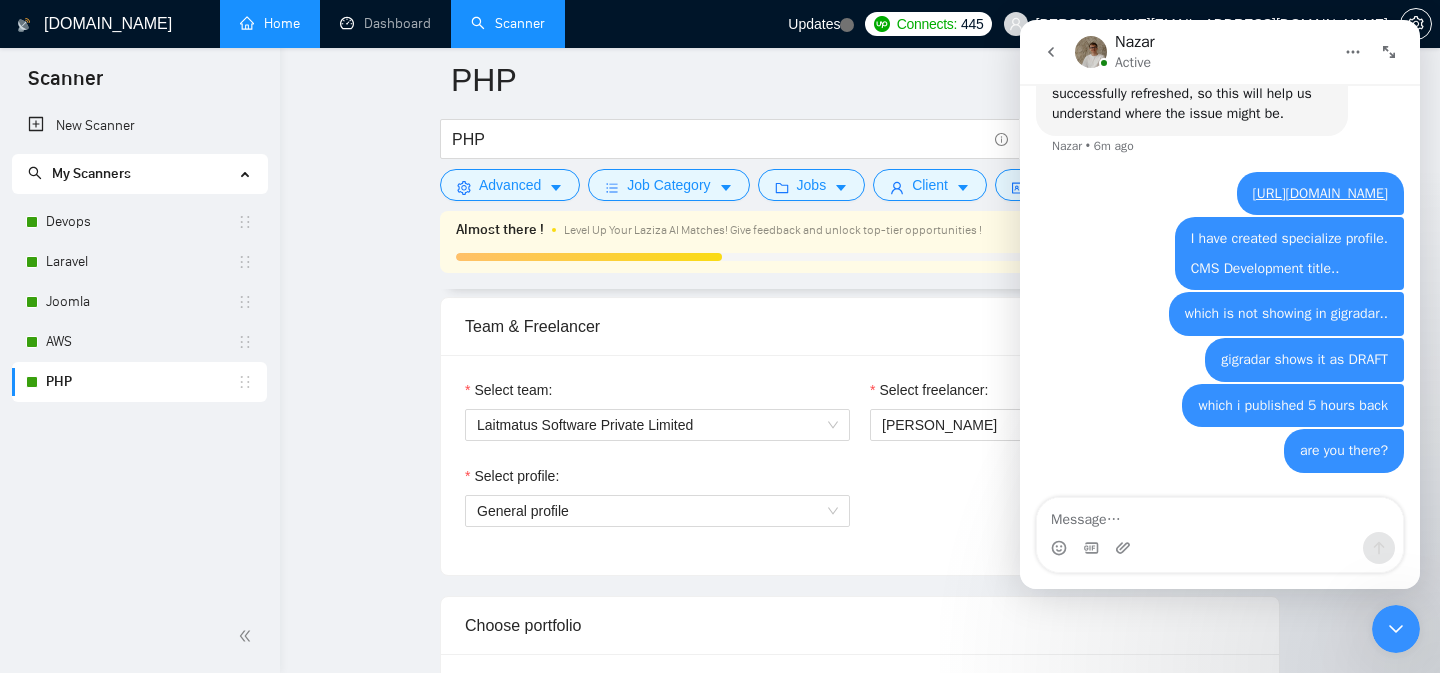 scroll, scrollTop: 1040, scrollLeft: 0, axis: vertical 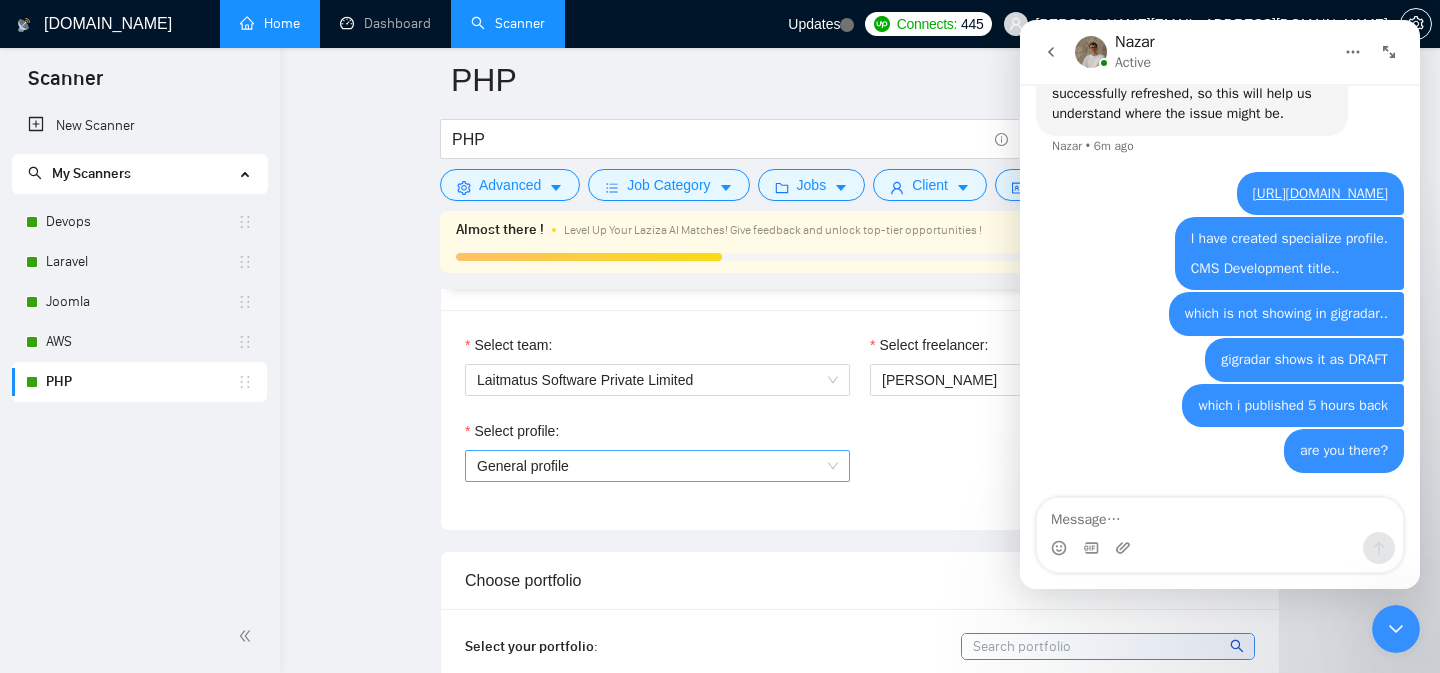 click on "General profile" at bounding box center (657, 466) 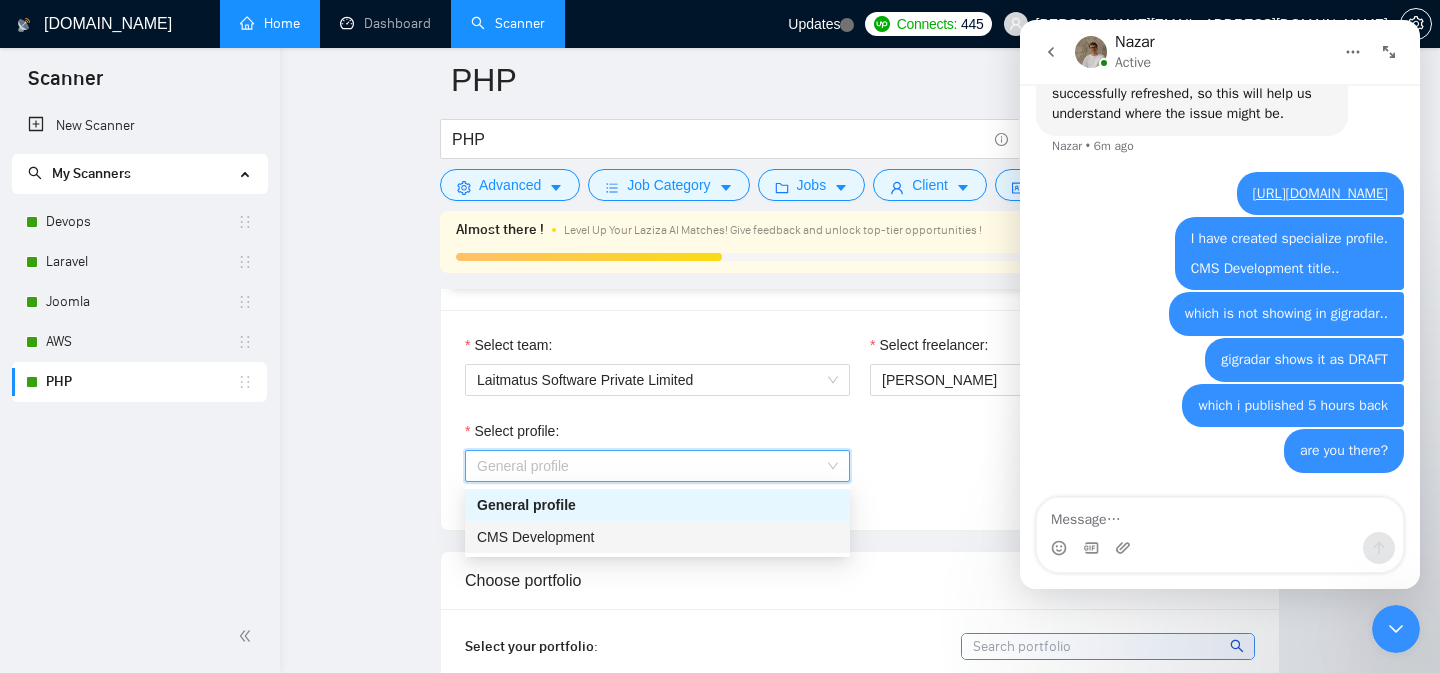 click on "CMS Development" at bounding box center [657, 537] 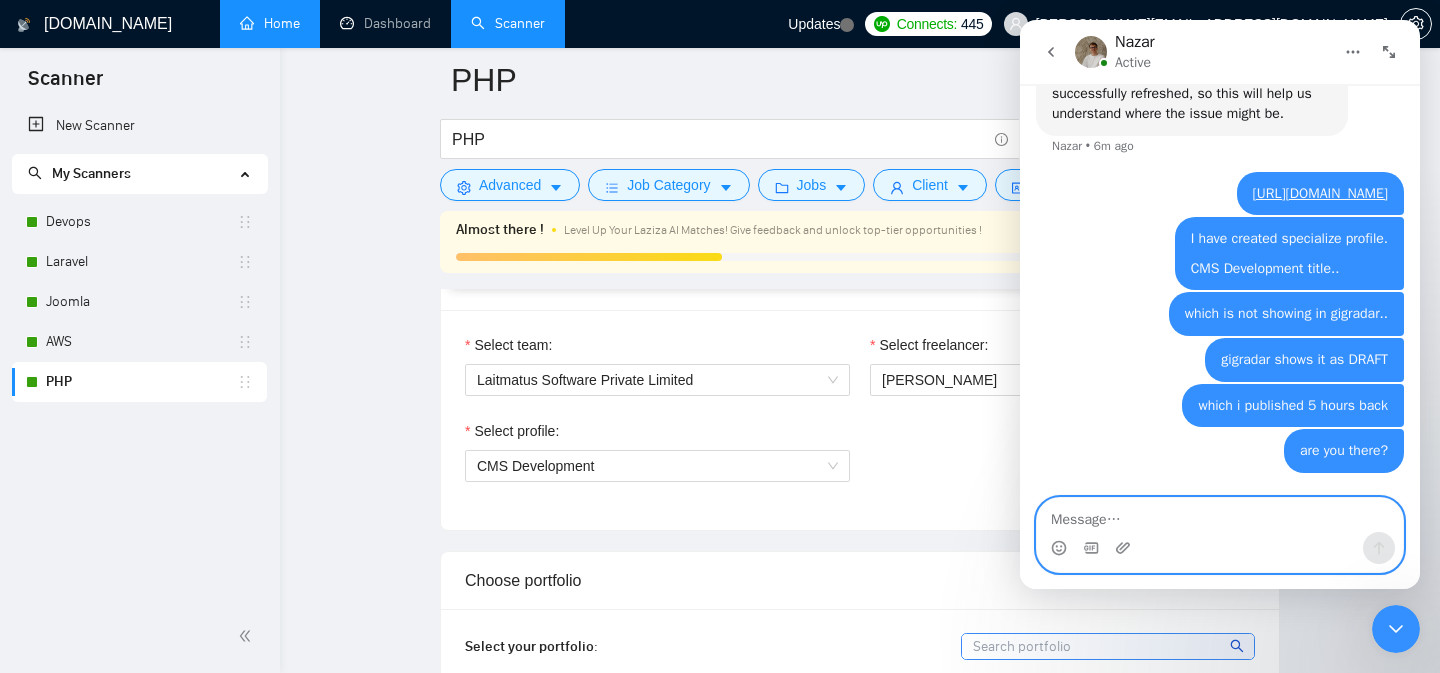 click at bounding box center [1220, 515] 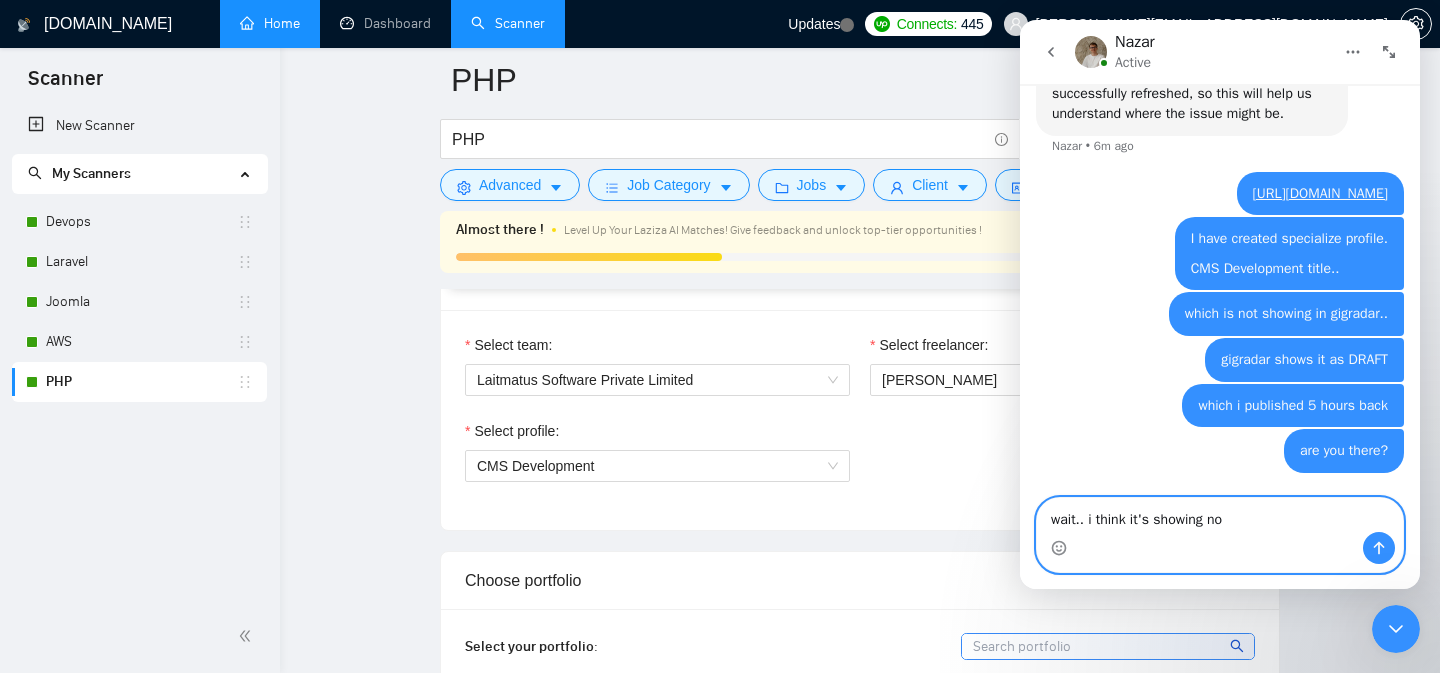 type on "wait.. i think it's showing now" 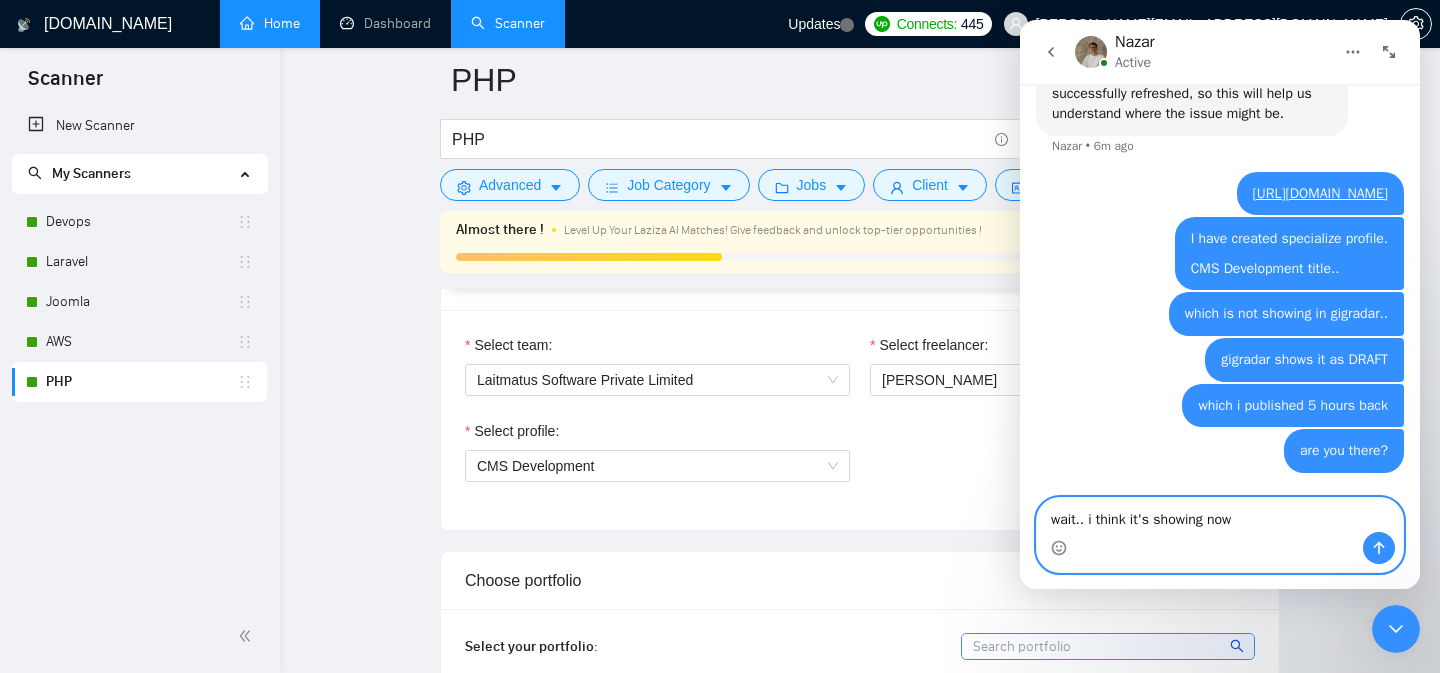 type 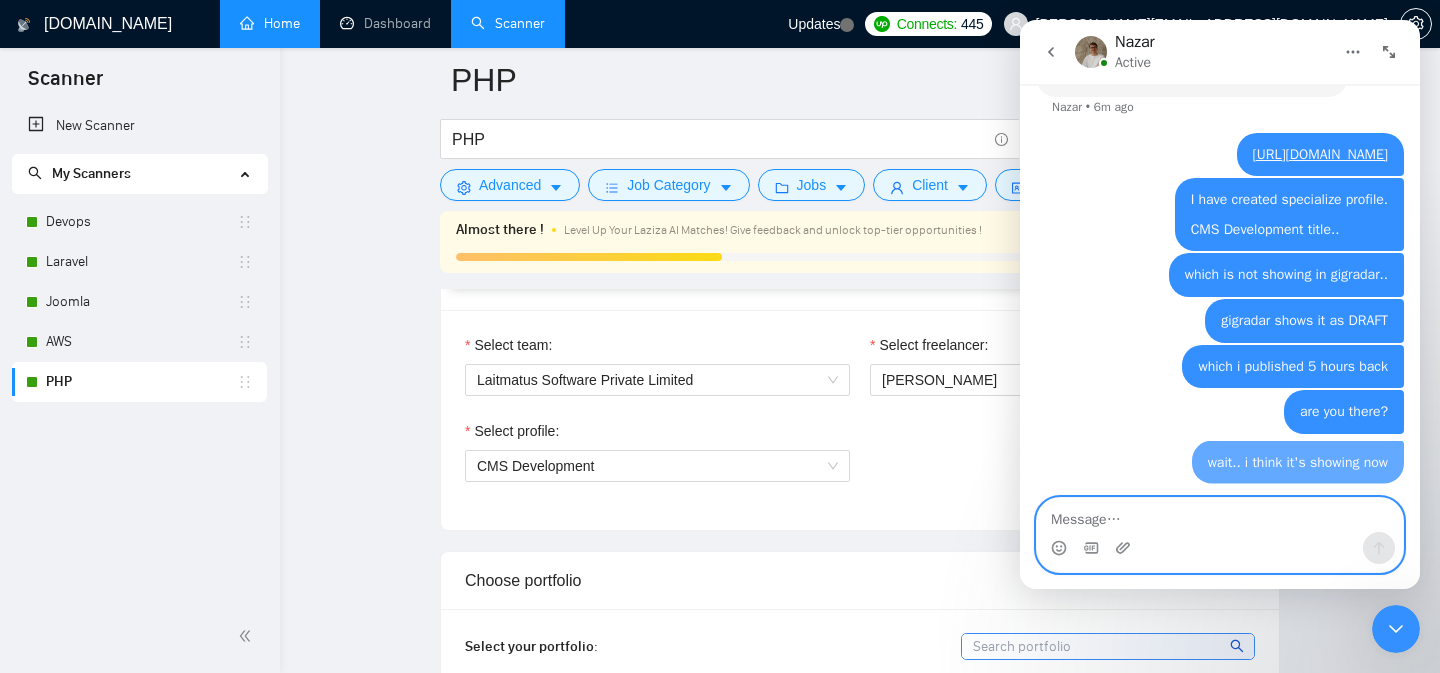 scroll, scrollTop: 1984, scrollLeft: 0, axis: vertical 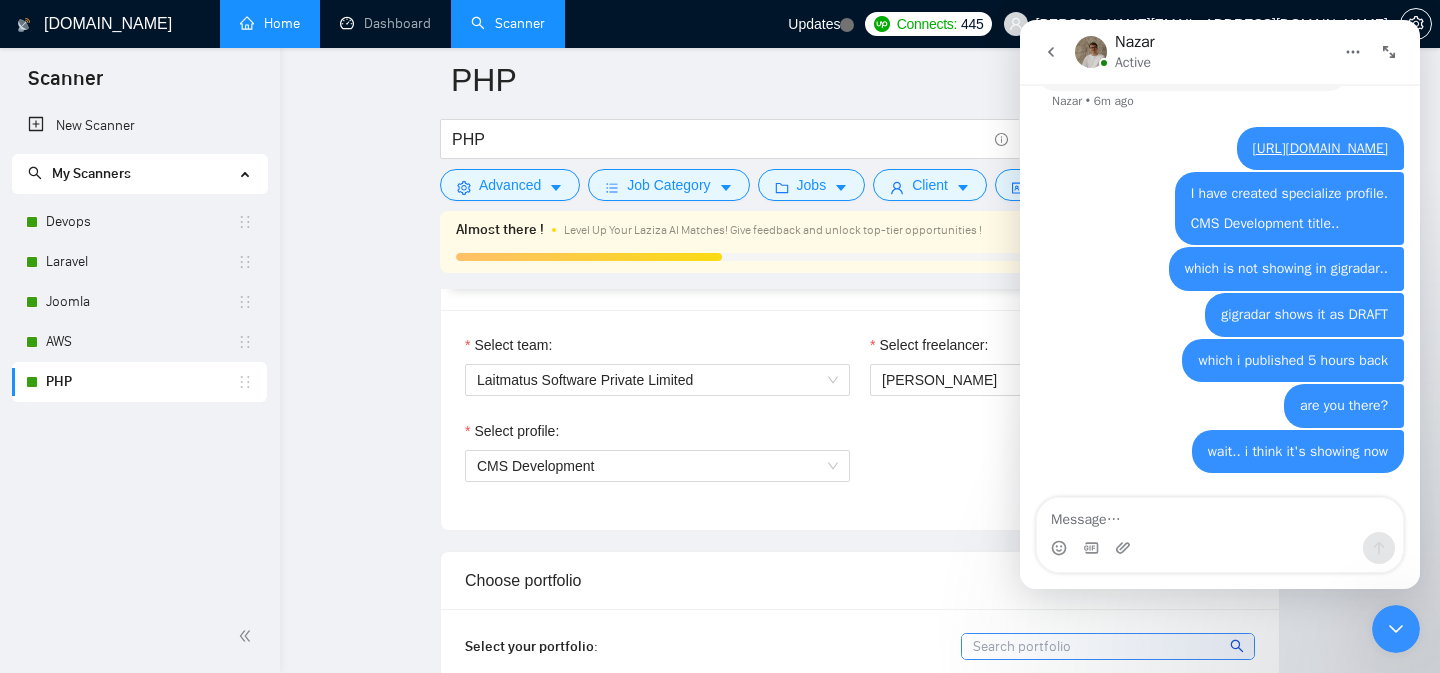 click 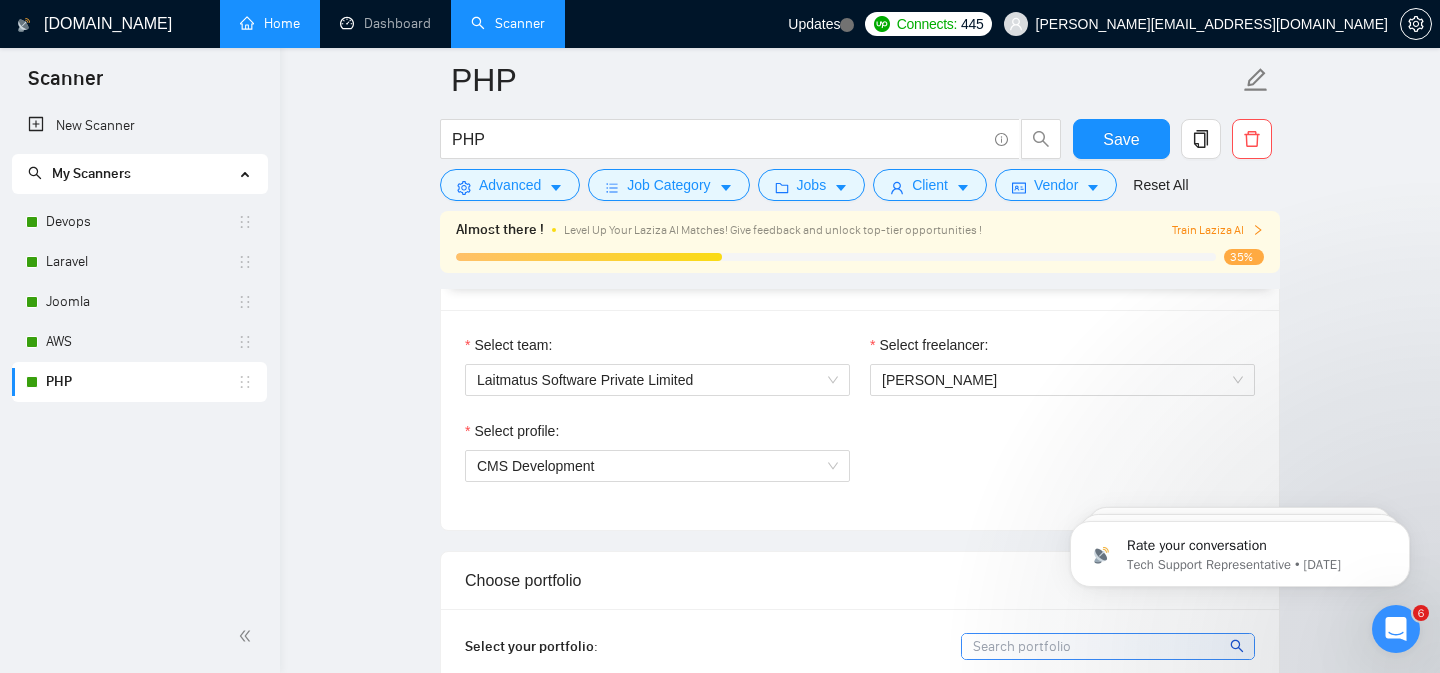 scroll, scrollTop: 0, scrollLeft: 0, axis: both 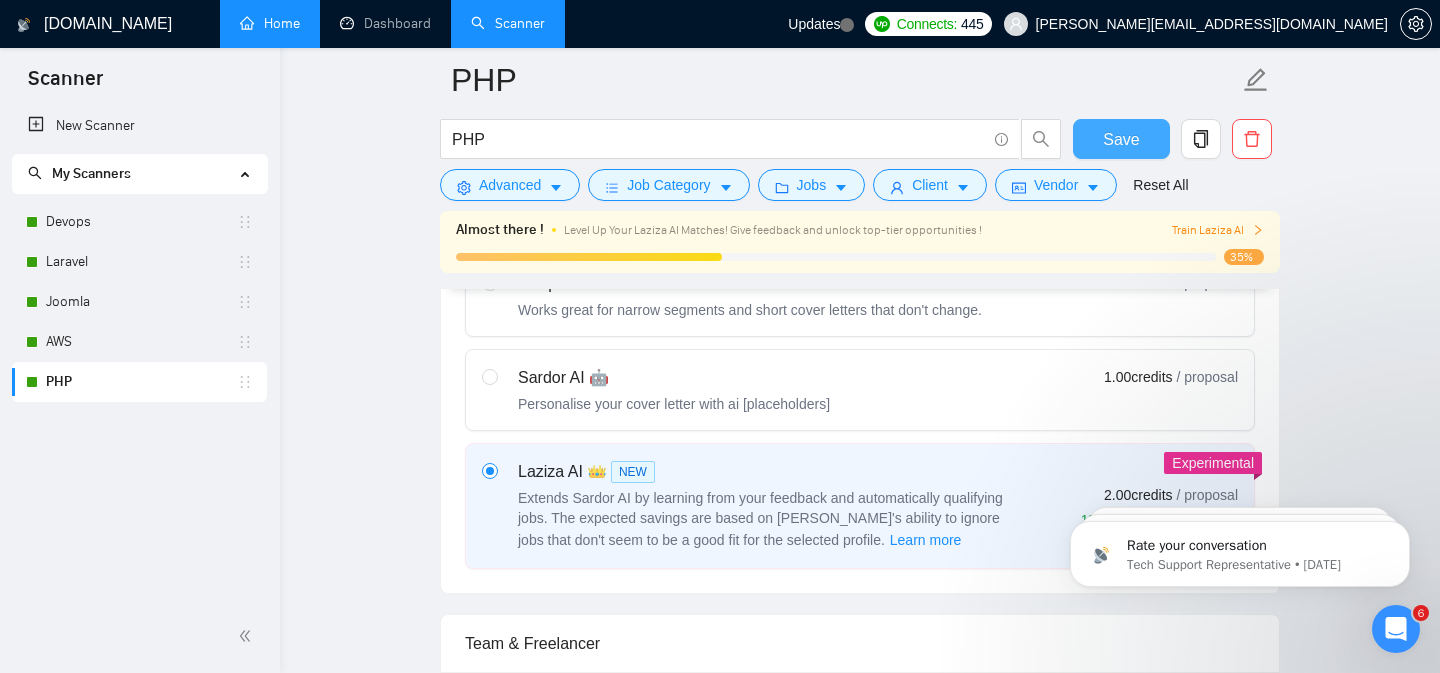 click on "Save" at bounding box center [1121, 139] 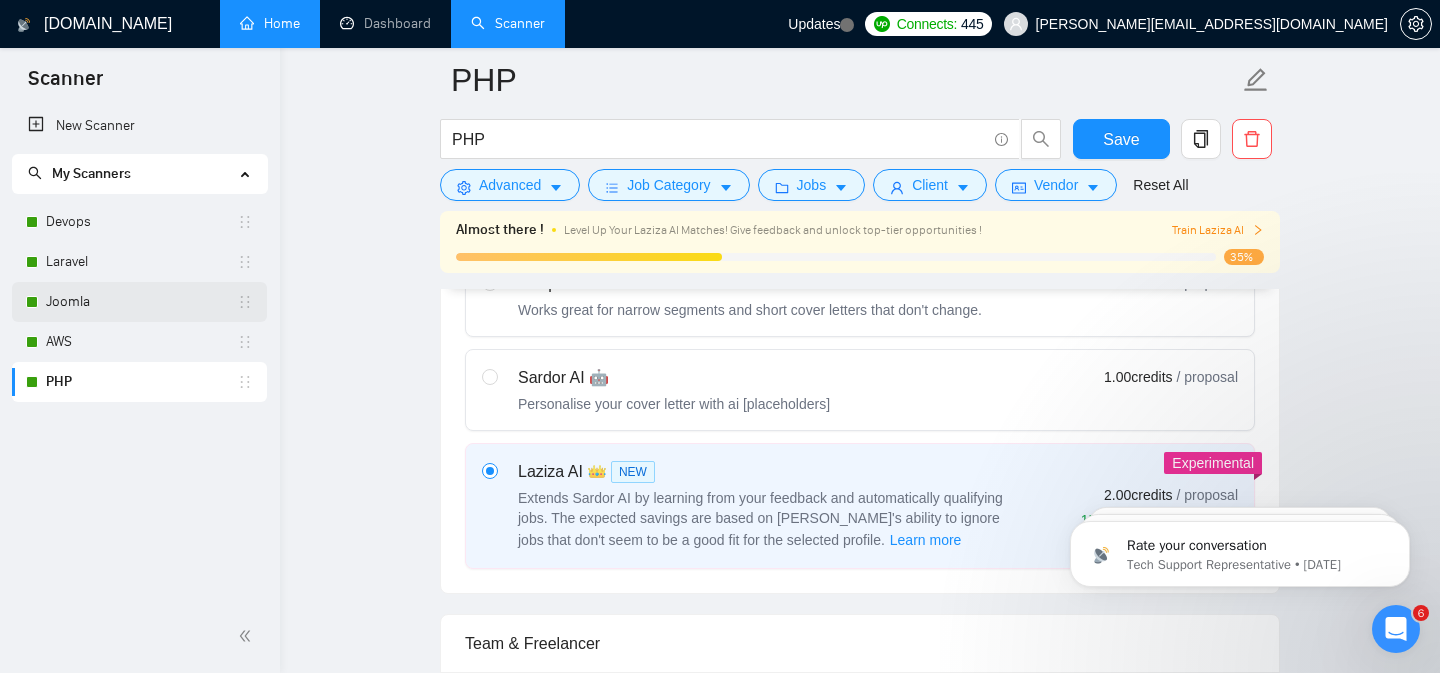 click on "Joomla" at bounding box center [141, 302] 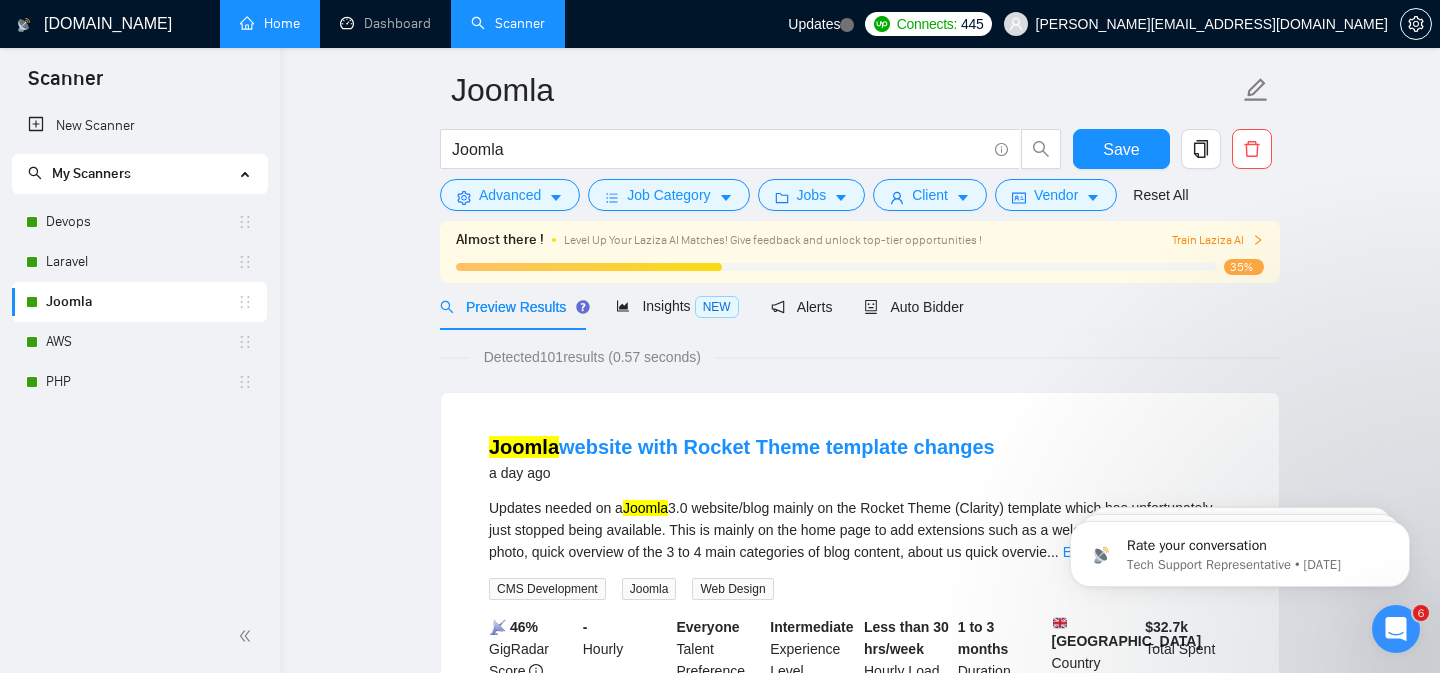 scroll, scrollTop: 0, scrollLeft: 0, axis: both 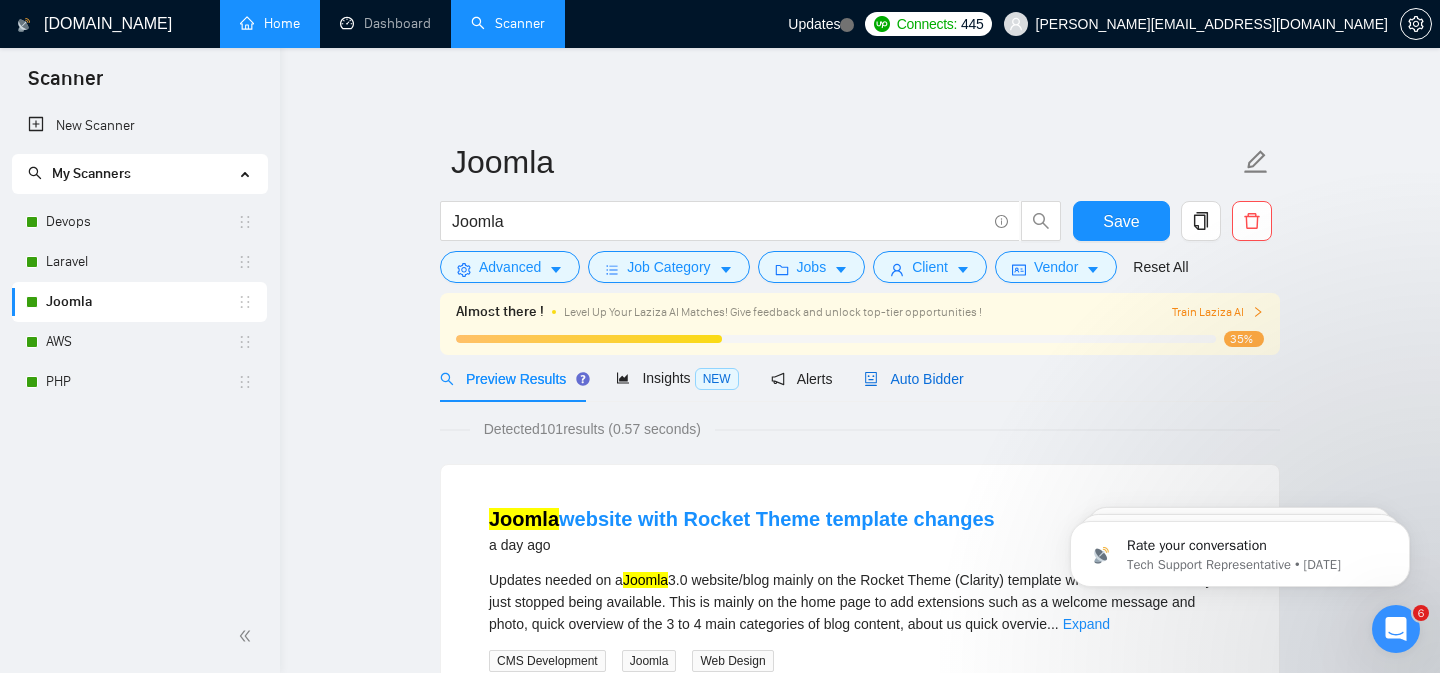 click on "Auto Bidder" at bounding box center (913, 379) 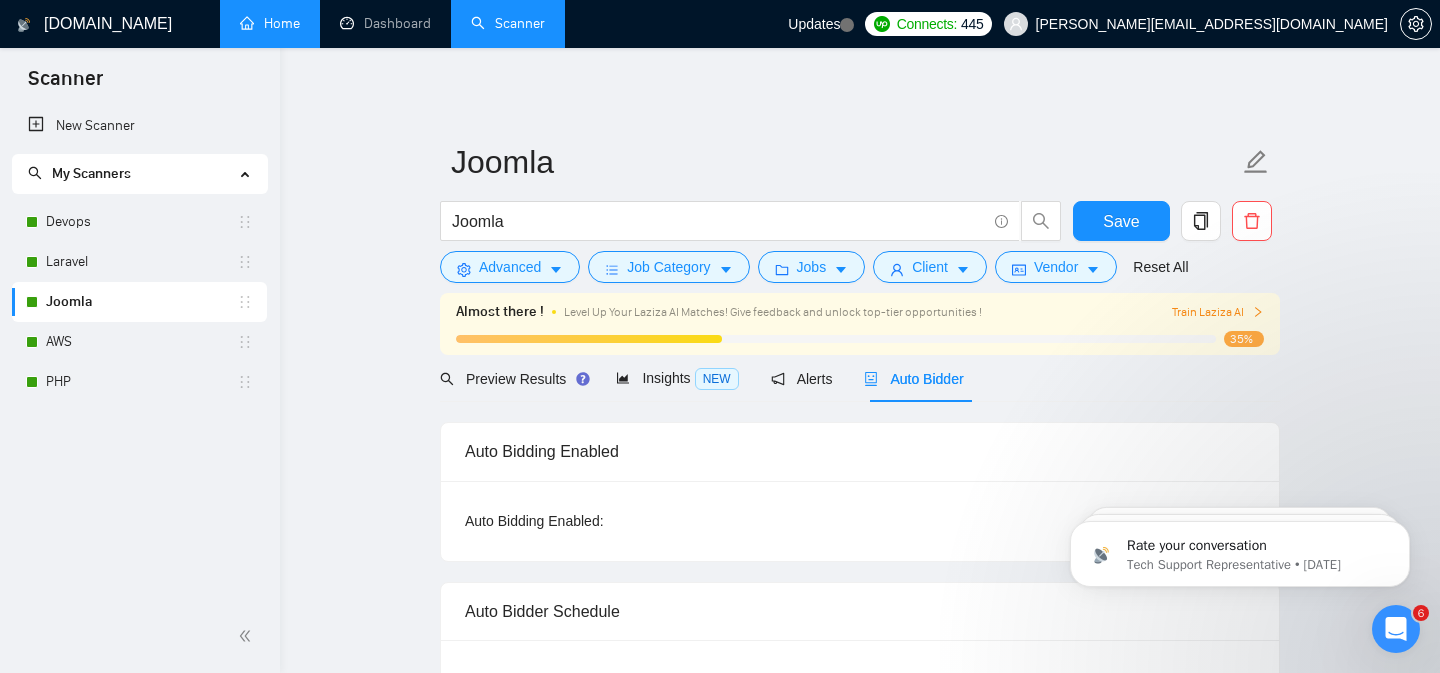 type 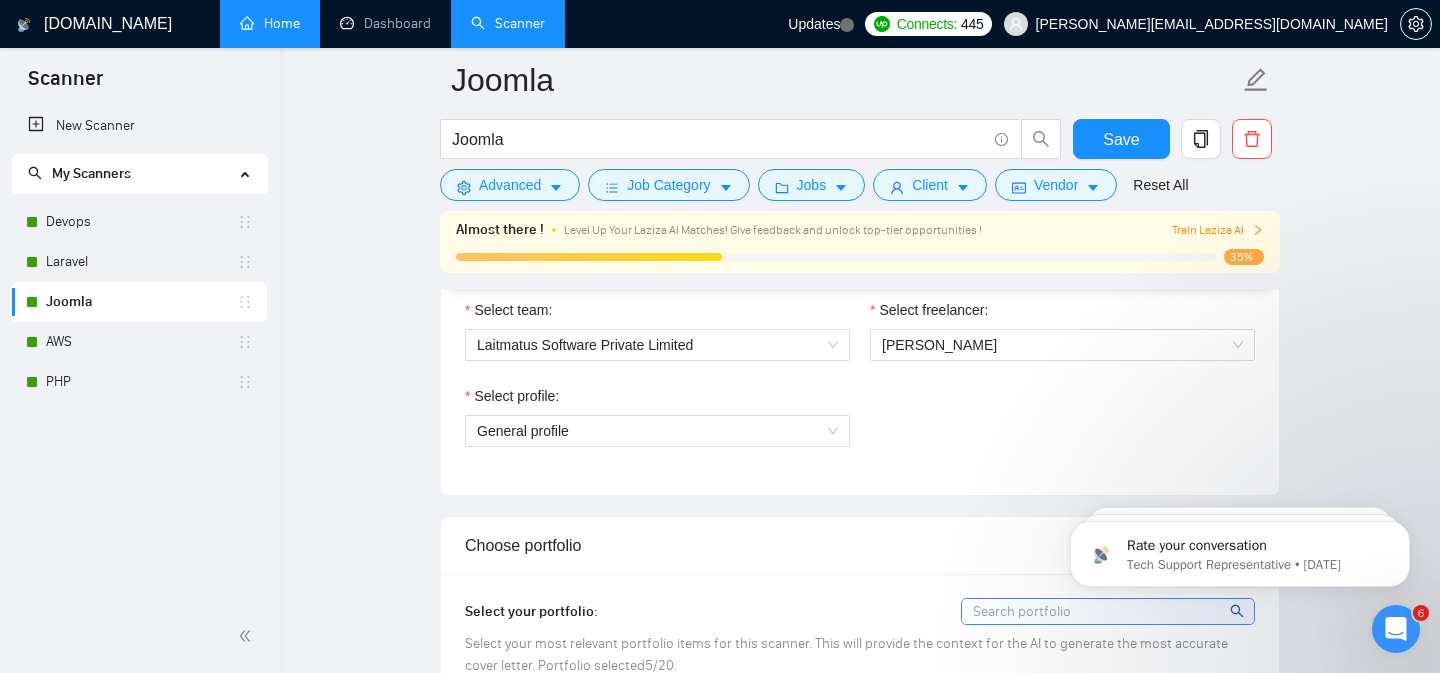 scroll, scrollTop: 1576, scrollLeft: 0, axis: vertical 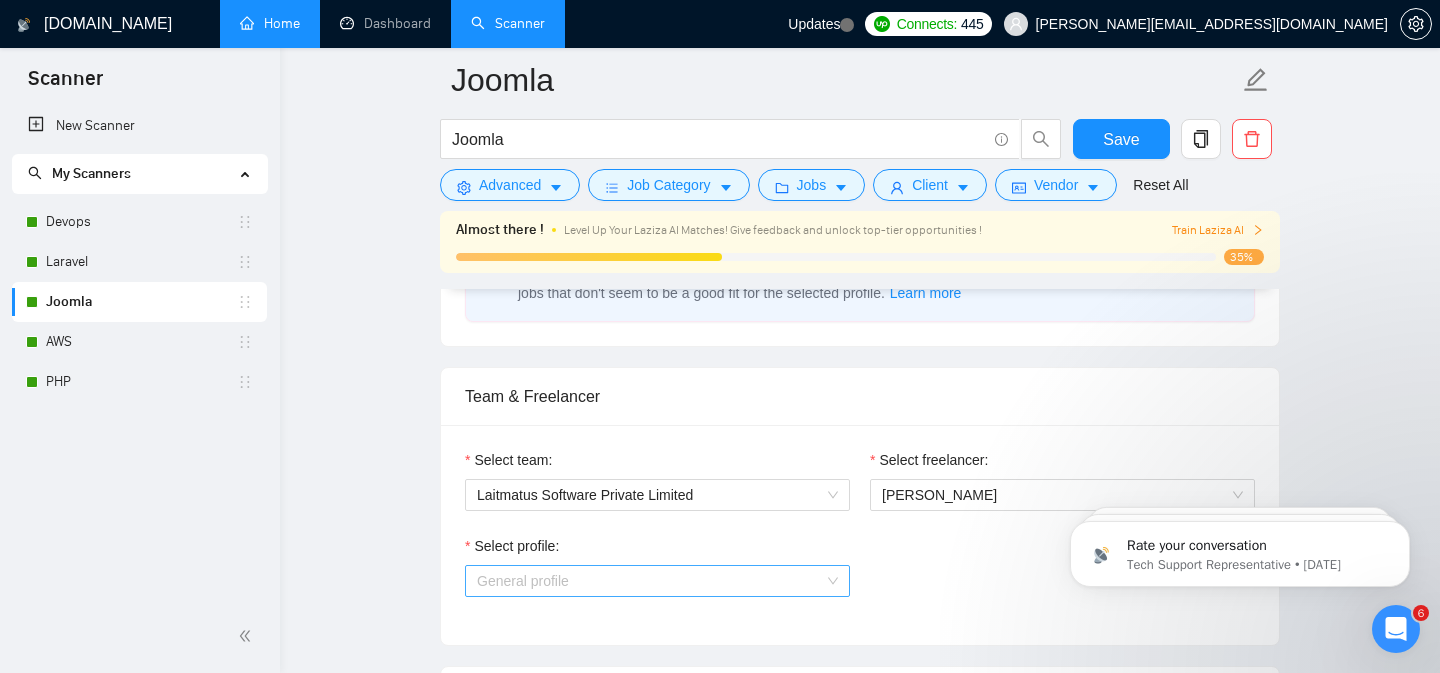 click on "General profile" at bounding box center (657, 581) 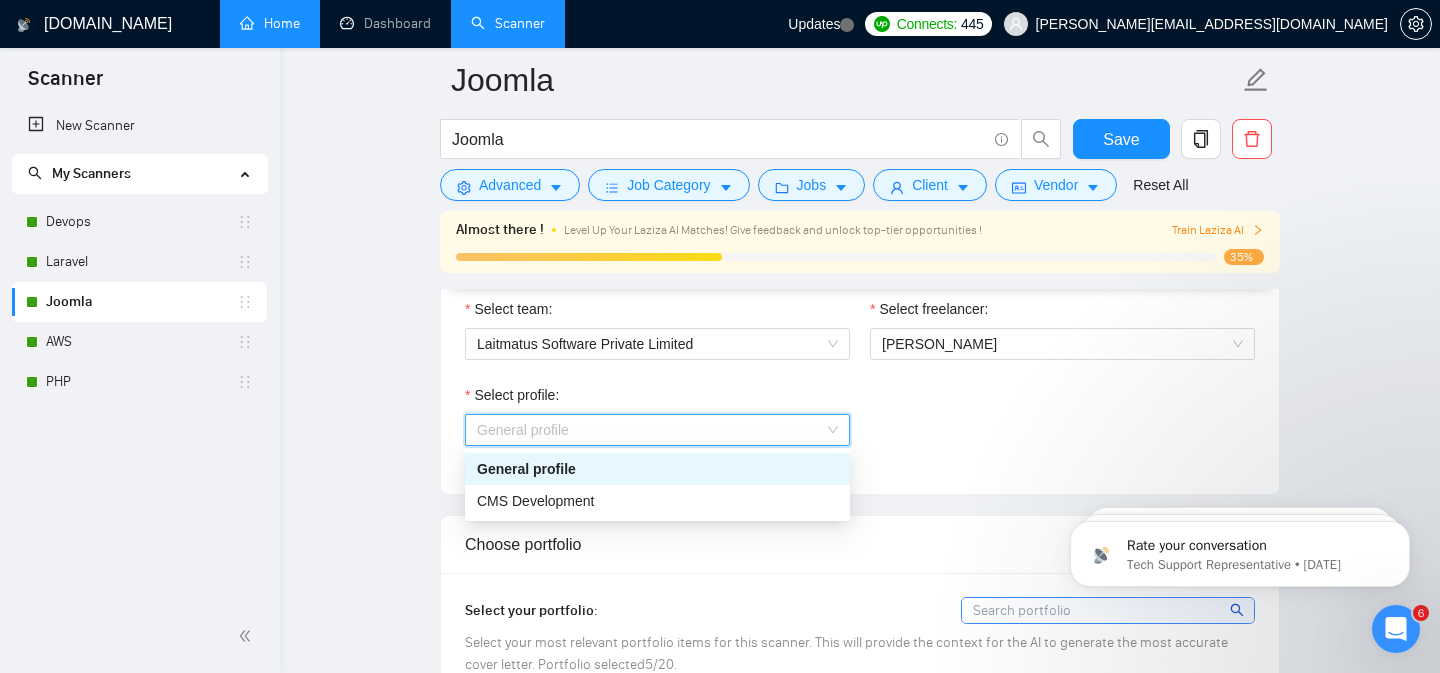 scroll, scrollTop: 1125, scrollLeft: 0, axis: vertical 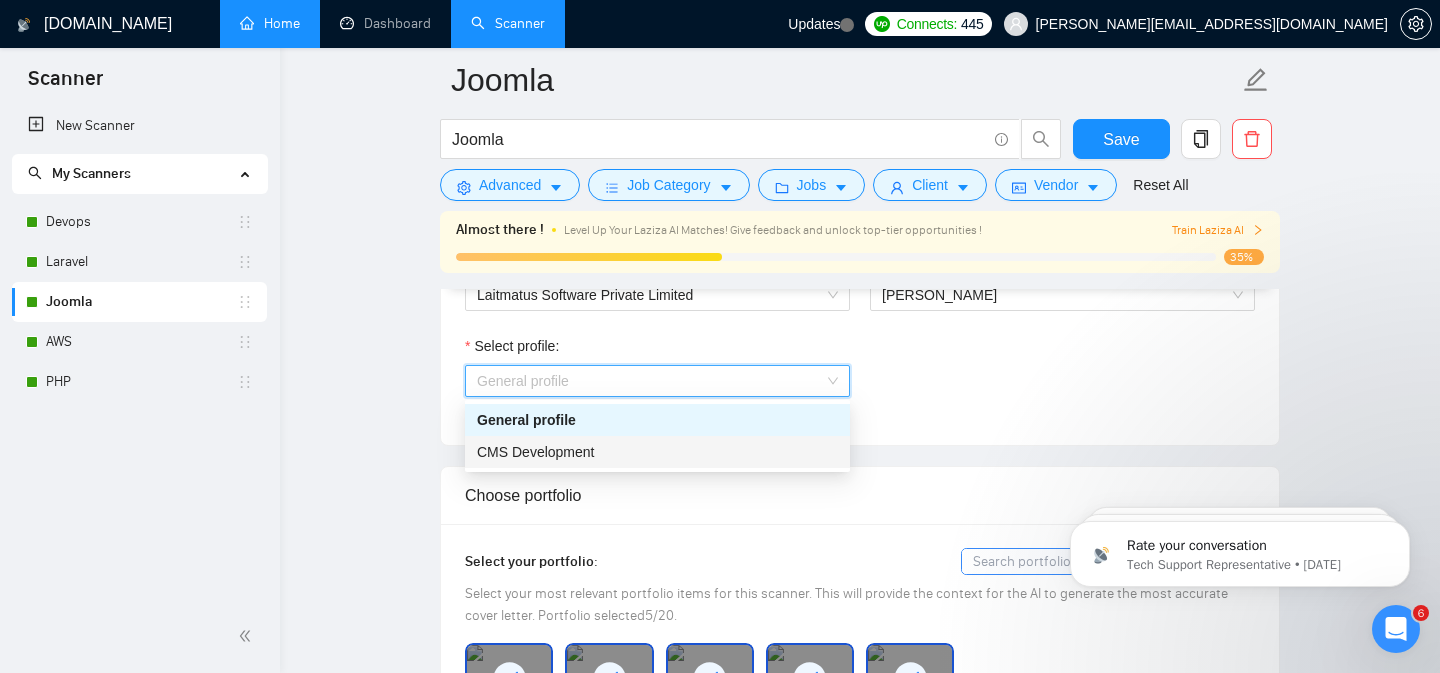 click on "CMS Development" at bounding box center [536, 452] 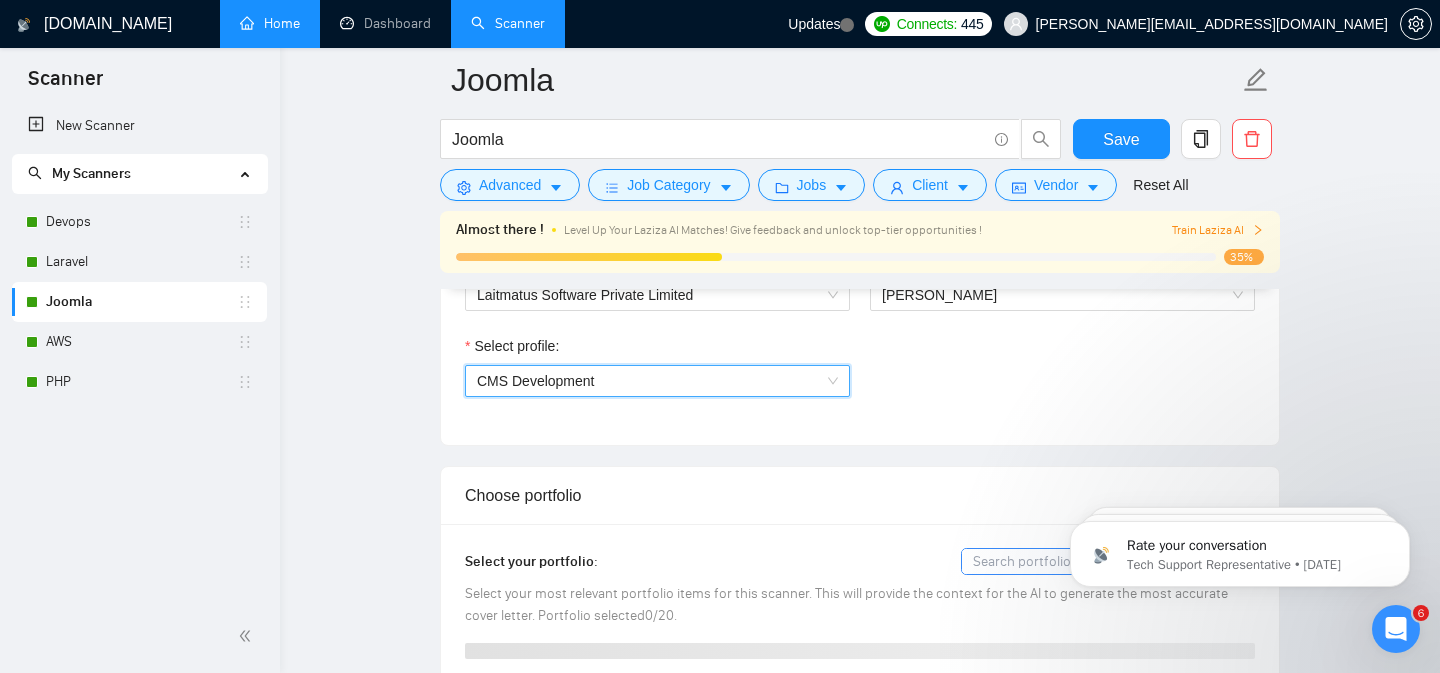 click on "Select profile: 1110580750267699200 CMS Development" at bounding box center [860, 378] 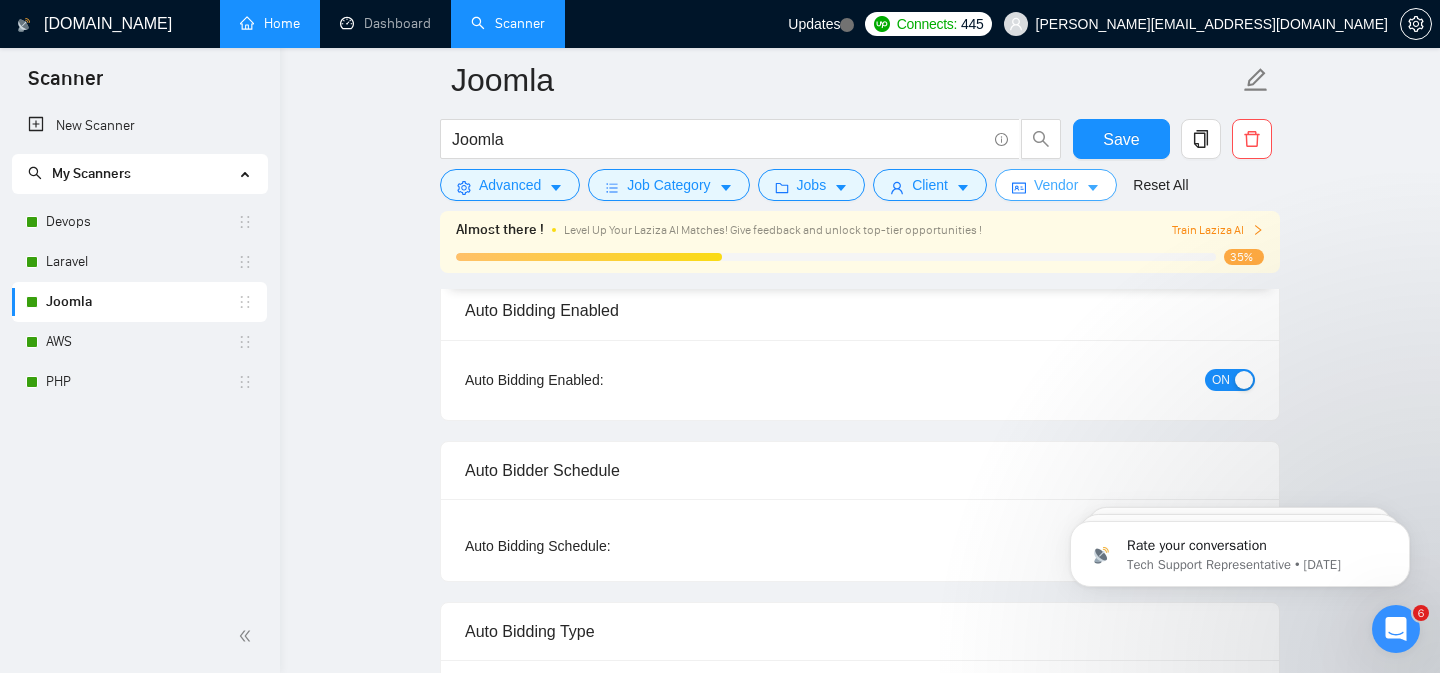 scroll, scrollTop: 0, scrollLeft: 0, axis: both 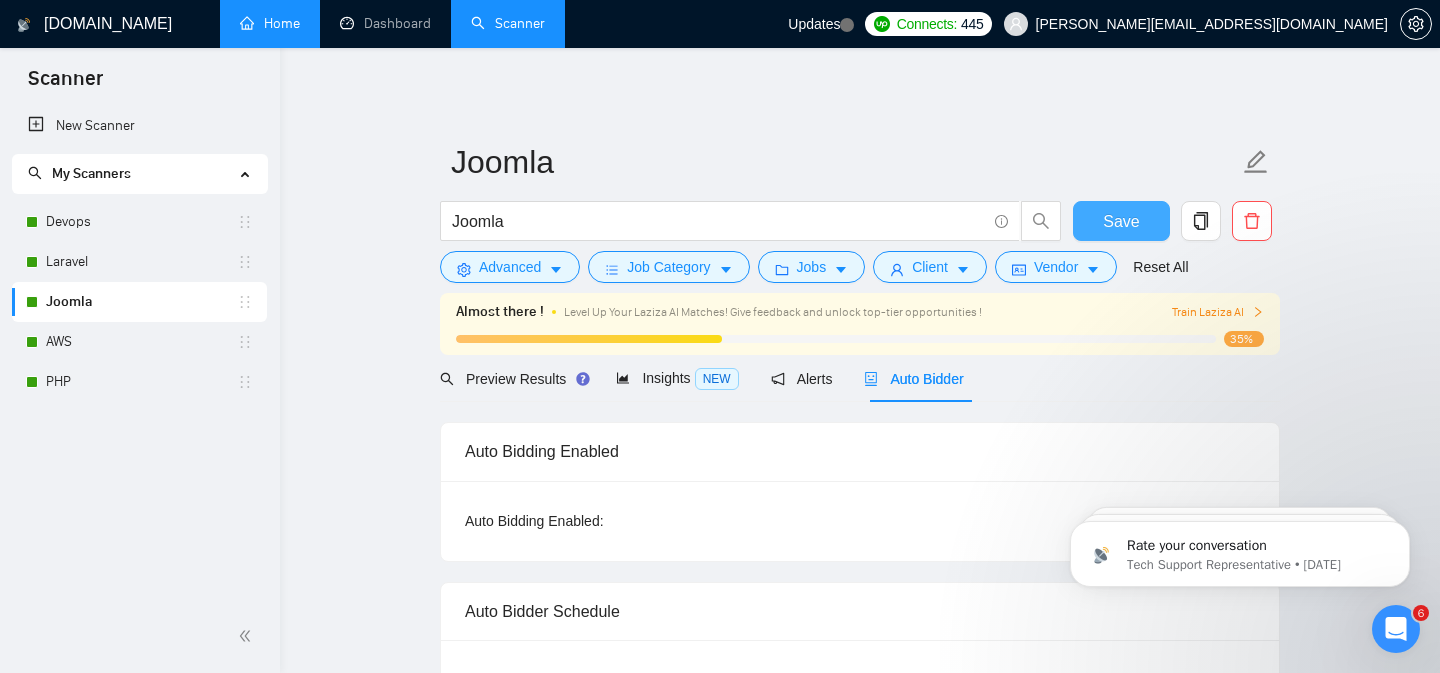 click on "Save" at bounding box center (1121, 221) 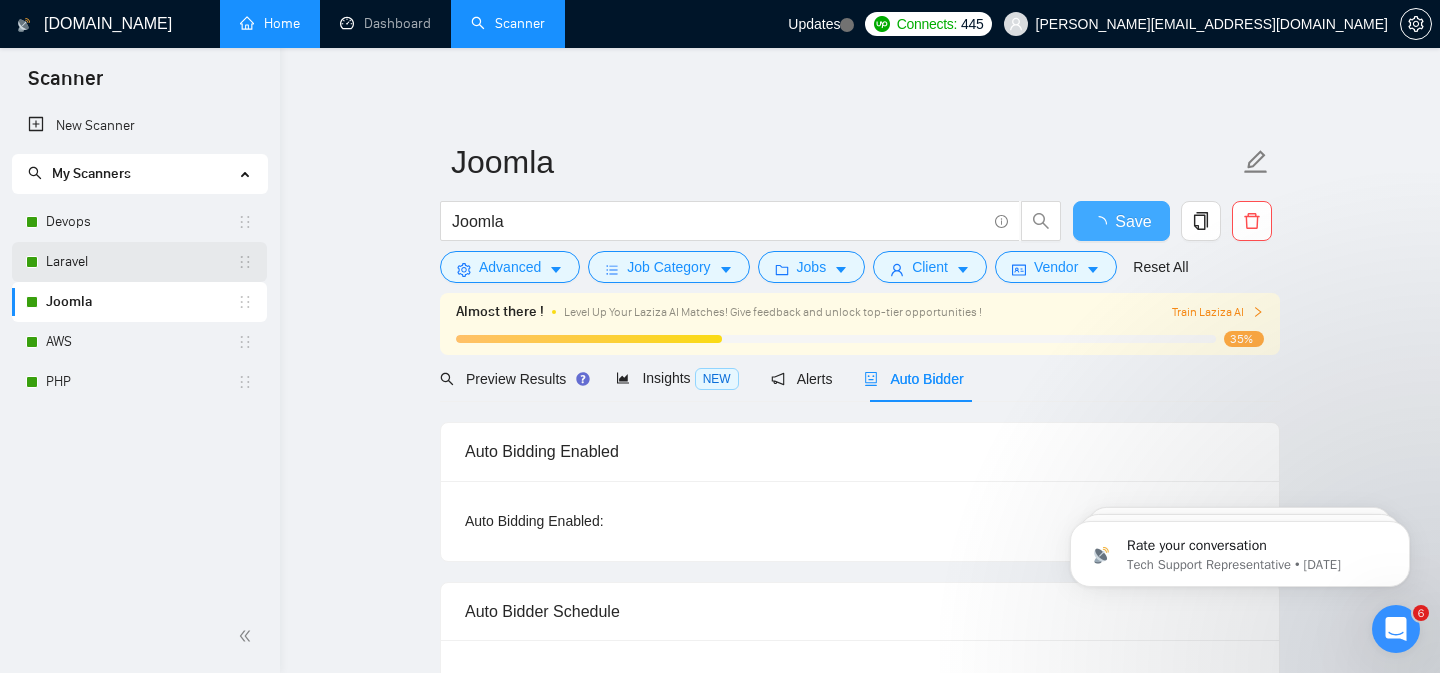 type 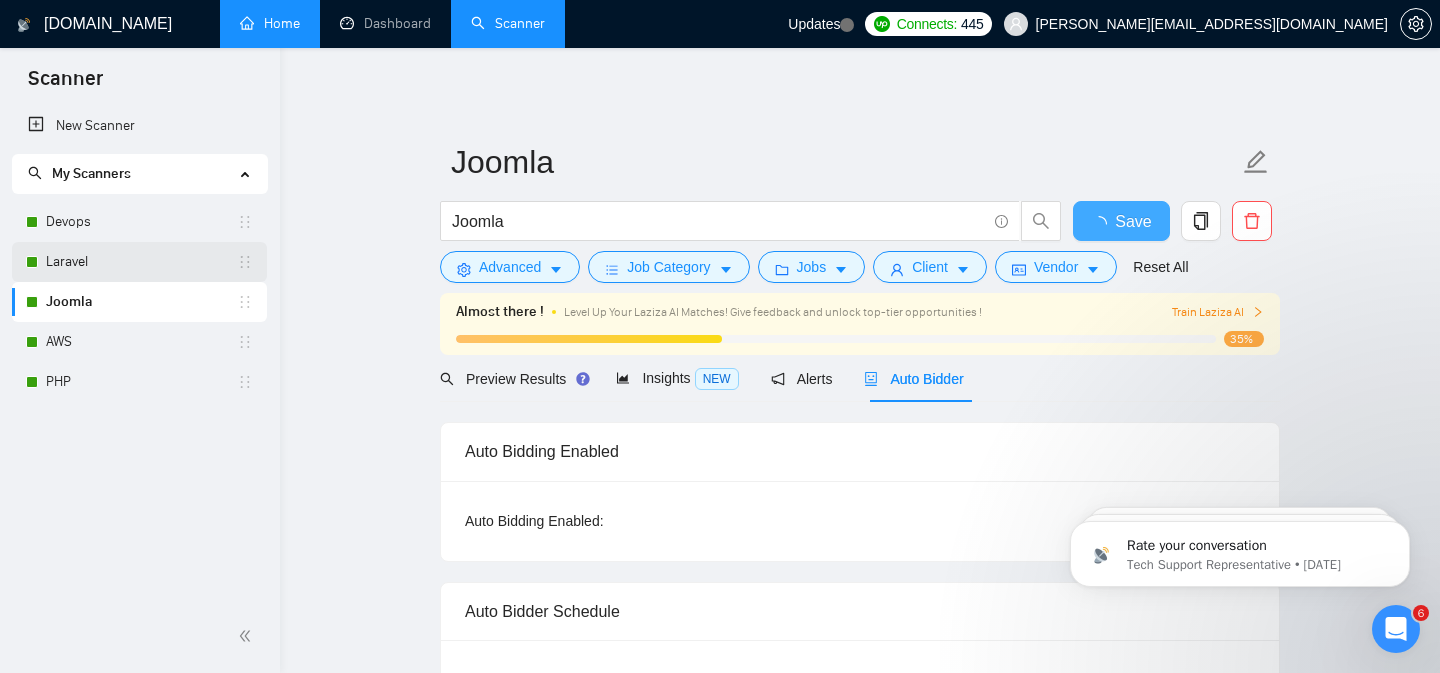 checkbox on "true" 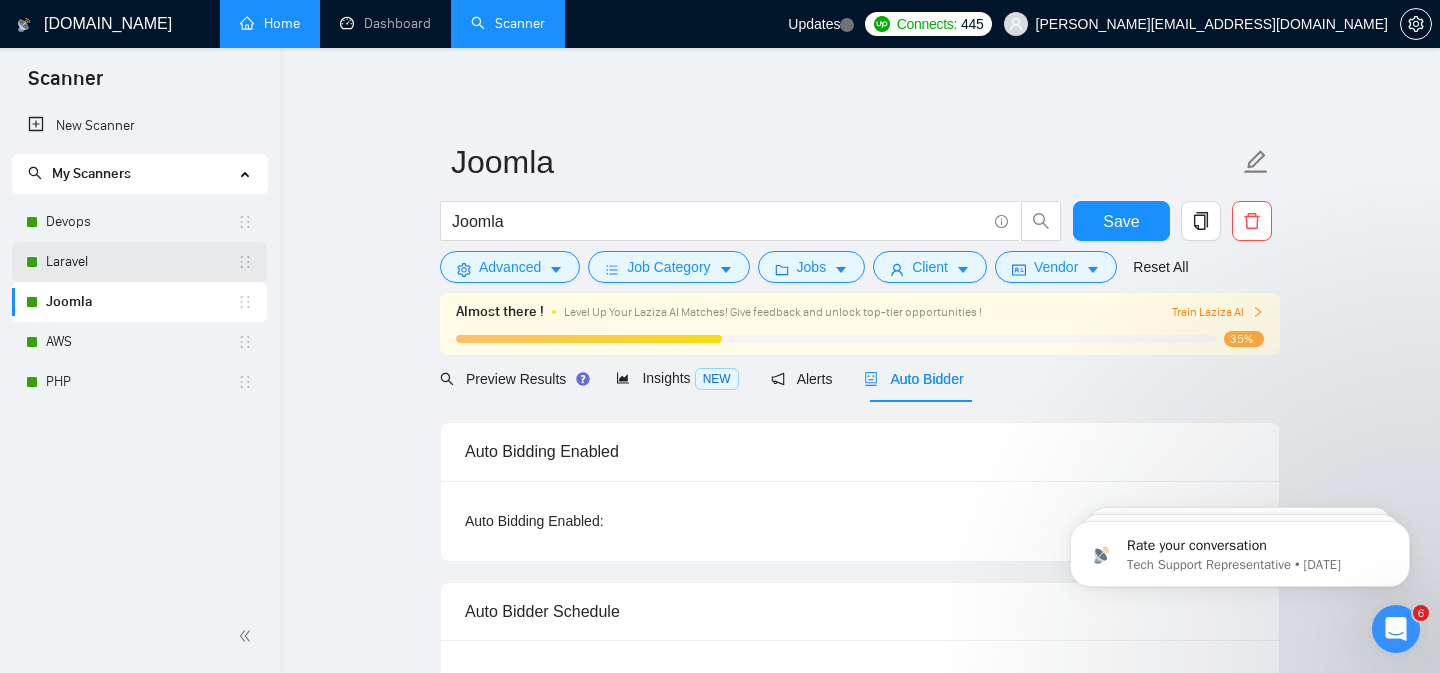 click on "Laravel" at bounding box center [141, 262] 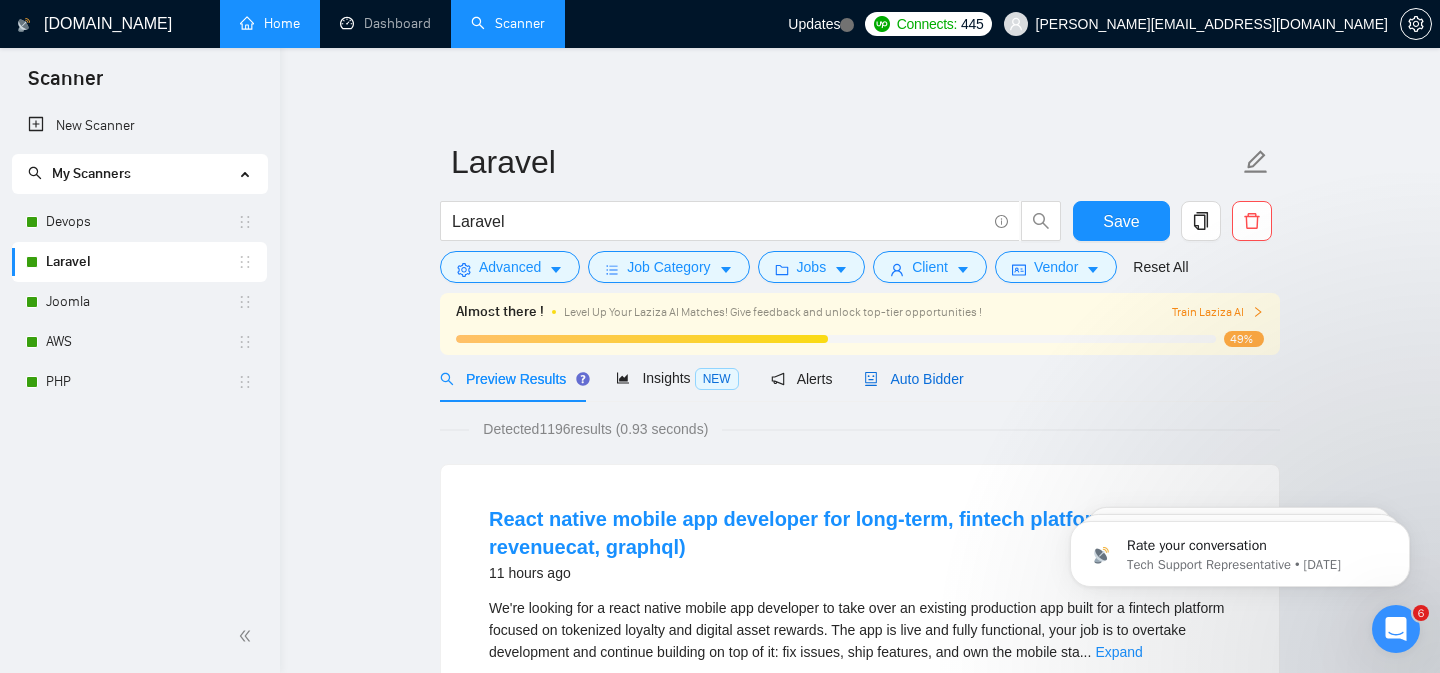 click on "Auto Bidder" at bounding box center [913, 379] 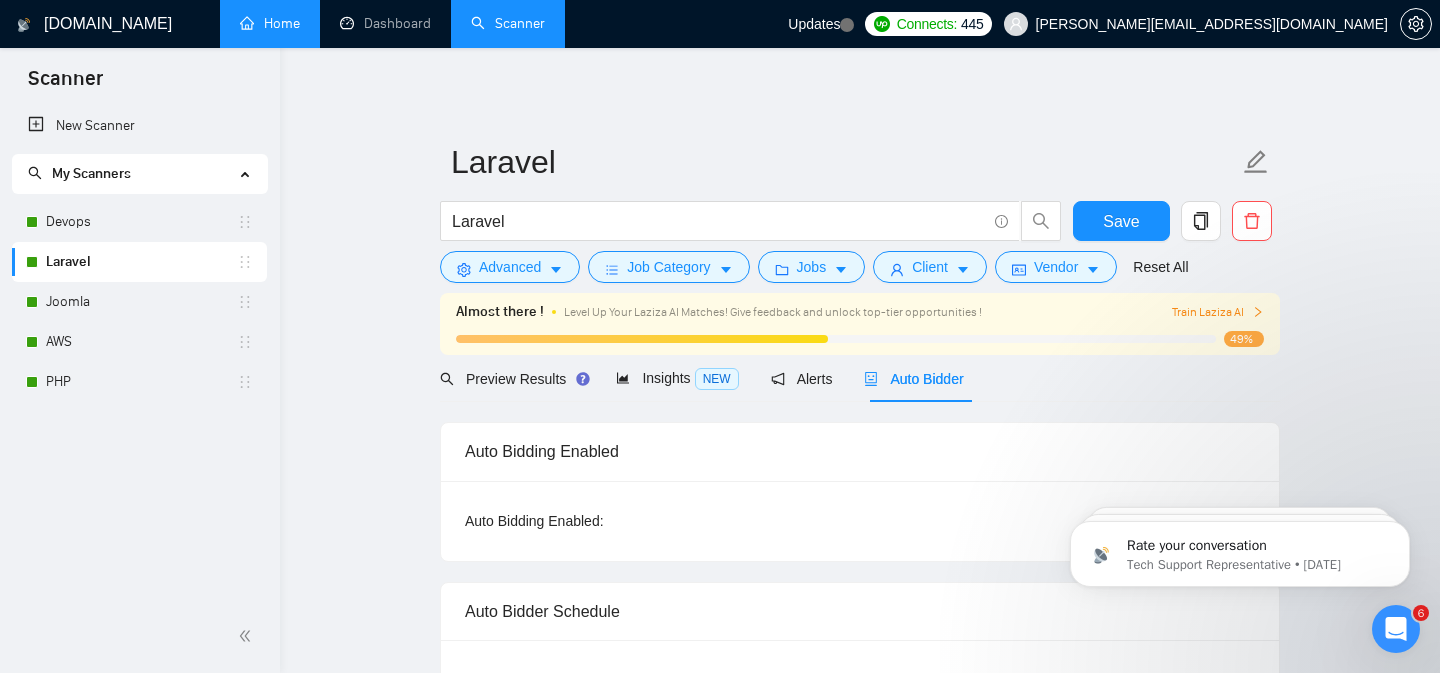 type 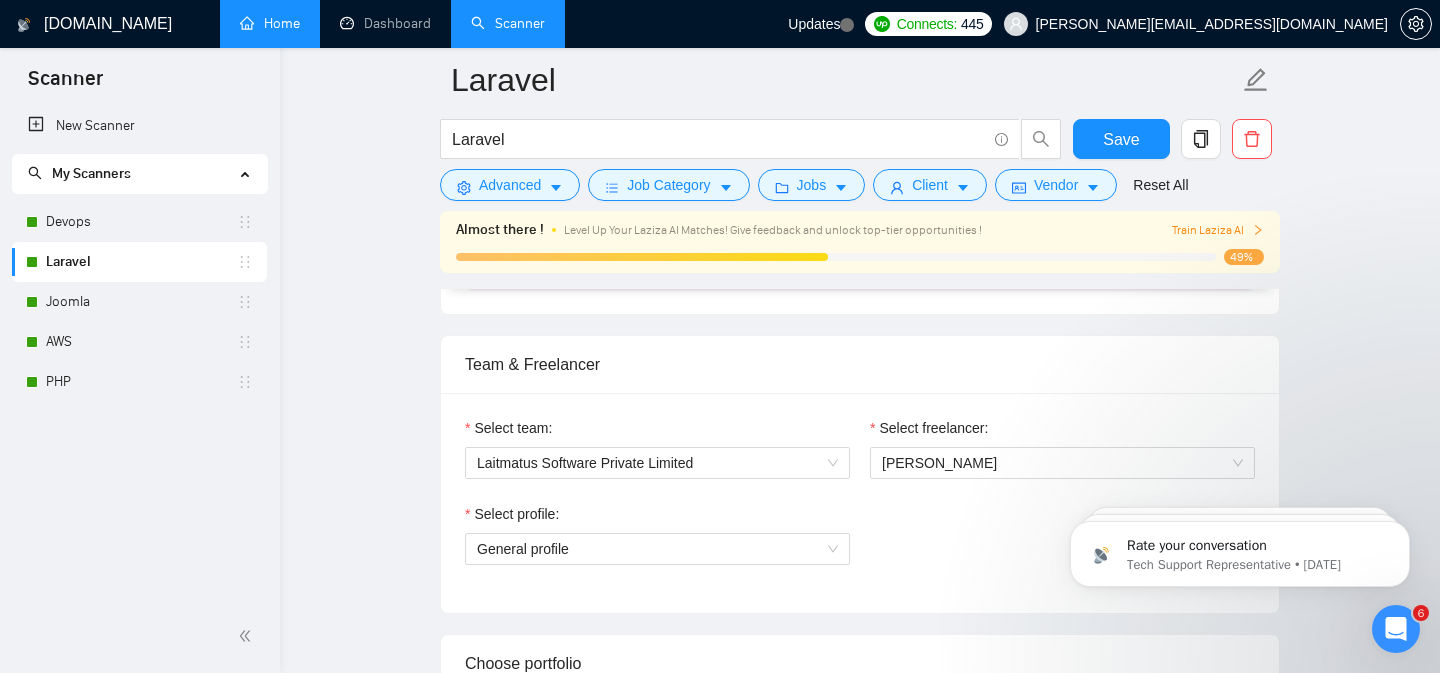 scroll, scrollTop: 955, scrollLeft: 0, axis: vertical 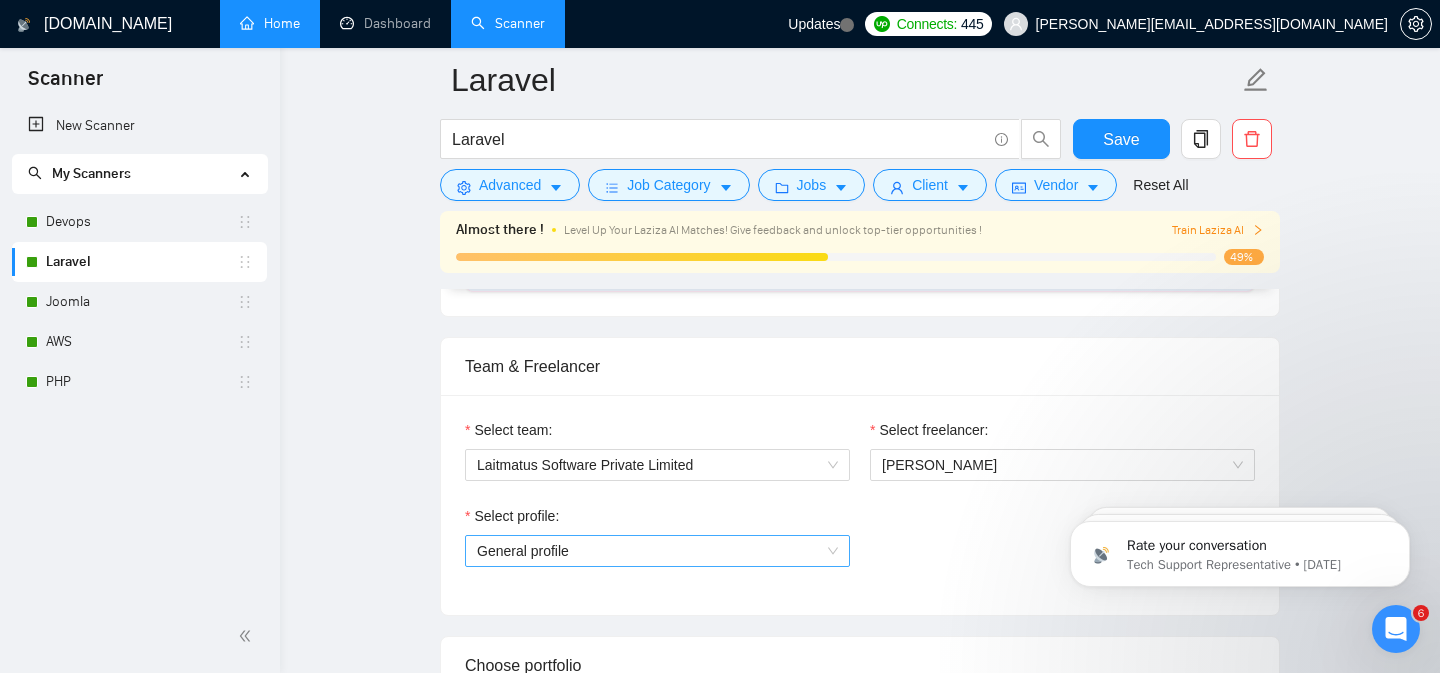 click on "General profile" at bounding box center [657, 551] 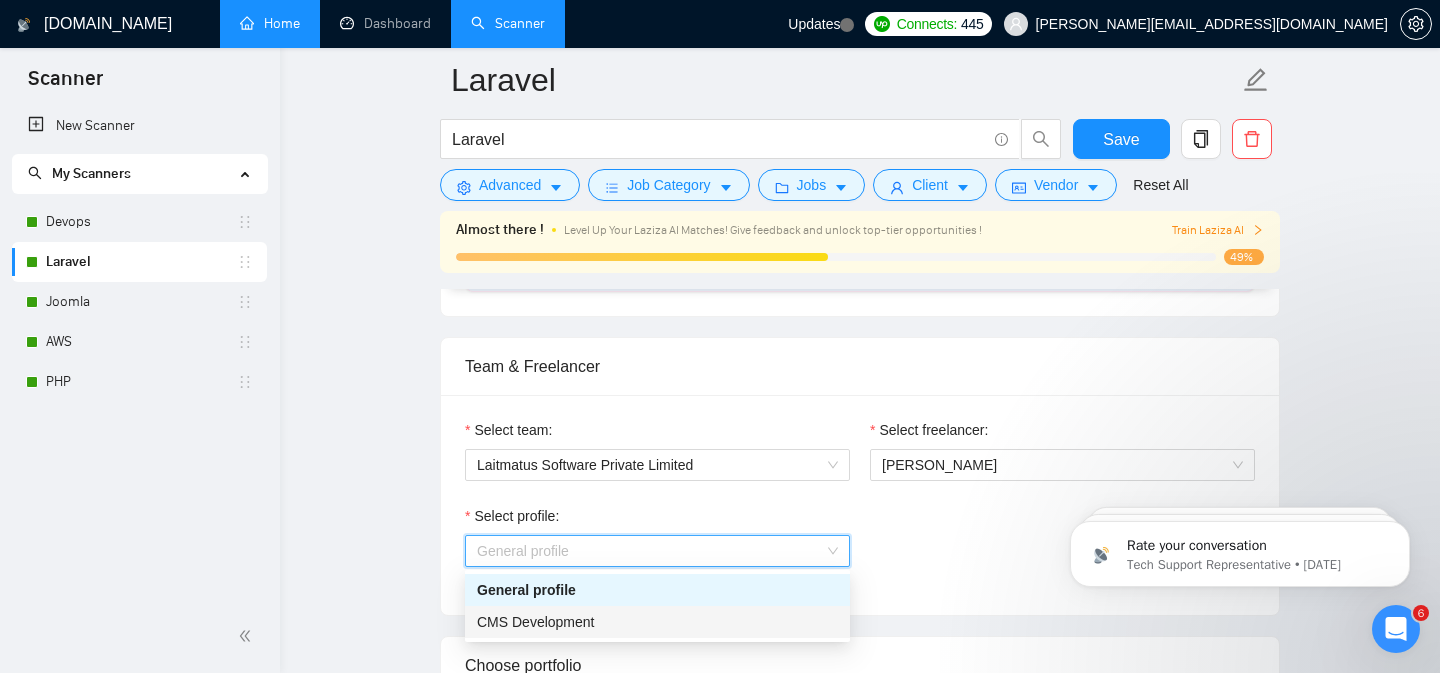 click on "CMS Development" at bounding box center [536, 622] 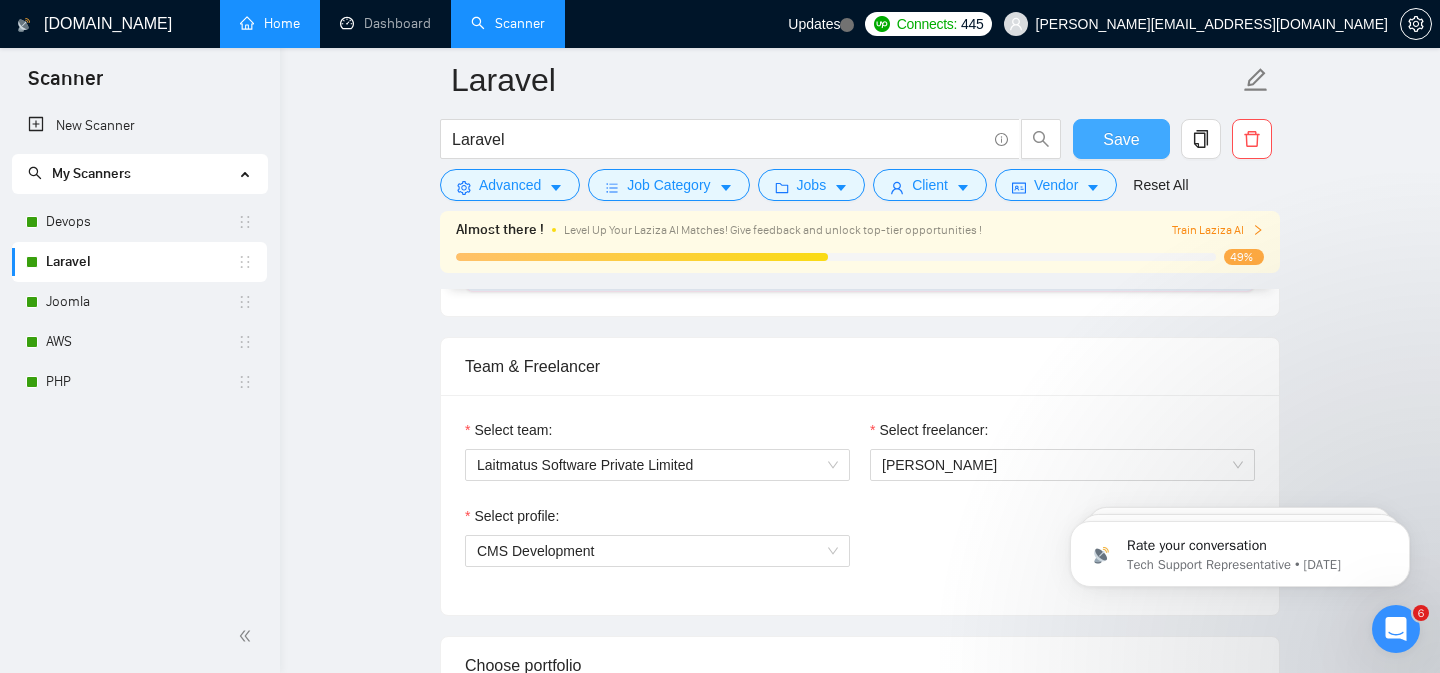 click on "Save" at bounding box center [1121, 139] 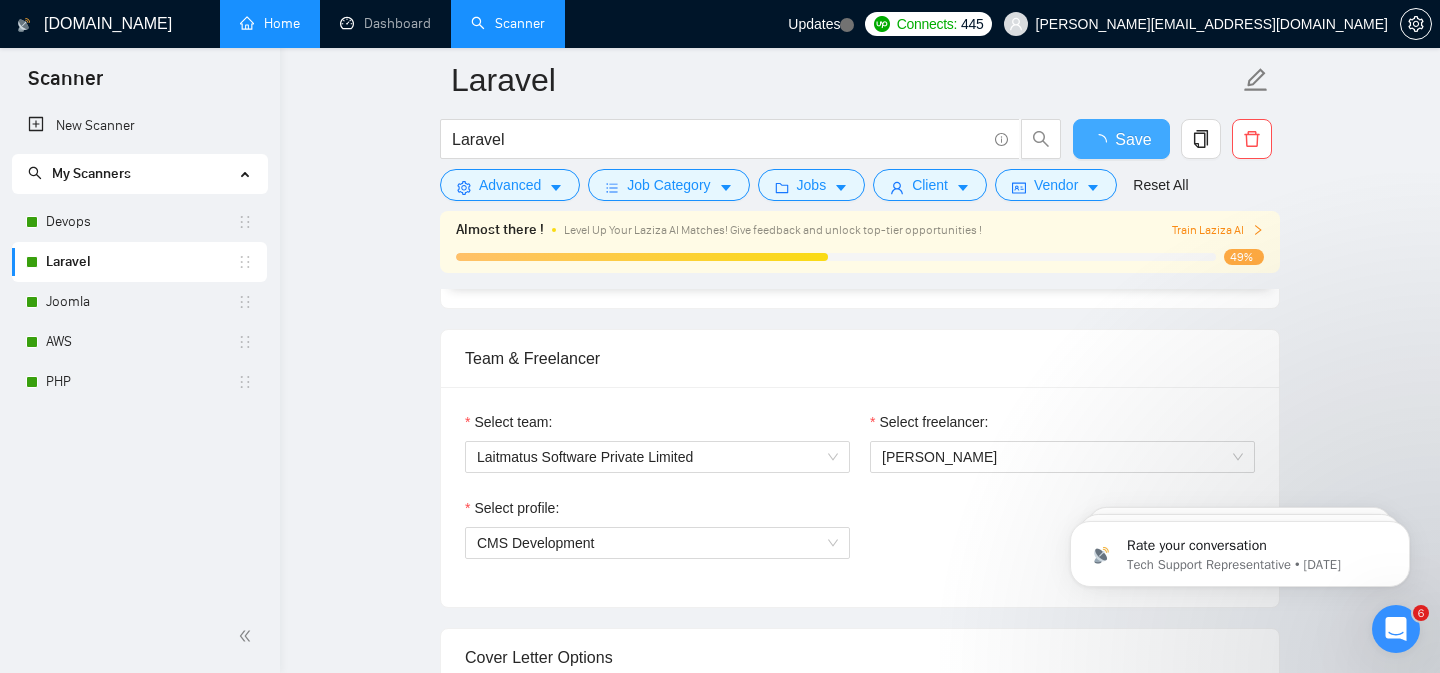 type 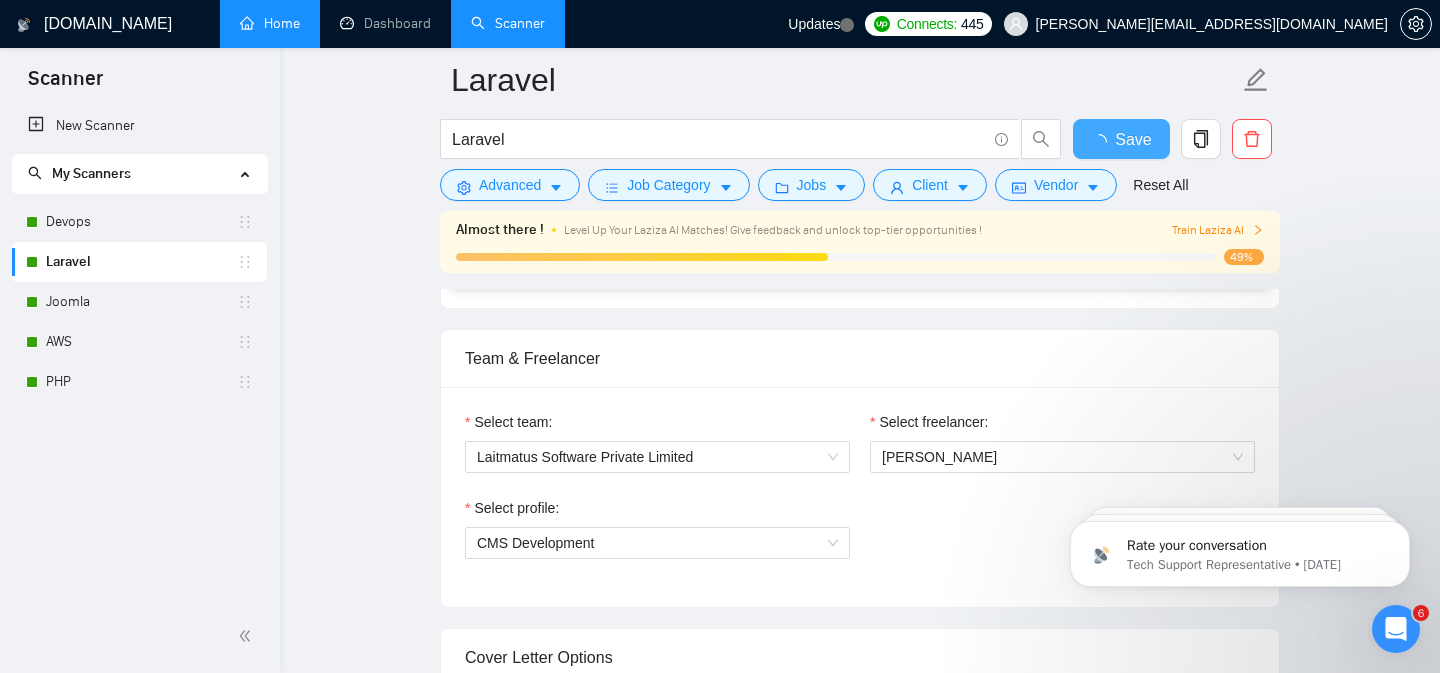 checkbox on "true" 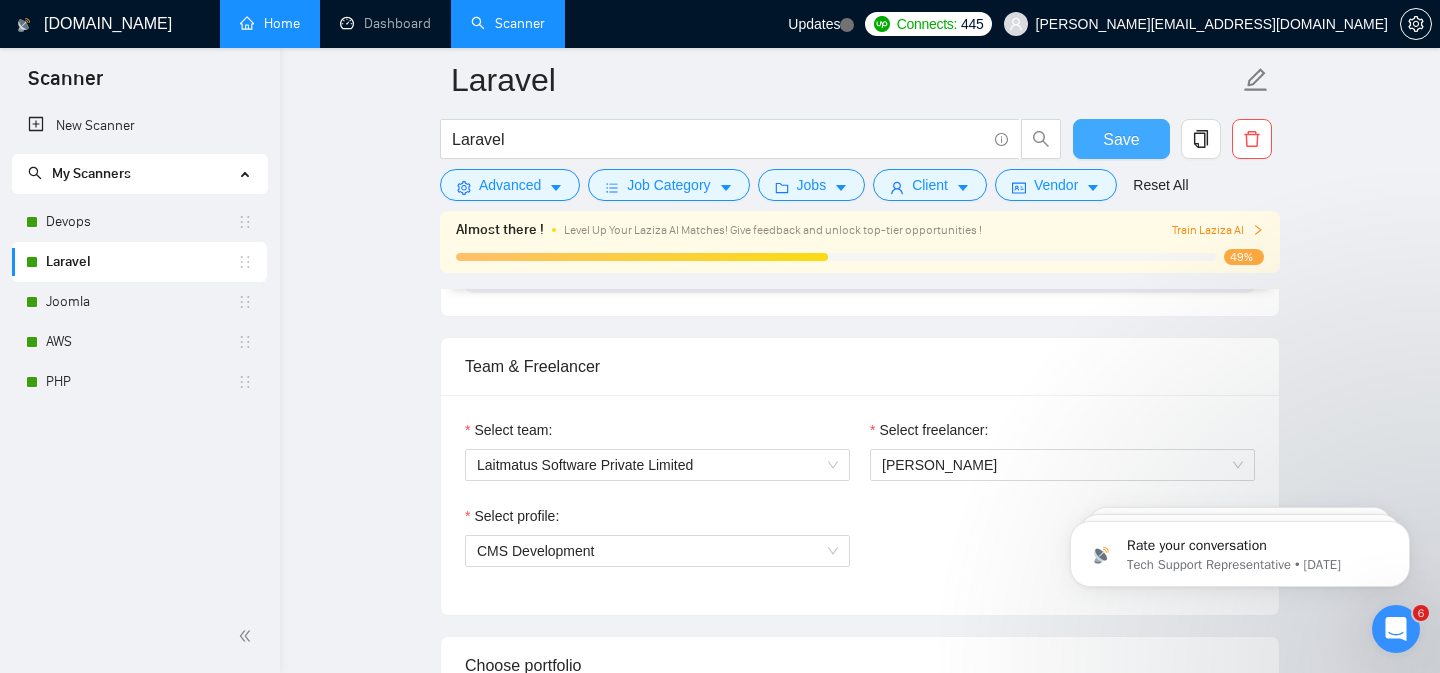 type 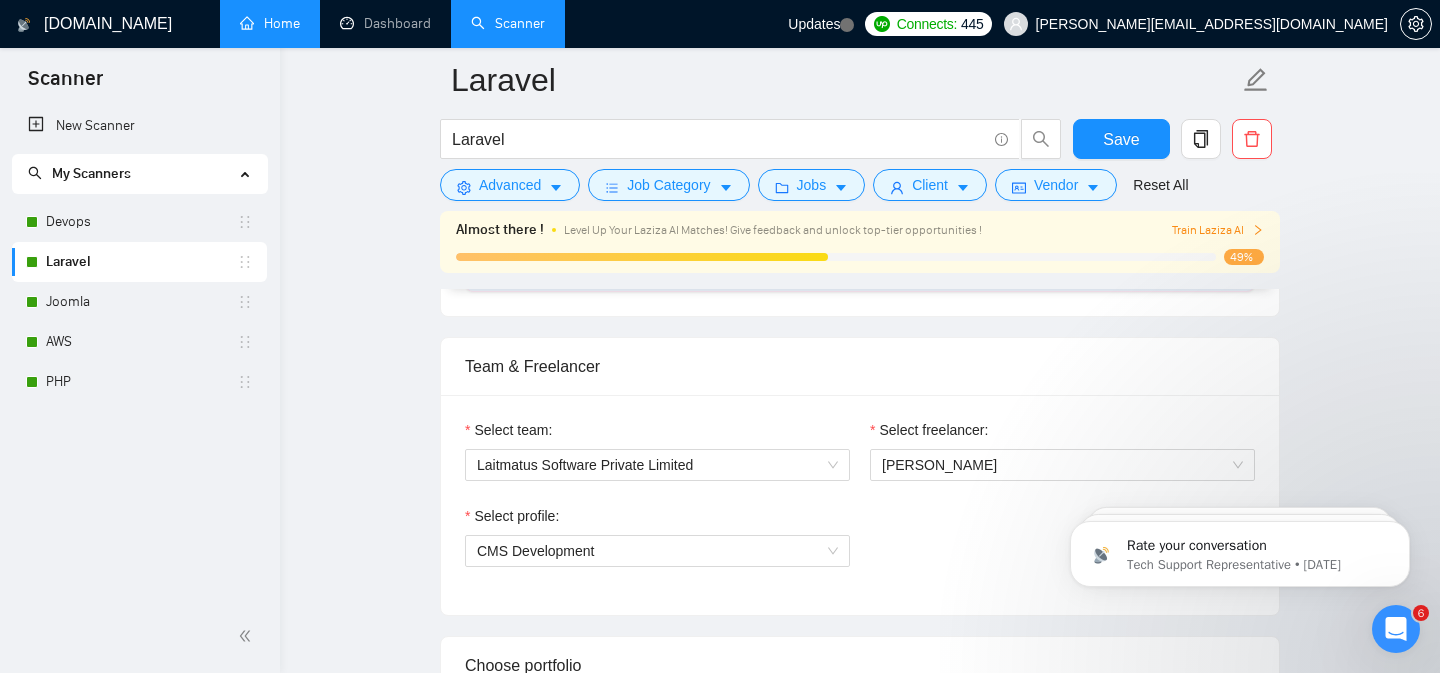 click at bounding box center [1396, 629] 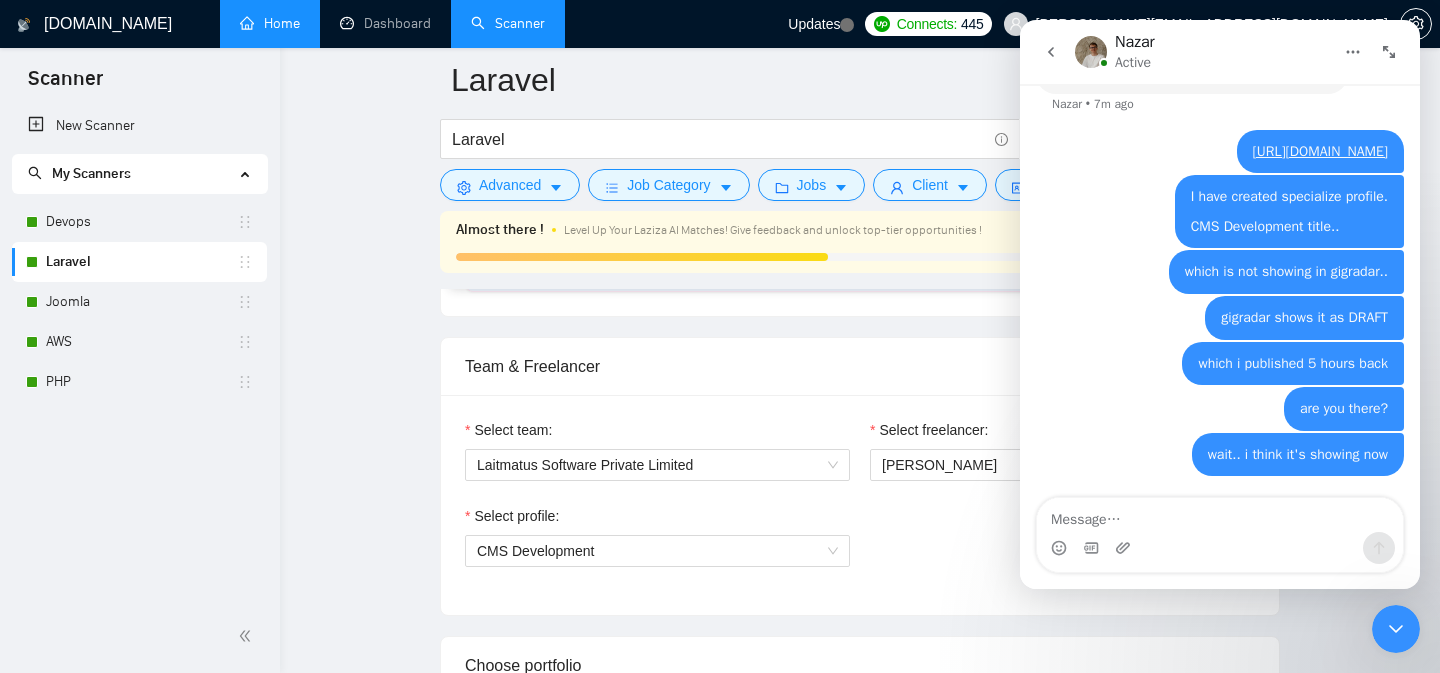 scroll, scrollTop: 1984, scrollLeft: 0, axis: vertical 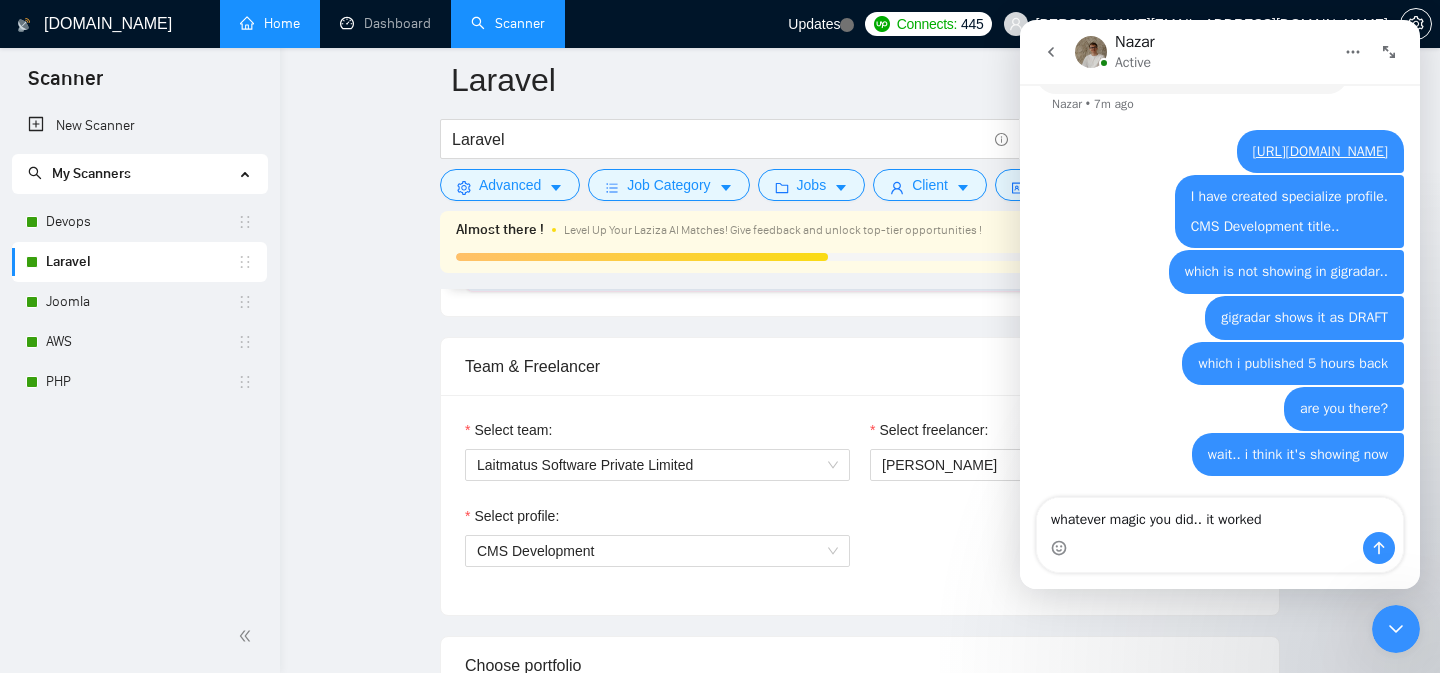 type on "whatever magic you did.. it worked." 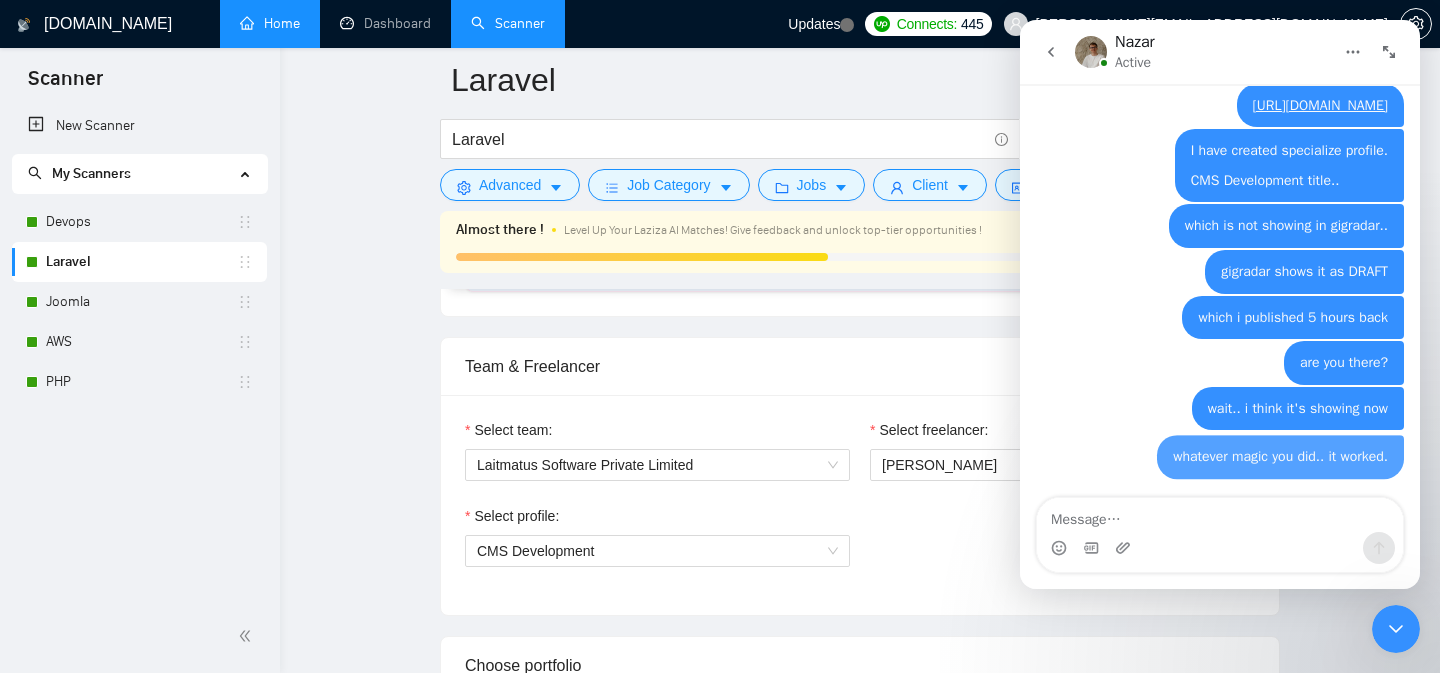 scroll, scrollTop: 2030, scrollLeft: 0, axis: vertical 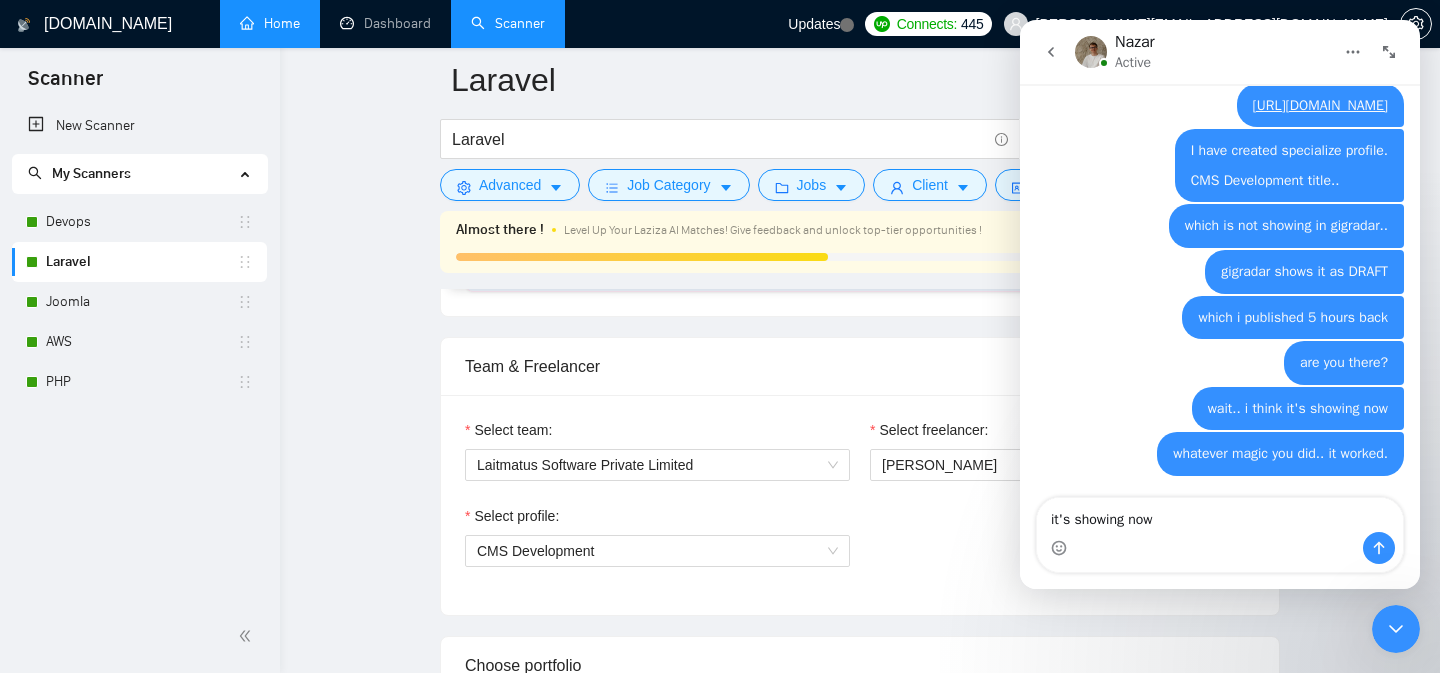 type on "it's showing now." 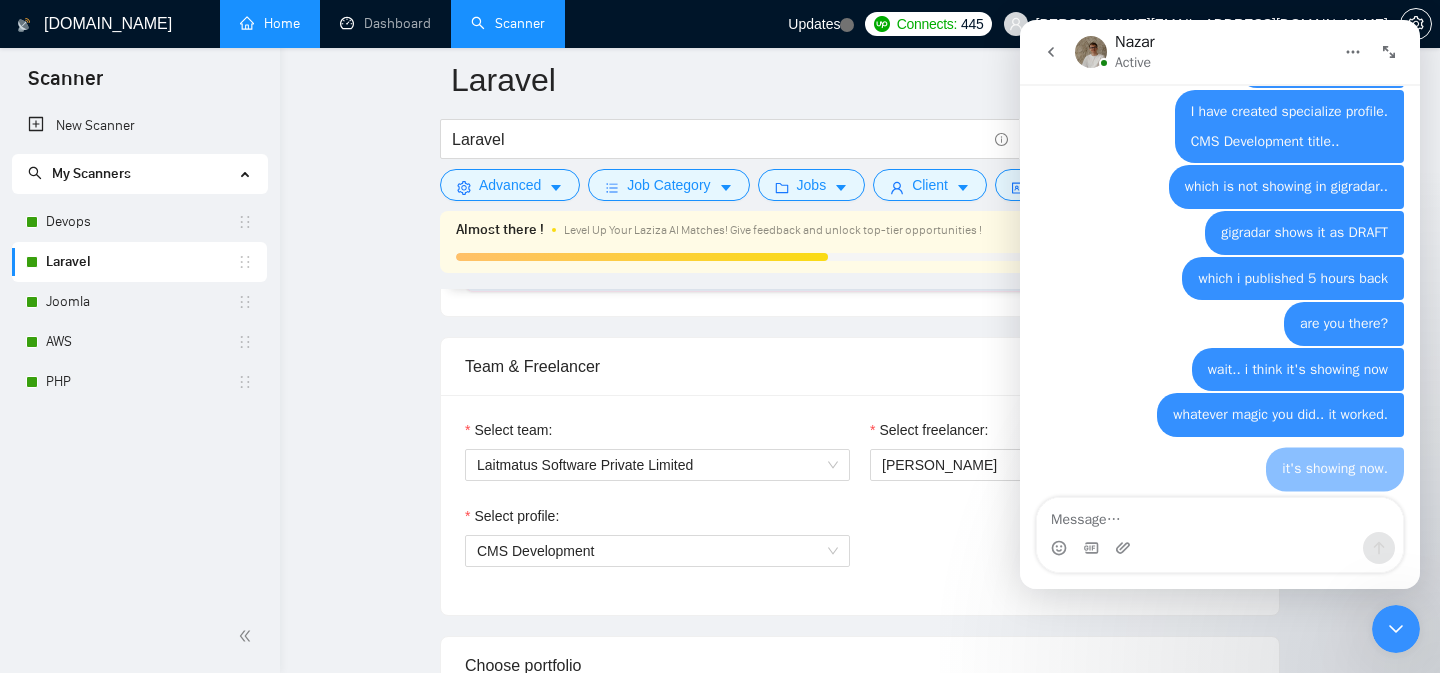 scroll, scrollTop: 2076, scrollLeft: 0, axis: vertical 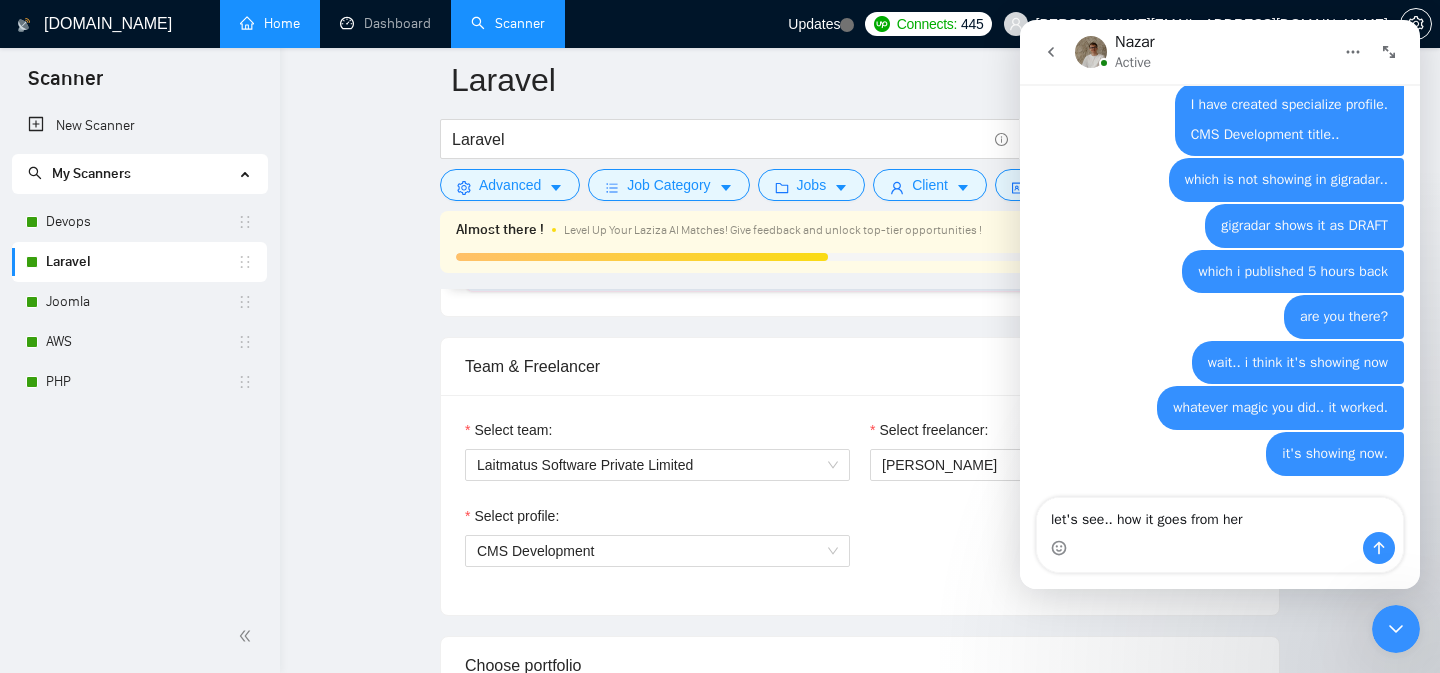 type on "let's see.. how it goes from here" 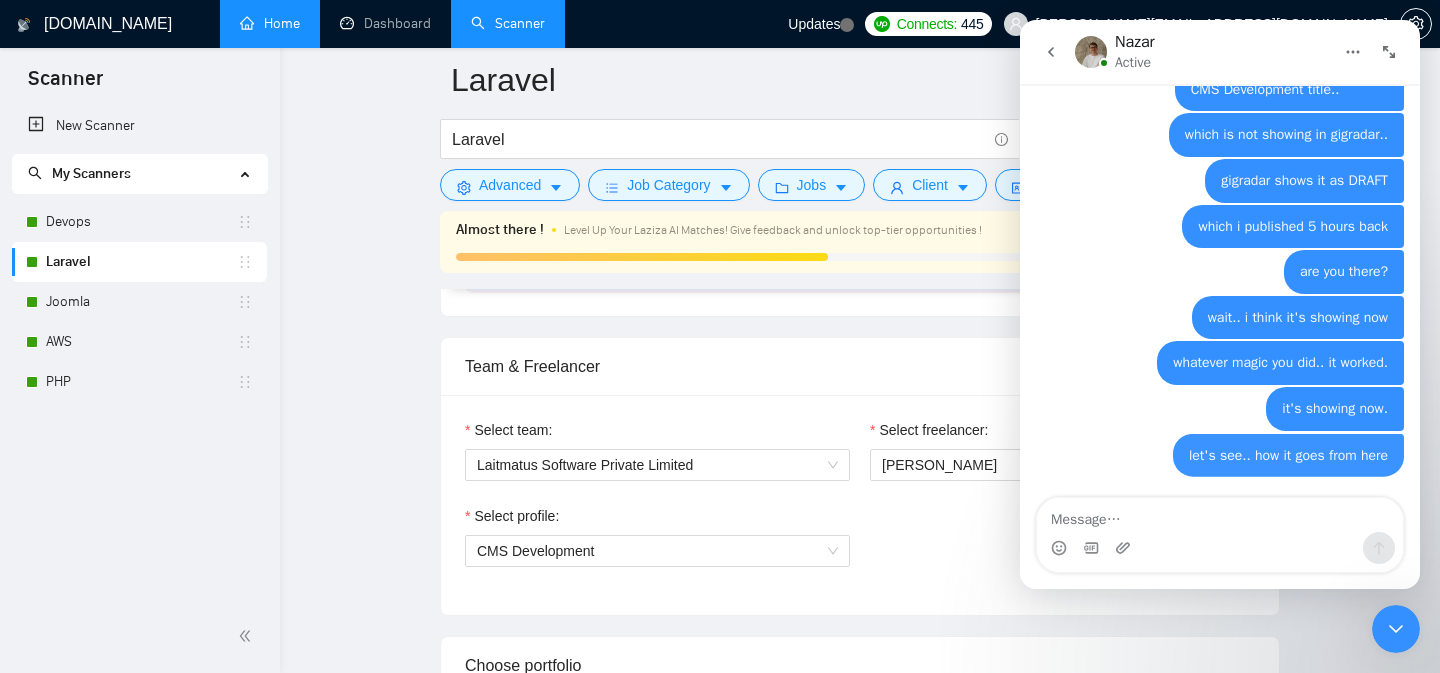 scroll, scrollTop: 2121, scrollLeft: 0, axis: vertical 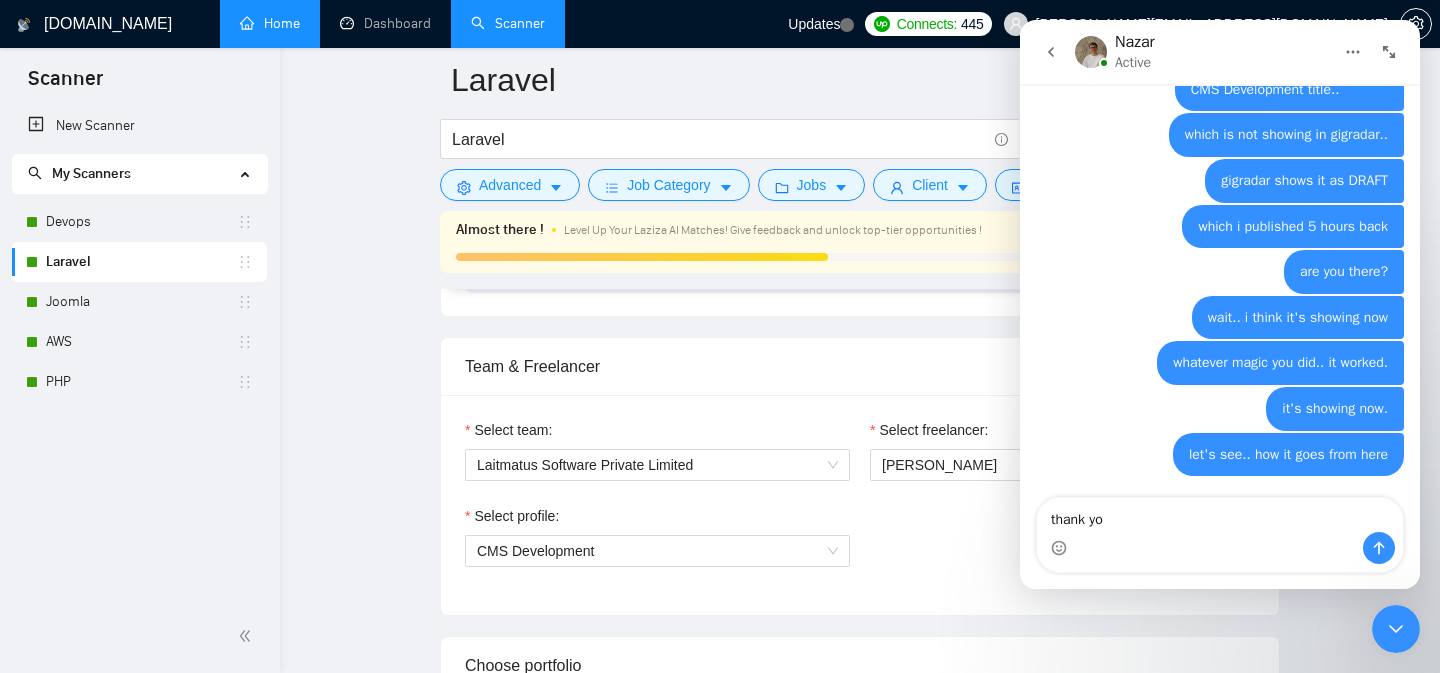 type on "thank you" 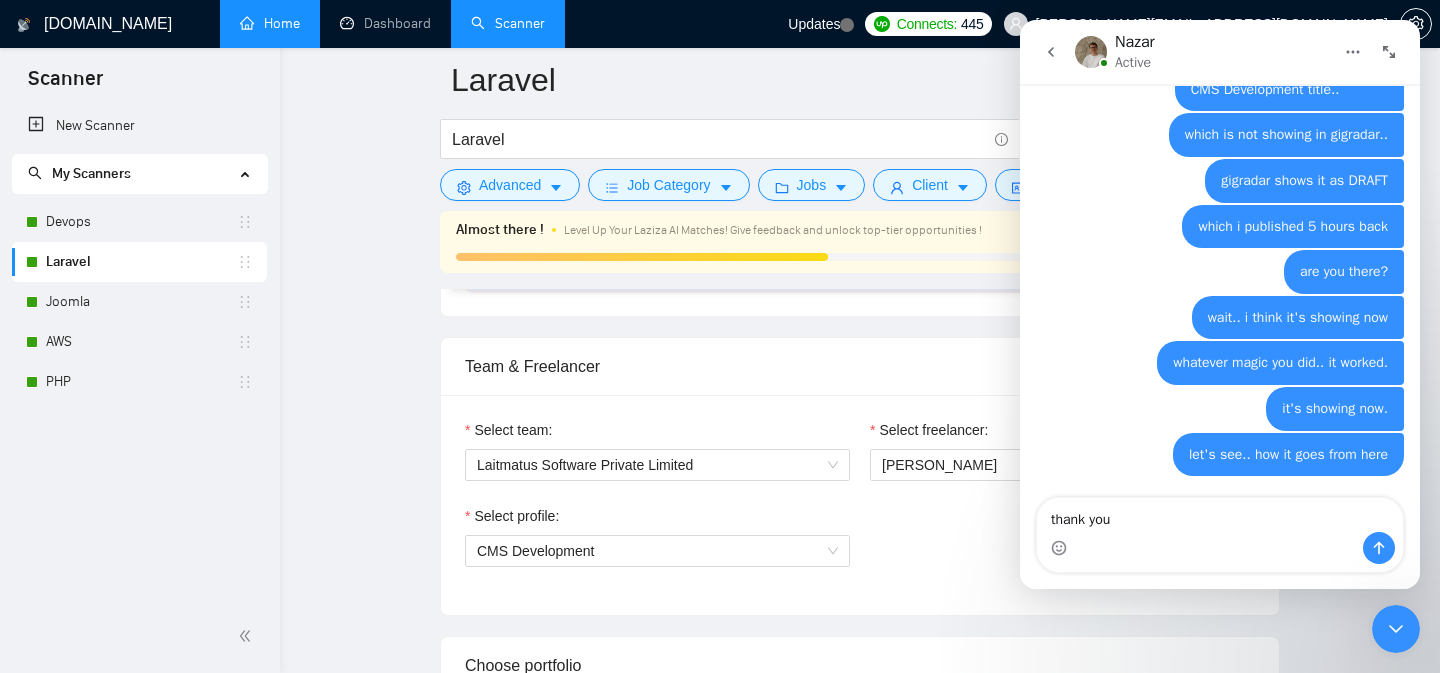 type 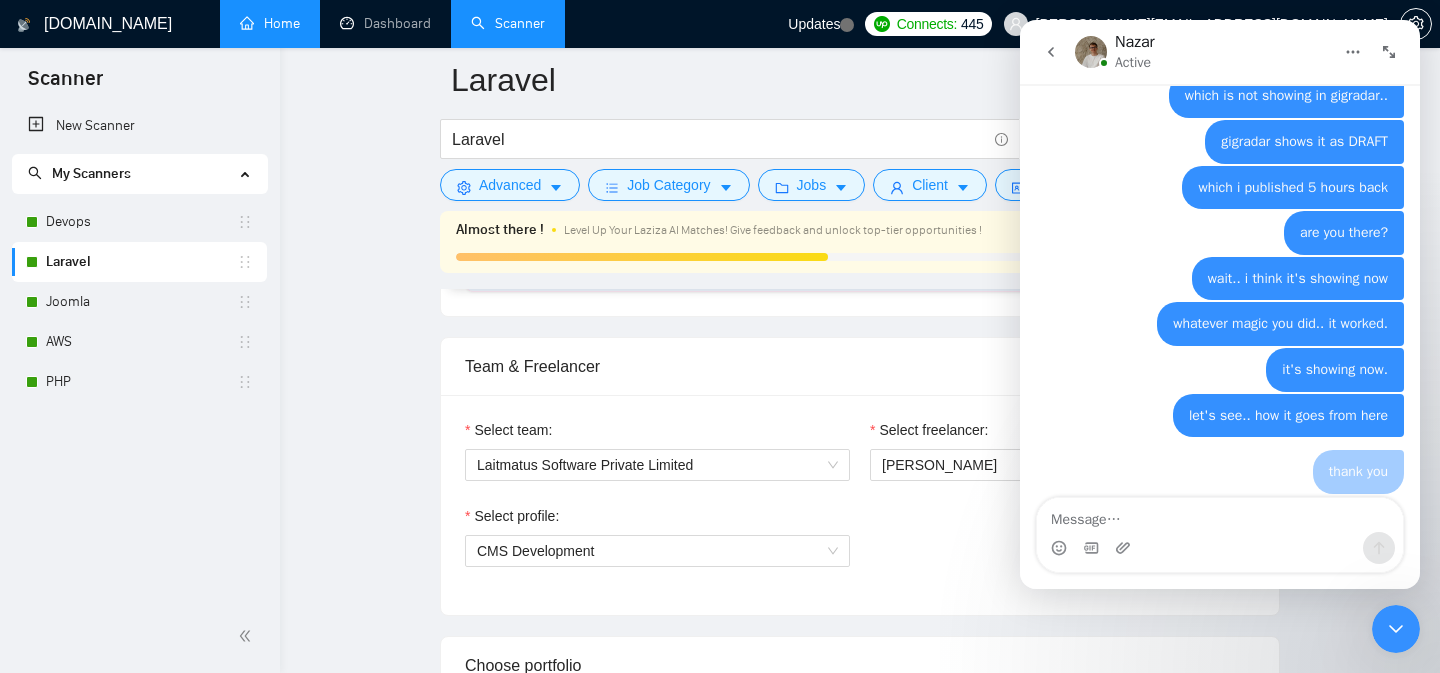 scroll, scrollTop: 2167, scrollLeft: 0, axis: vertical 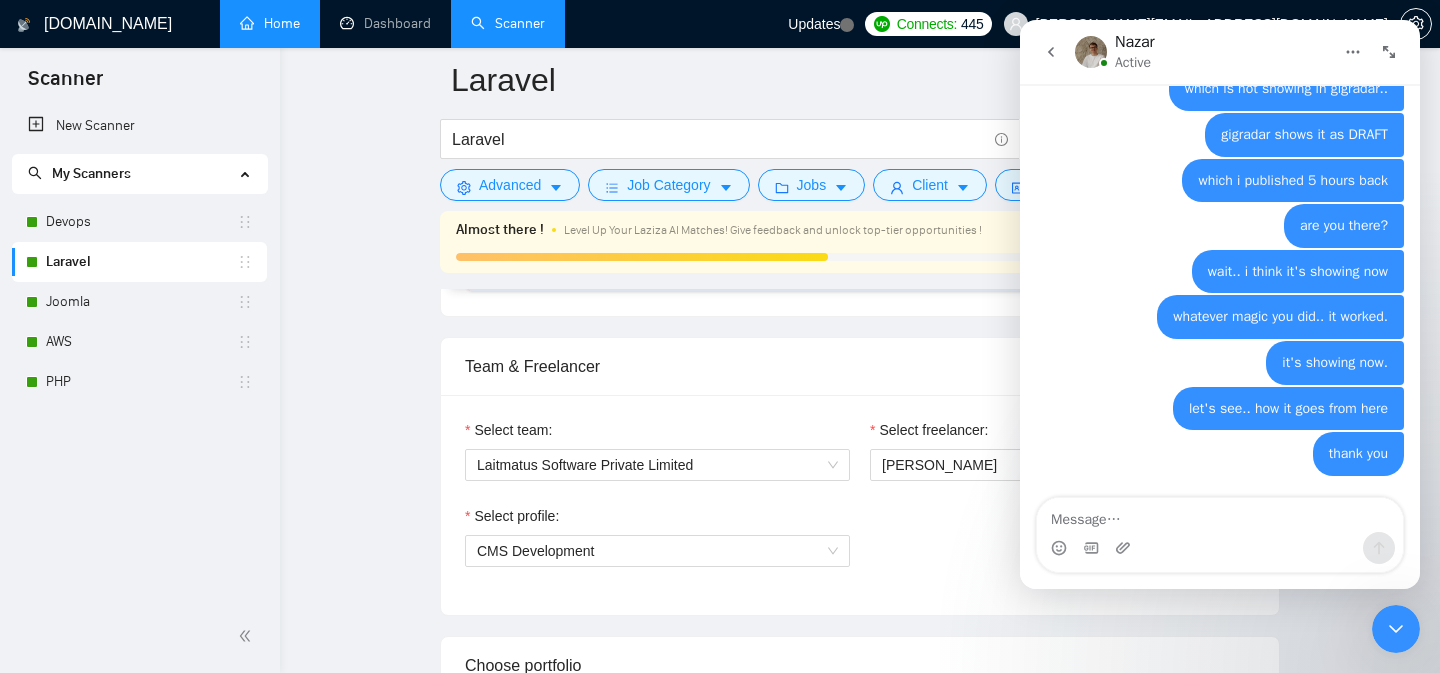 click 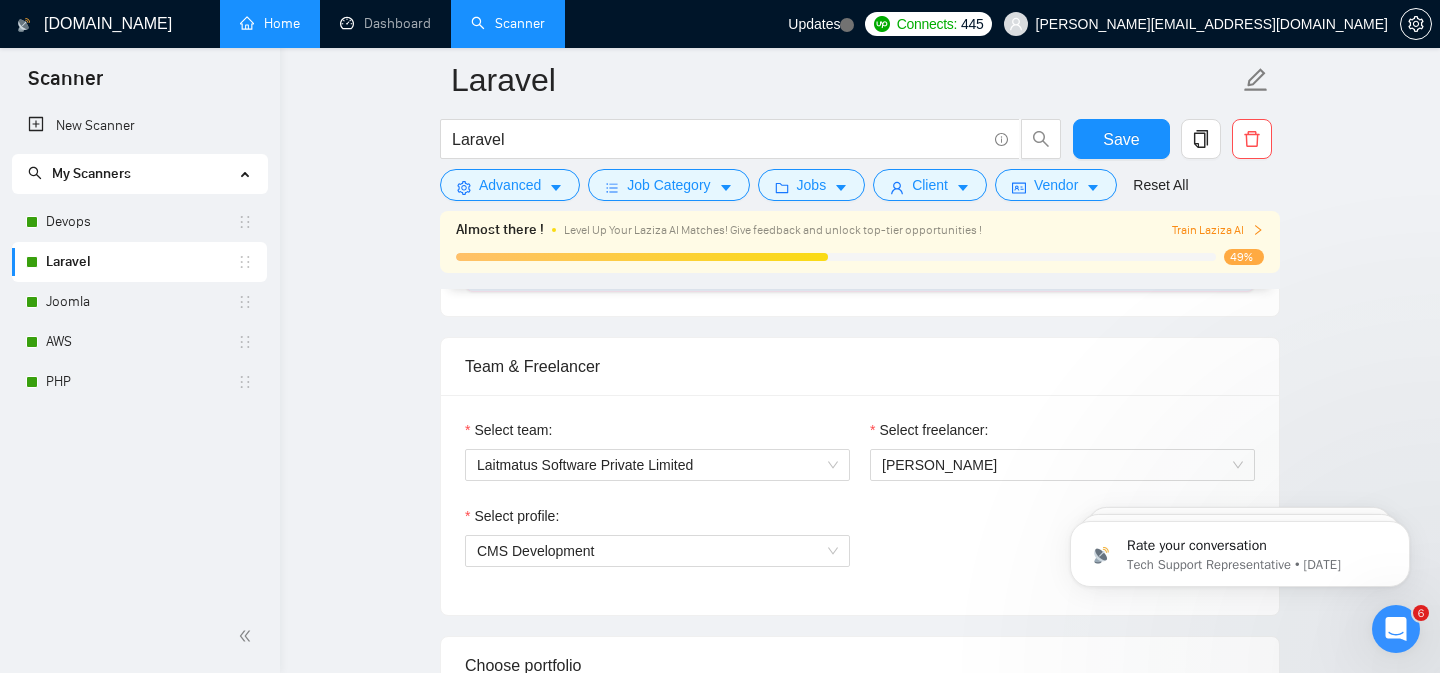 scroll, scrollTop: 0, scrollLeft: 0, axis: both 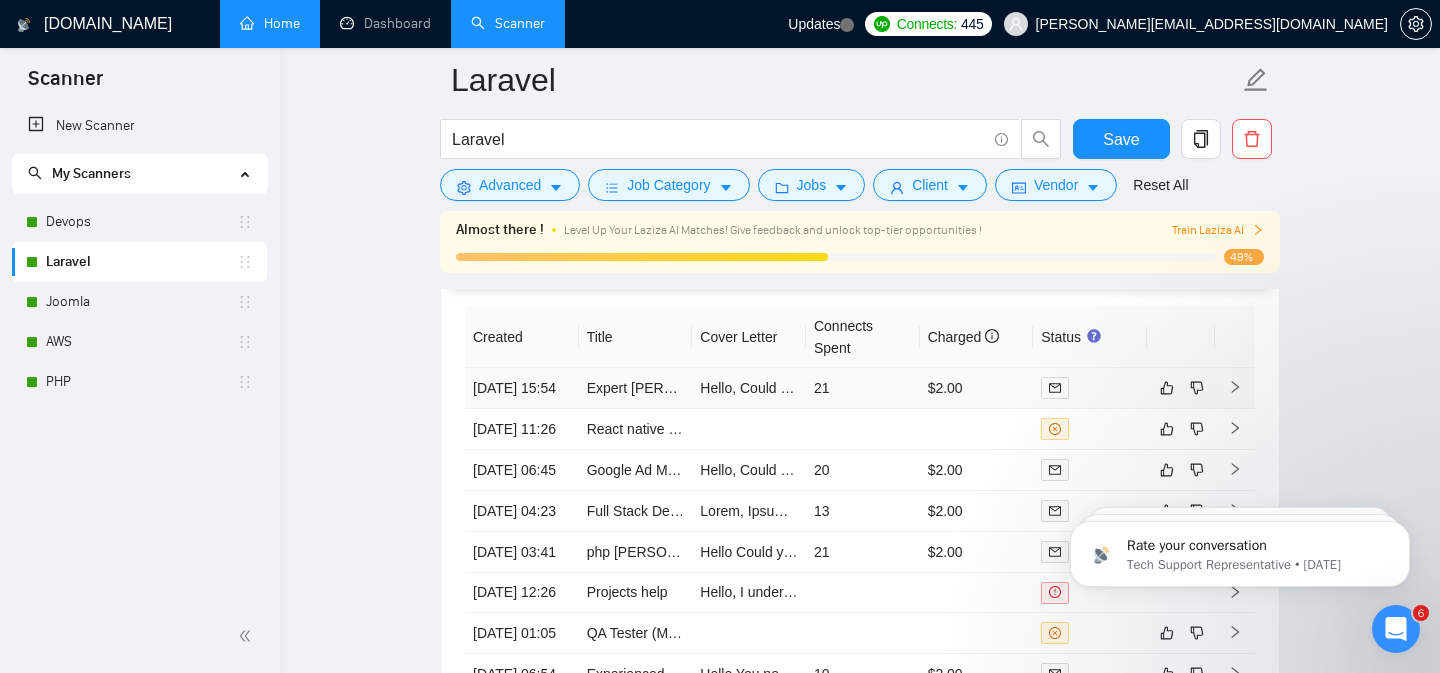 click on "21" at bounding box center (863, 388) 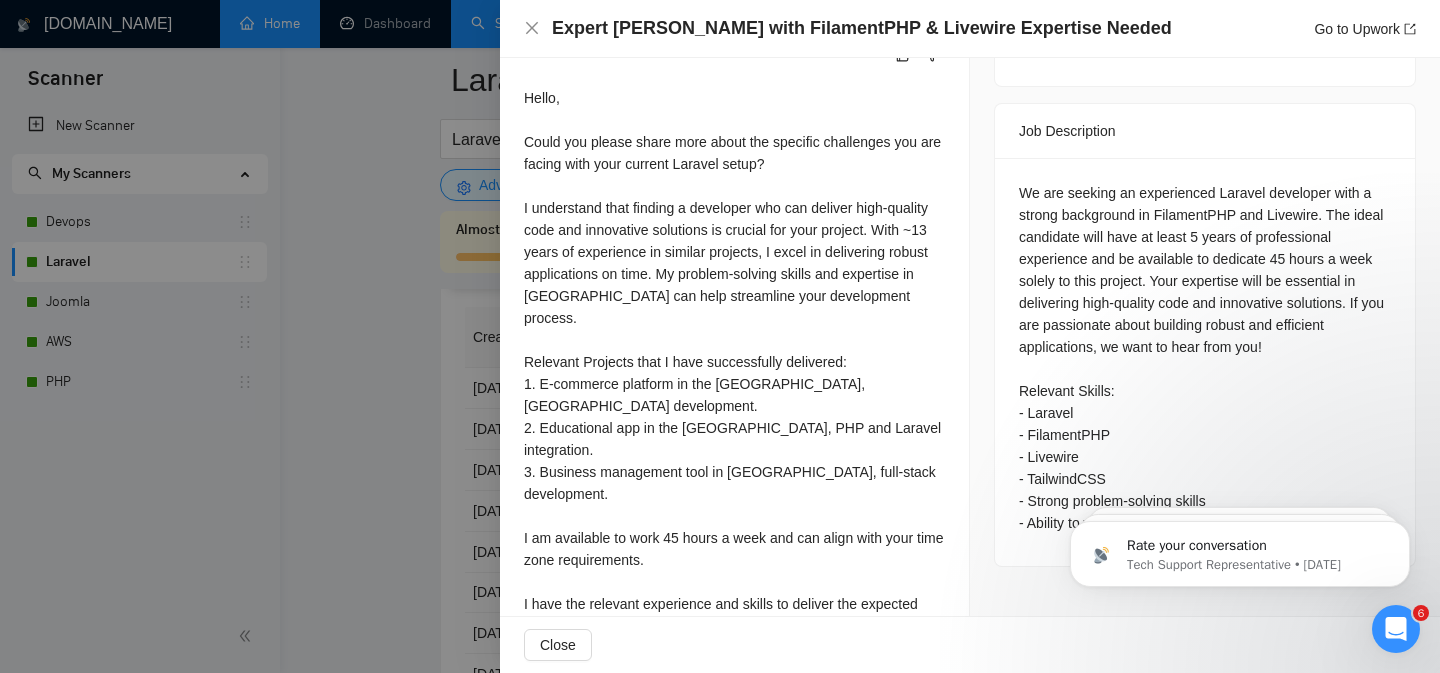 scroll, scrollTop: 761, scrollLeft: 0, axis: vertical 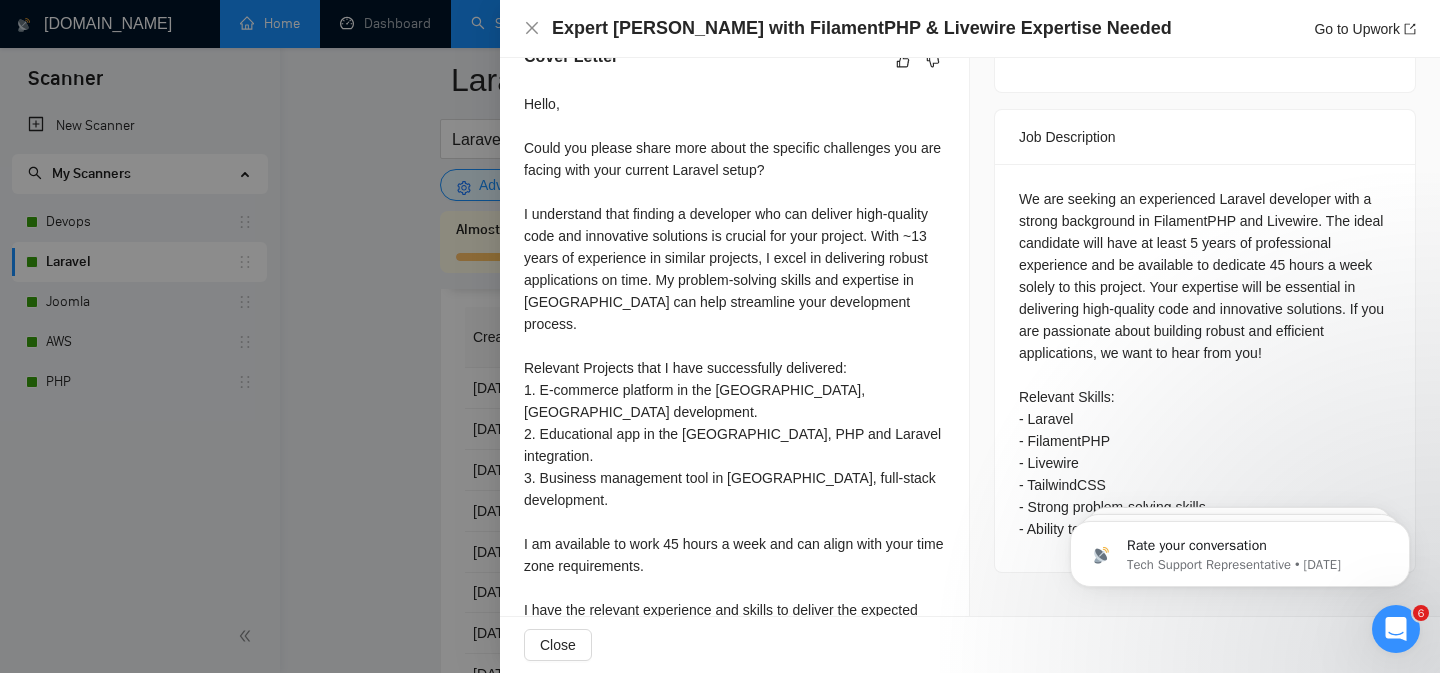 click on "Hello,
Could you please share more about the specific challenges you are facing with your current Laravel setup?
I understand that finding a developer who can deliver high-quality code and innovative solutions is crucial for your project. With ~13 years of experience in similar projects, I excel in delivering robust applications on time. My problem-solving skills and expertise in [GEOGRAPHIC_DATA] can help streamline your development process.
Relevant Projects that I have successfully delivered:
1. E-commerce platform in the [GEOGRAPHIC_DATA], [GEOGRAPHIC_DATA] development.
2. Educational app in the [GEOGRAPHIC_DATA], PHP and Laravel integration.
3. Business management tool in [GEOGRAPHIC_DATA], full-stack development.
I am available to work 45 hours a week and can align with your time zone requirements.
I have the relevant experience and skills to deliver the expected value to this project. If you feel the same, kindly suggest a suitable time slot to connect for this.
Looking forward to your response.
Regards,
[PERSON_NAME]" at bounding box center [734, 434] 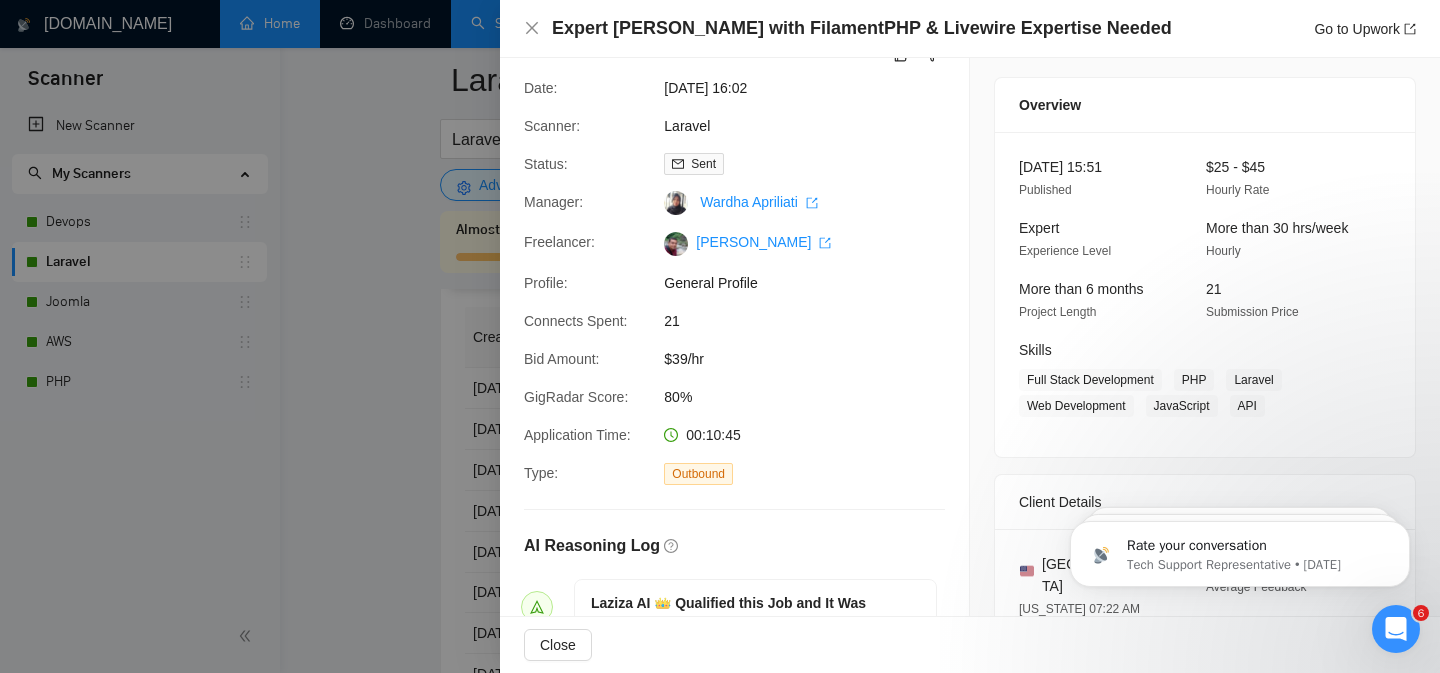 scroll, scrollTop: 0, scrollLeft: 0, axis: both 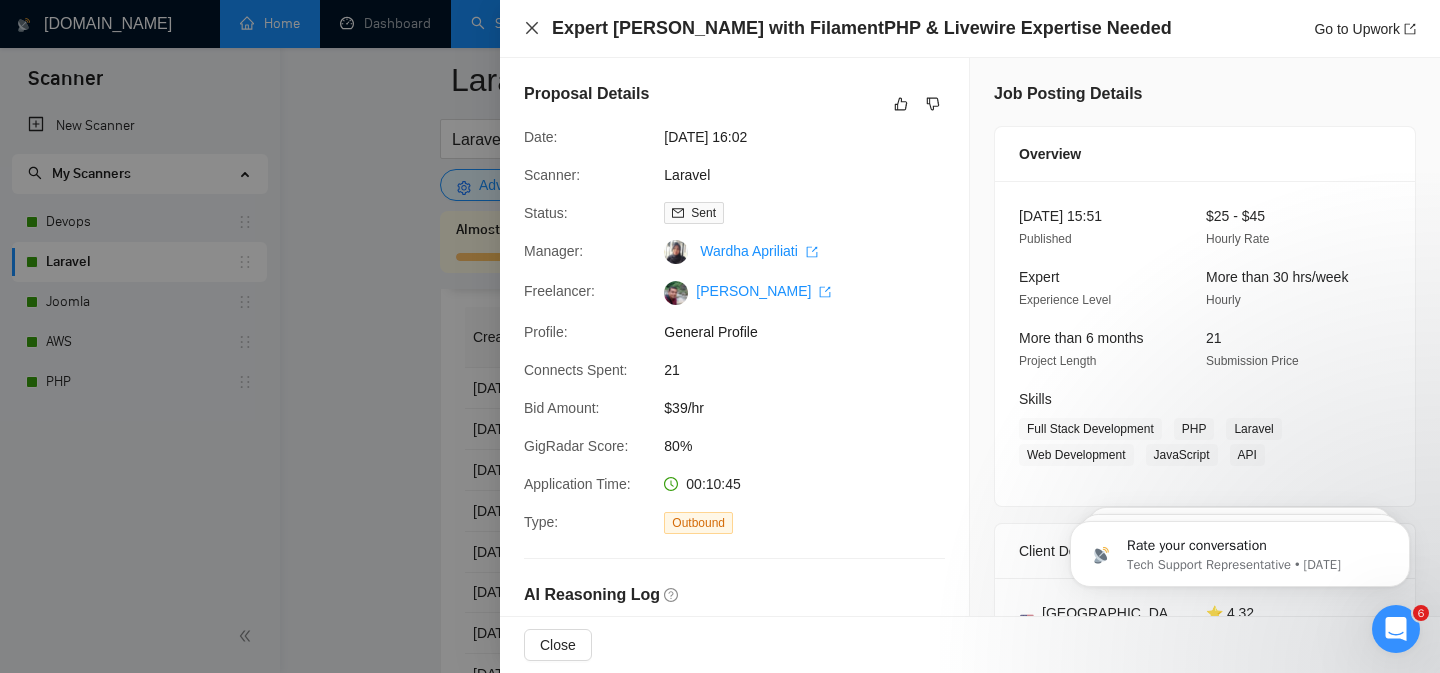 click 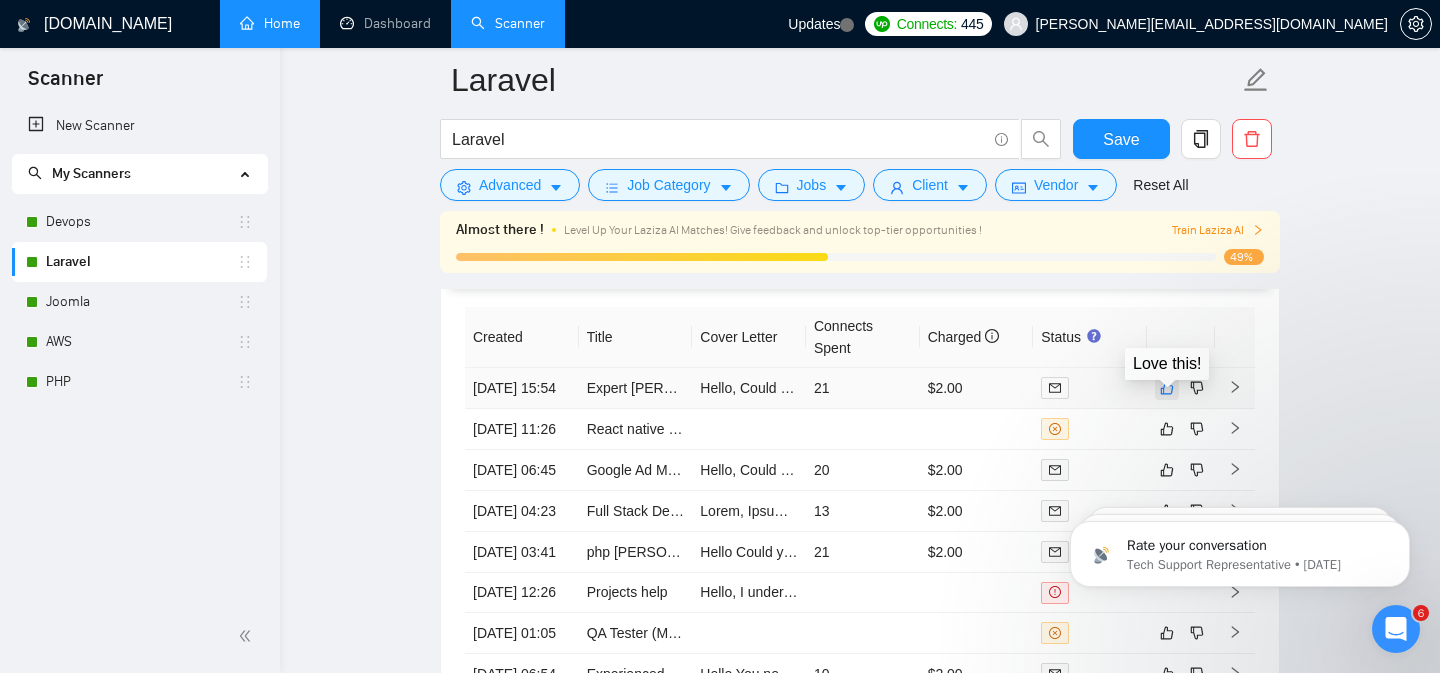 click 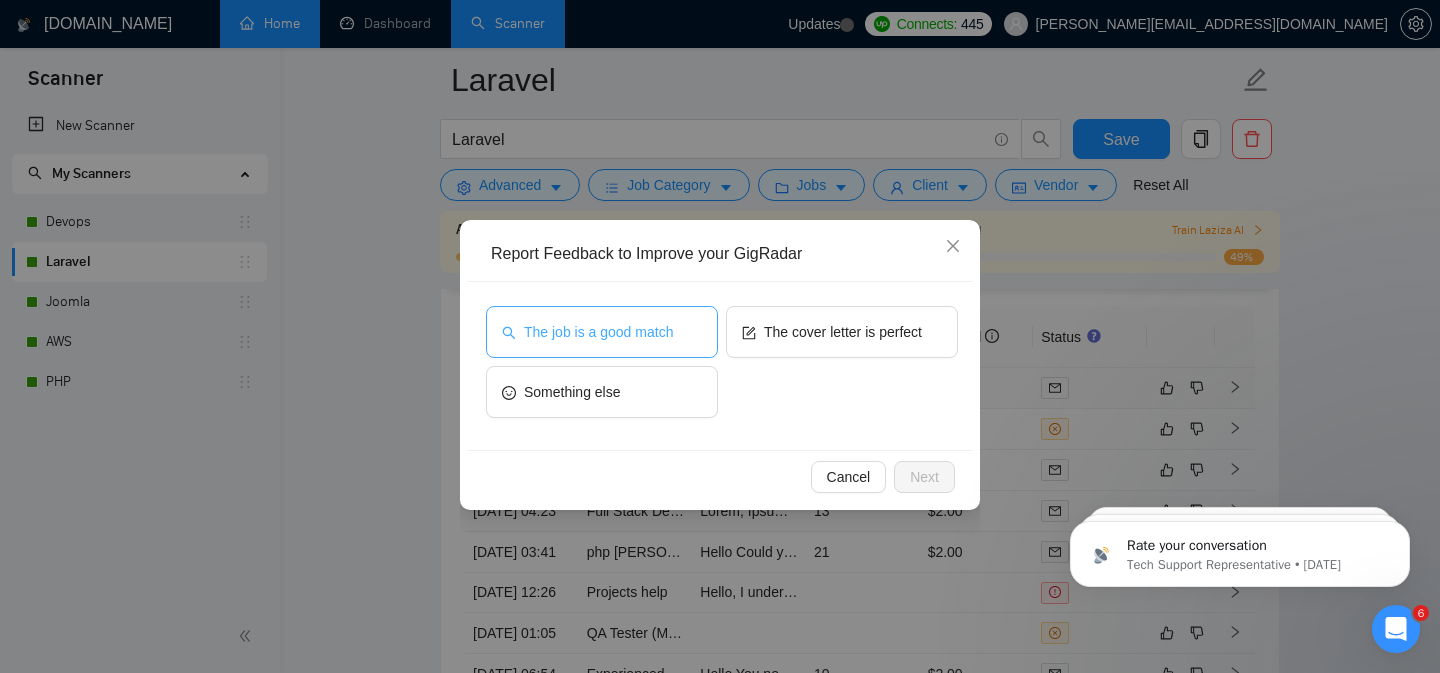 click on "The job is a good match" at bounding box center [598, 332] 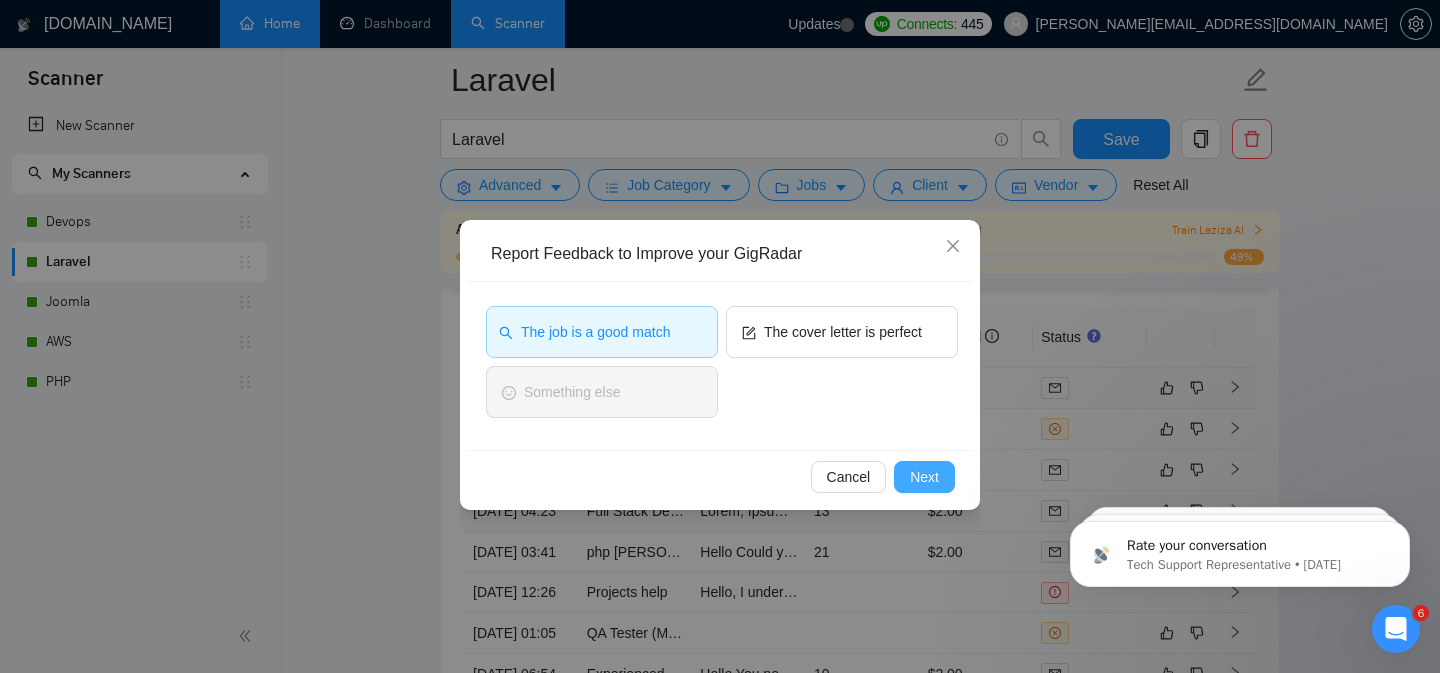 click on "Next" at bounding box center (924, 477) 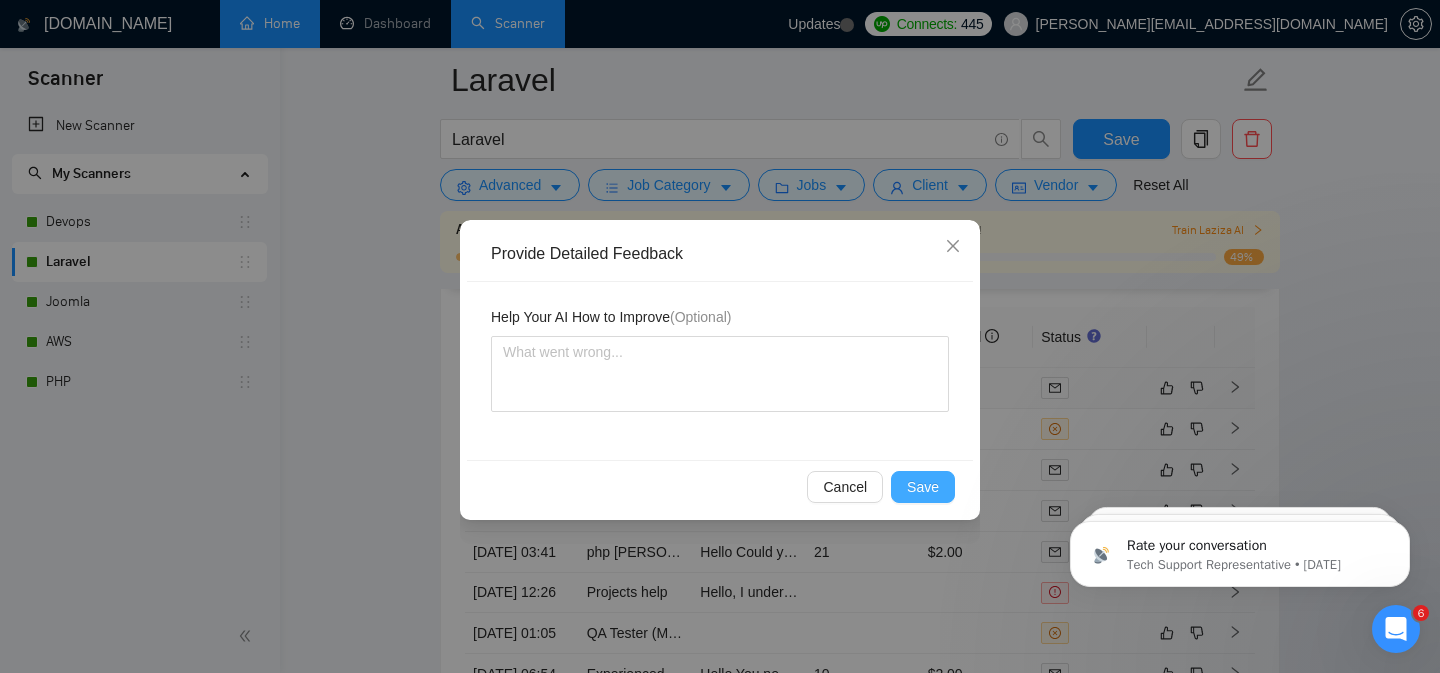 click on "Save" at bounding box center [923, 487] 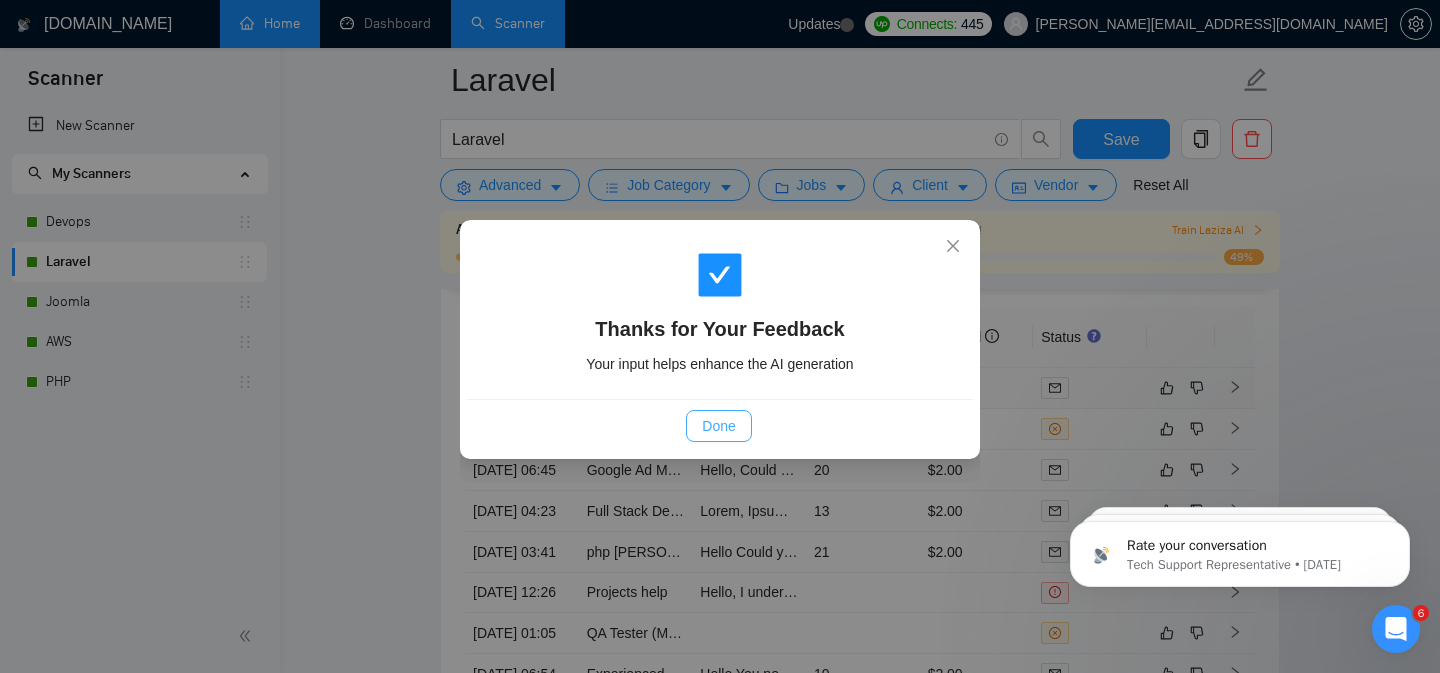 click on "Done" at bounding box center [718, 426] 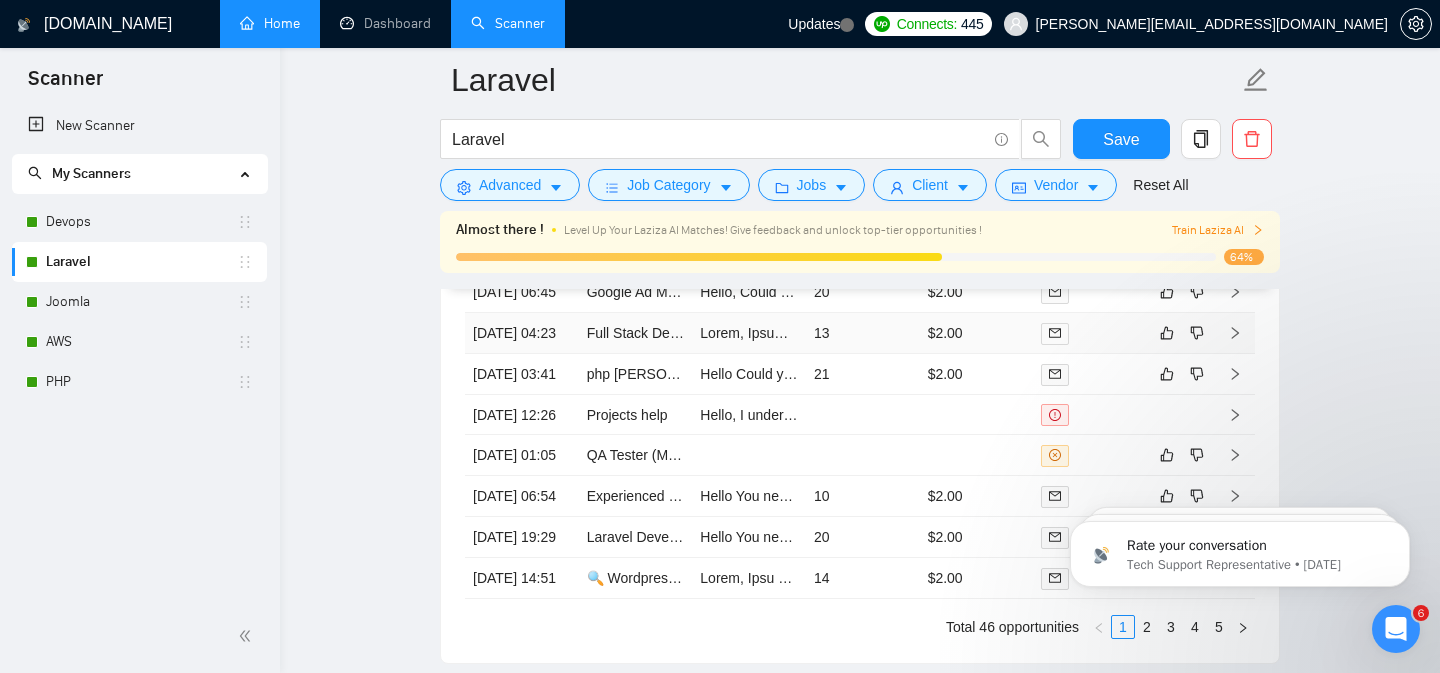 scroll, scrollTop: 4872, scrollLeft: 0, axis: vertical 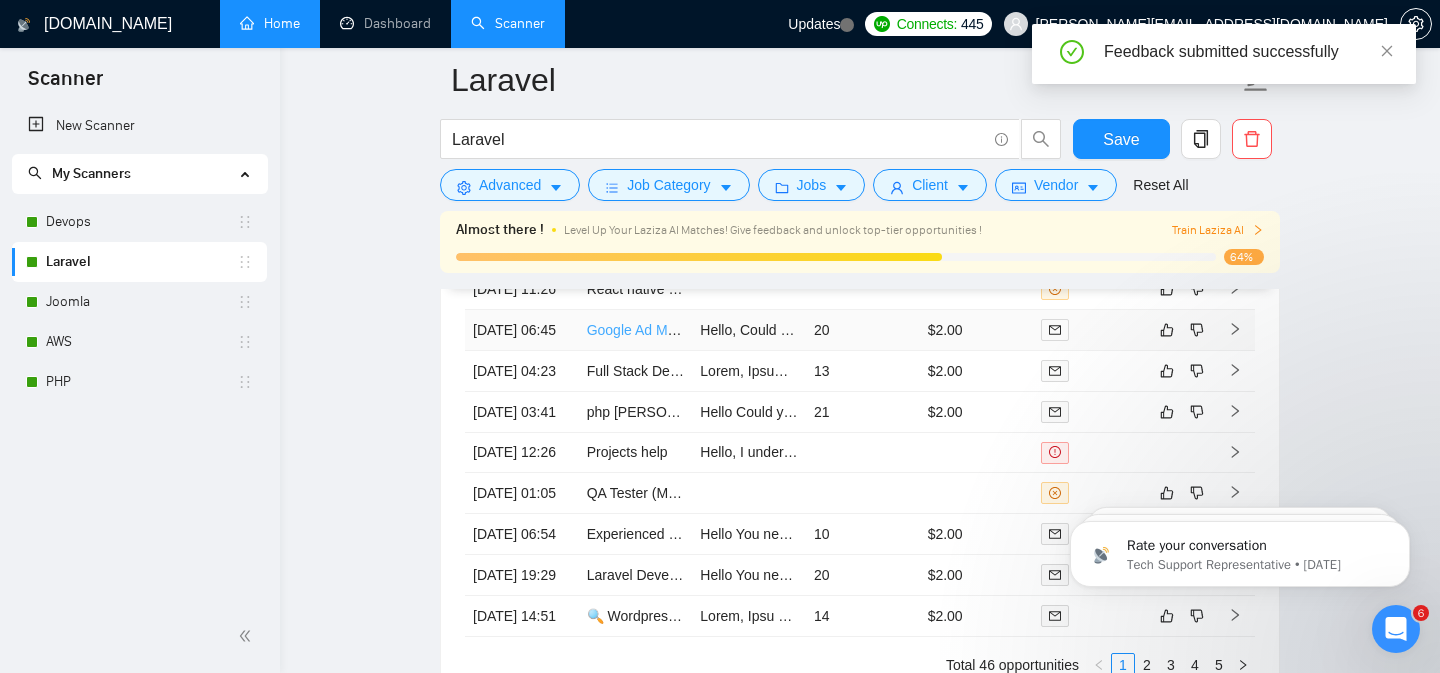 click on "Google Ad Manager Expert" at bounding box center (671, 330) 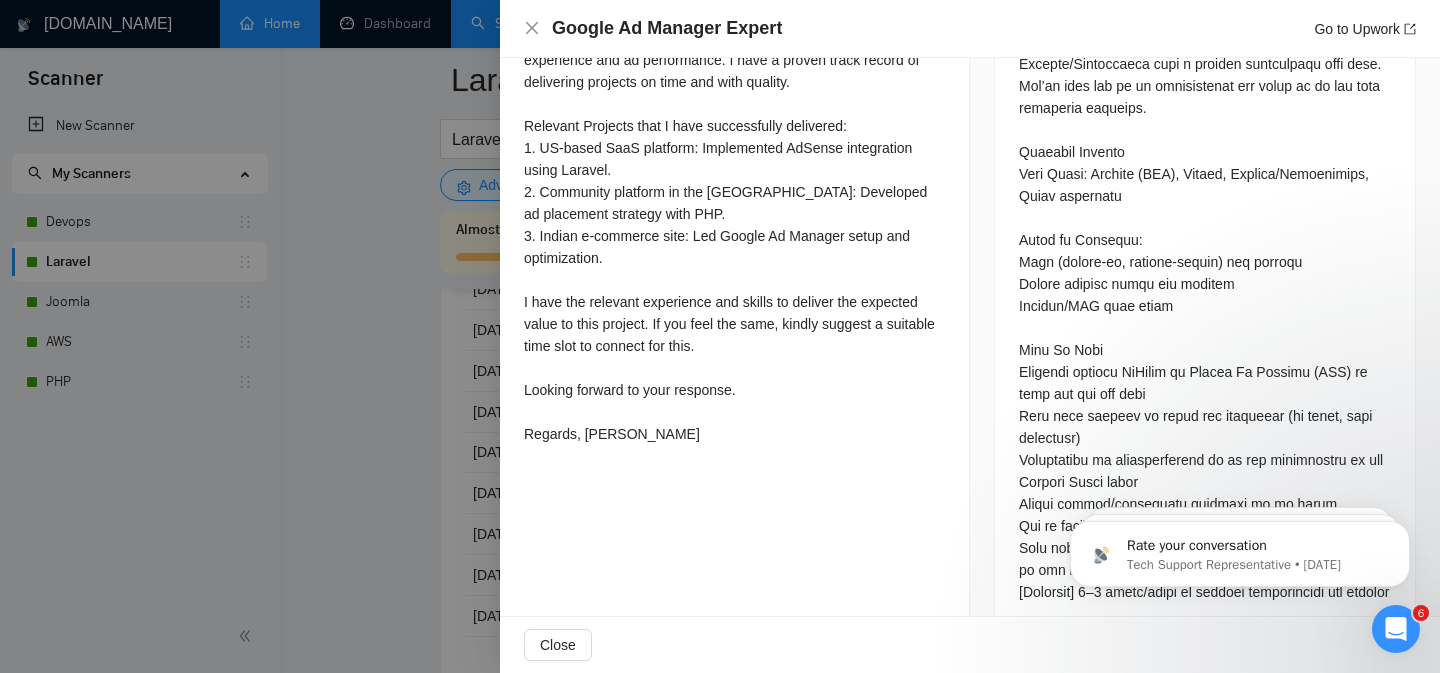 scroll, scrollTop: 966, scrollLeft: 0, axis: vertical 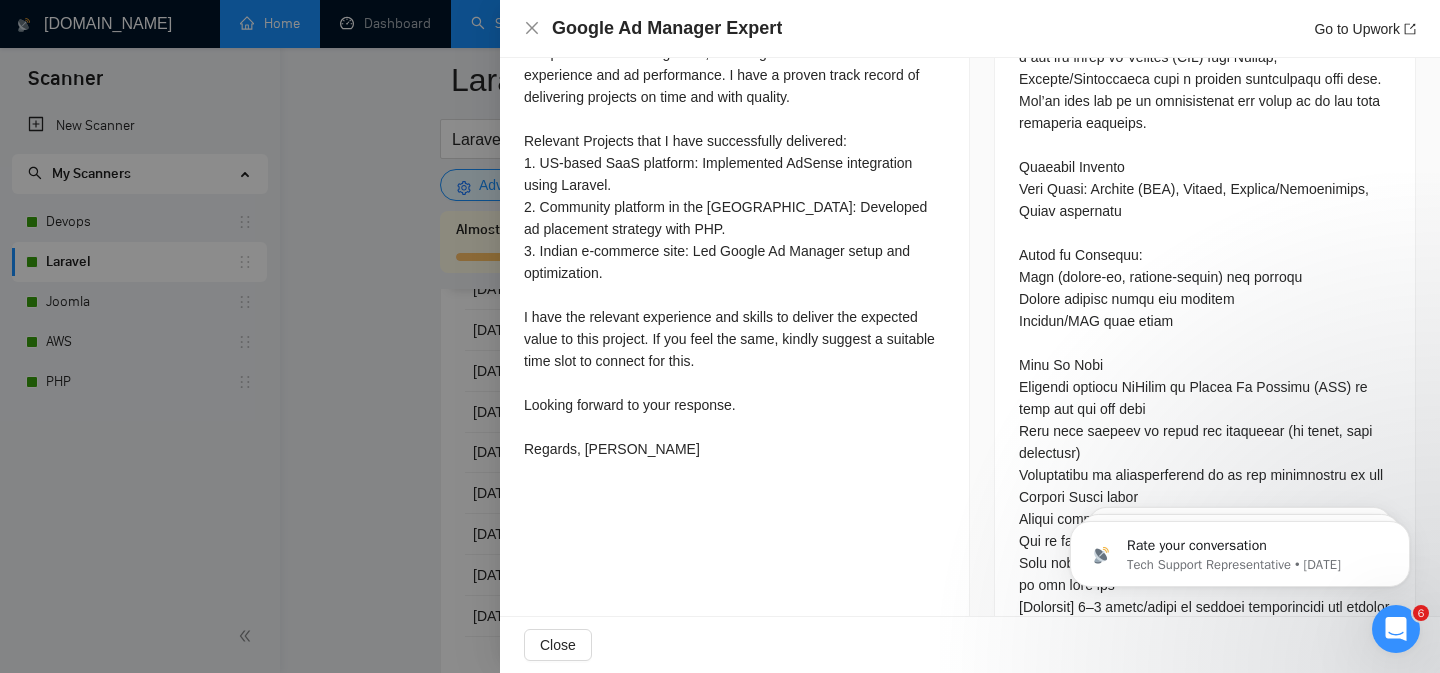click on "Google Ad Manager Expert Go to Upwork" at bounding box center [970, 29] 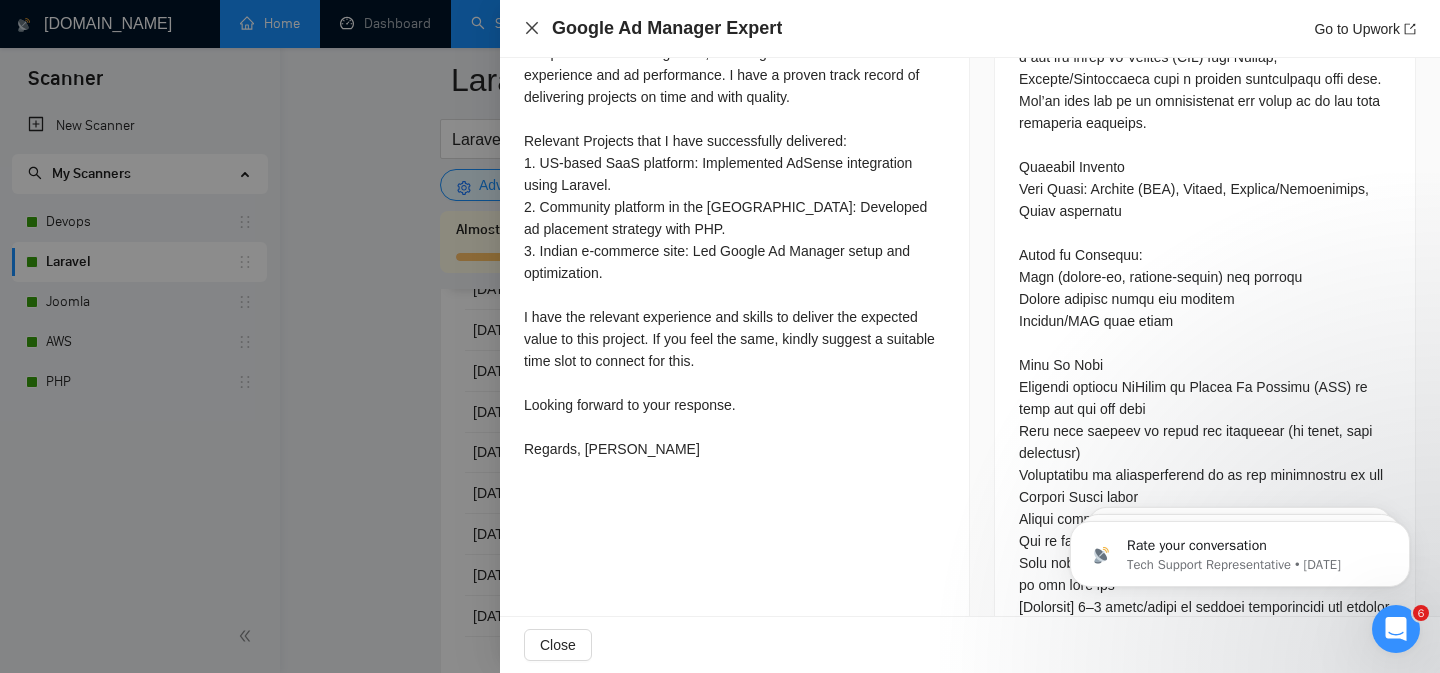 click 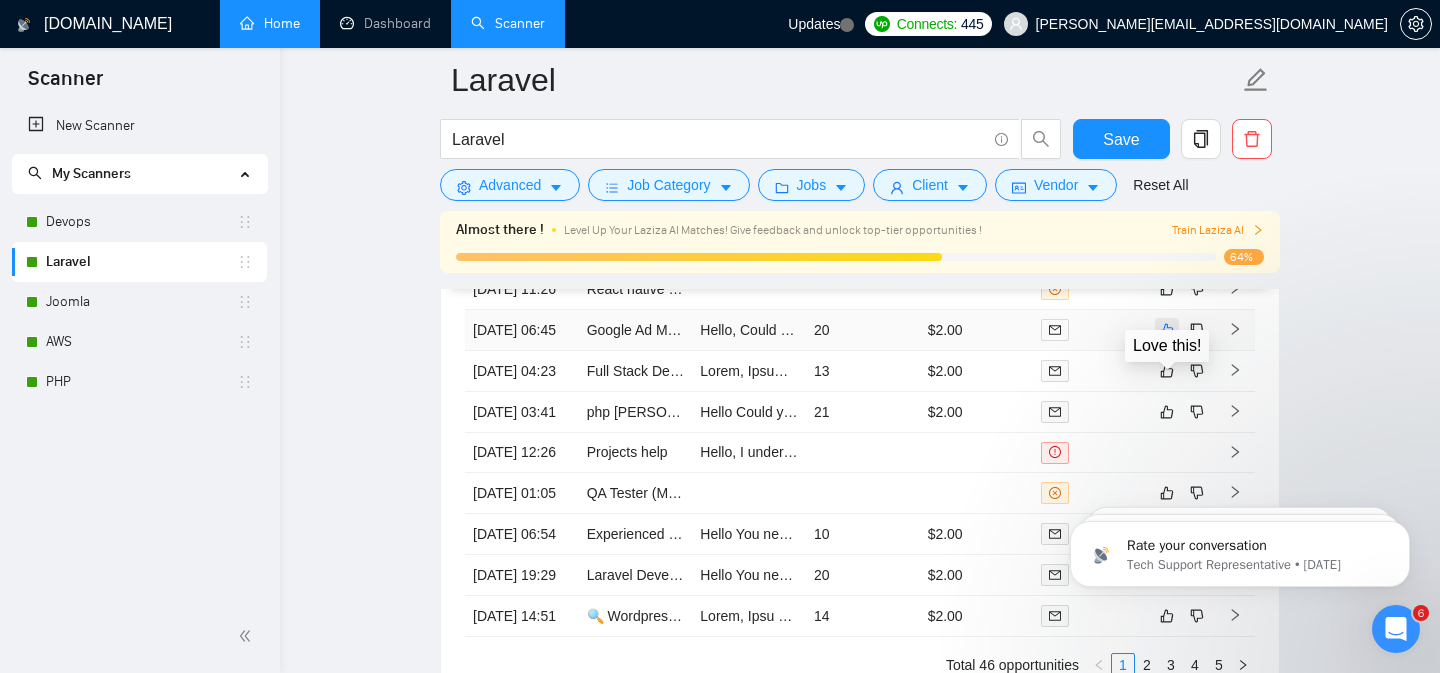 click 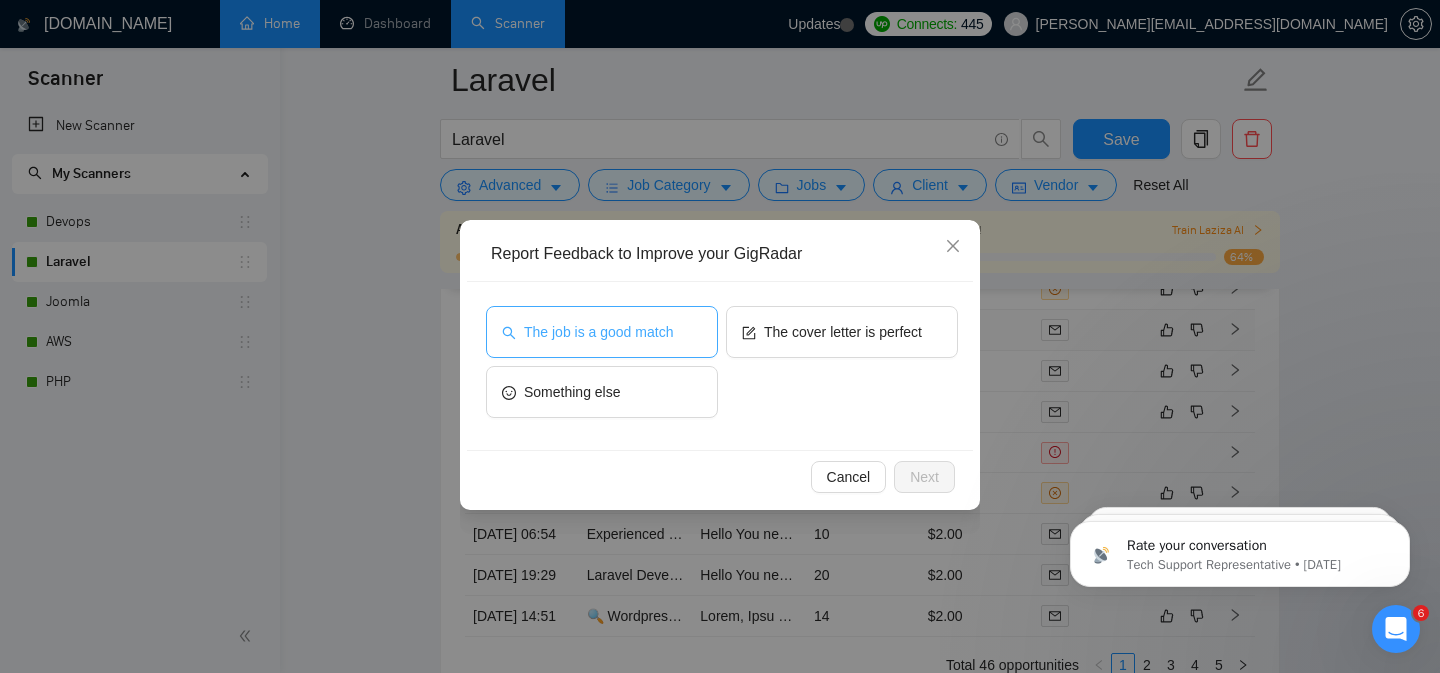 click on "The job is a good match" at bounding box center (602, 332) 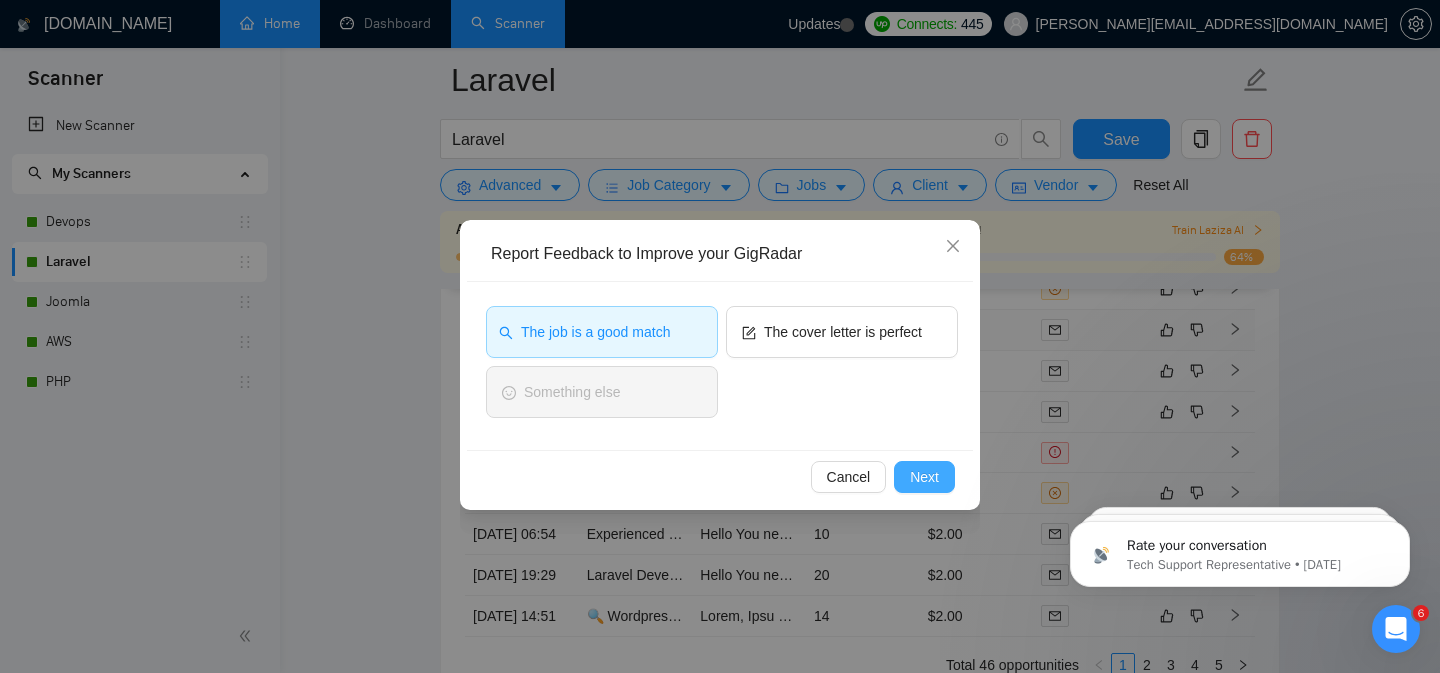 click on "Next" at bounding box center [924, 477] 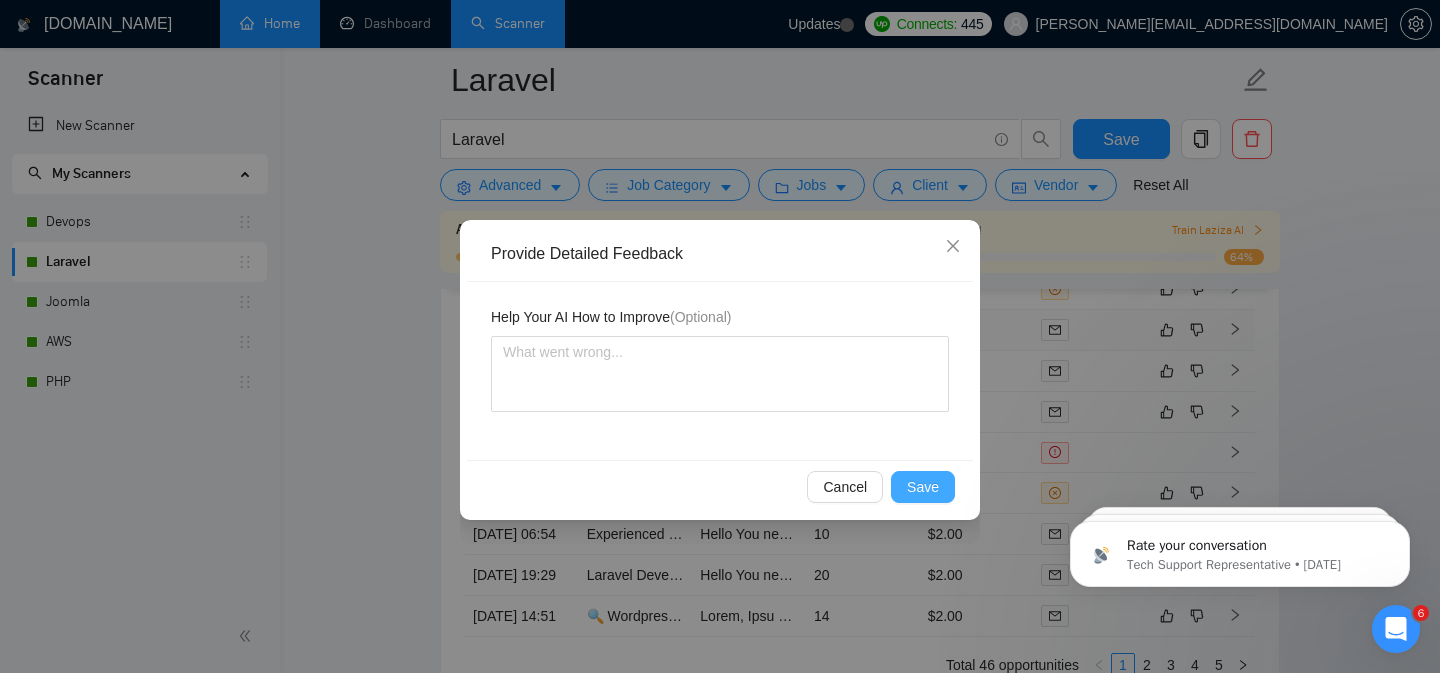 click on "Save" at bounding box center (923, 487) 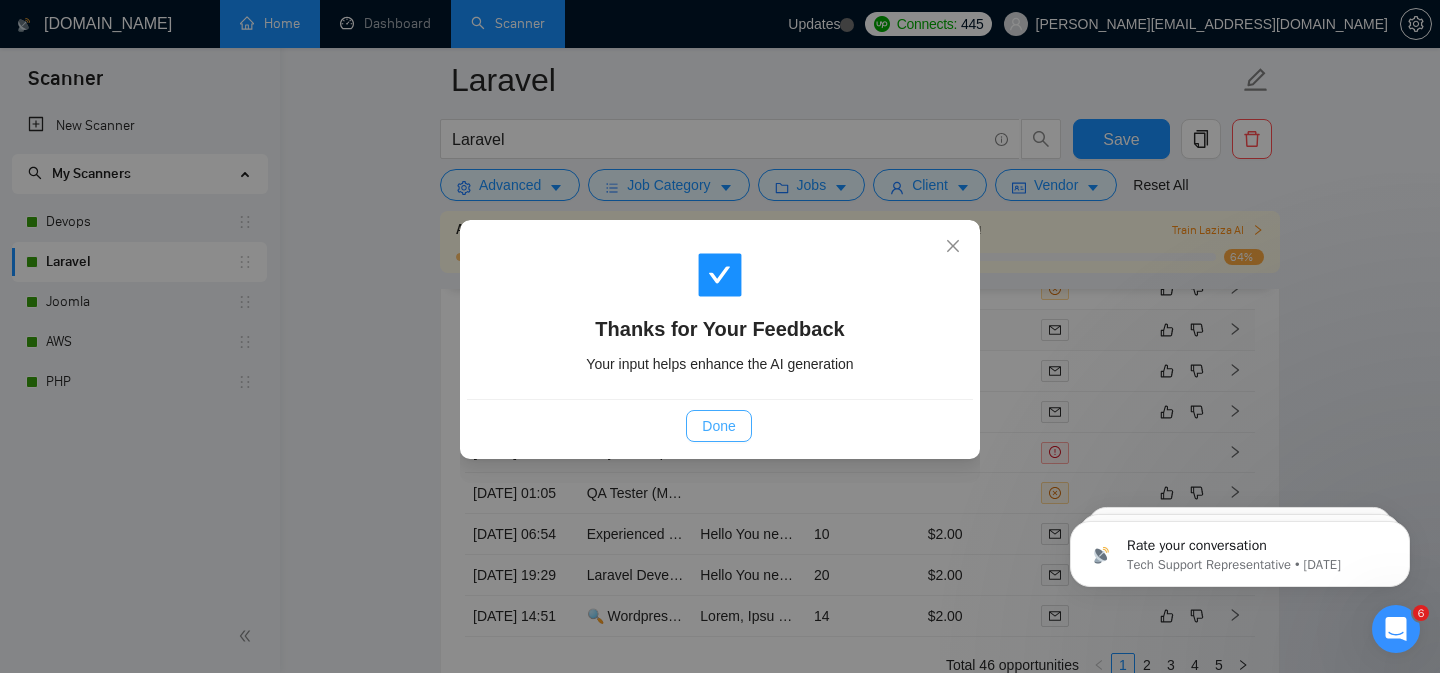 click on "Done" at bounding box center (718, 426) 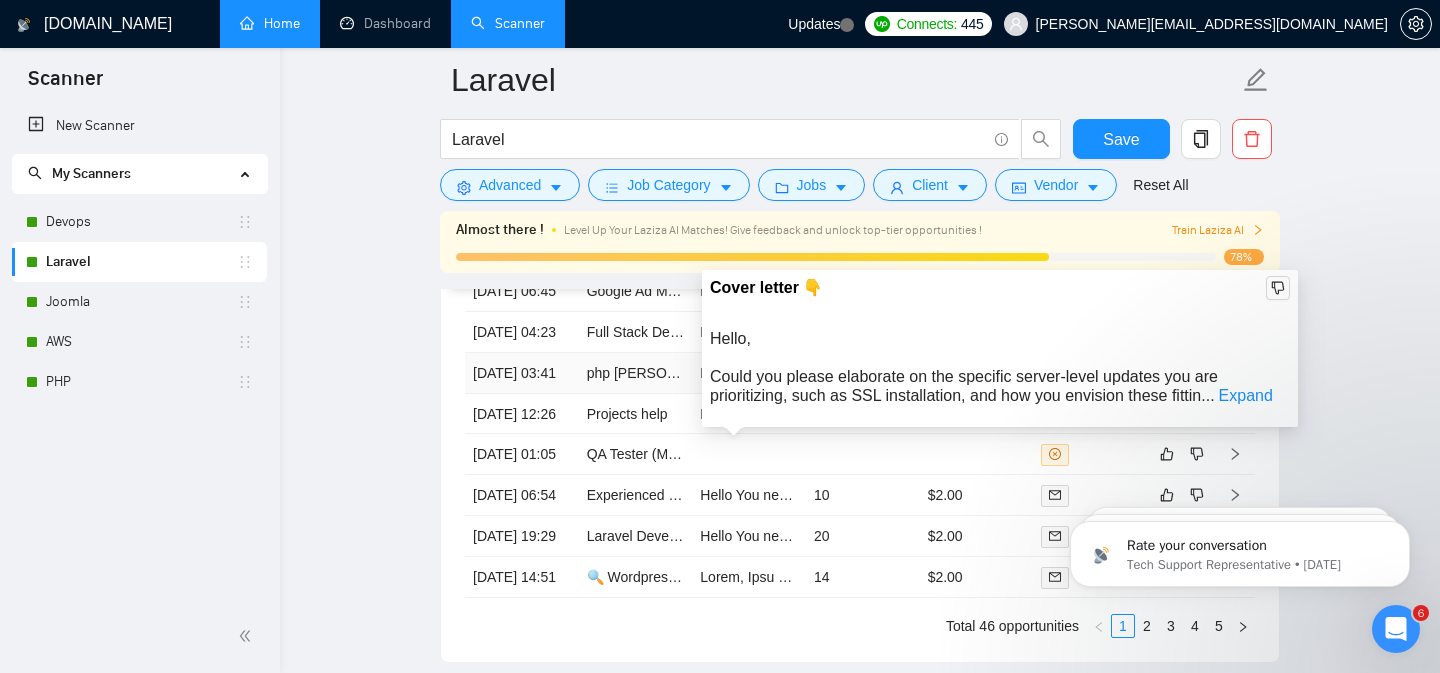 click at bounding box center [1090, 373] 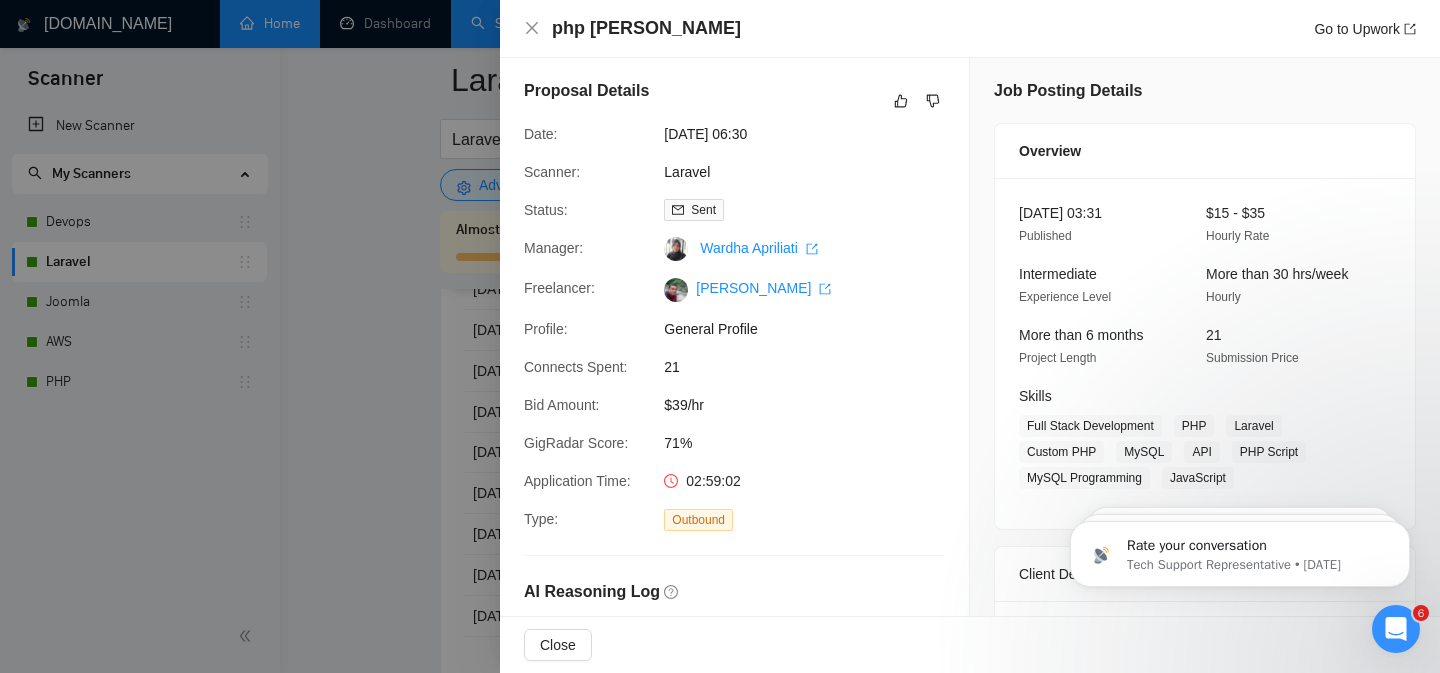 scroll, scrollTop: 0, scrollLeft: 0, axis: both 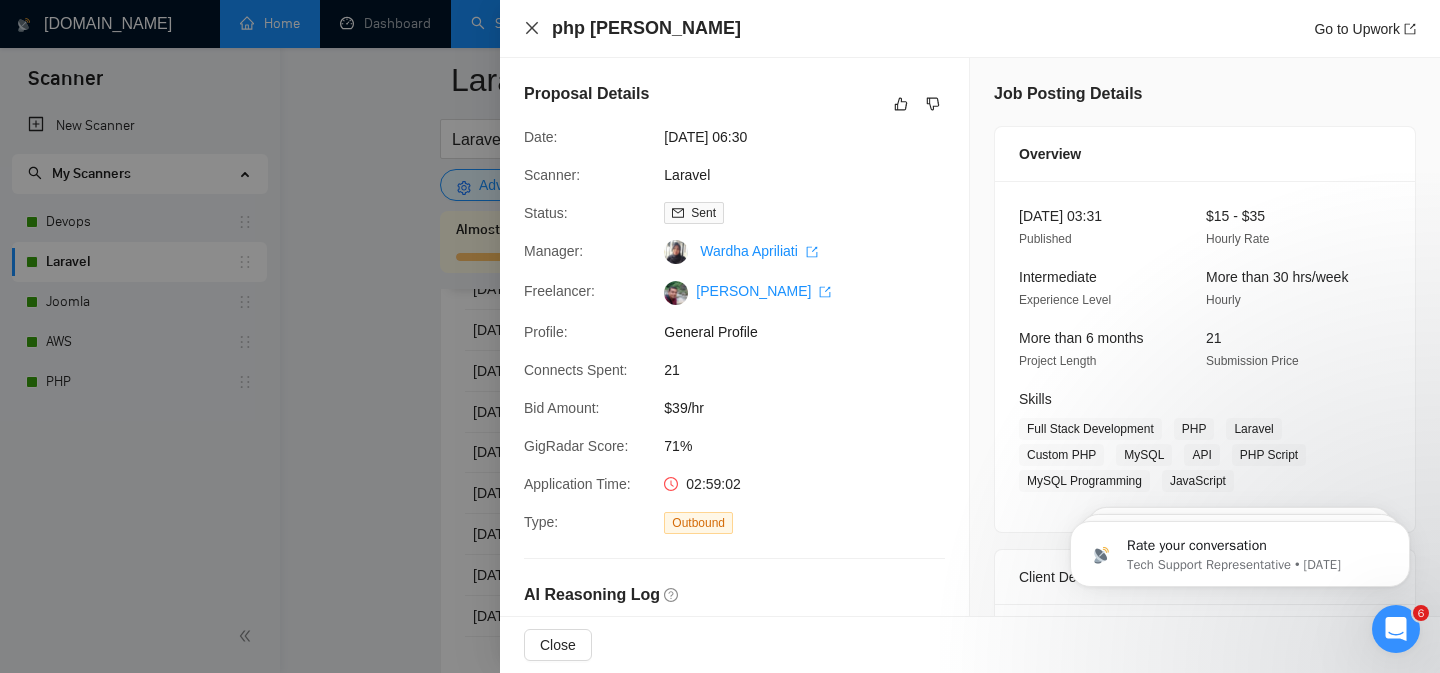 click 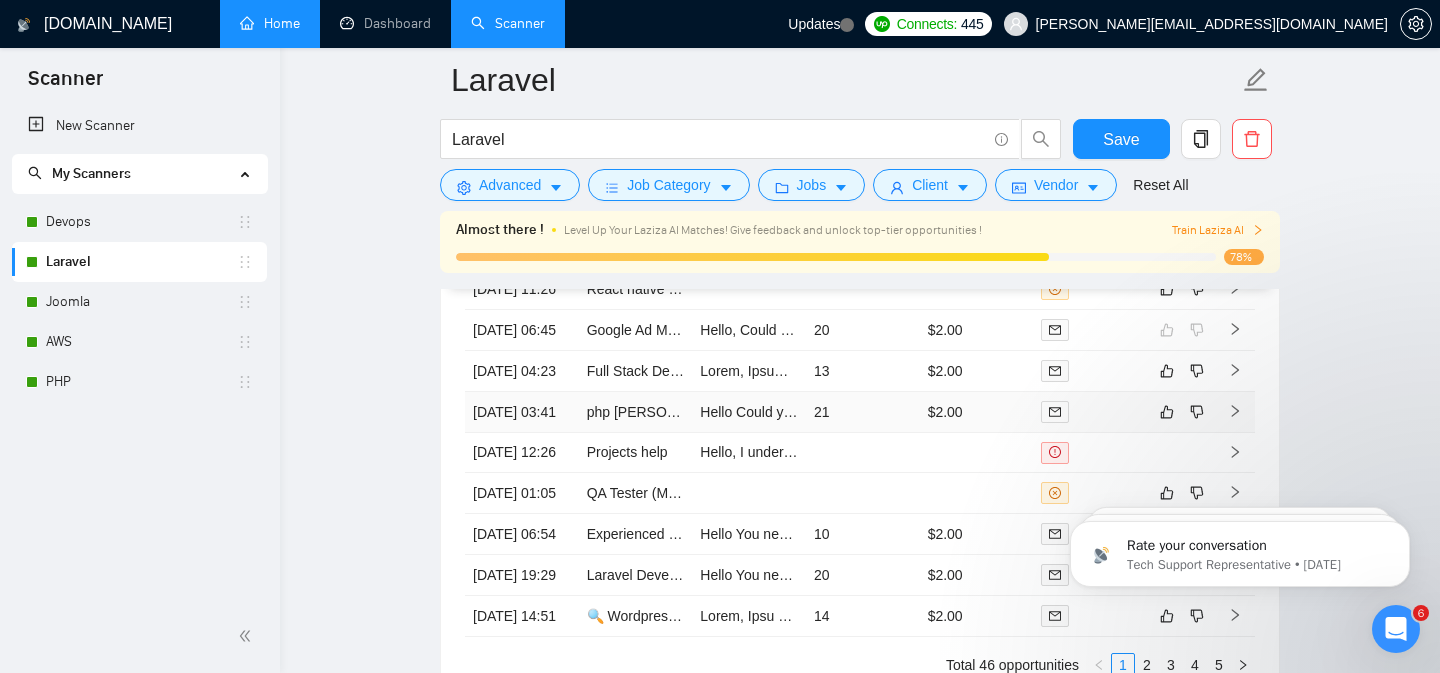click on "$2.00" at bounding box center [977, 412] 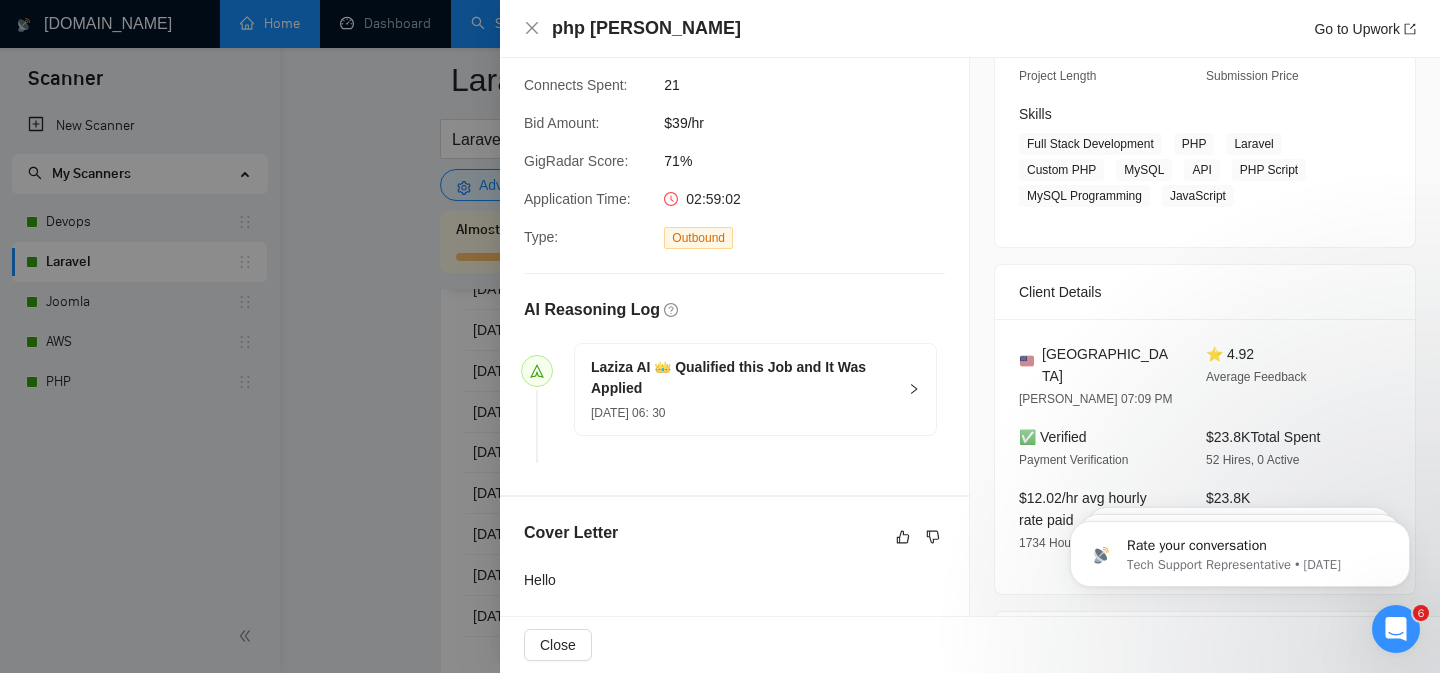 scroll, scrollTop: 113, scrollLeft: 0, axis: vertical 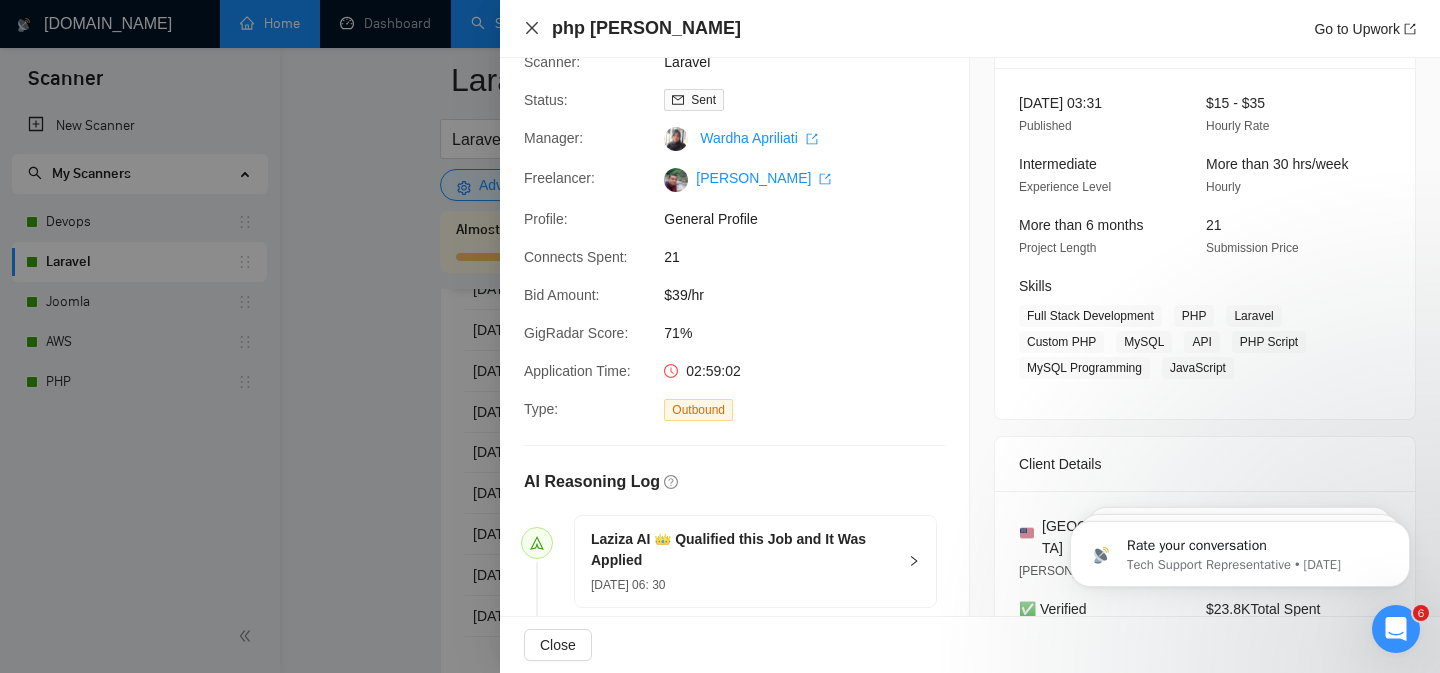 click 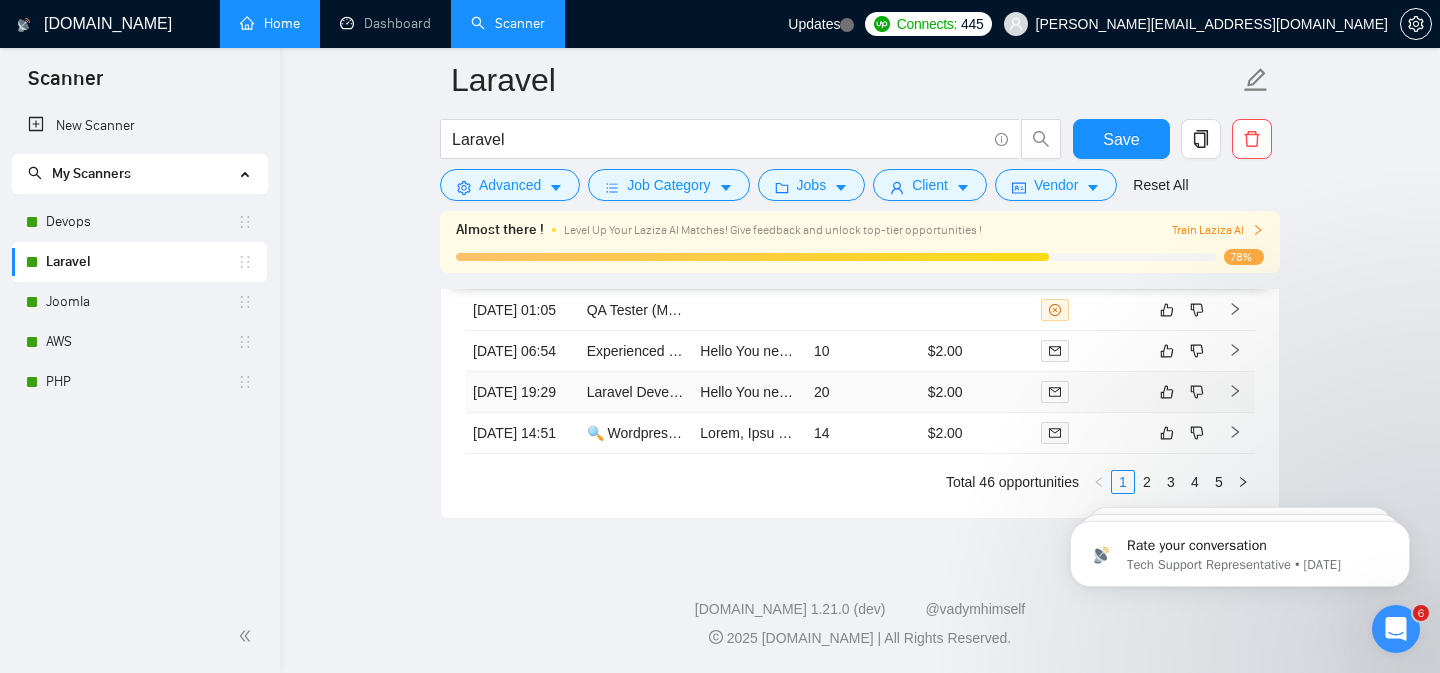 scroll, scrollTop: 5204, scrollLeft: 0, axis: vertical 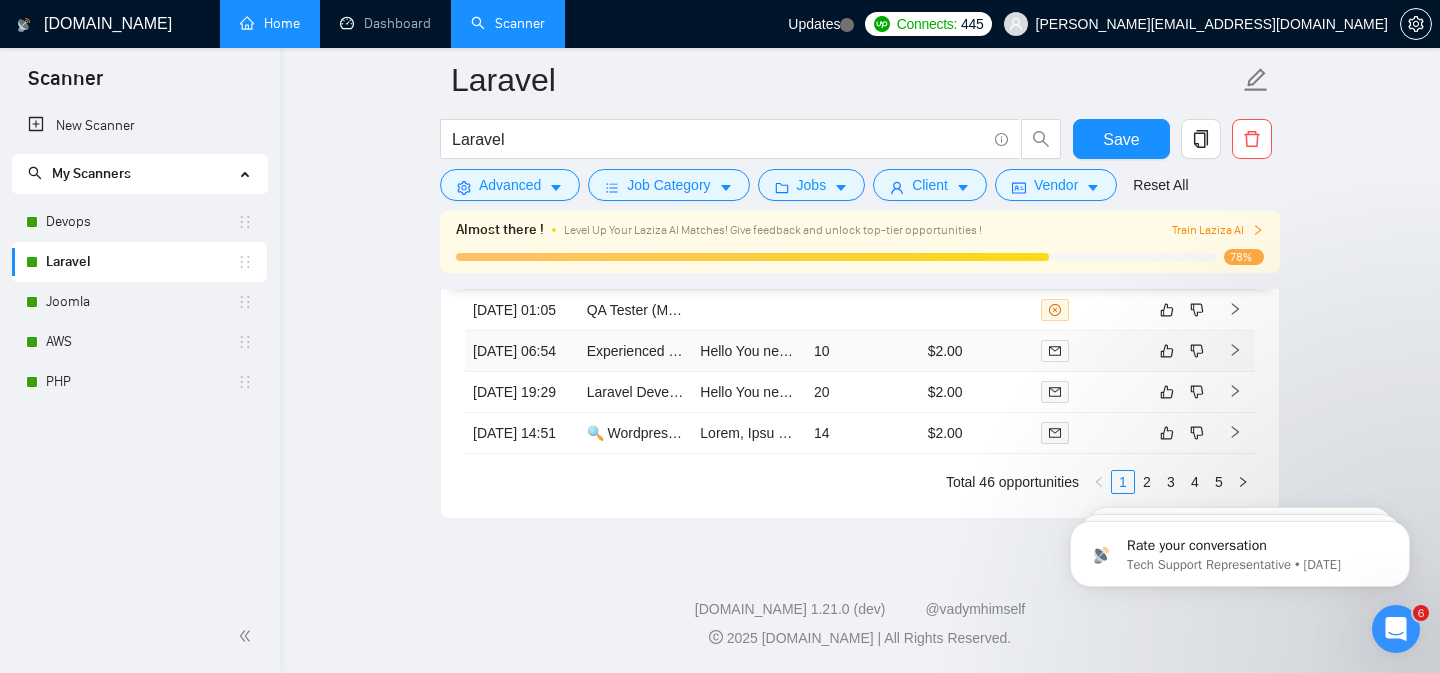 click on "10" at bounding box center (863, 351) 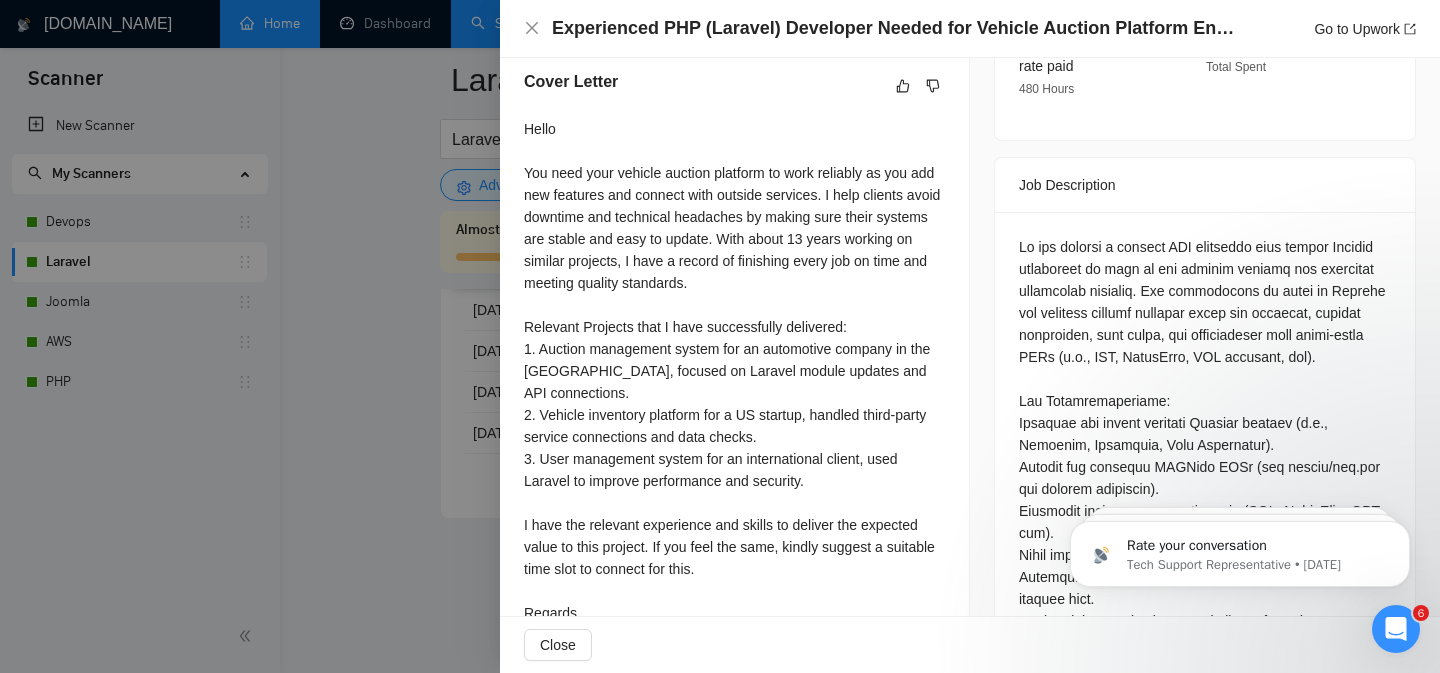 scroll, scrollTop: 2244, scrollLeft: 0, axis: vertical 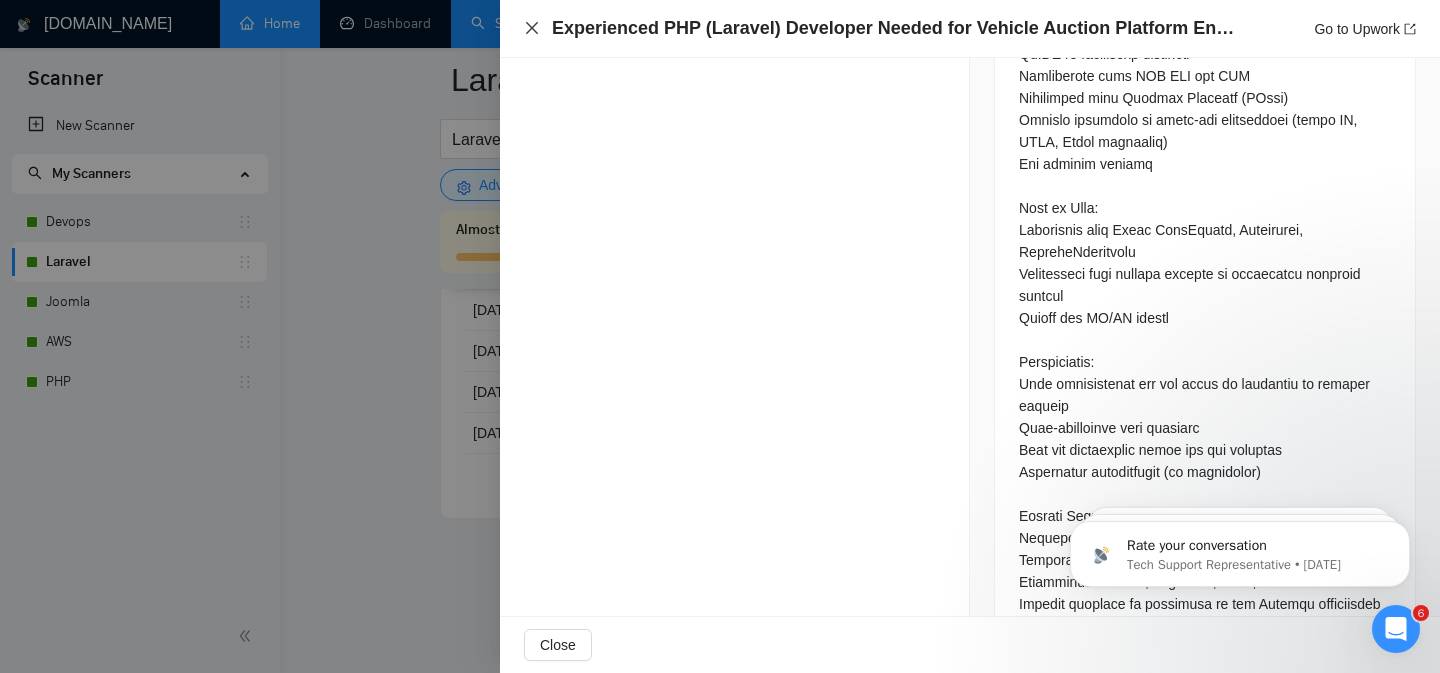 click 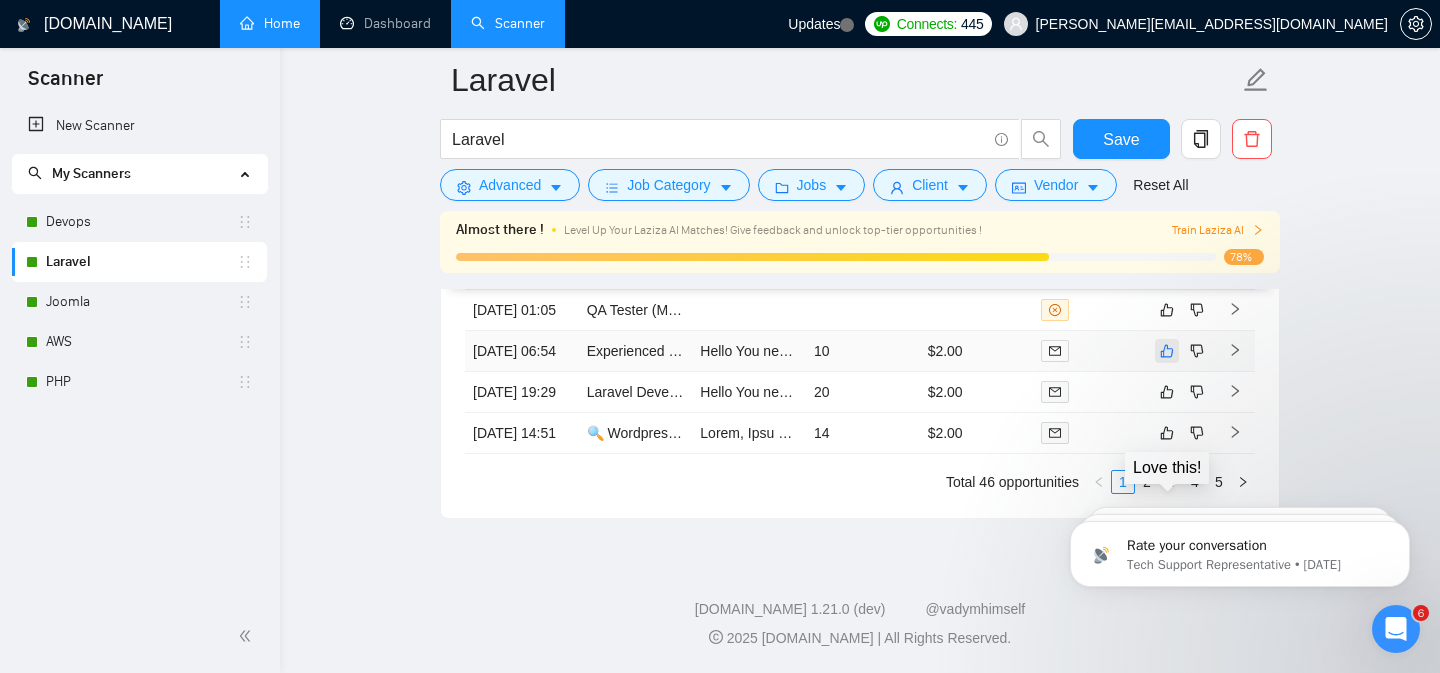 click 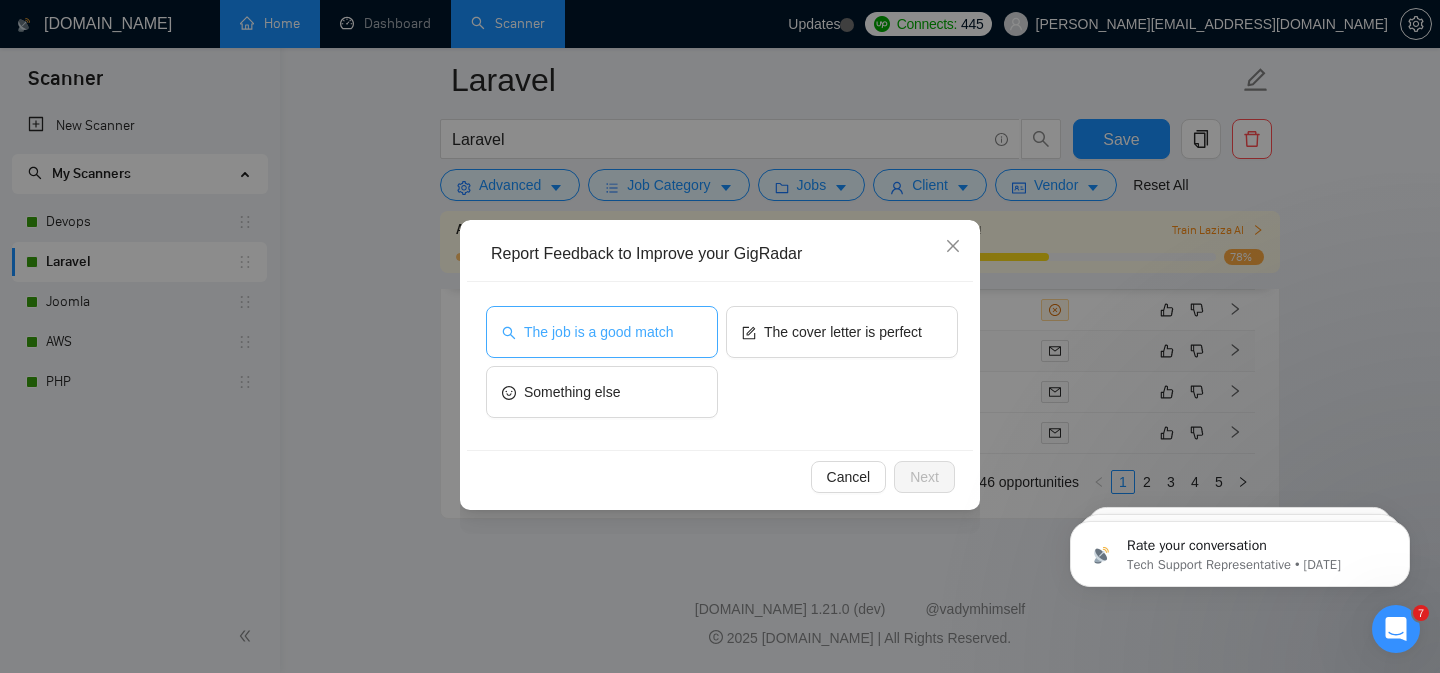 click on "The job is a good match" at bounding box center (598, 332) 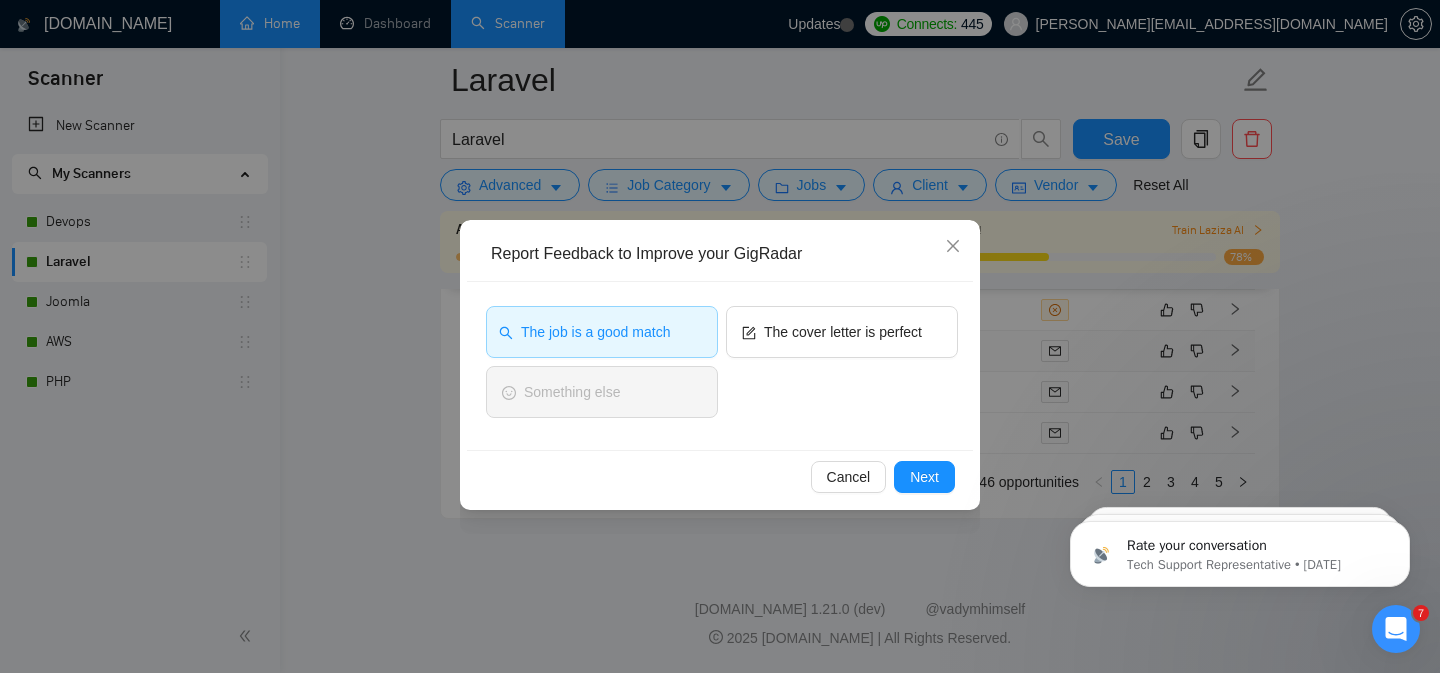 scroll, scrollTop: 2540, scrollLeft: 0, axis: vertical 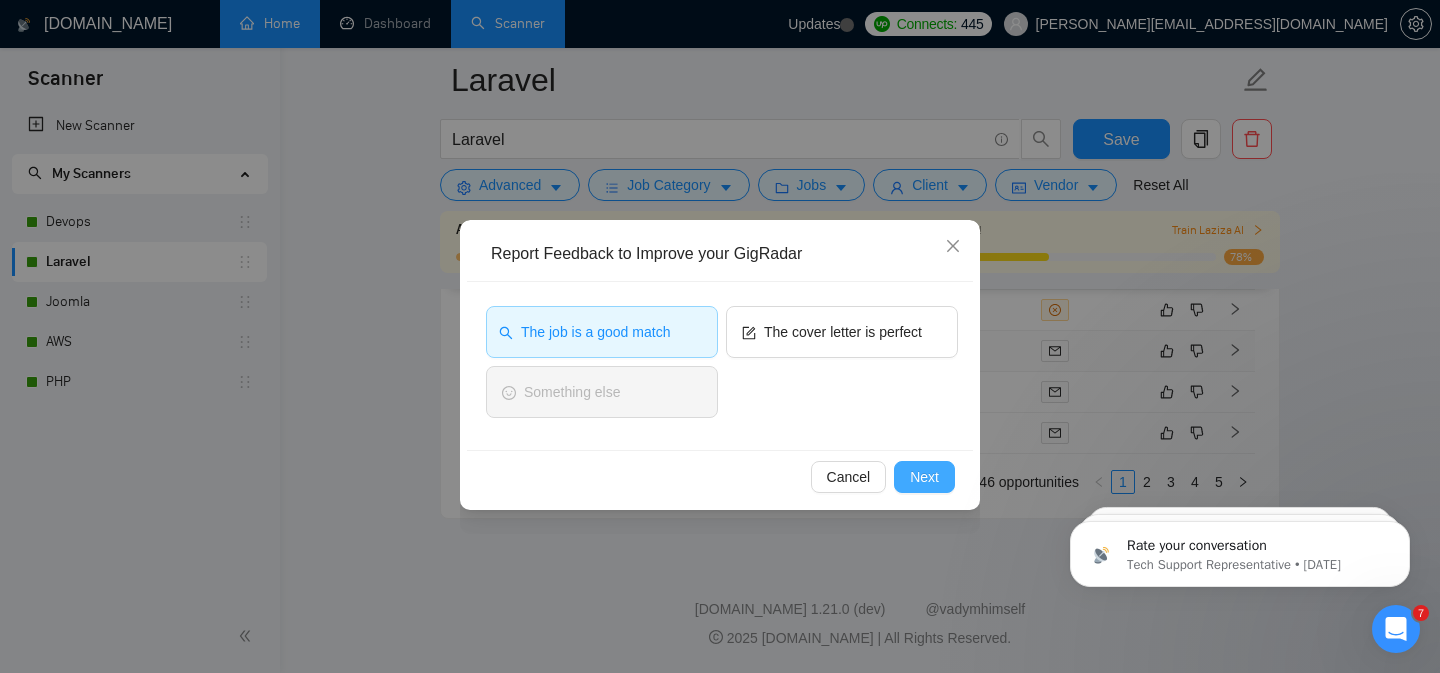 click on "Next" at bounding box center [924, 477] 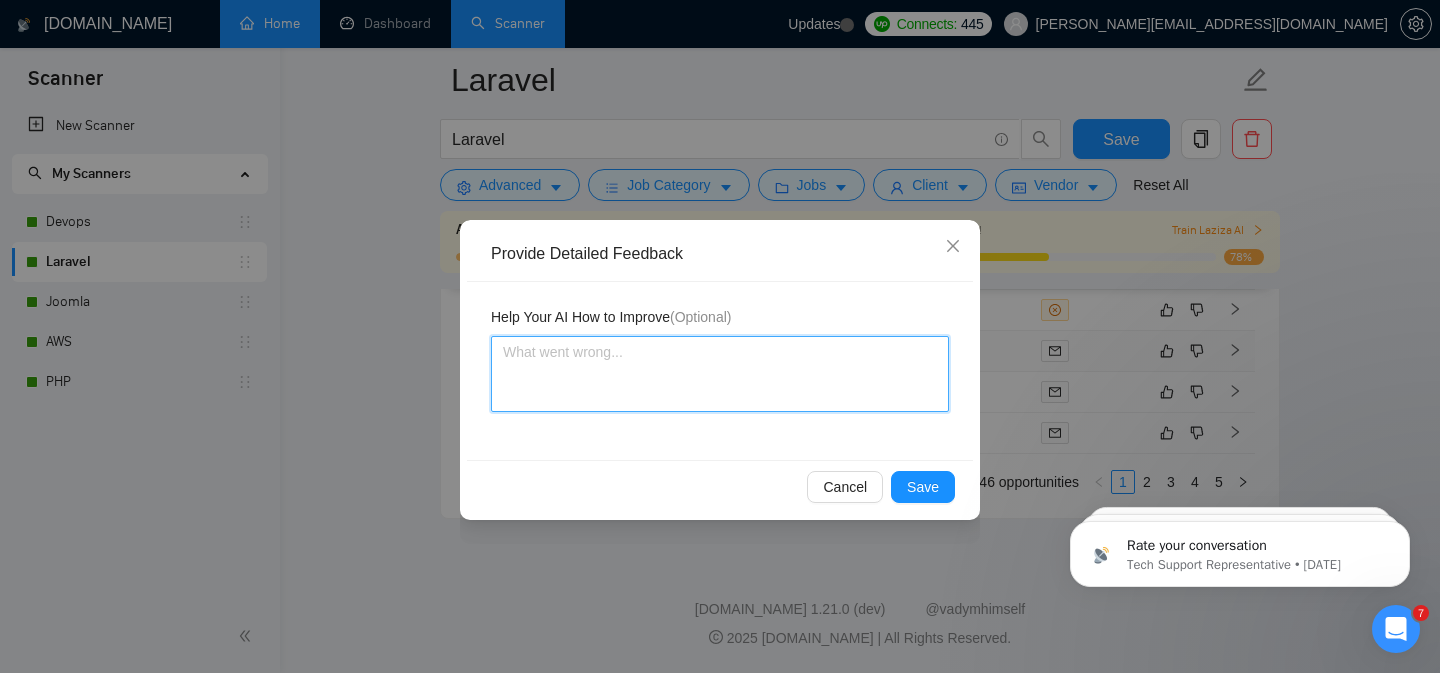 click at bounding box center (720, 374) 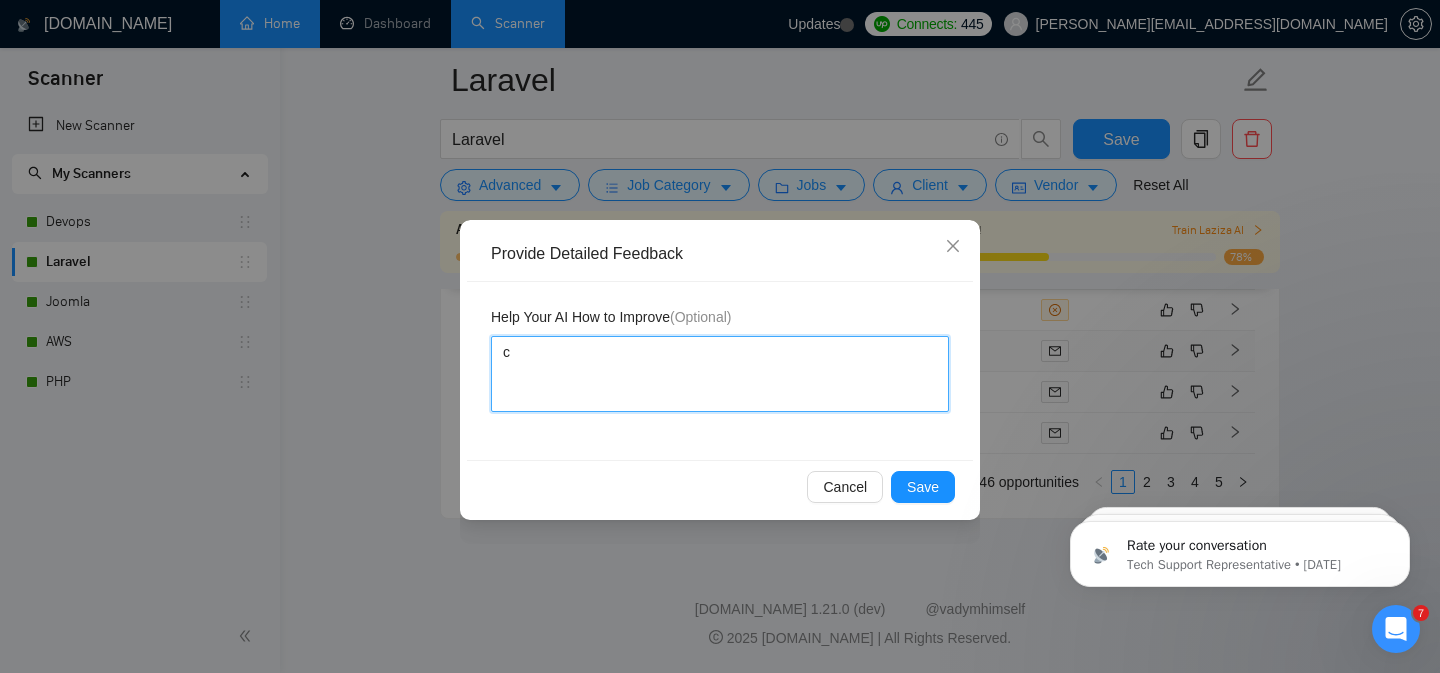 type 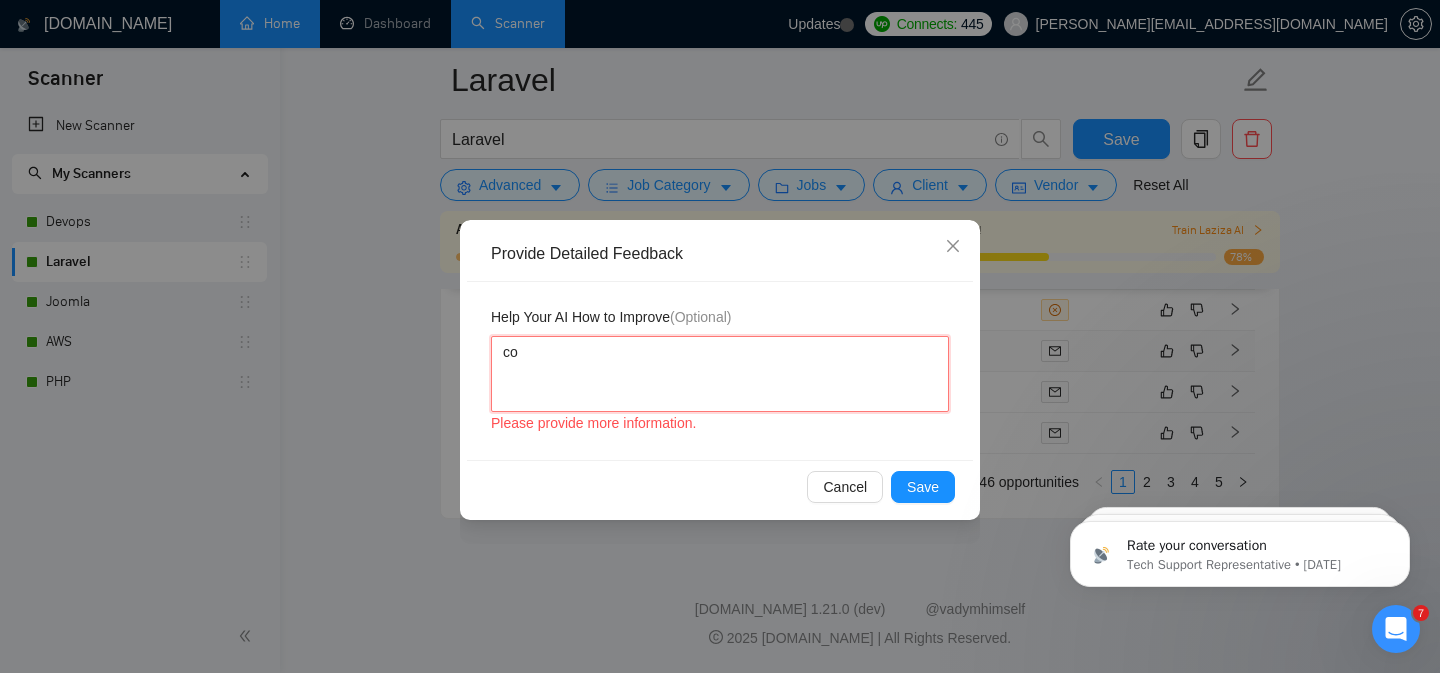 type 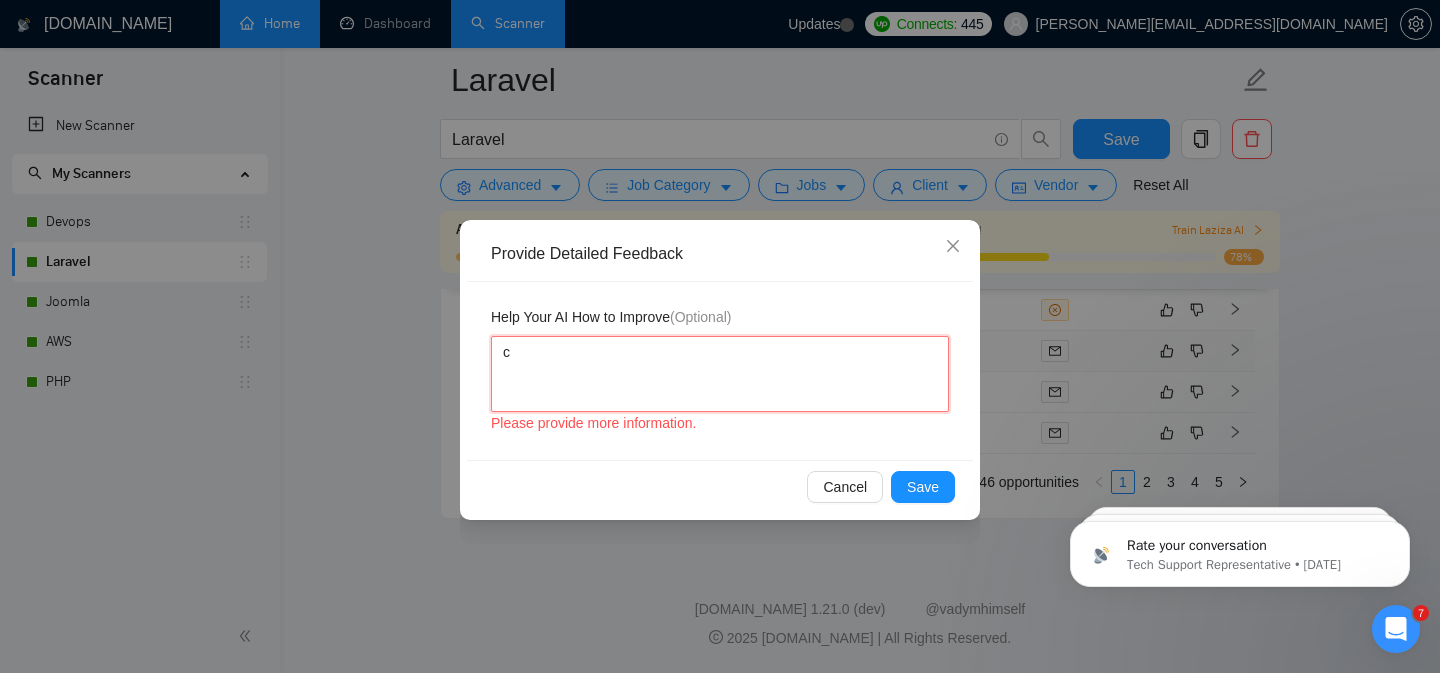 type 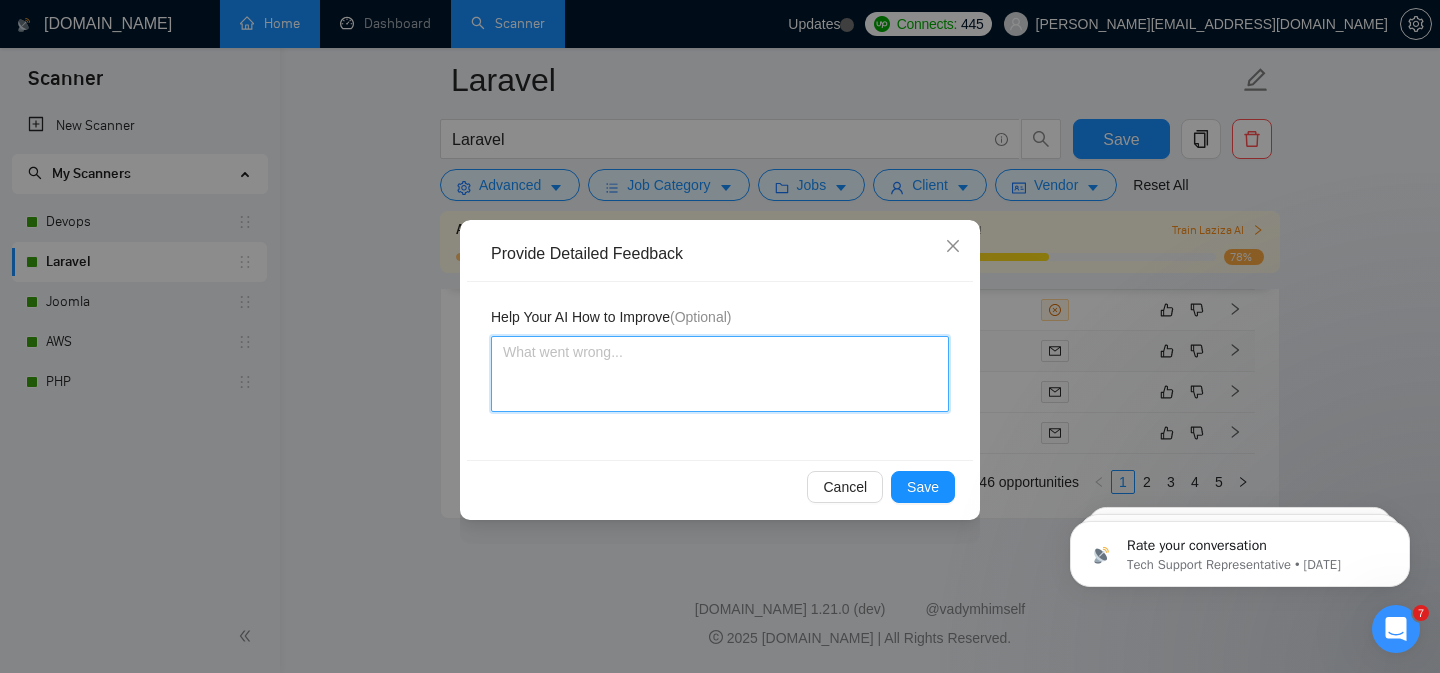 type 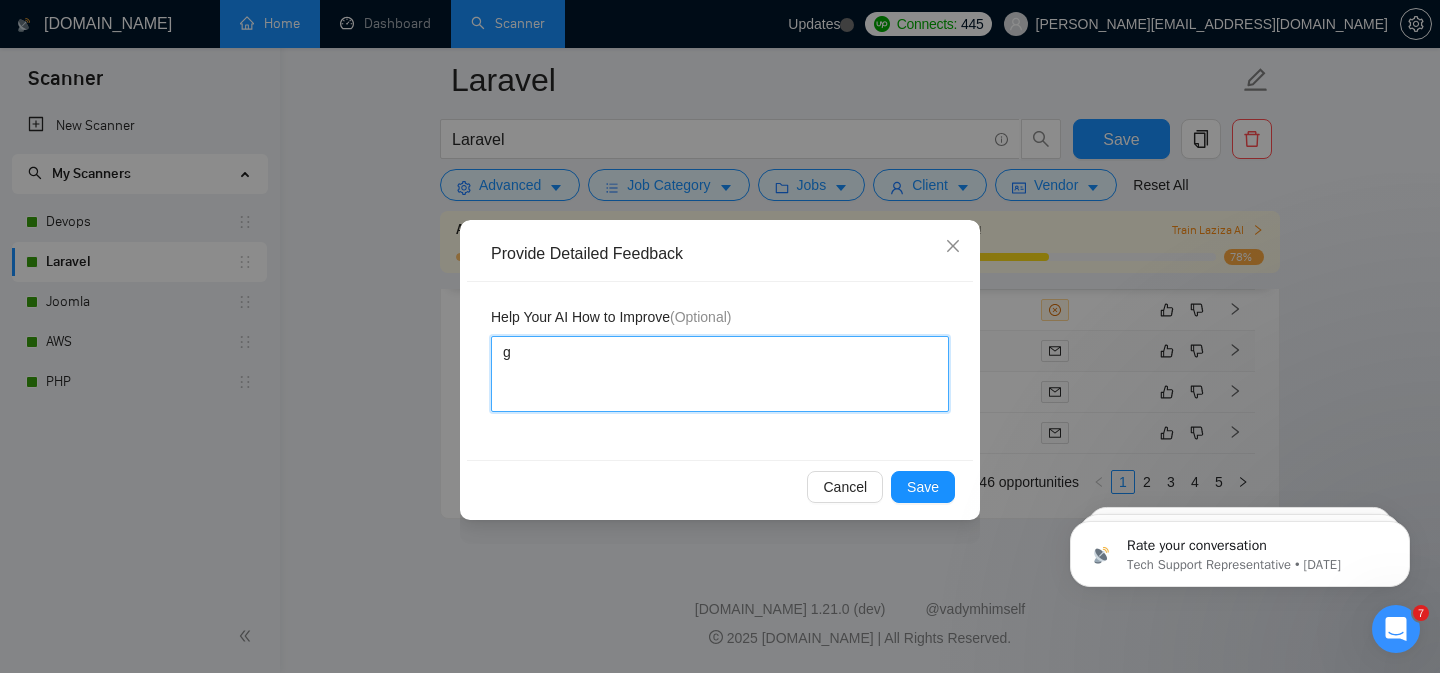type 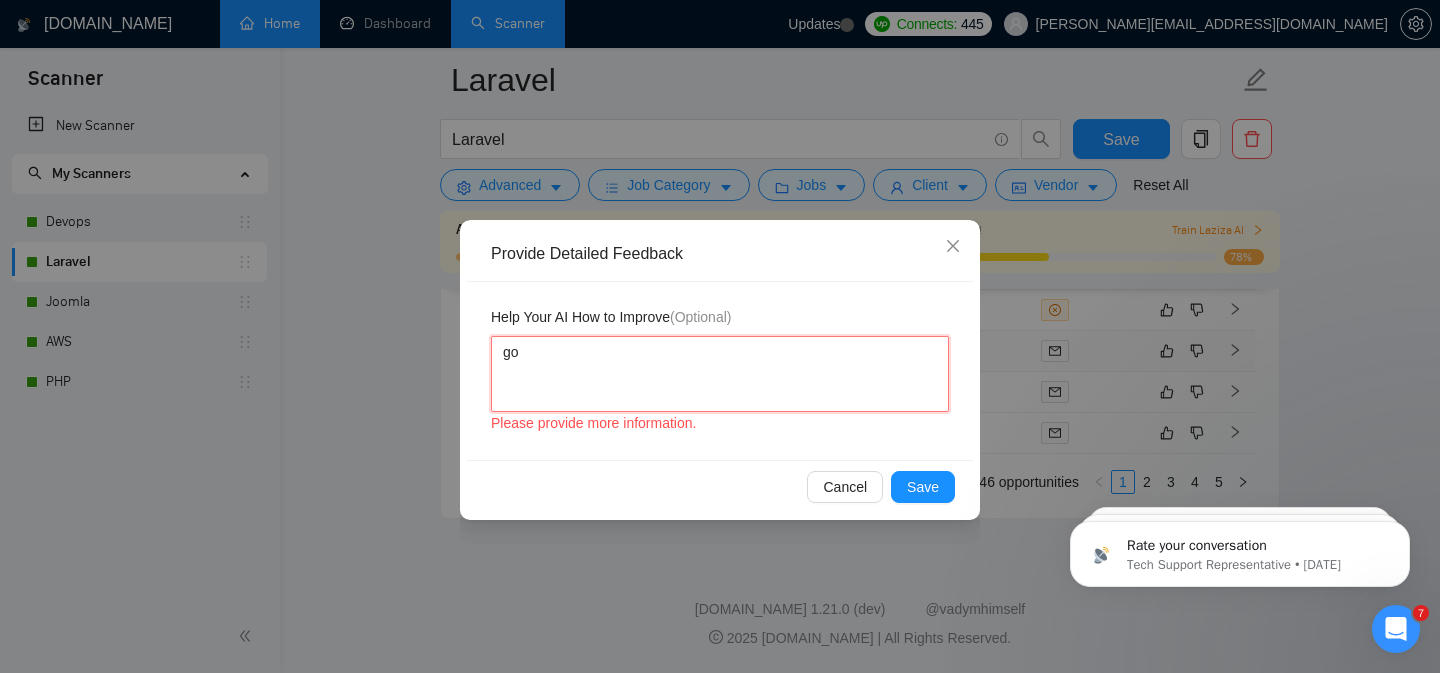 type 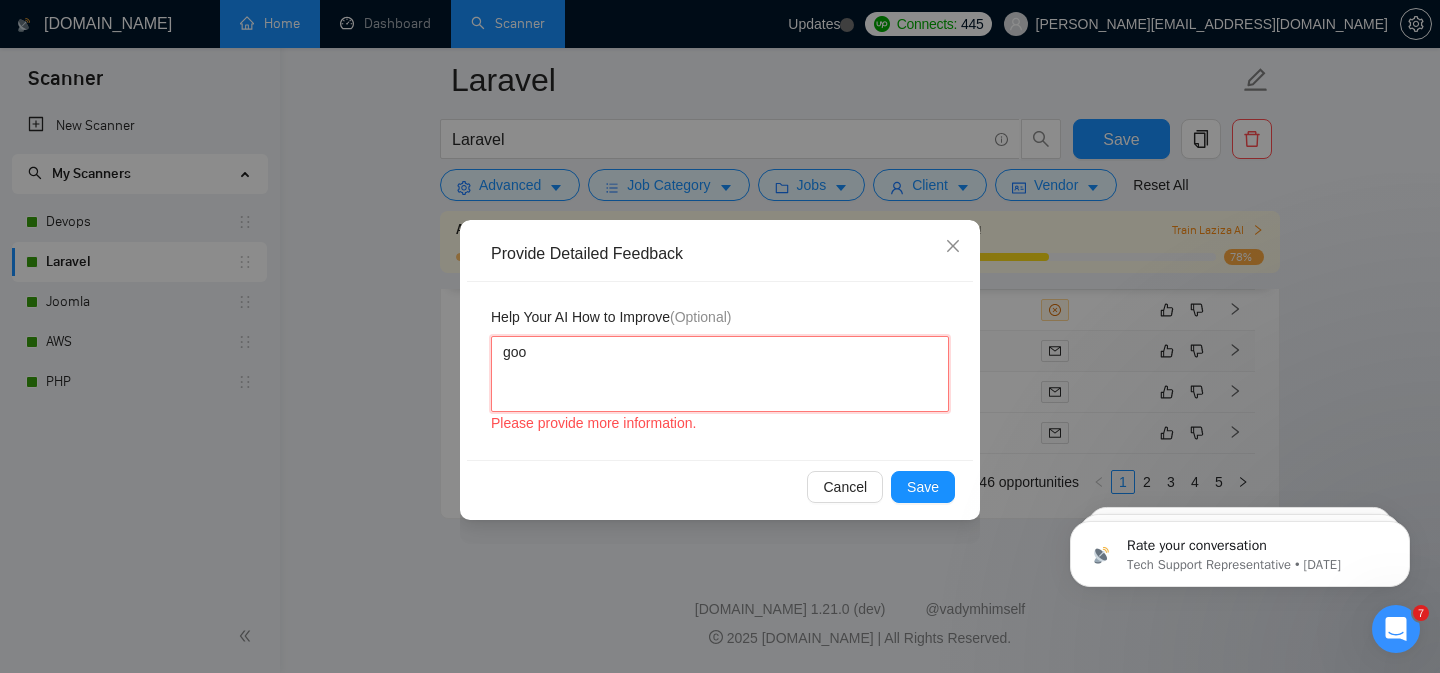 type 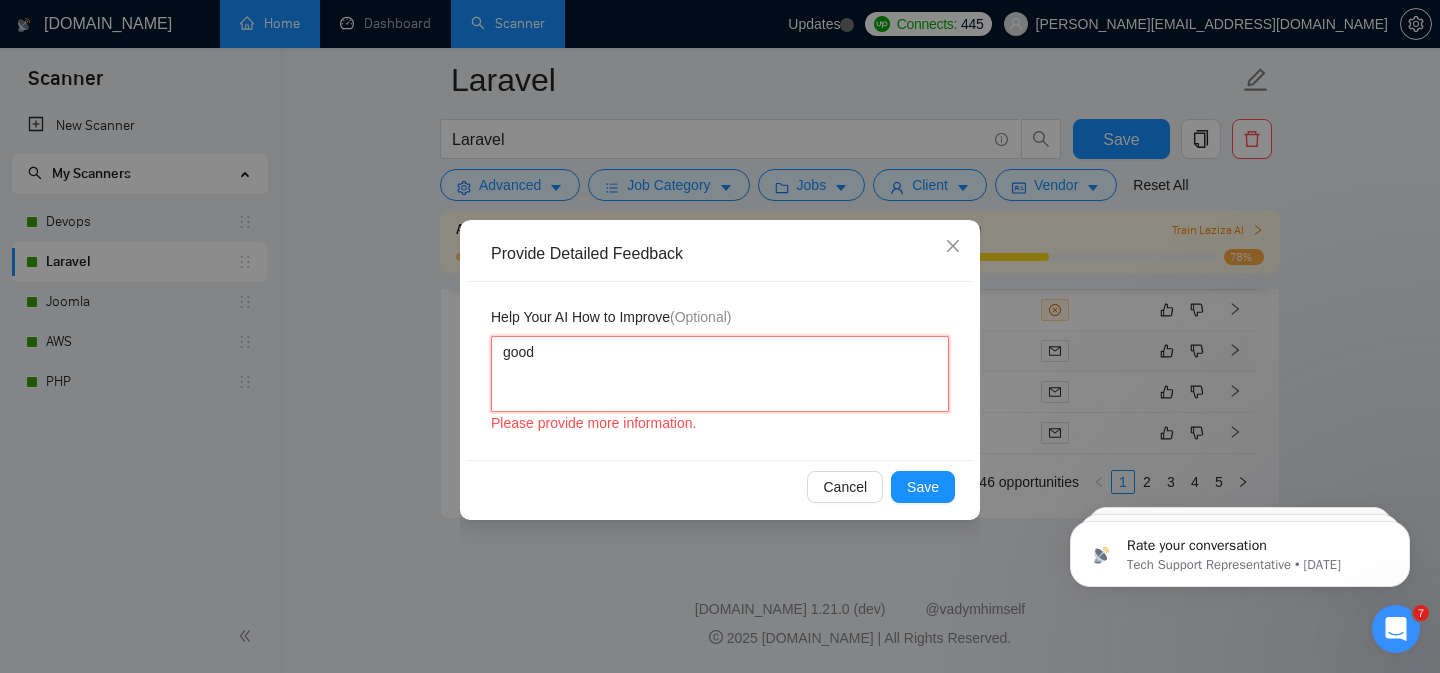 type 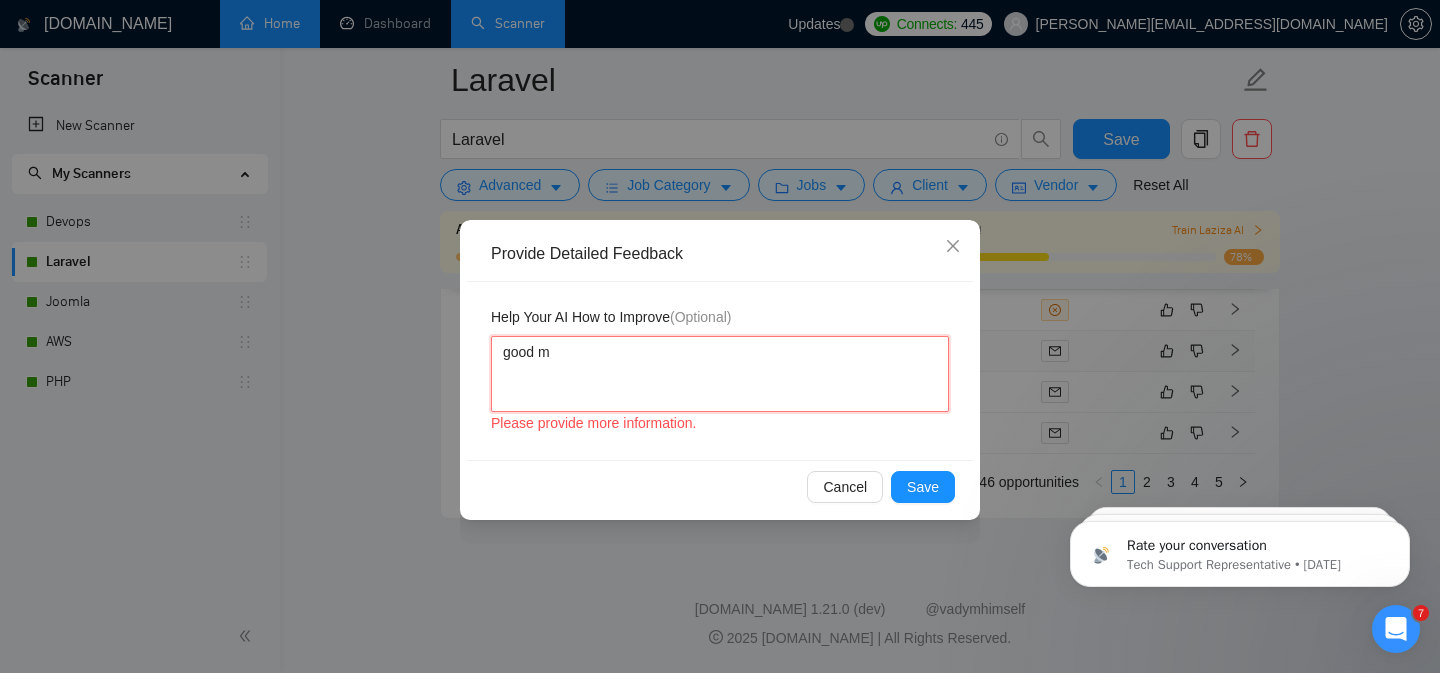 type 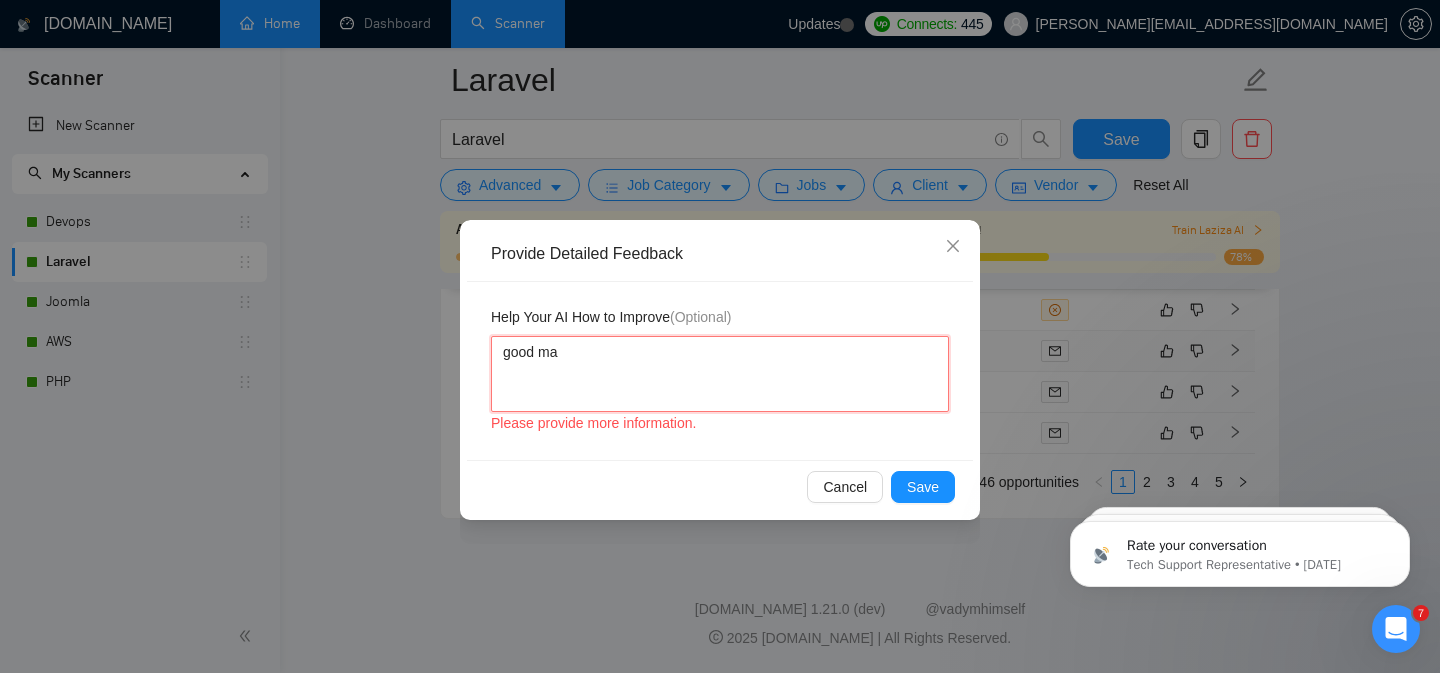 type 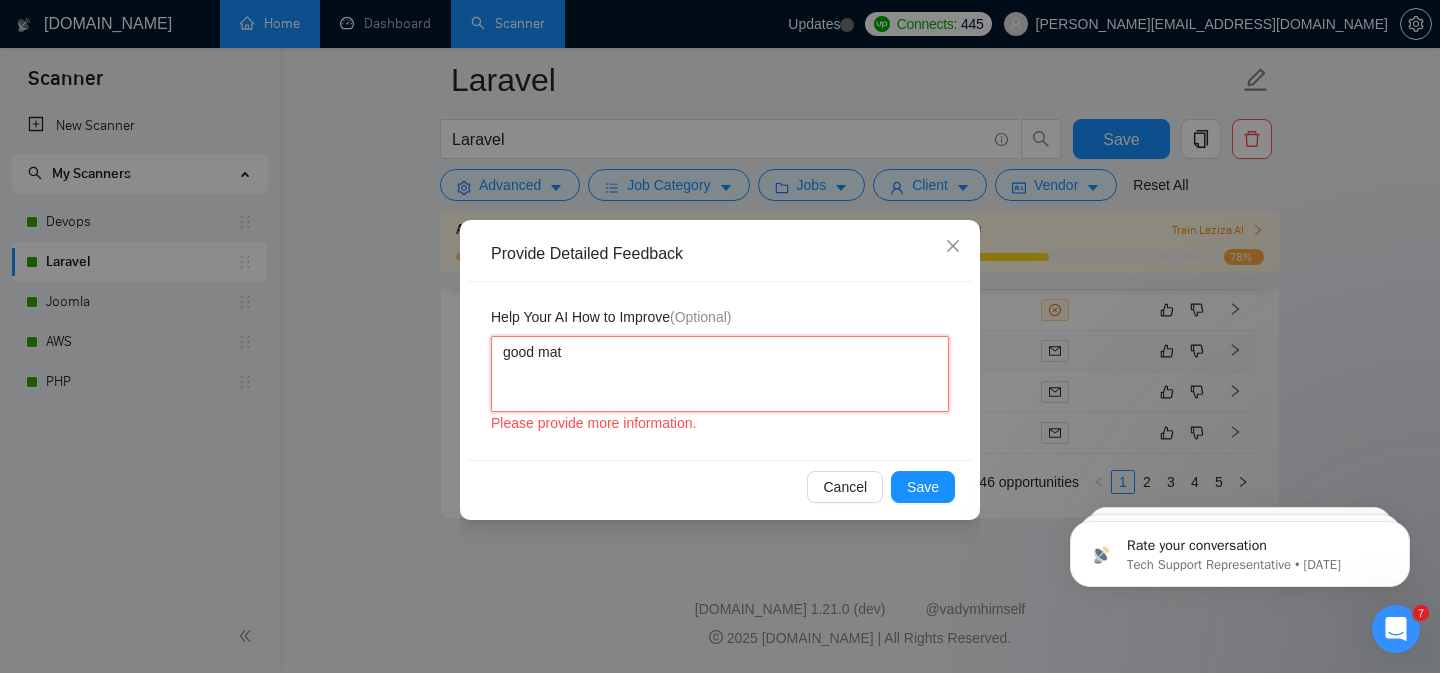 type 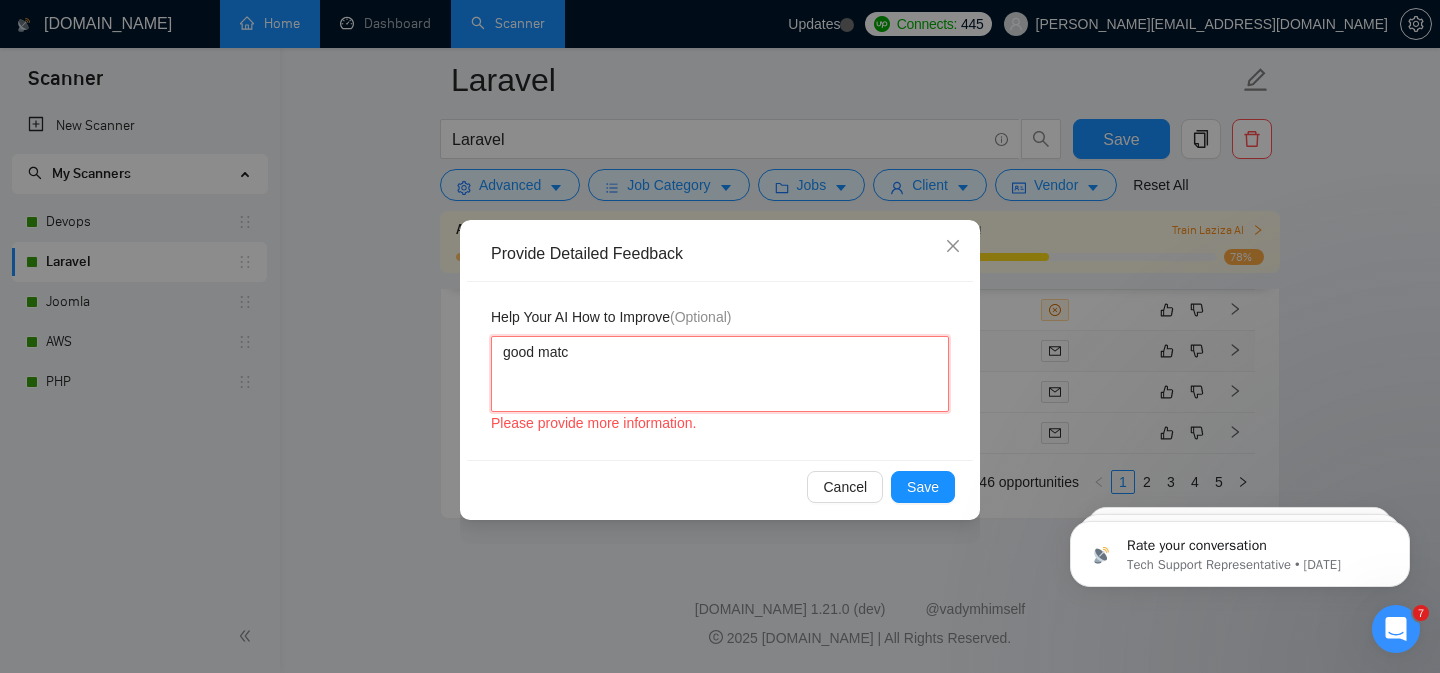 type 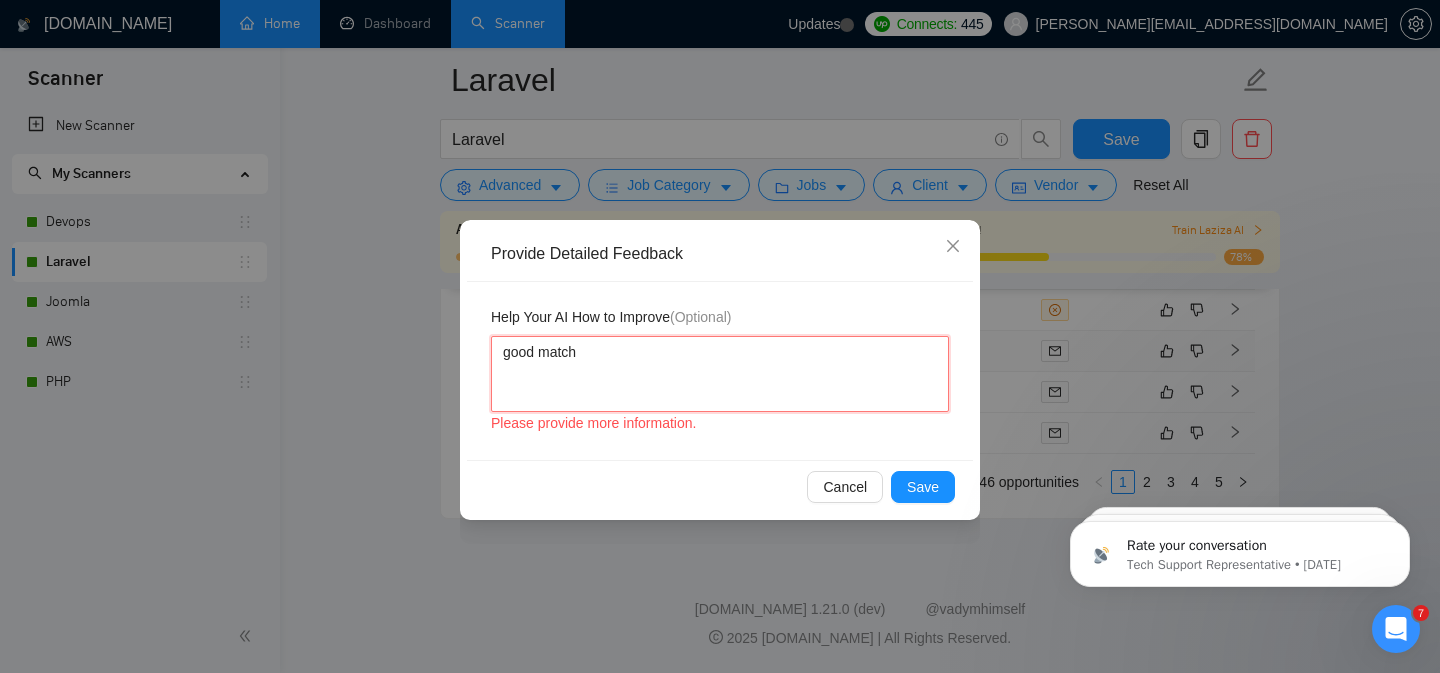 type 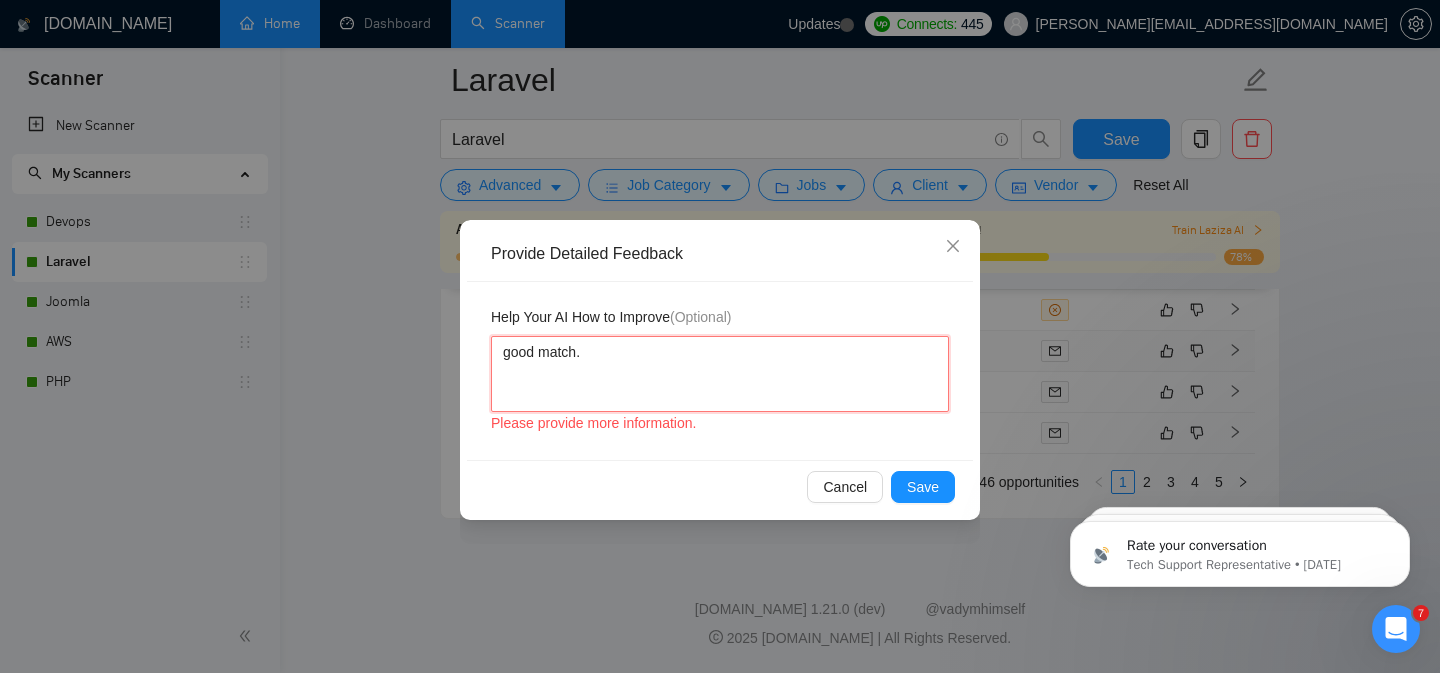 type 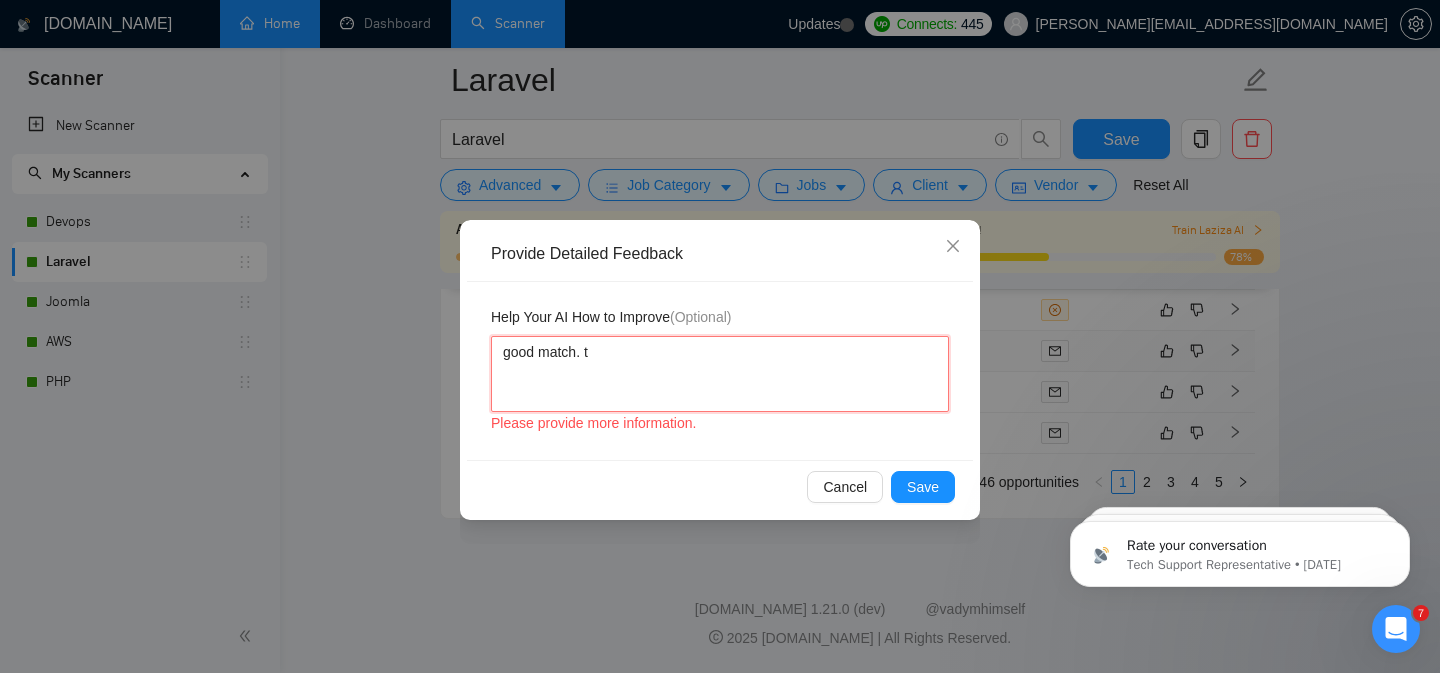 type 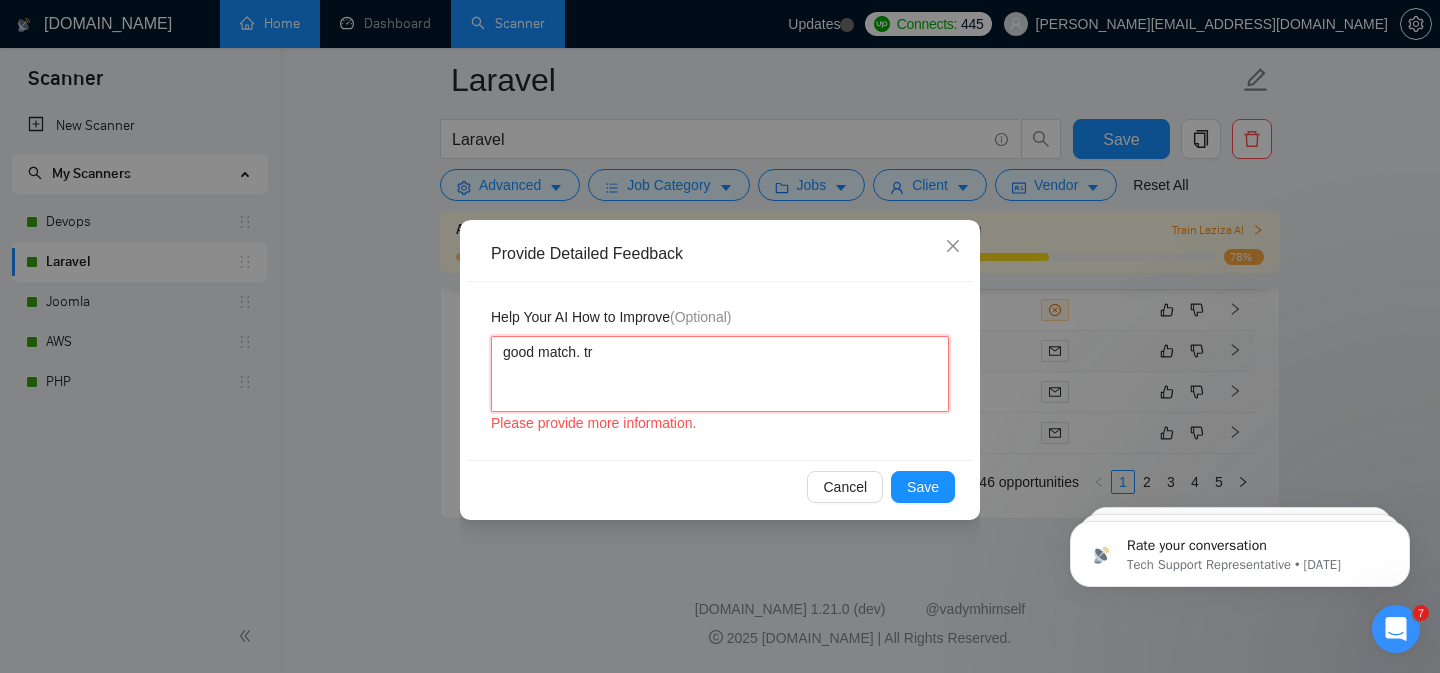 type 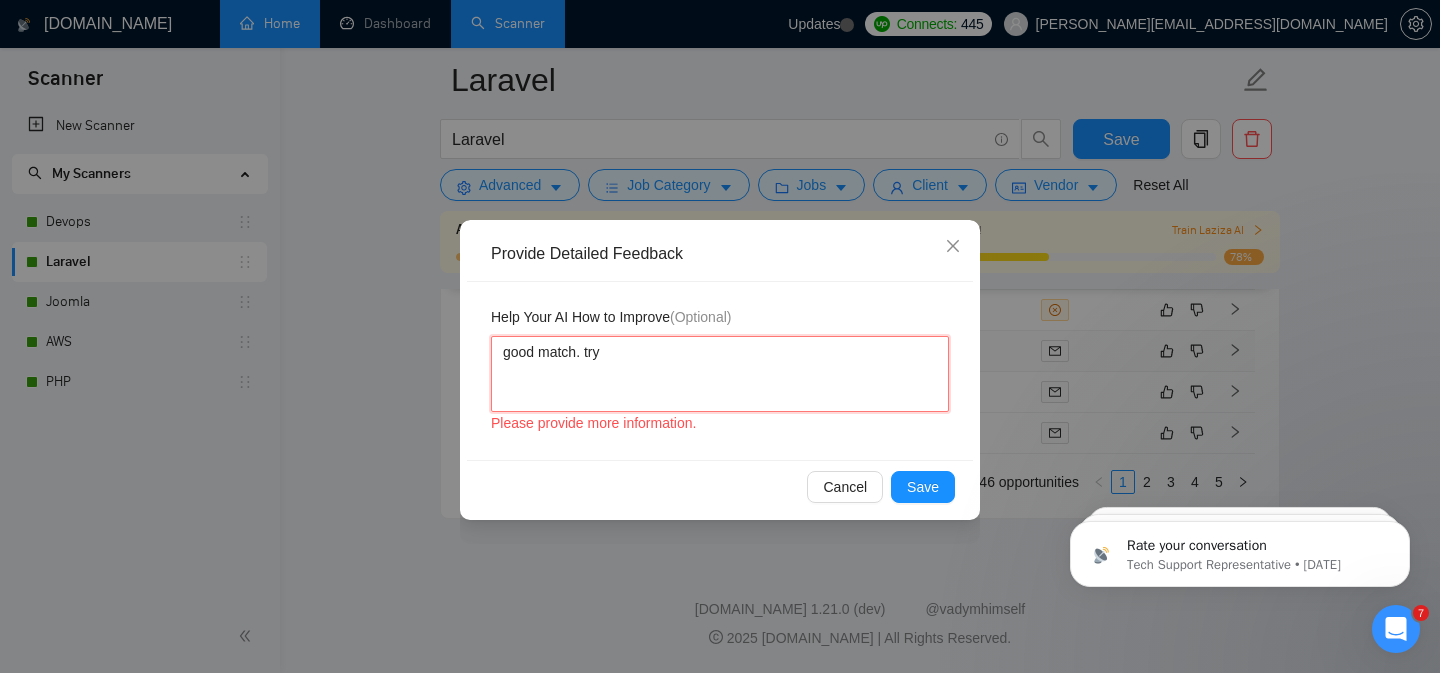 type 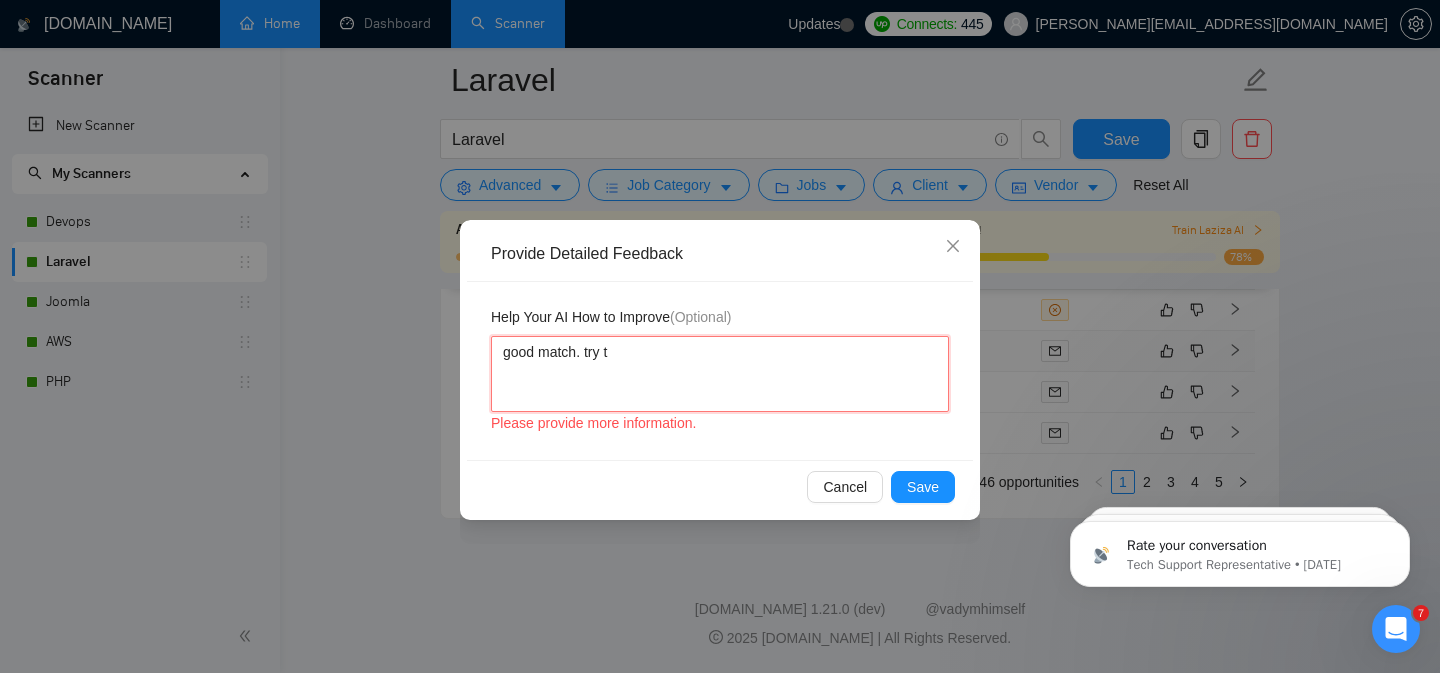 type 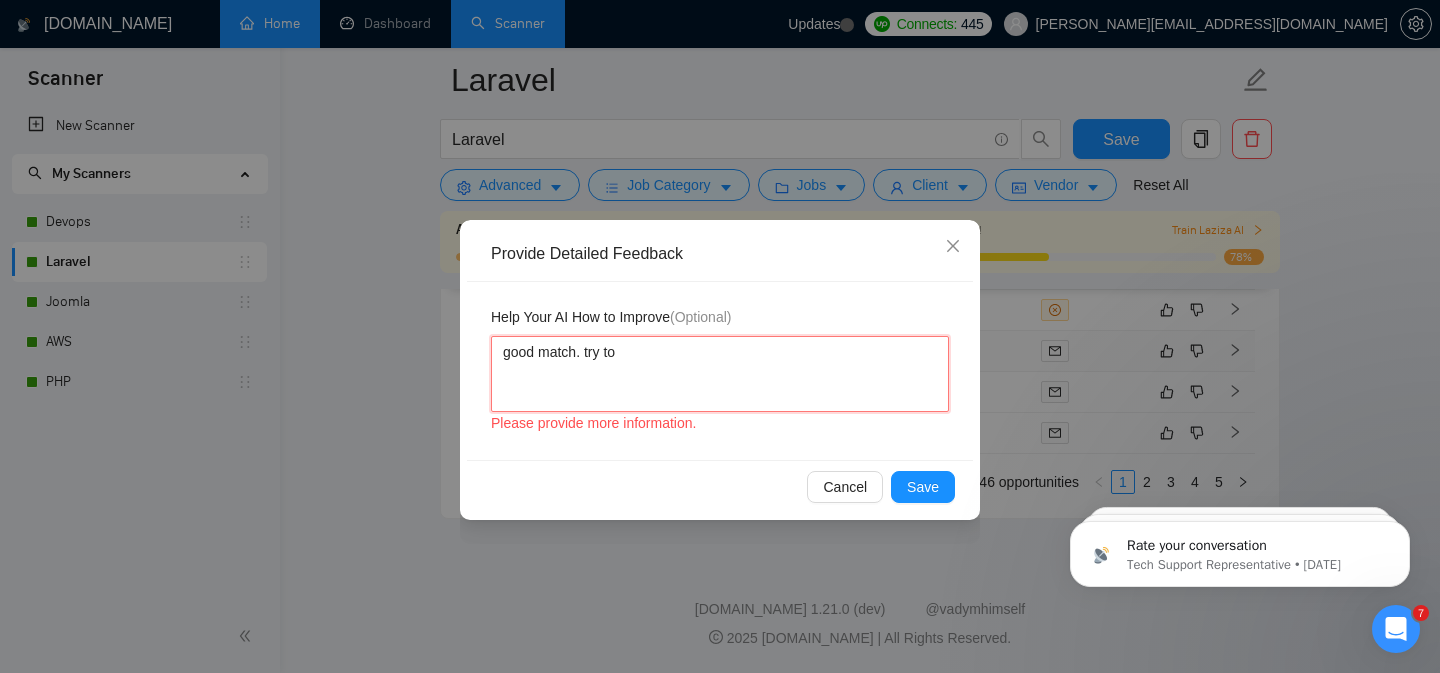 type 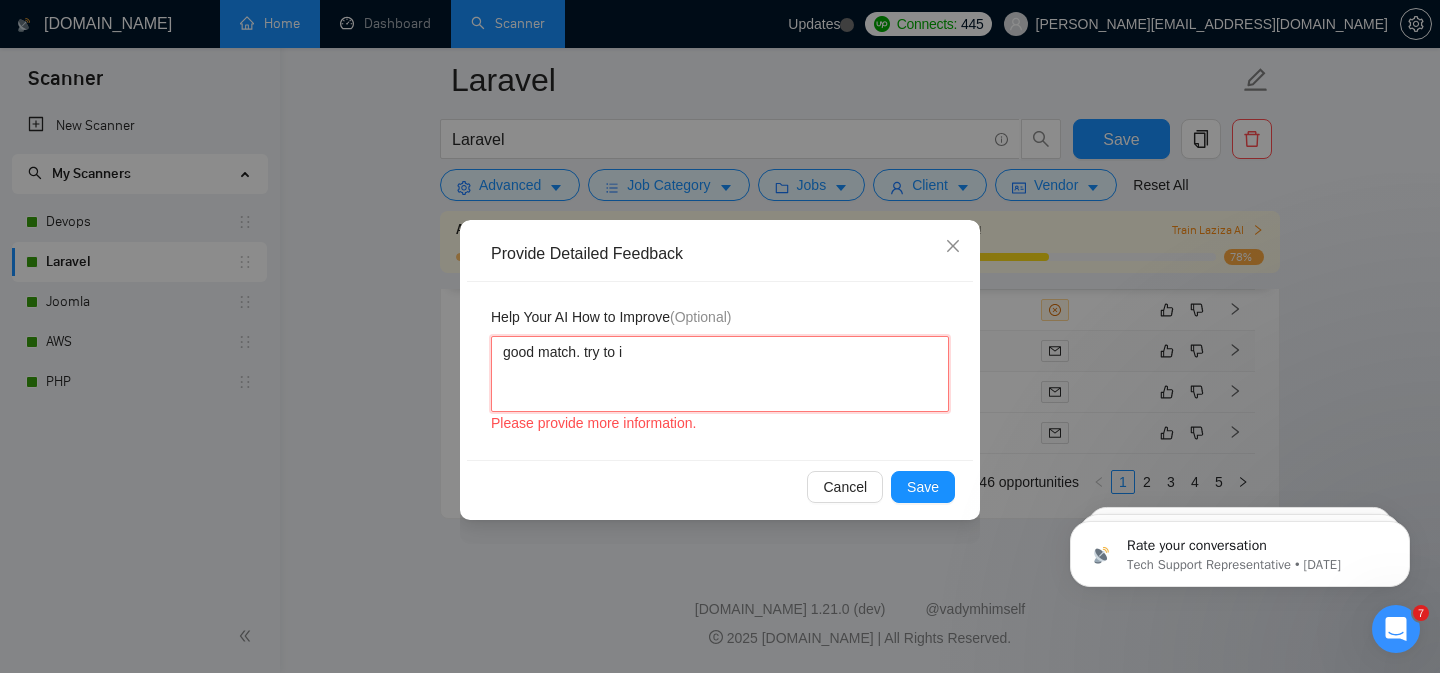 type on "good match. try to im" 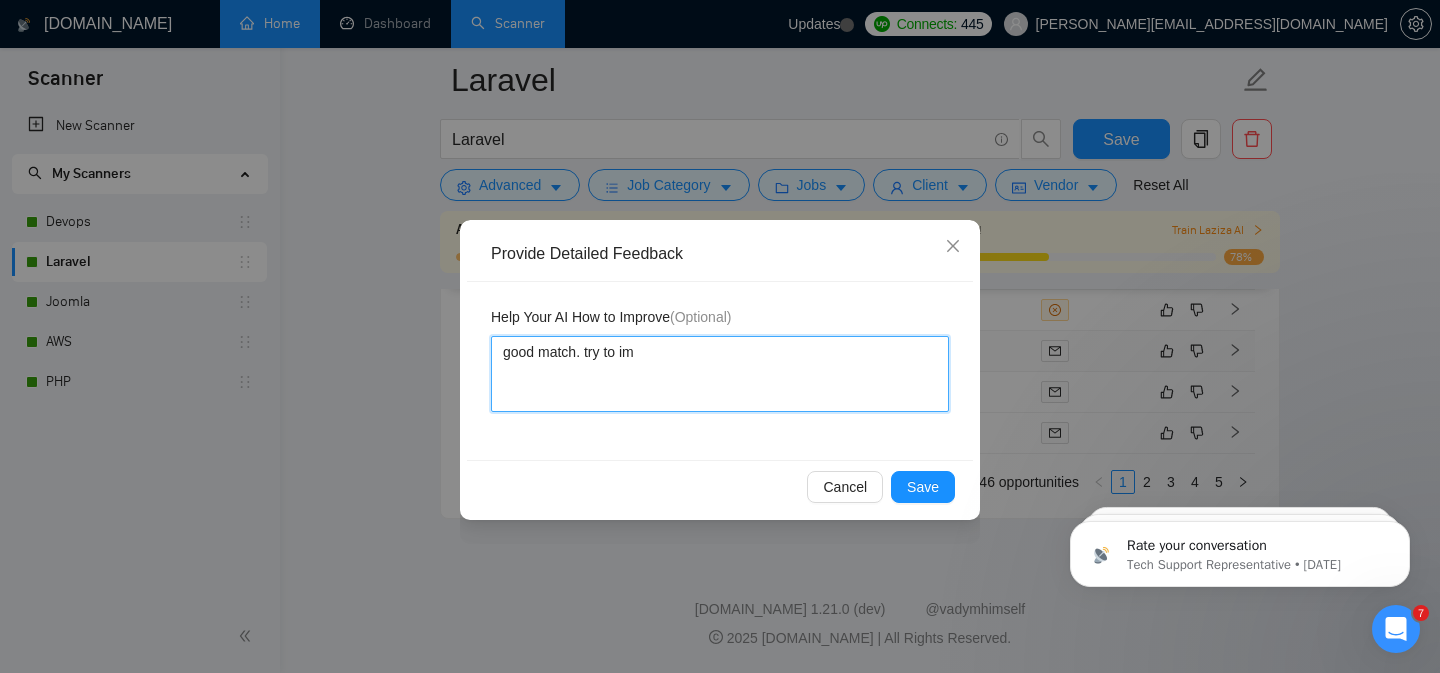 type 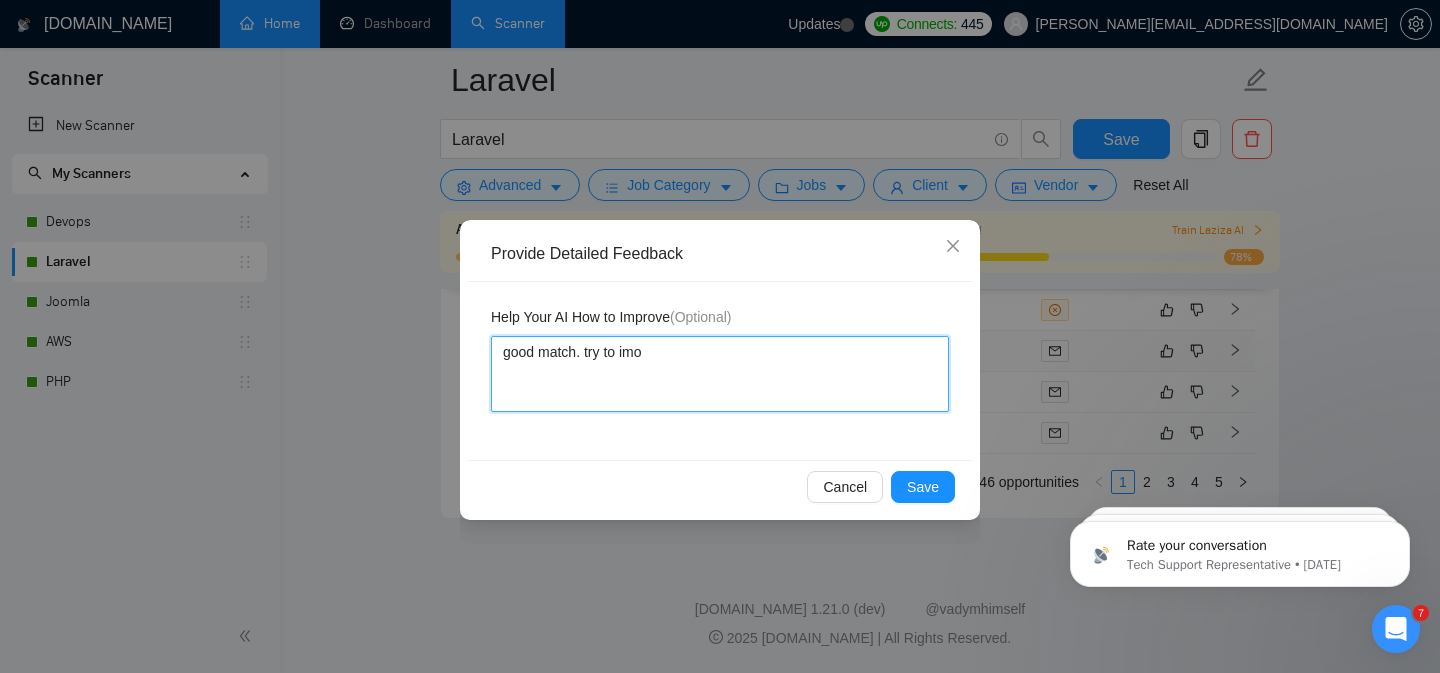 type 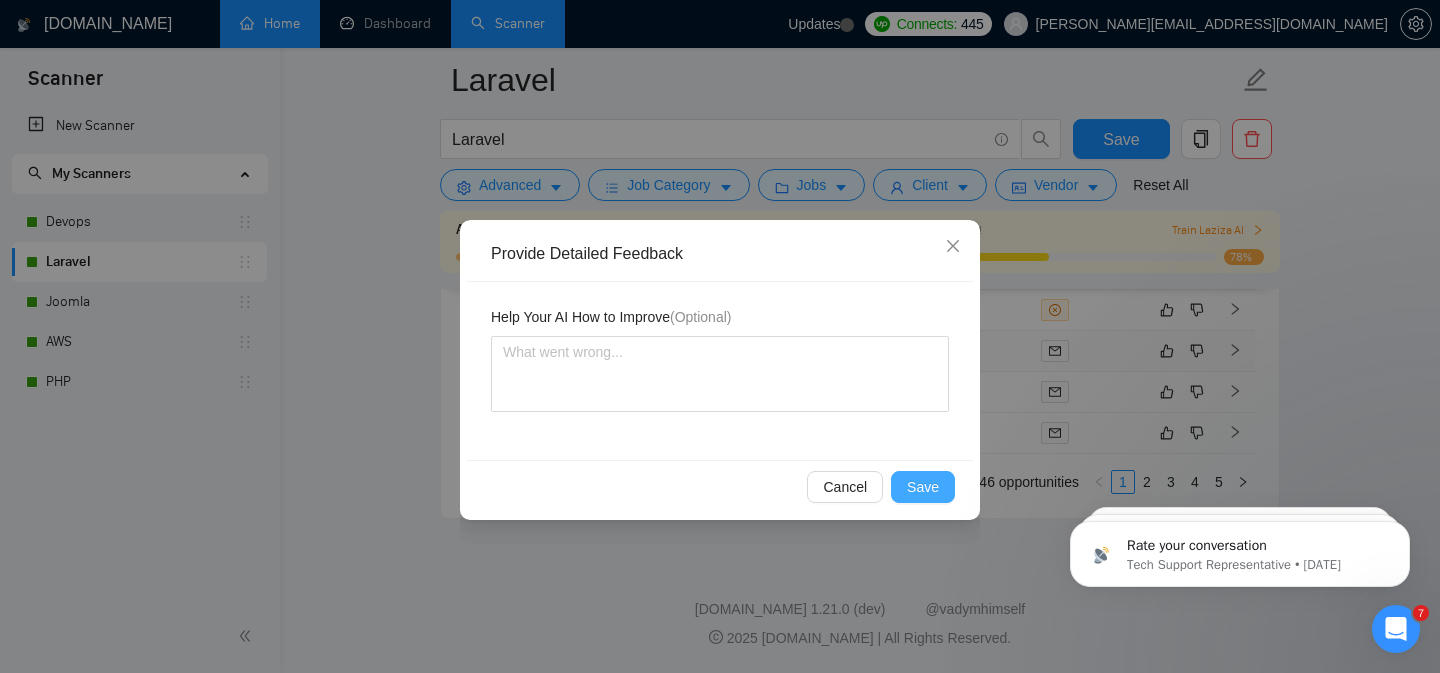 click on "Save" at bounding box center [923, 487] 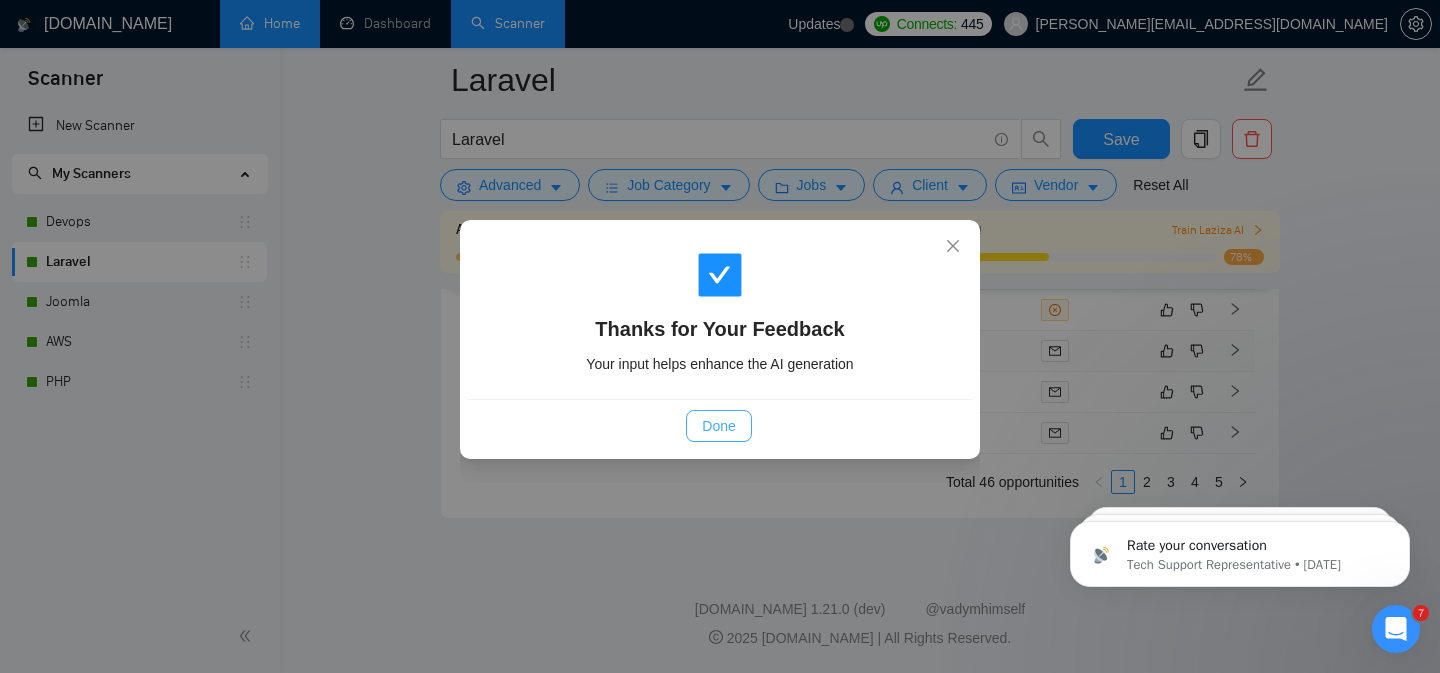 click on "Done" at bounding box center (718, 426) 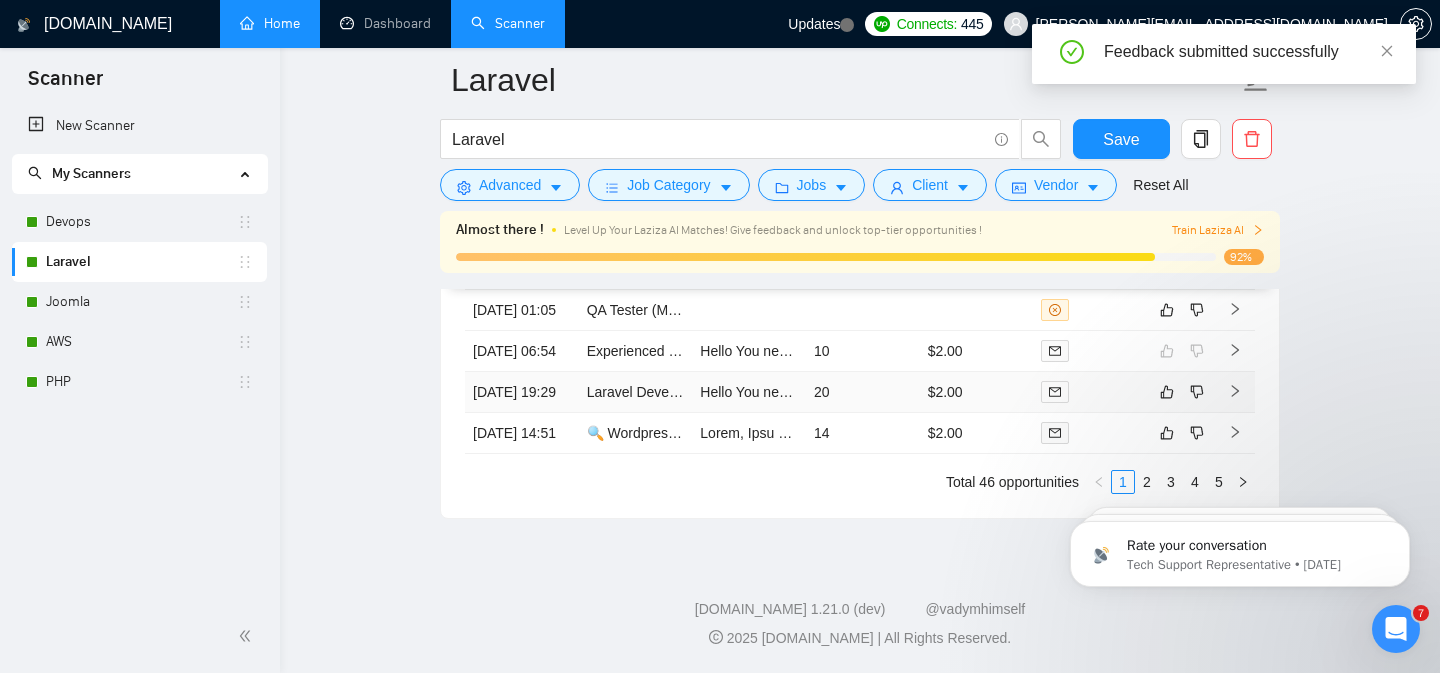 scroll, scrollTop: 5218, scrollLeft: 0, axis: vertical 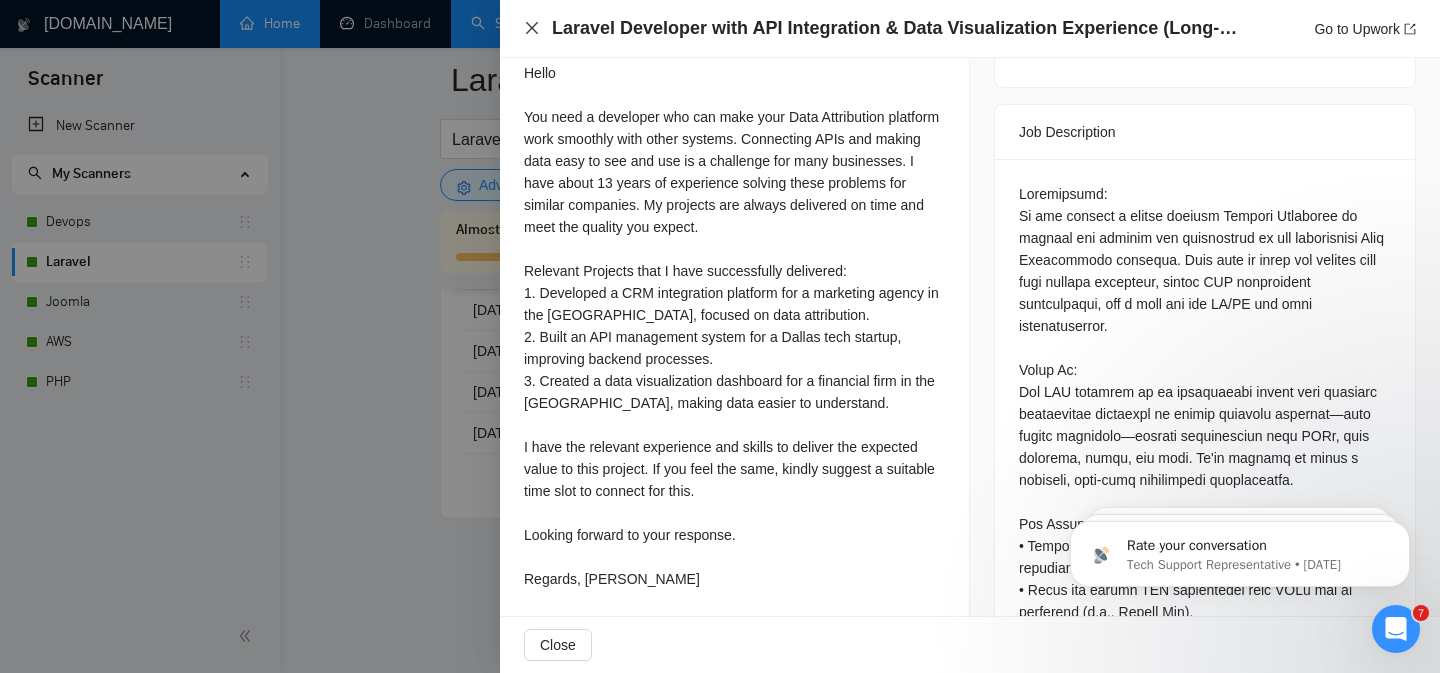 click 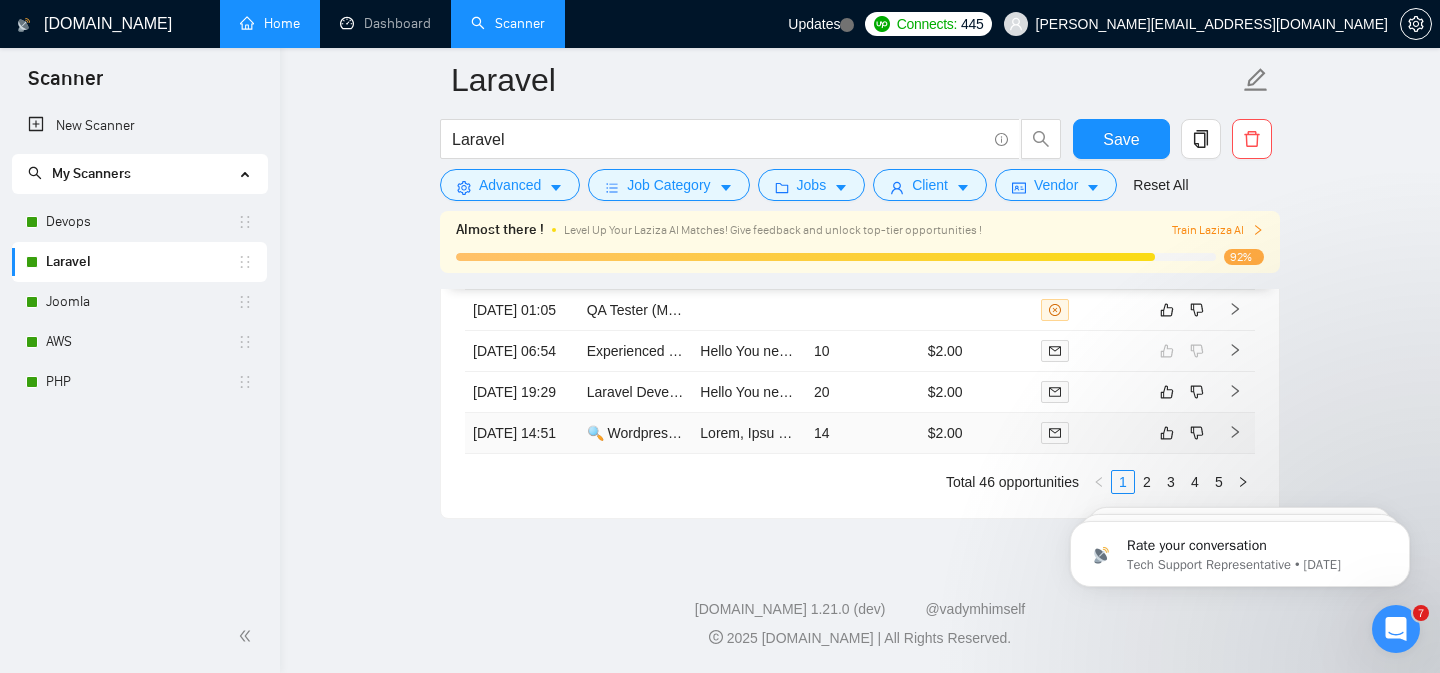 click at bounding box center [1090, 432] 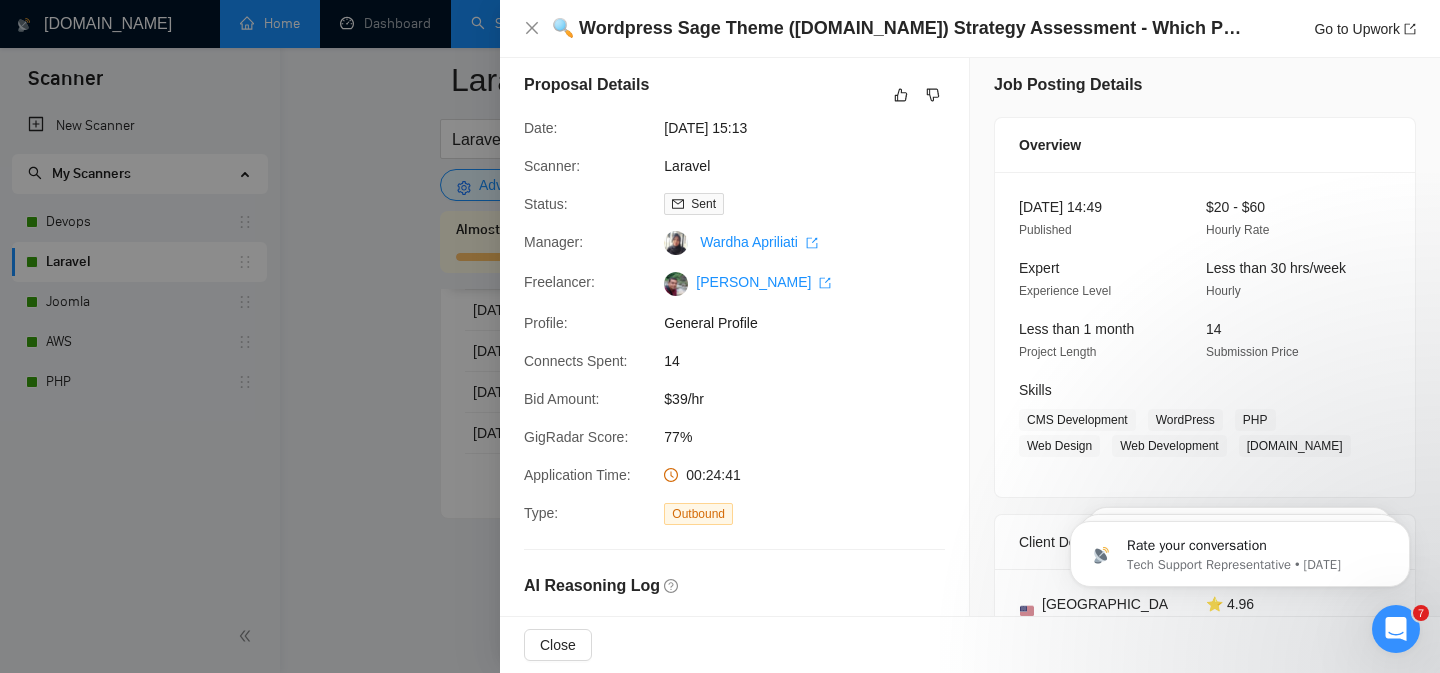 scroll, scrollTop: 0, scrollLeft: 0, axis: both 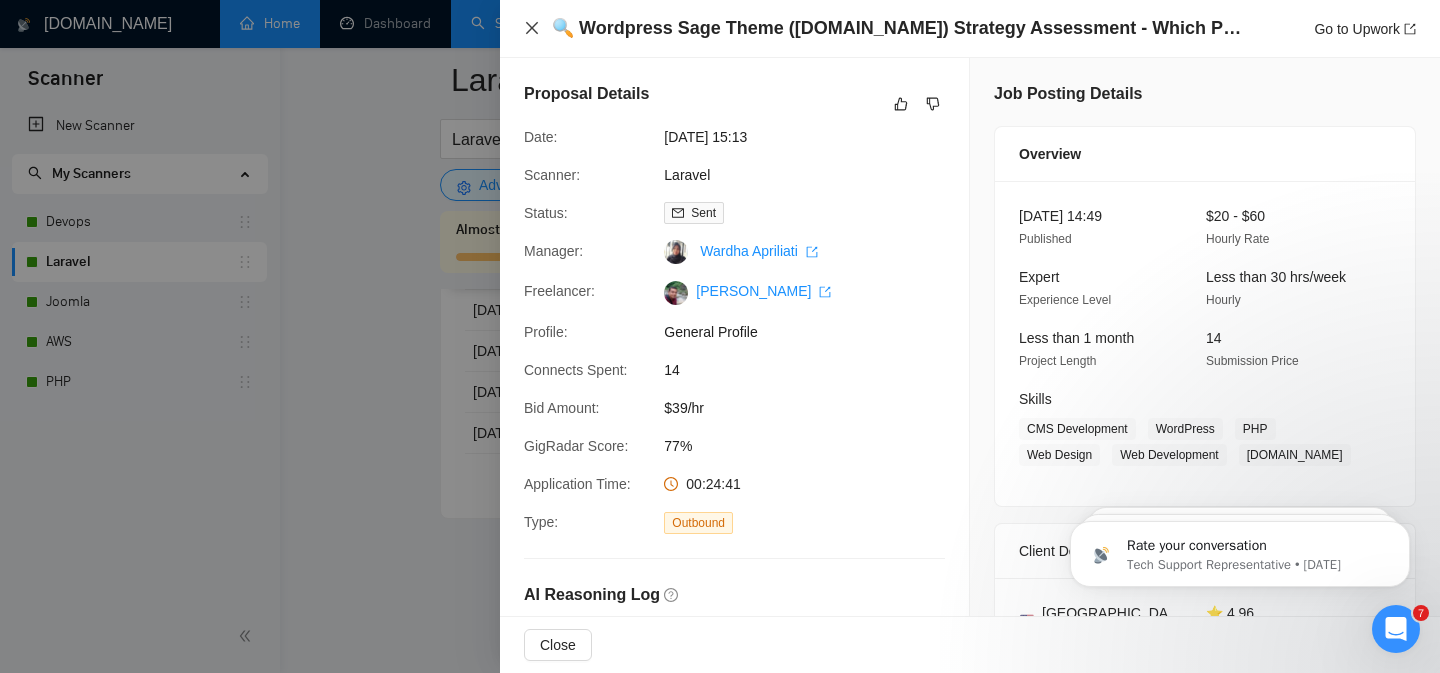 click 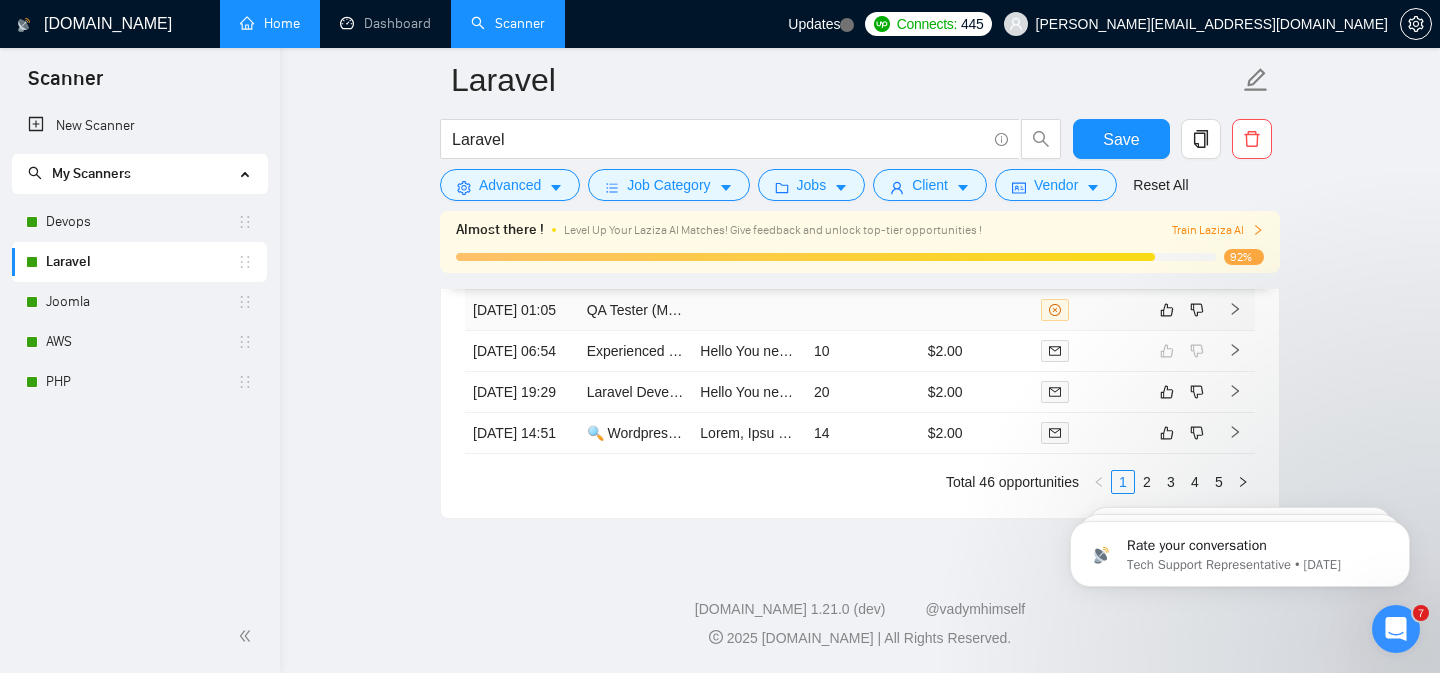 scroll, scrollTop: 5255, scrollLeft: 0, axis: vertical 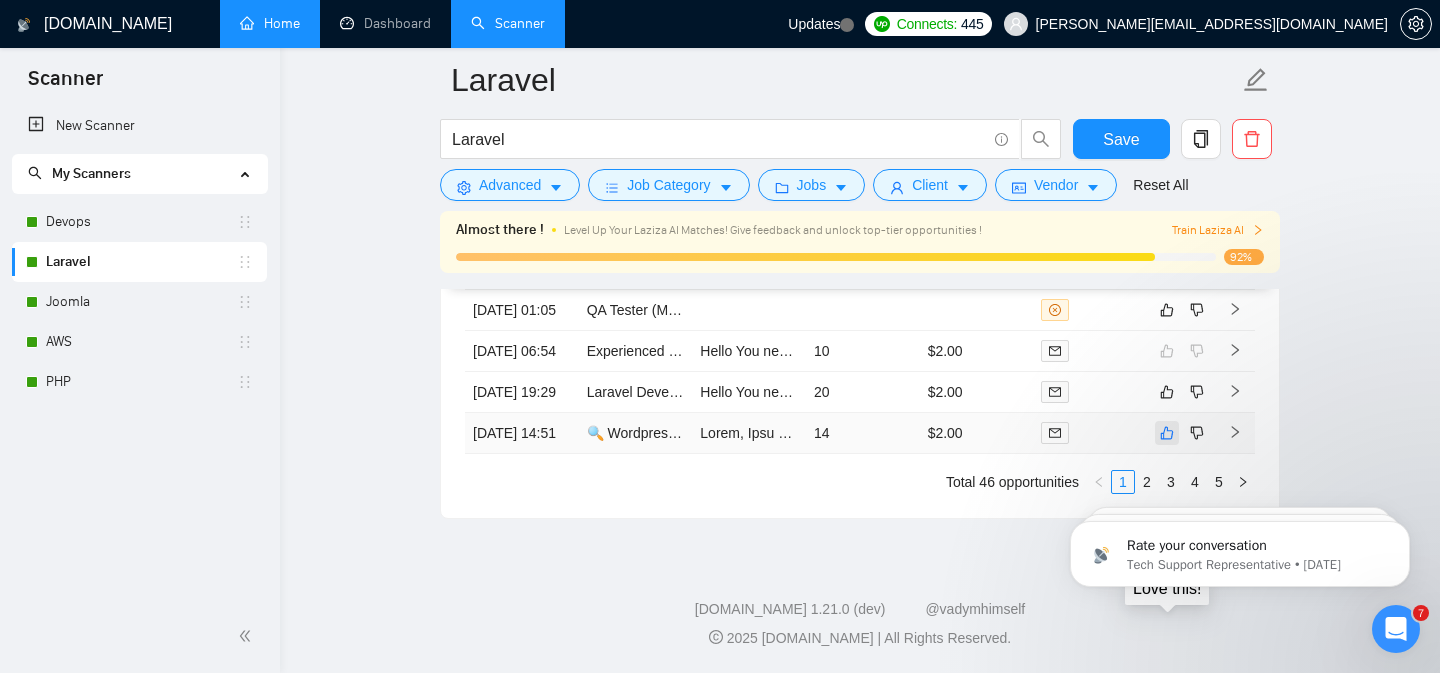 click at bounding box center (1167, 433) 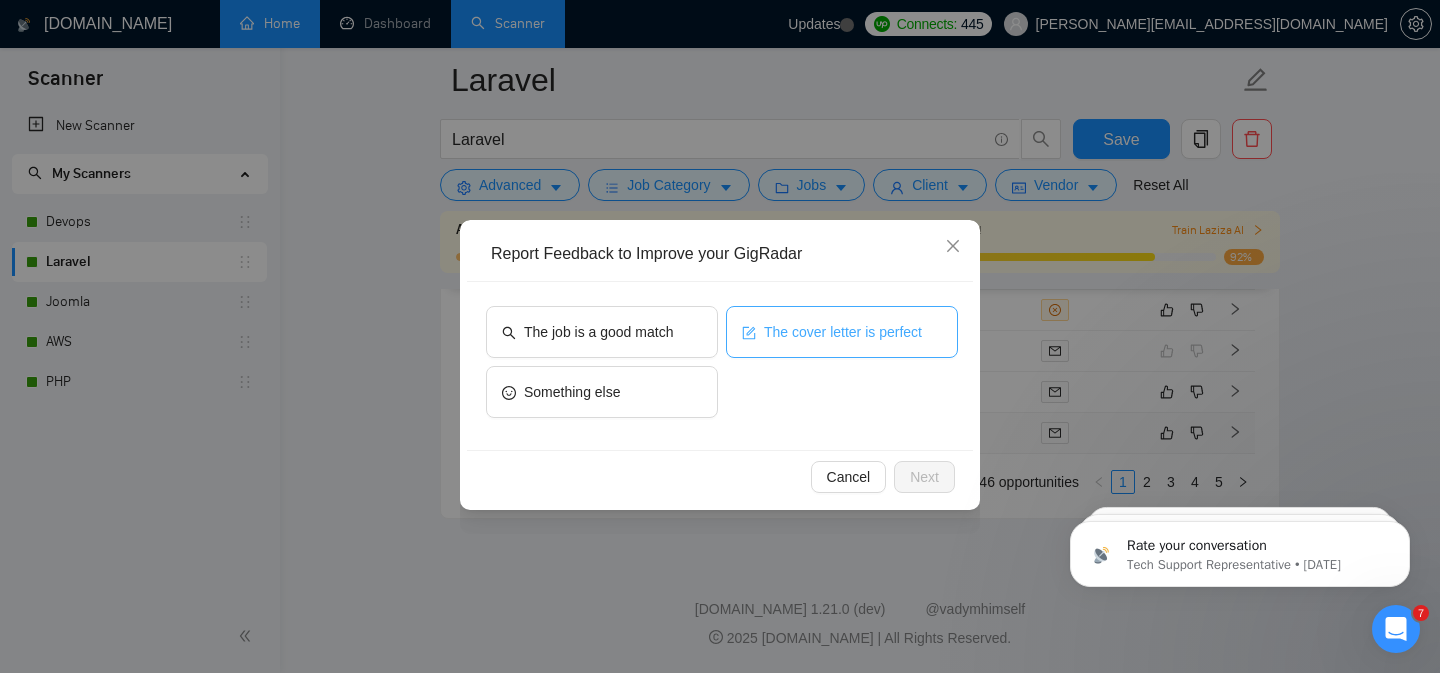 click on "The cover letter is perfect" at bounding box center [843, 332] 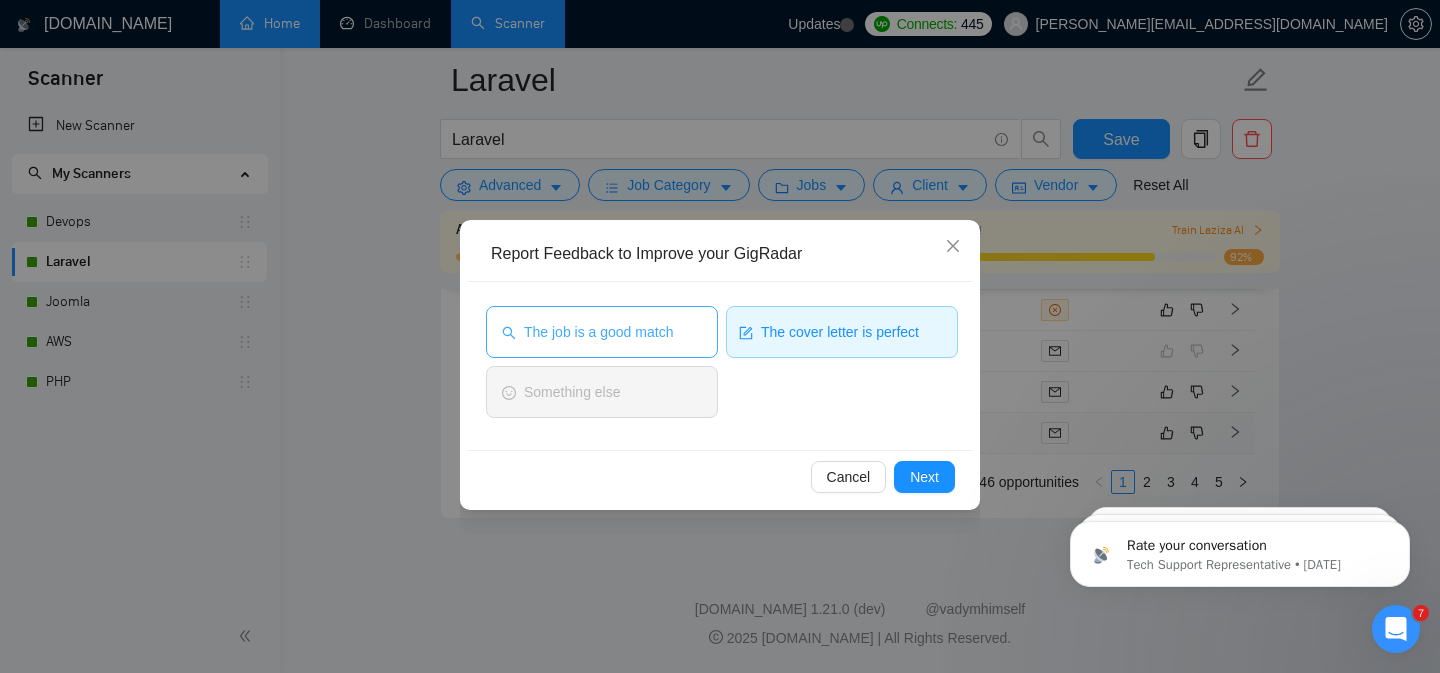 click on "The job is a good match" at bounding box center [602, 332] 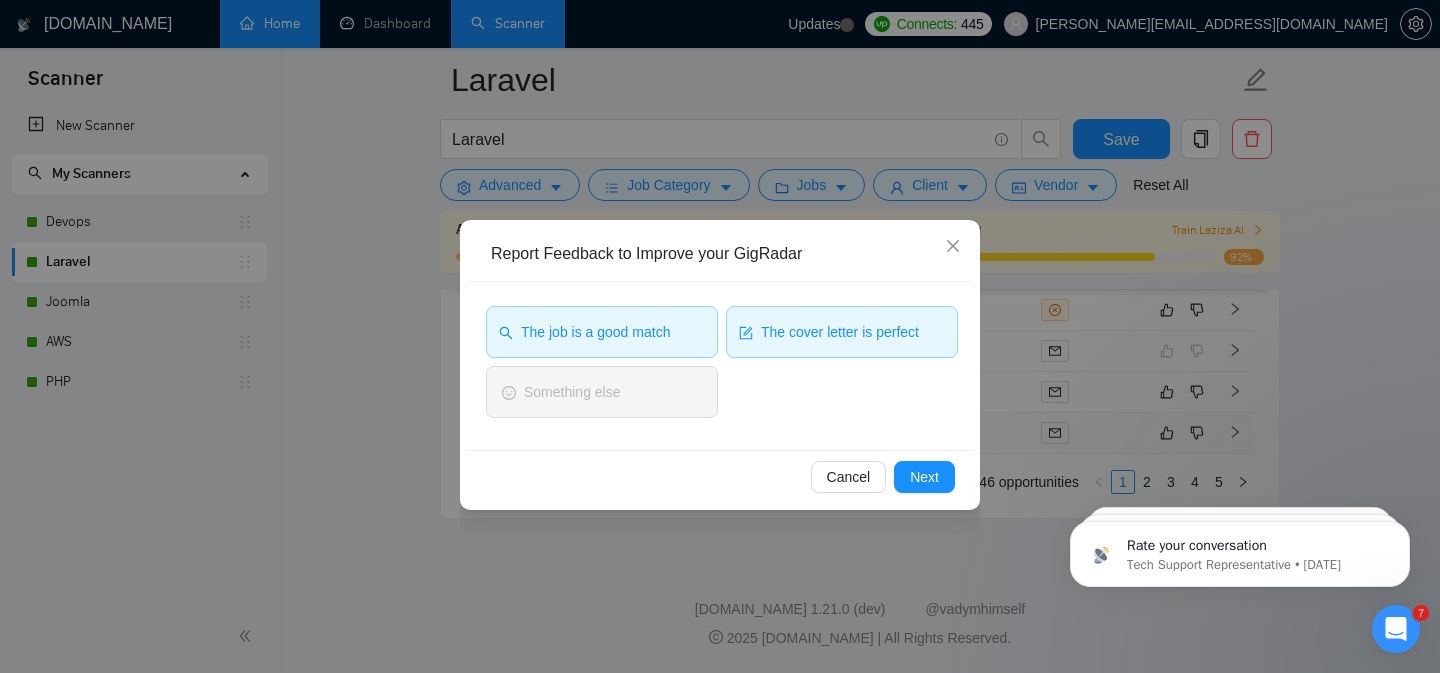 click on "The cover letter is perfect" at bounding box center (842, 332) 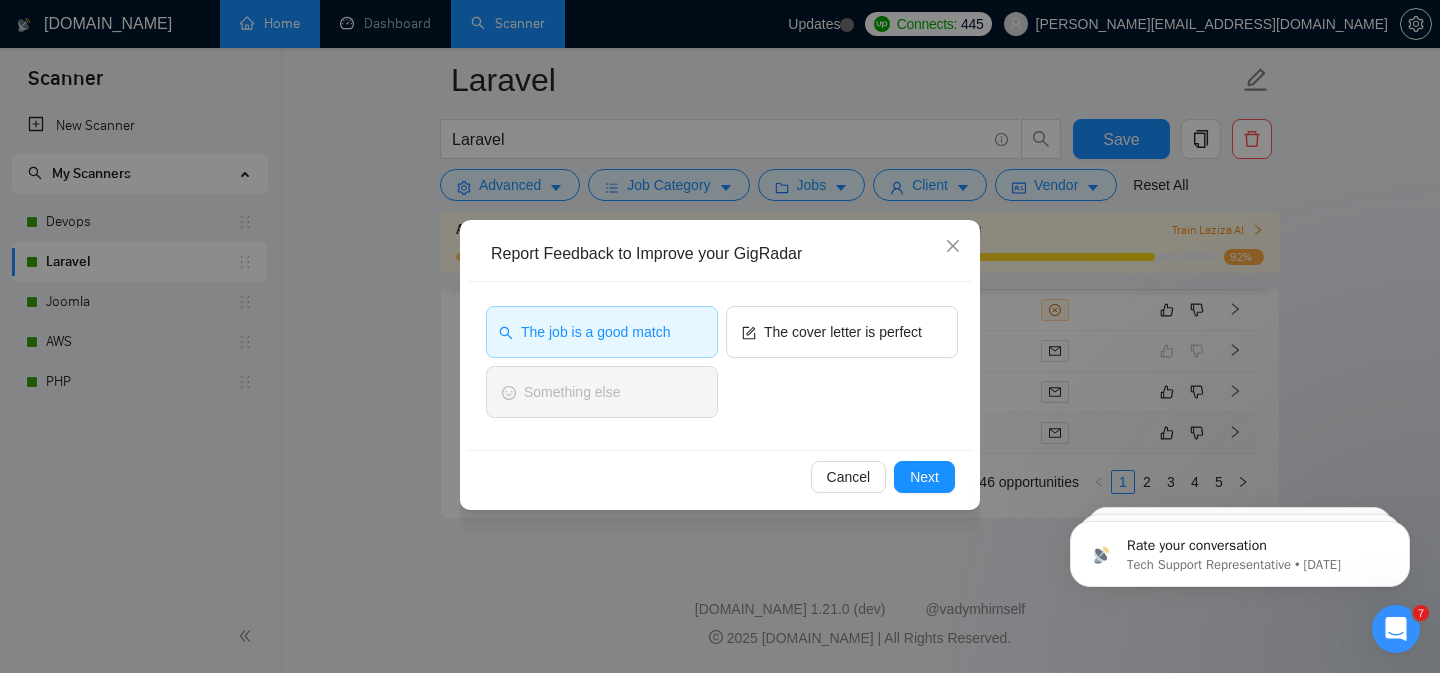 click on "The job is a good match The cover letter is perfect Something else" at bounding box center (722, 366) 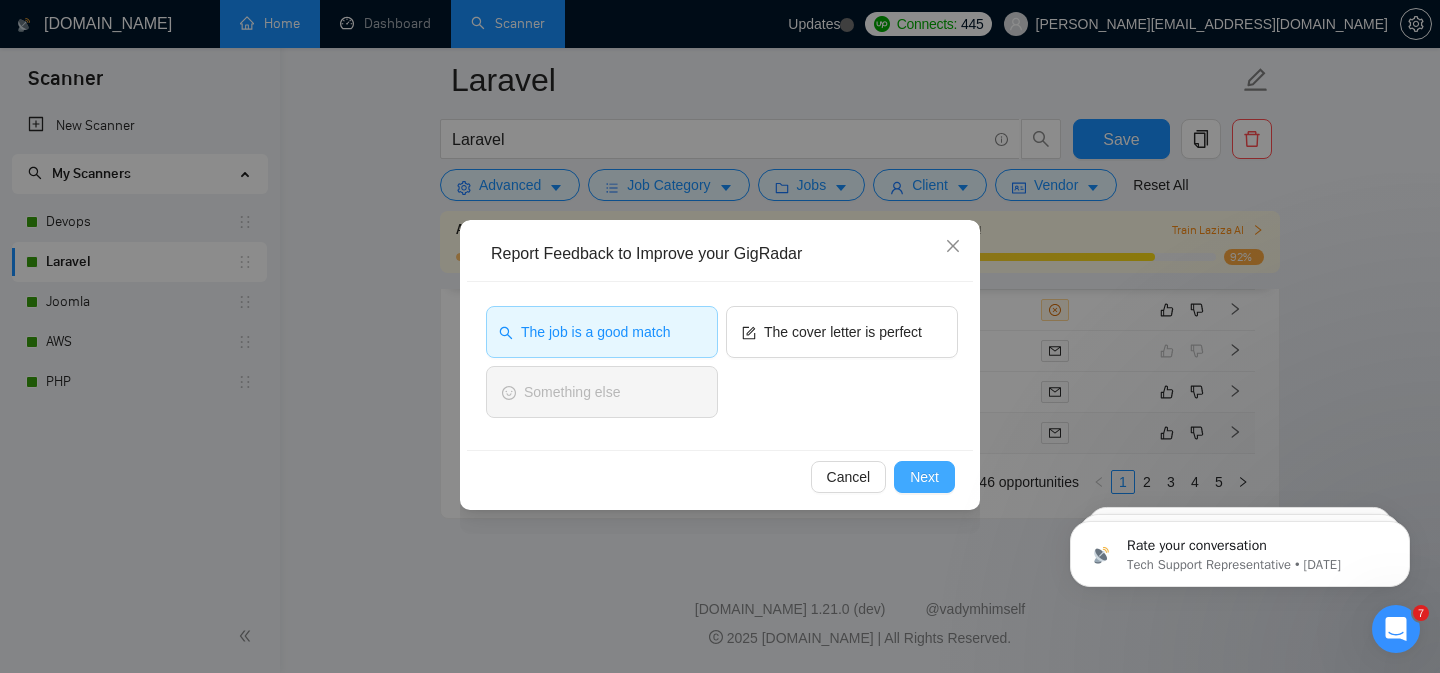 click on "Next" at bounding box center [924, 477] 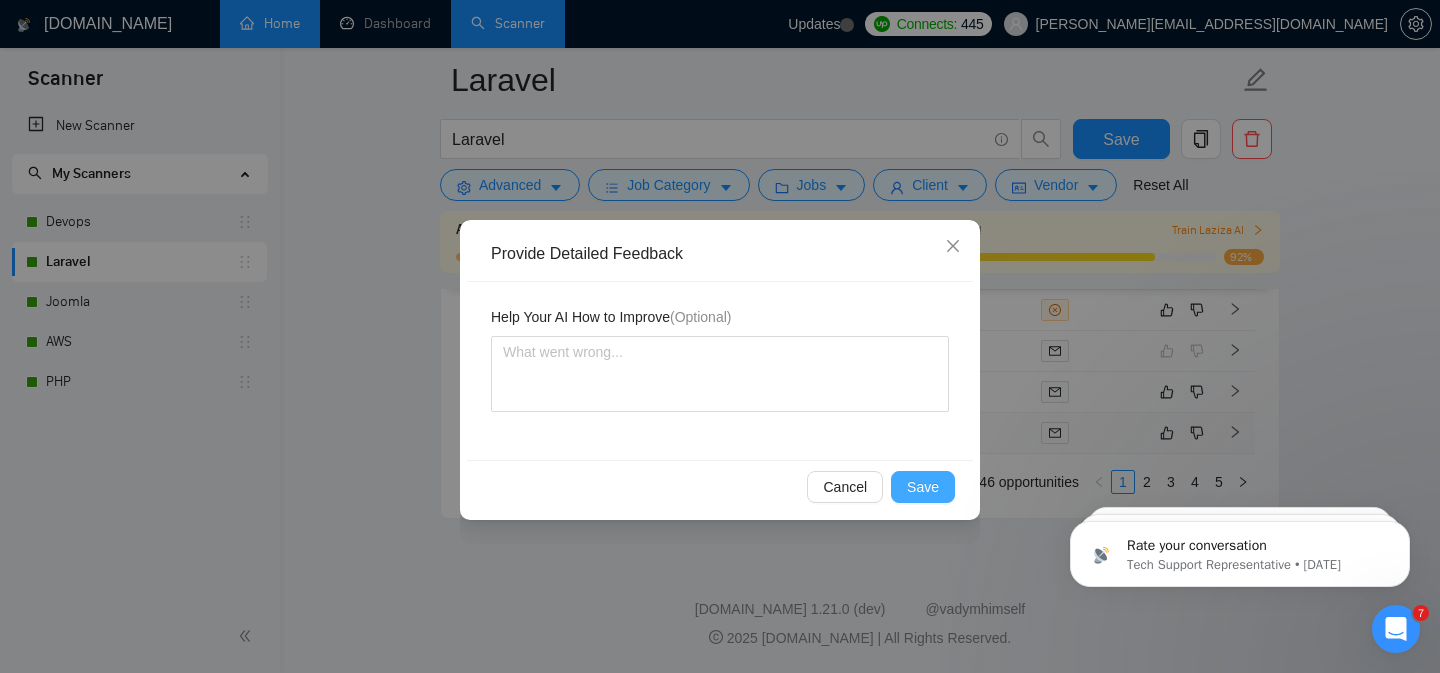 click on "Save" at bounding box center (923, 487) 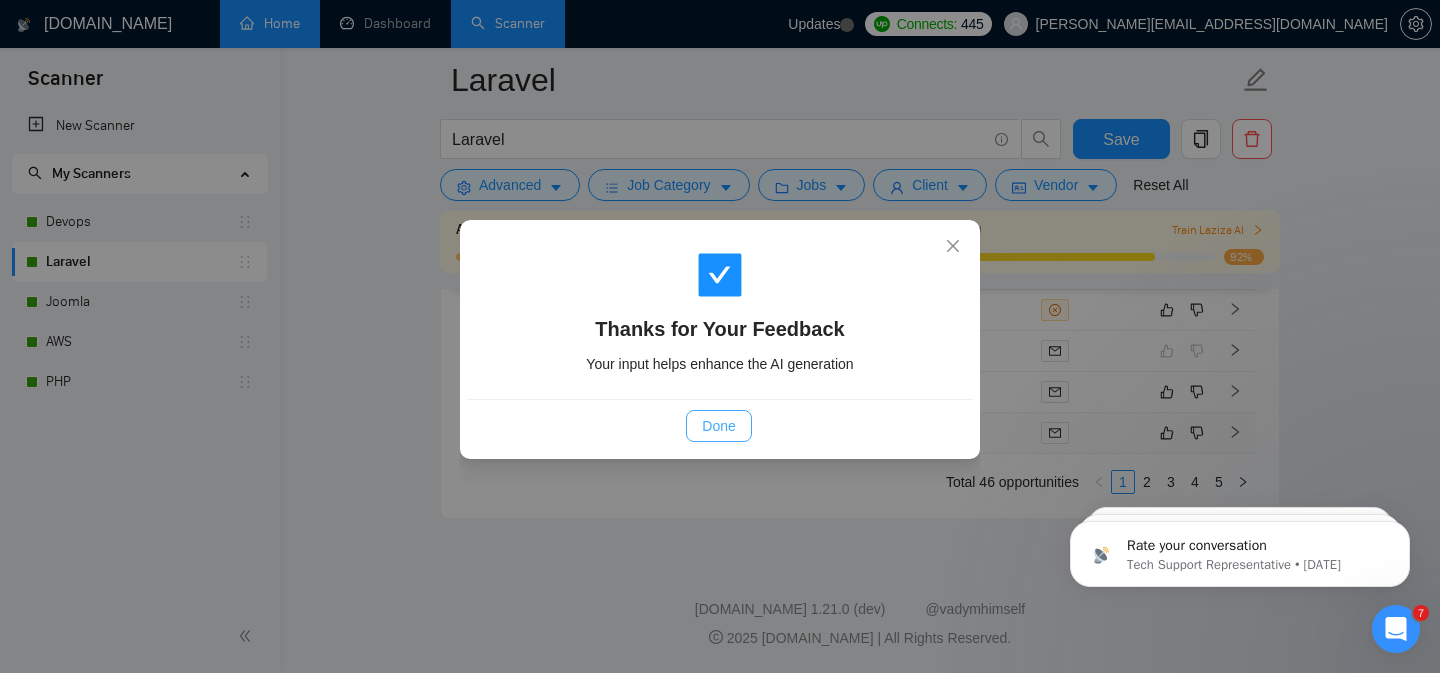 click on "Done" at bounding box center [718, 426] 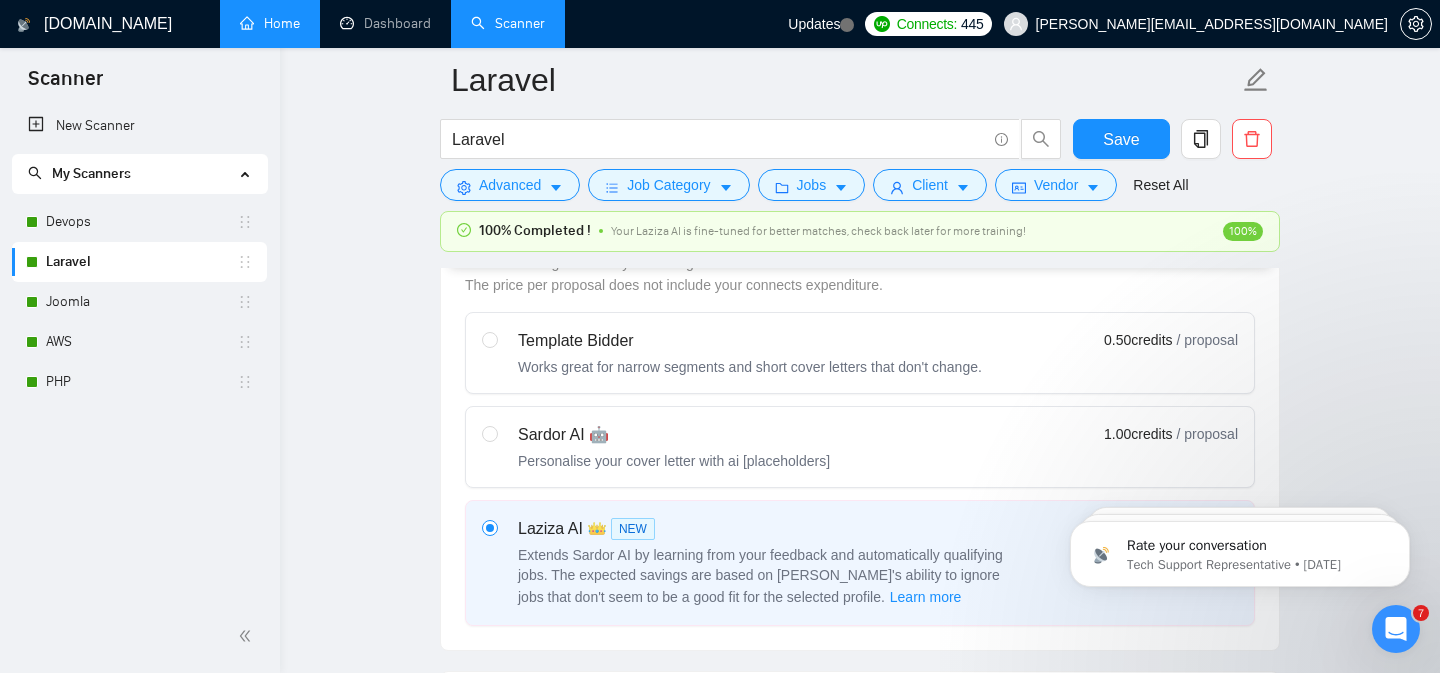 scroll, scrollTop: 0, scrollLeft: 0, axis: both 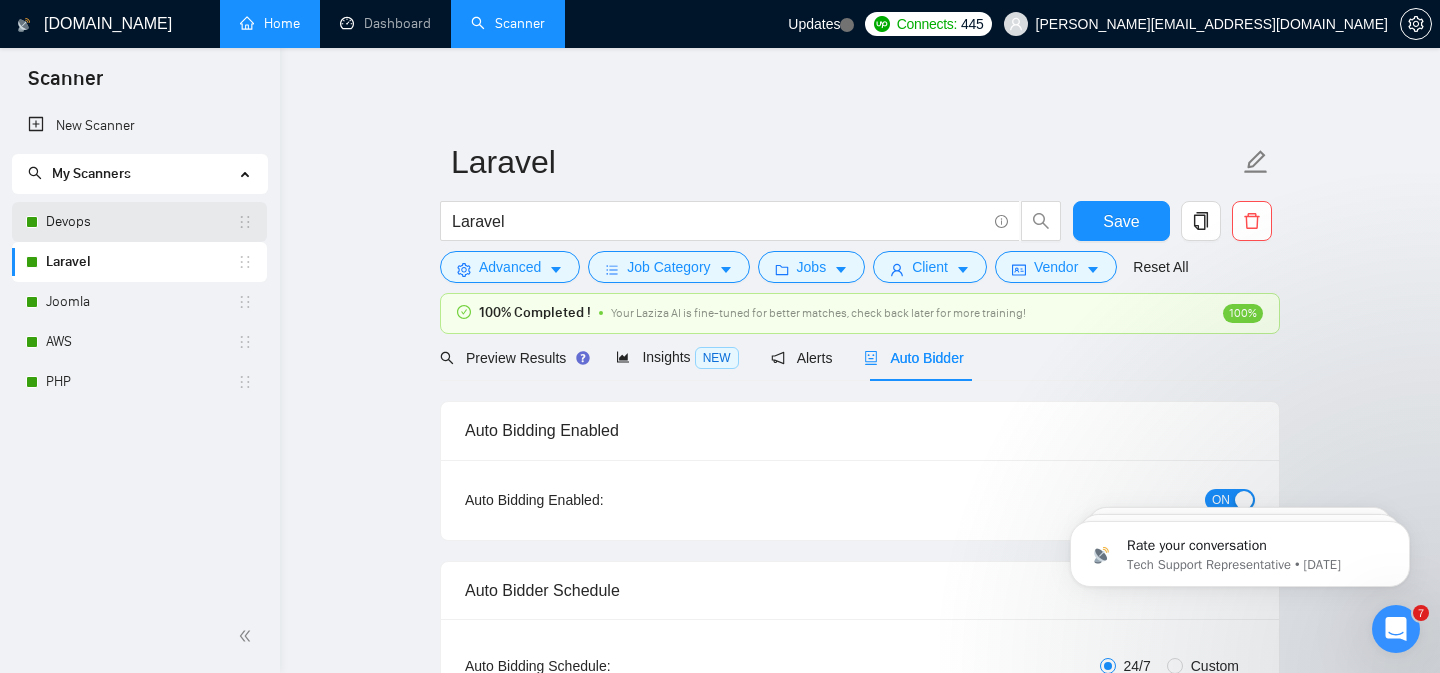 click on "Devops" at bounding box center [141, 222] 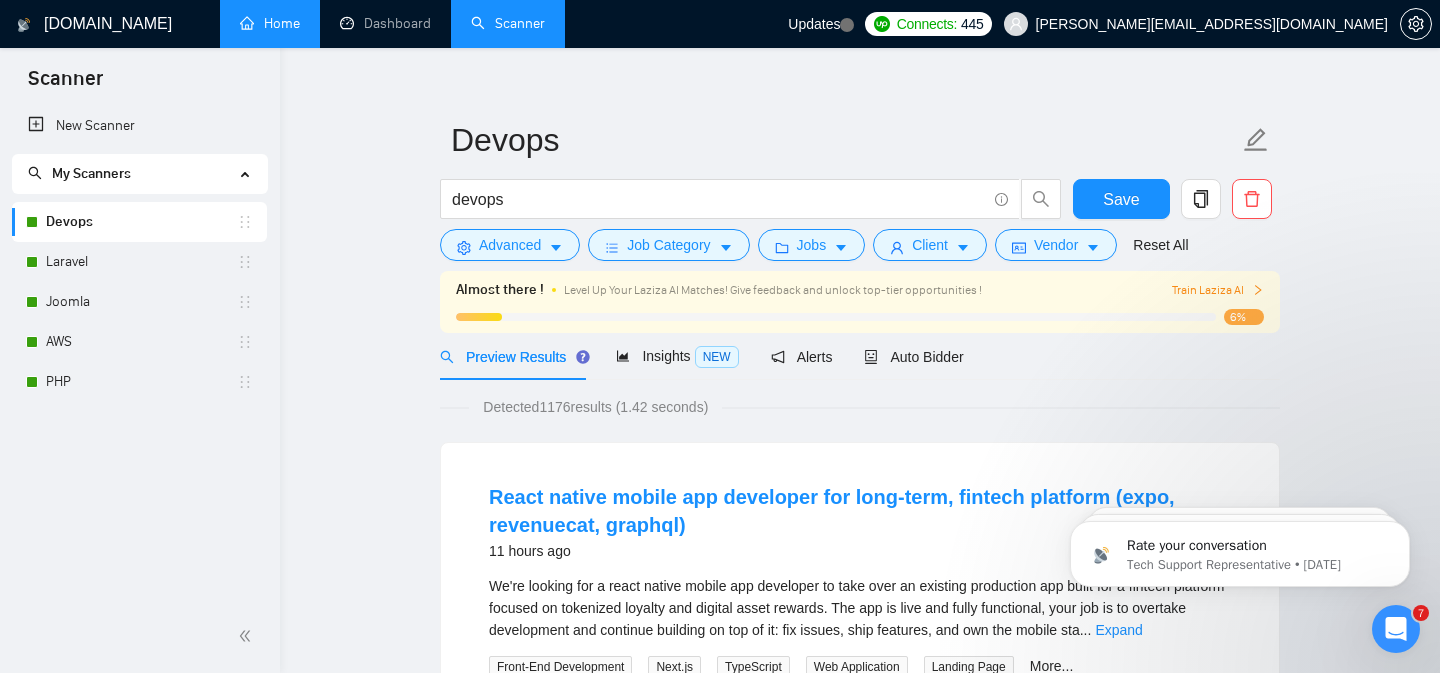 scroll, scrollTop: 28, scrollLeft: 0, axis: vertical 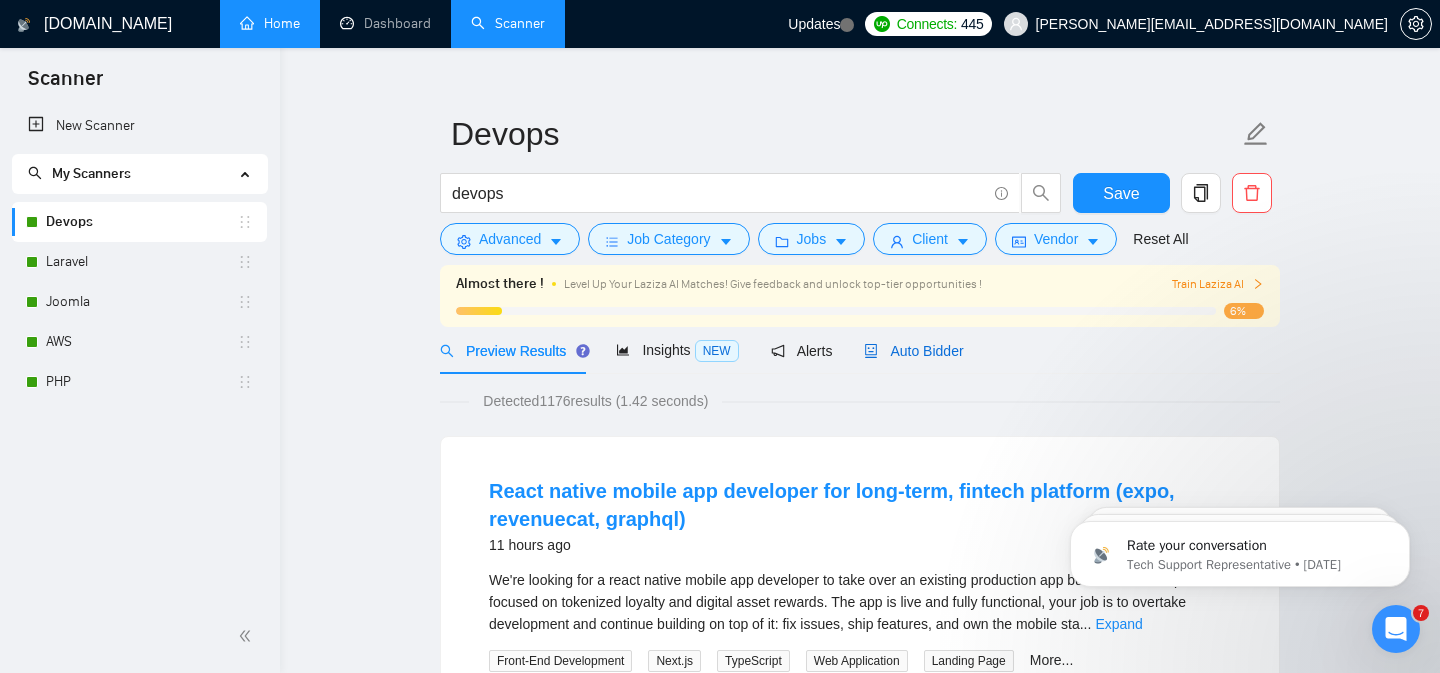 click on "Auto Bidder" at bounding box center [913, 351] 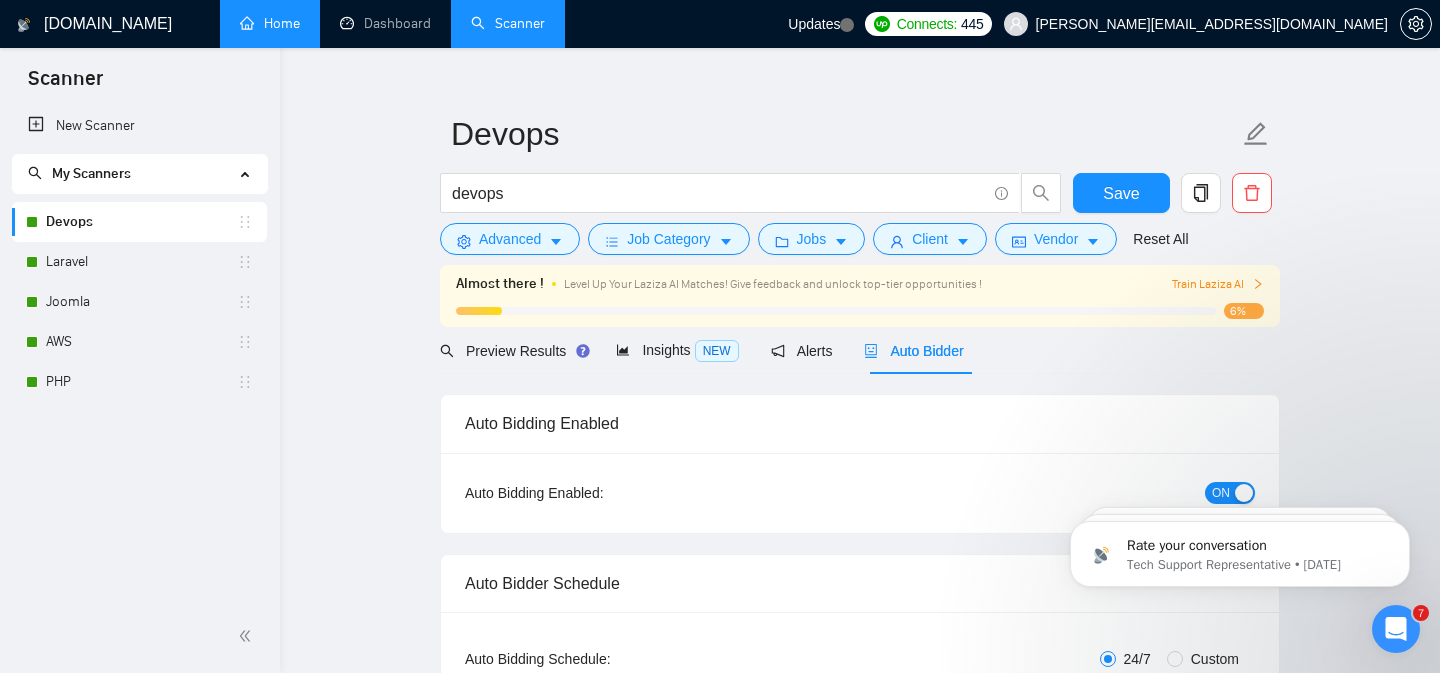type 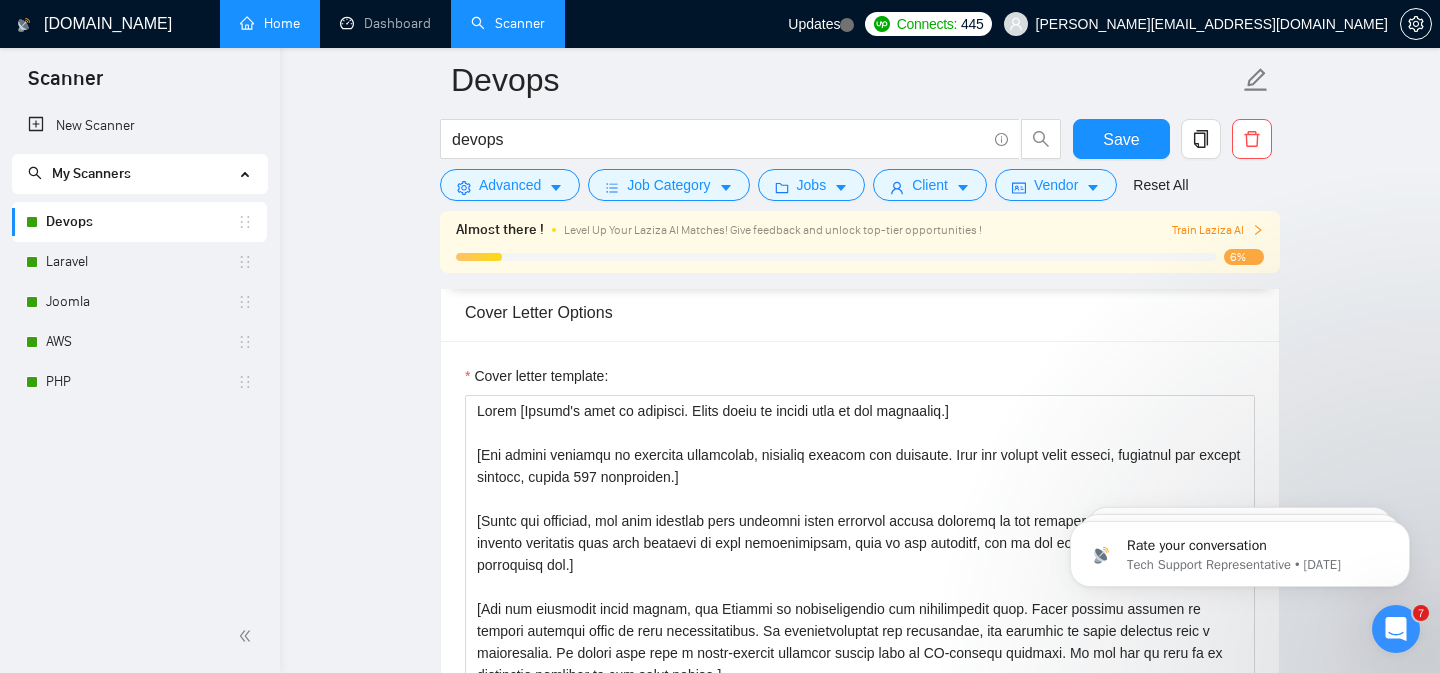 scroll, scrollTop: 1717, scrollLeft: 0, axis: vertical 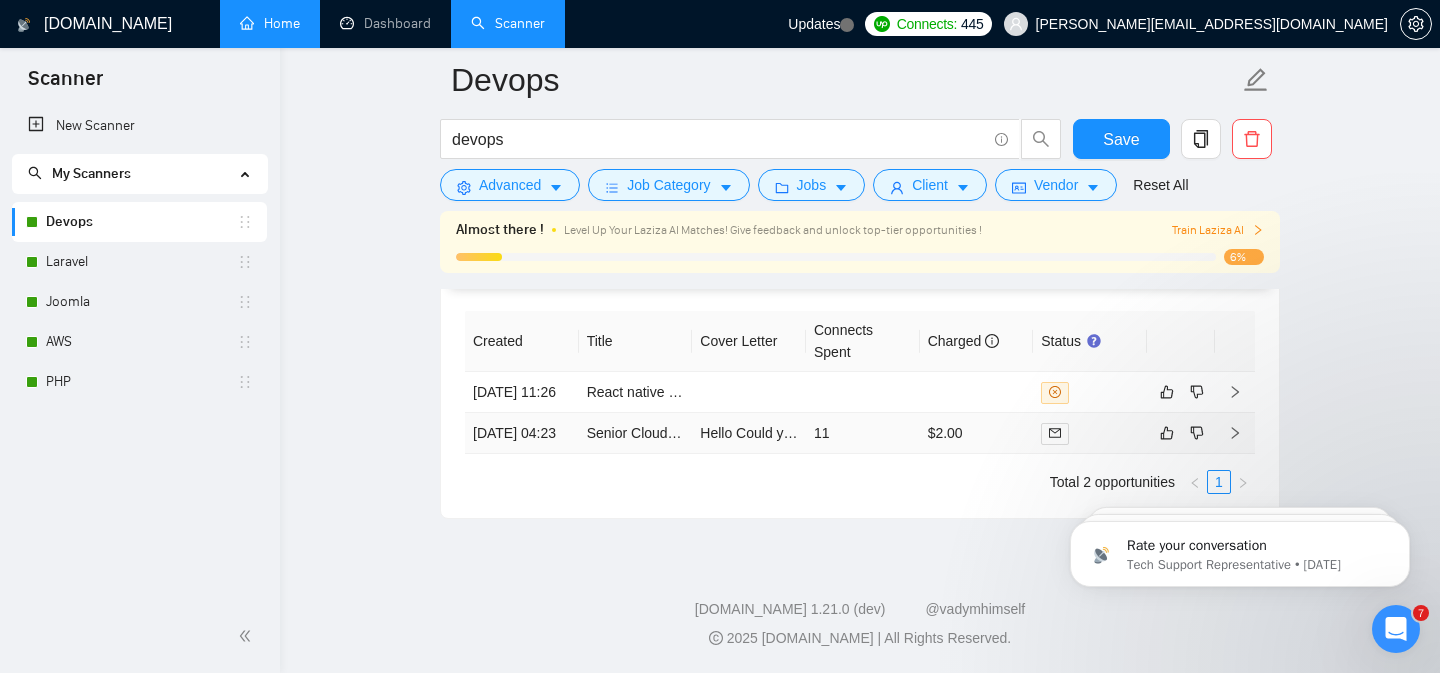 click on "$2.00" at bounding box center (977, 433) 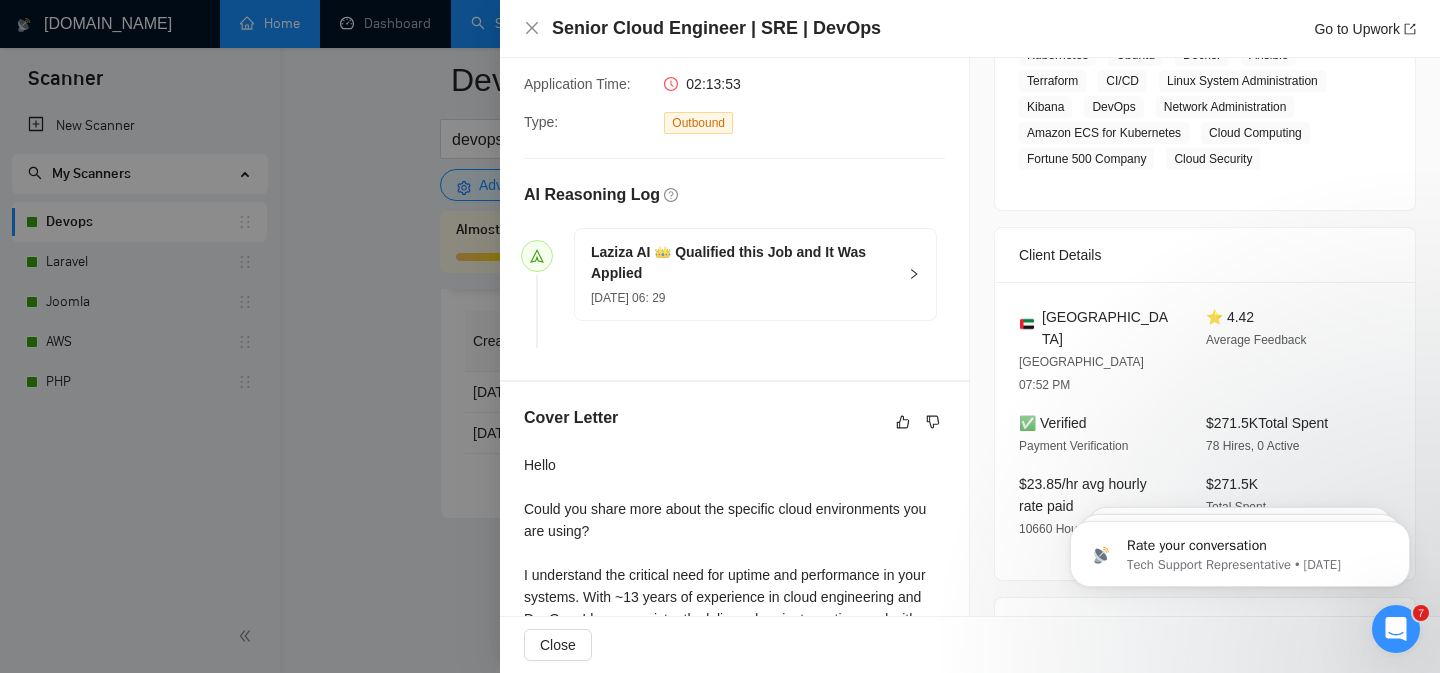 scroll, scrollTop: 399, scrollLeft: 0, axis: vertical 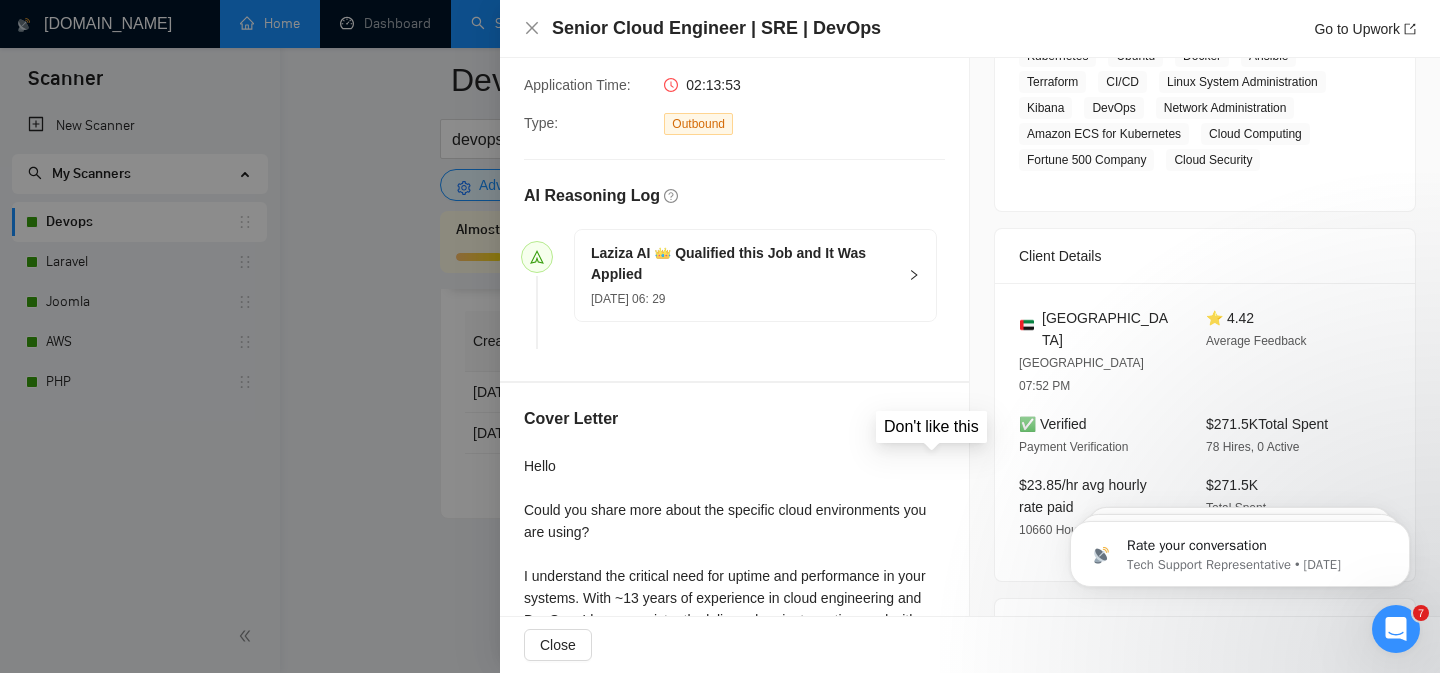click 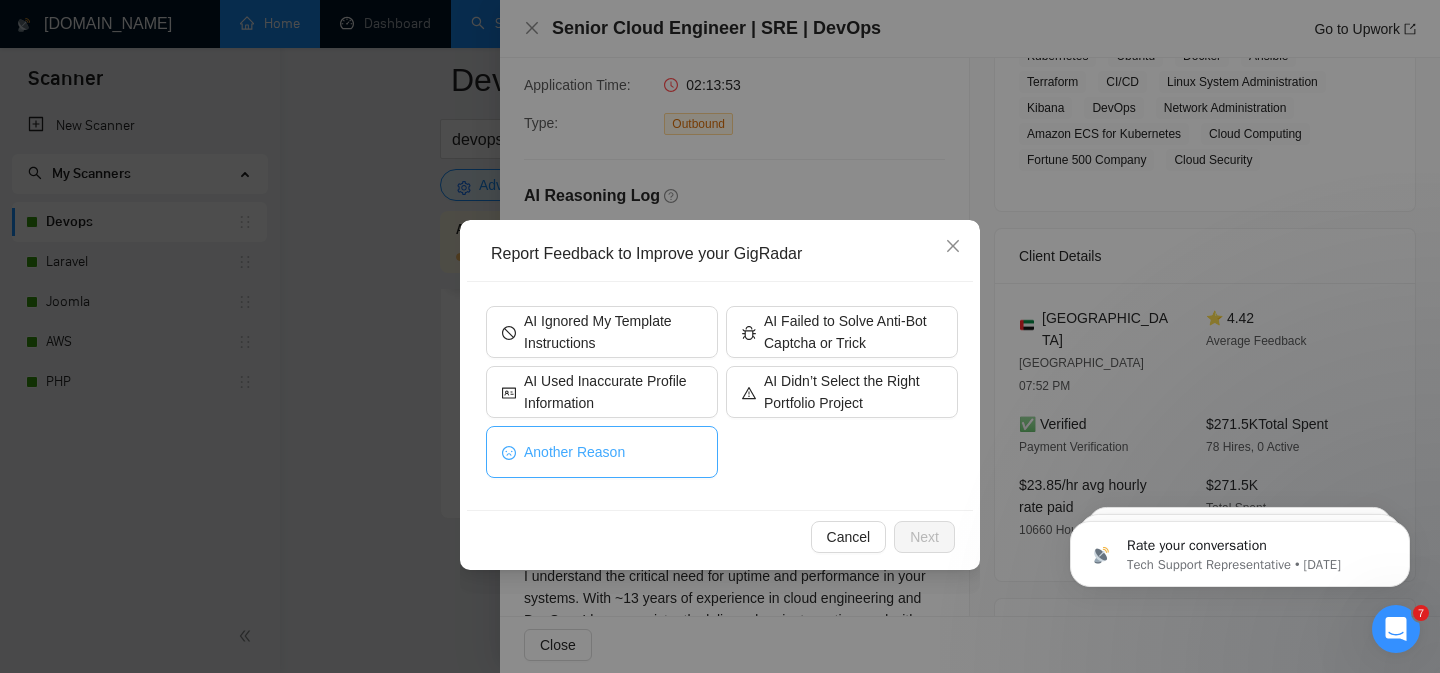 click on "Another Reason" at bounding box center (602, 452) 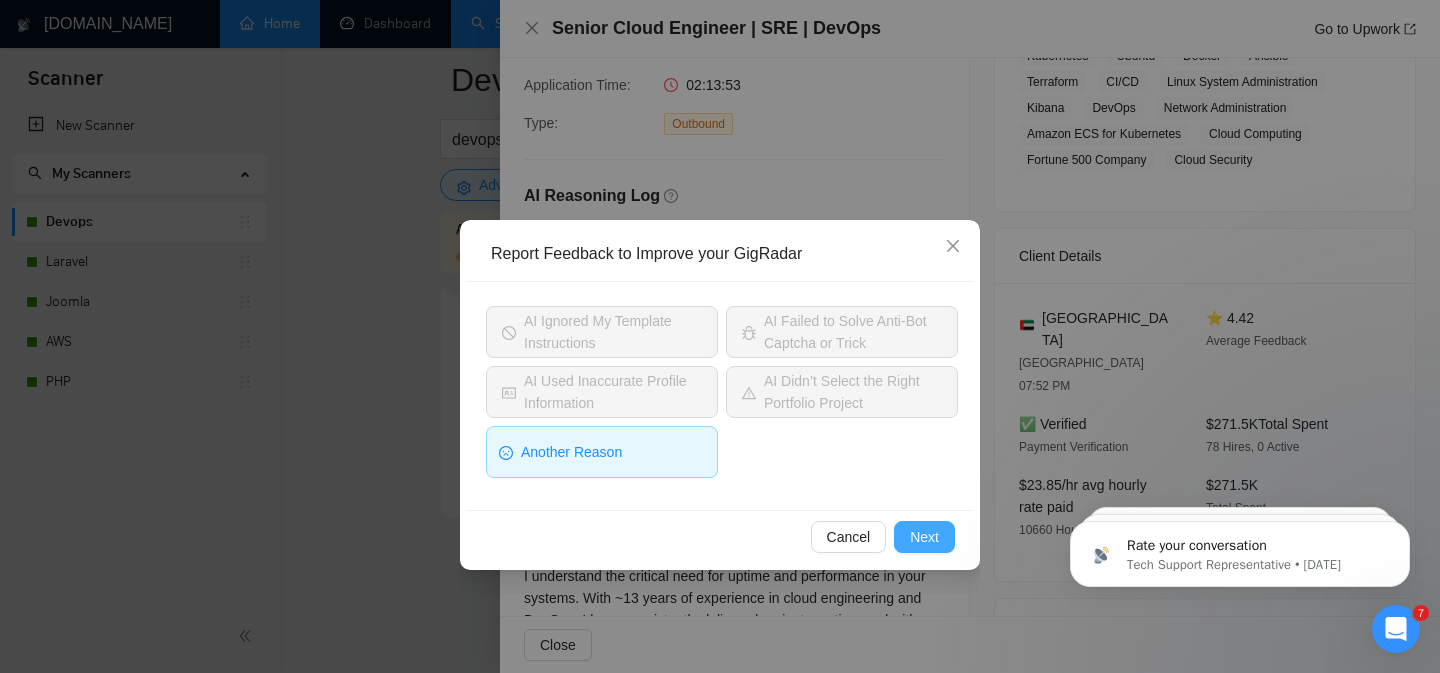 click on "Next" at bounding box center (924, 537) 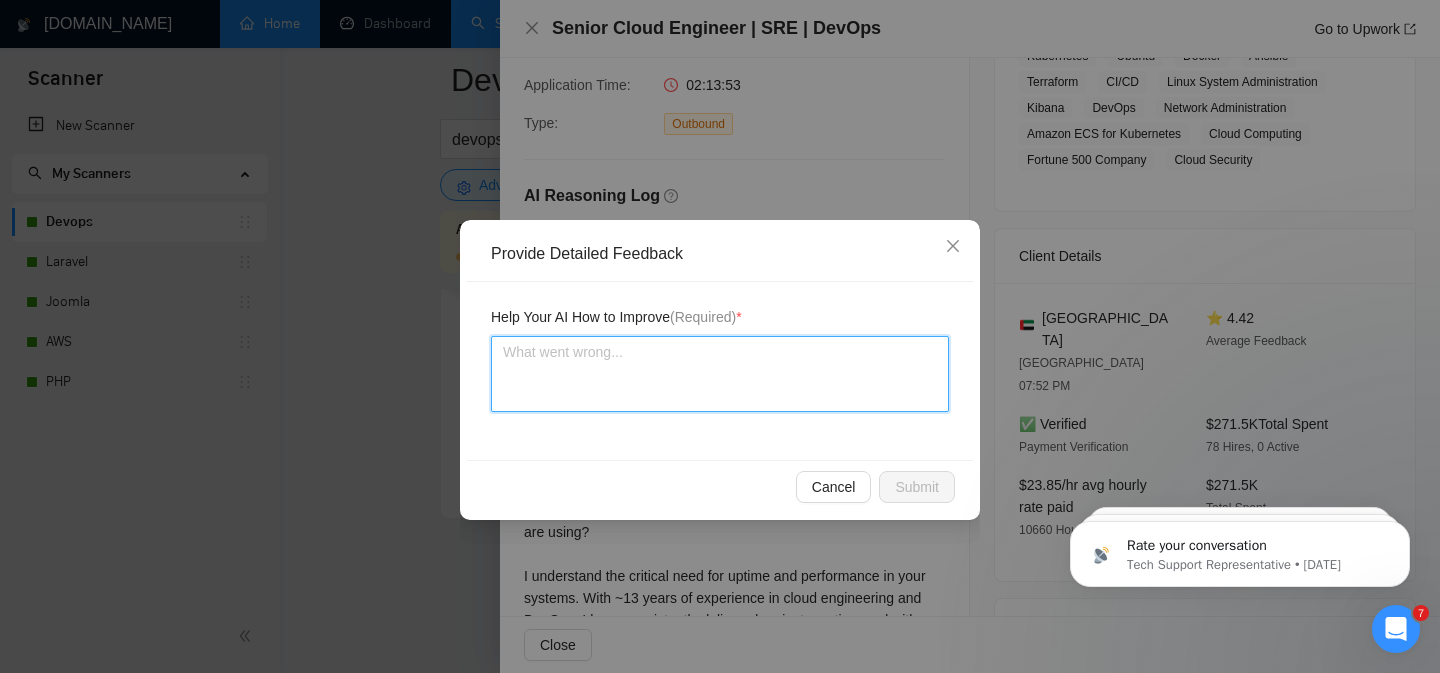 click at bounding box center [720, 374] 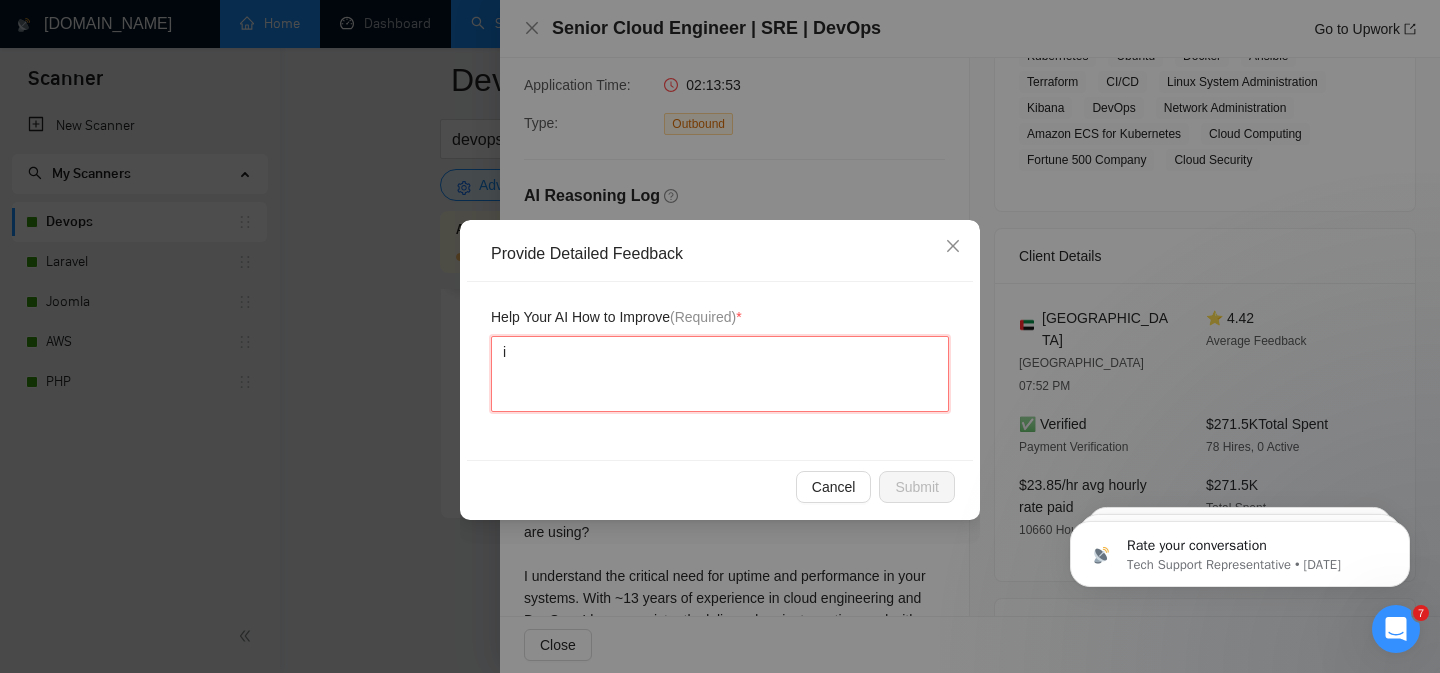 type 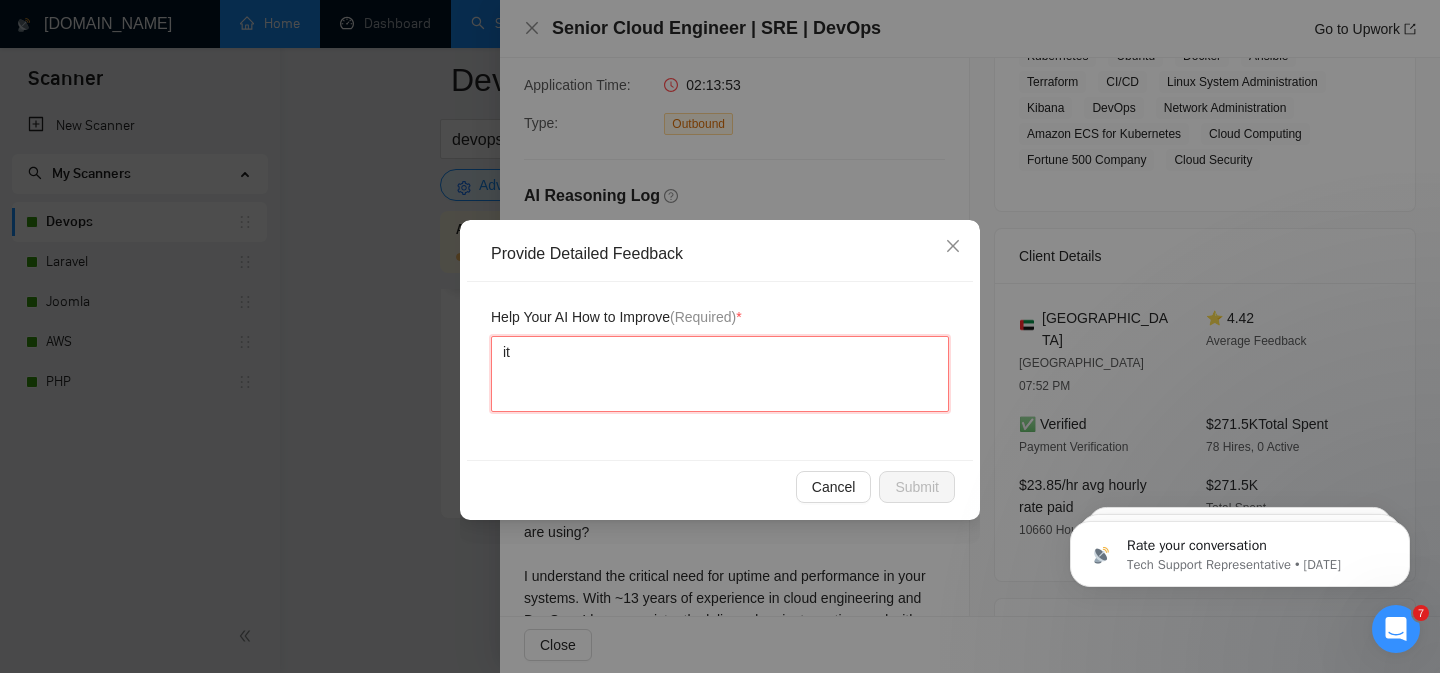 type 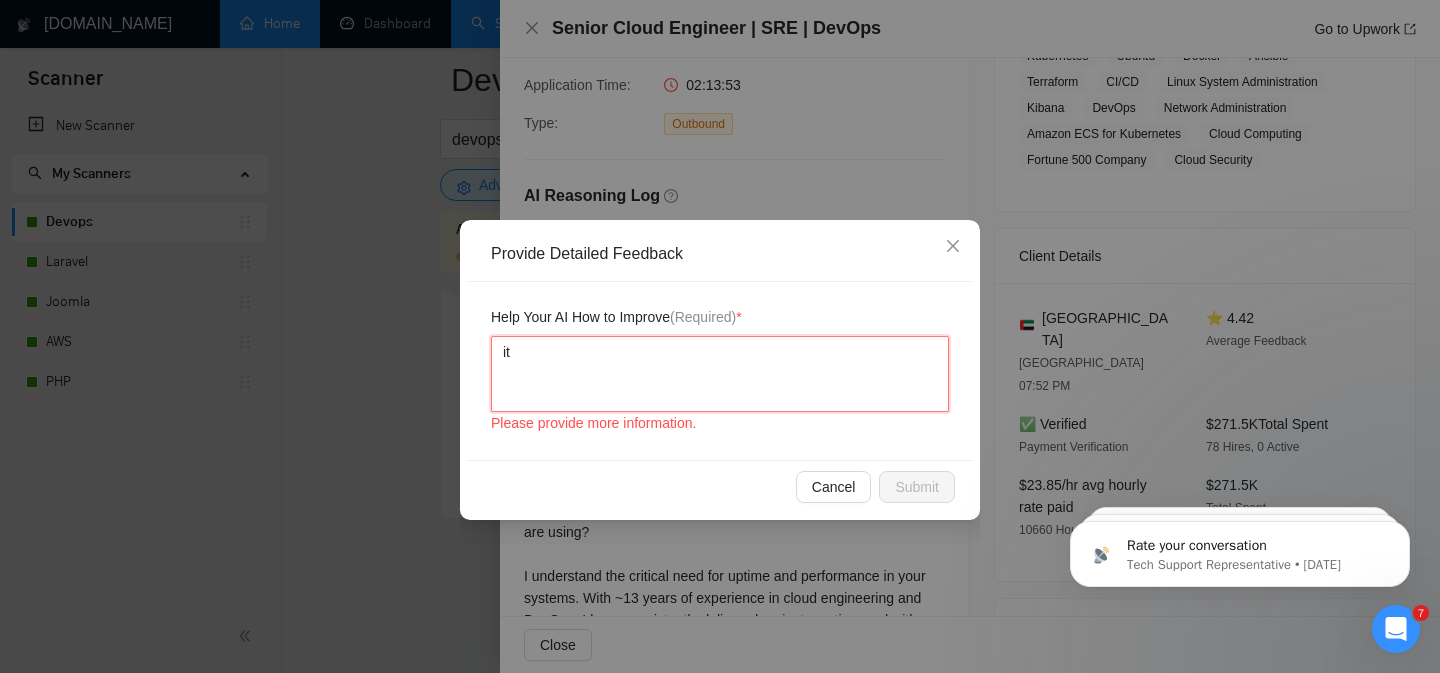 type 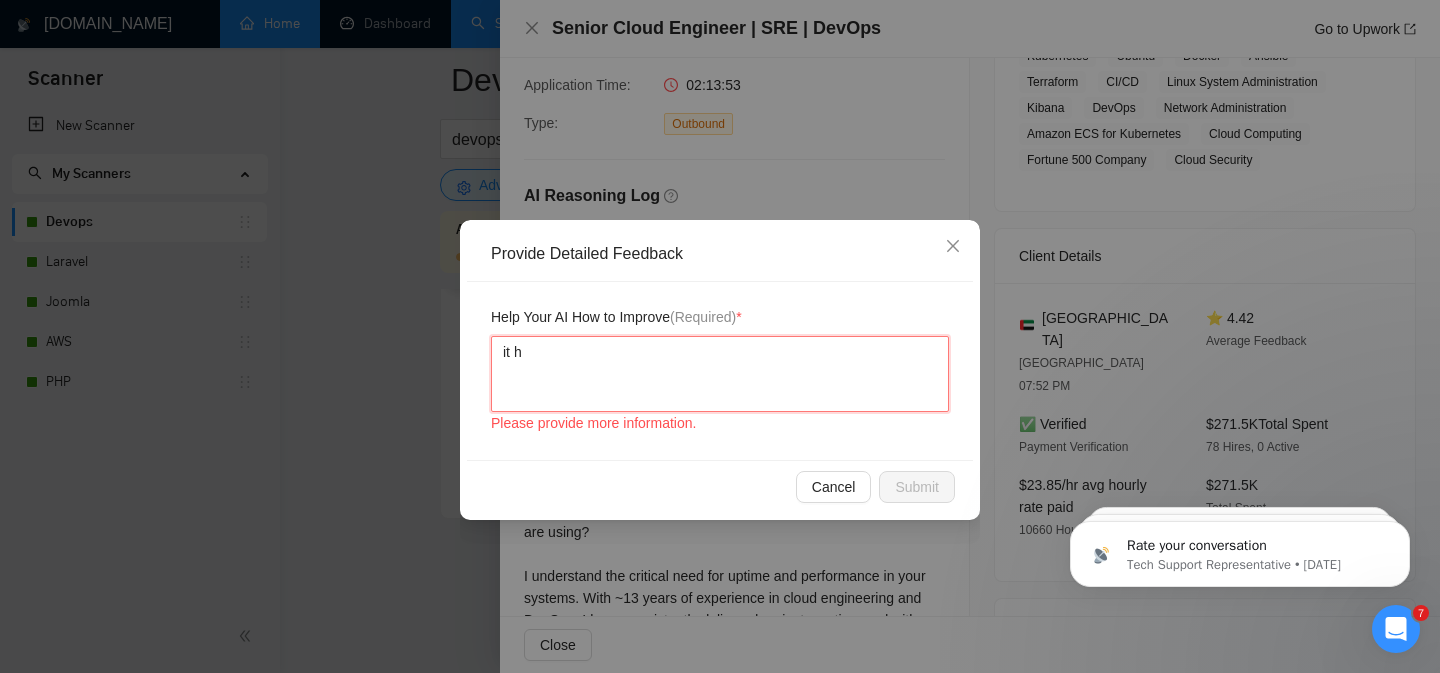 type 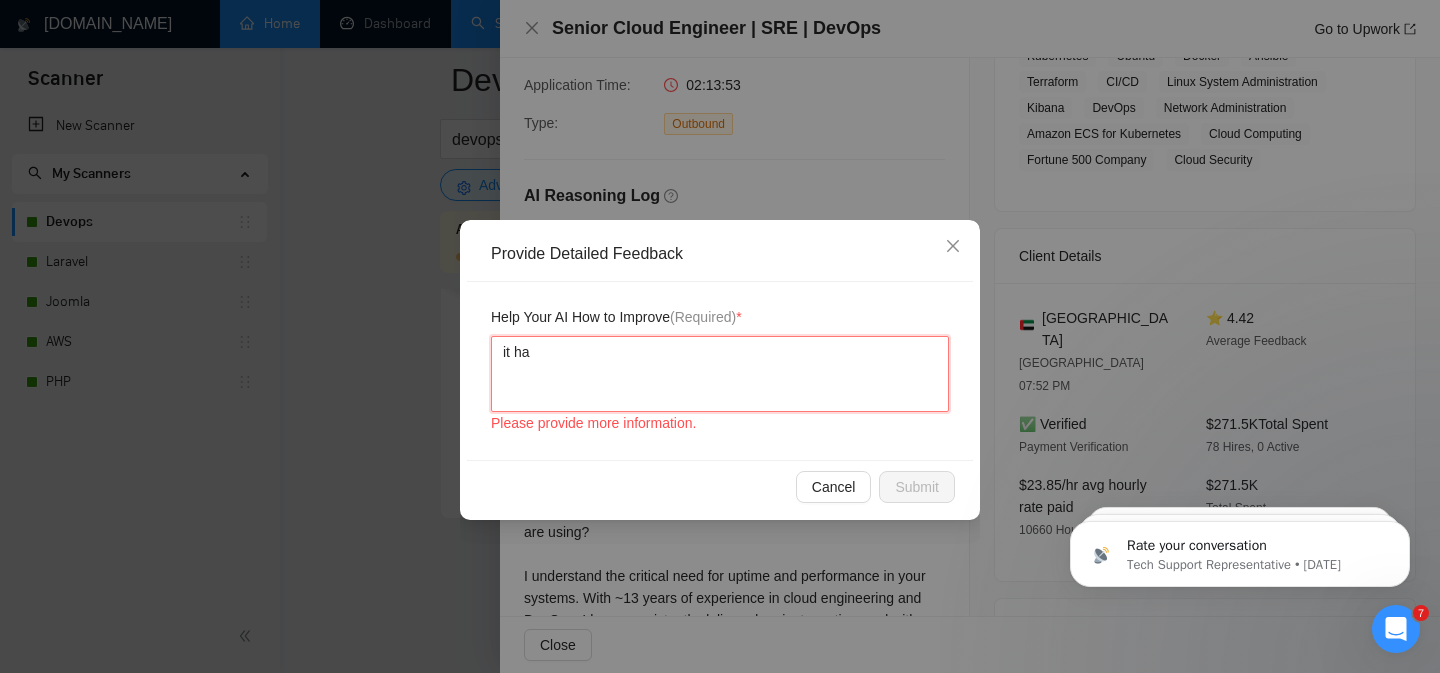 type 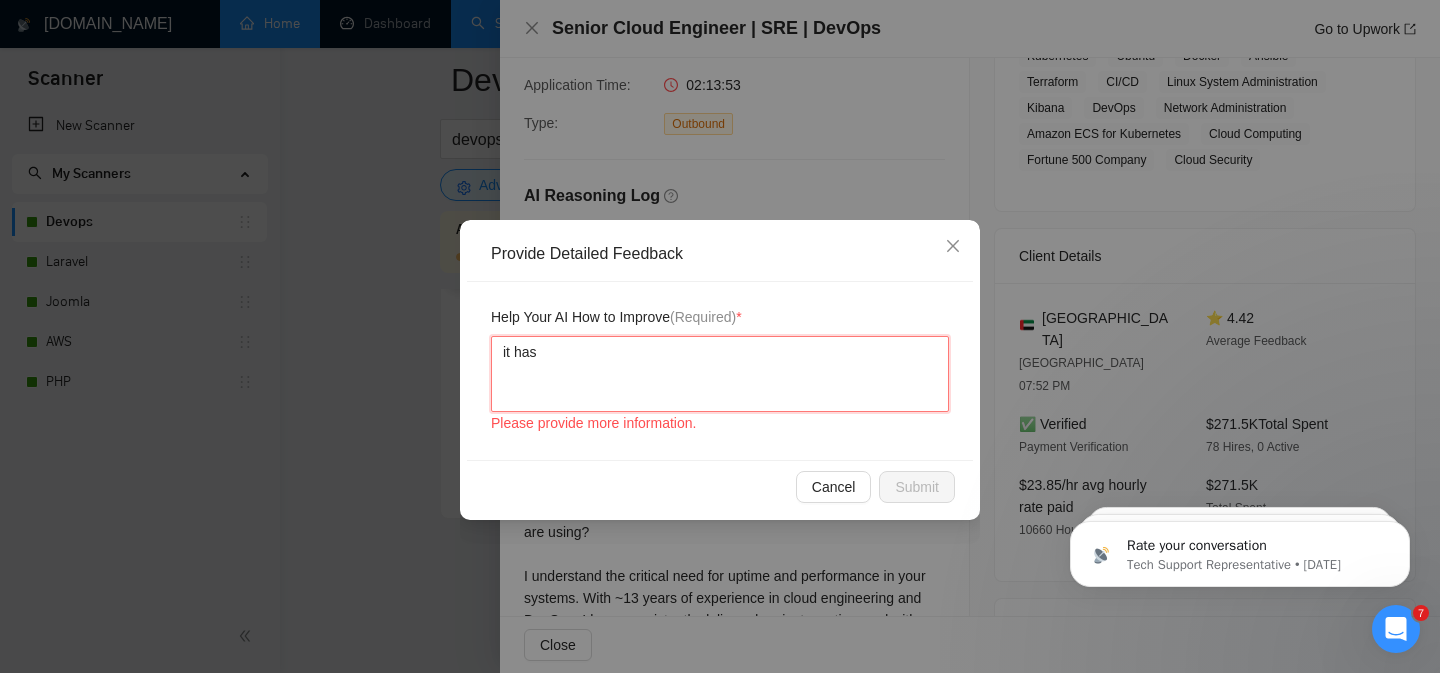 type 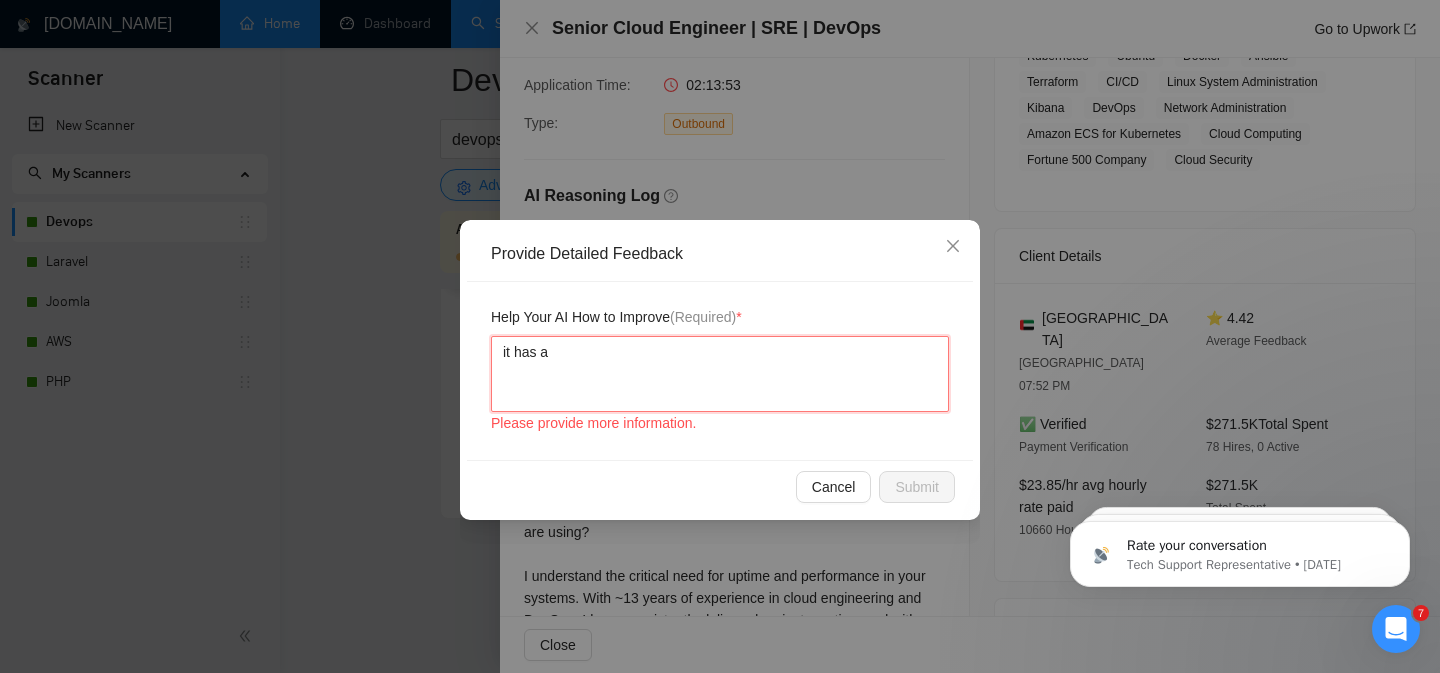 type 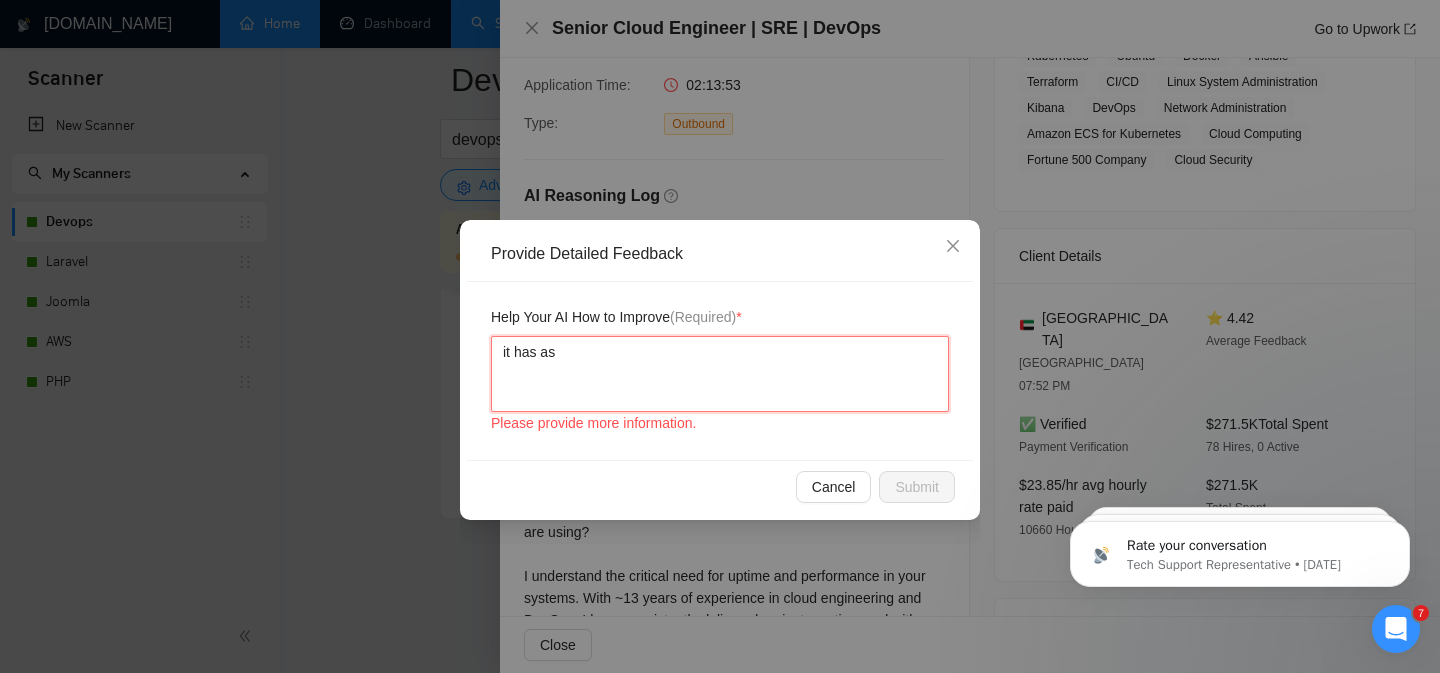 type 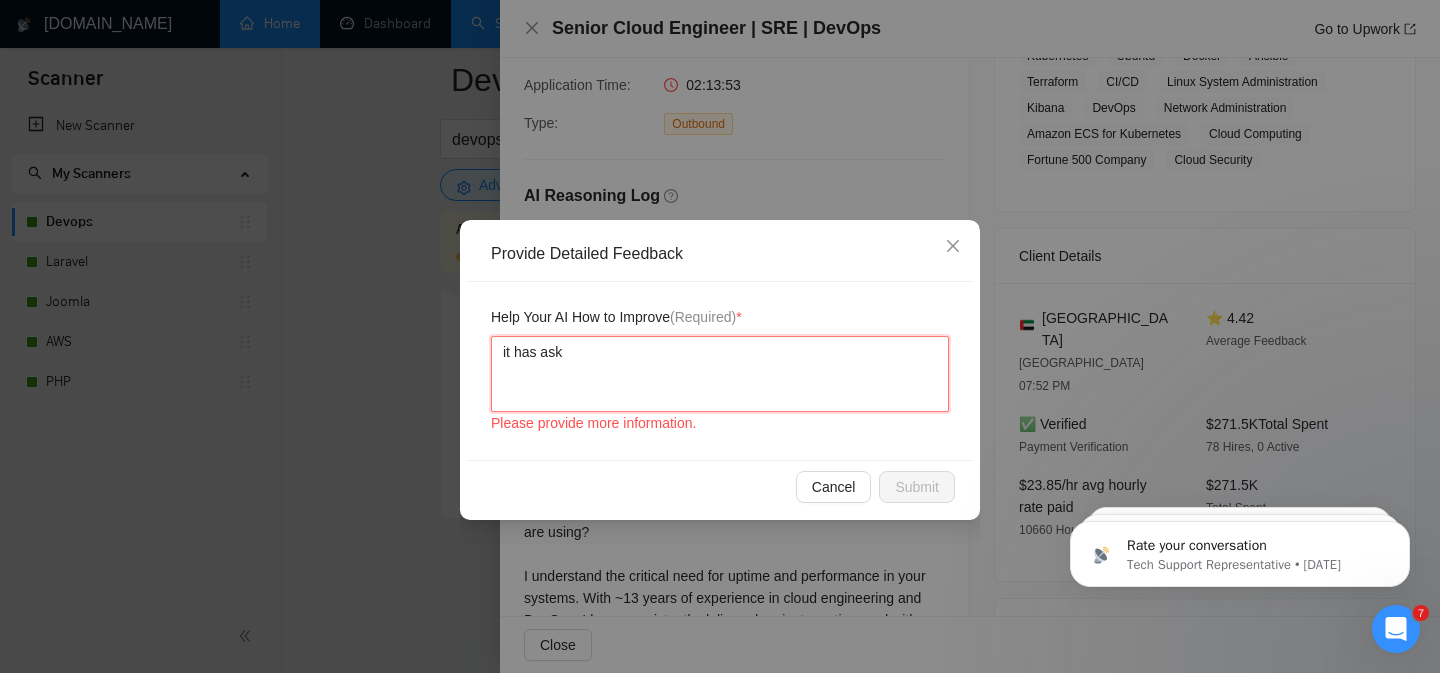 type 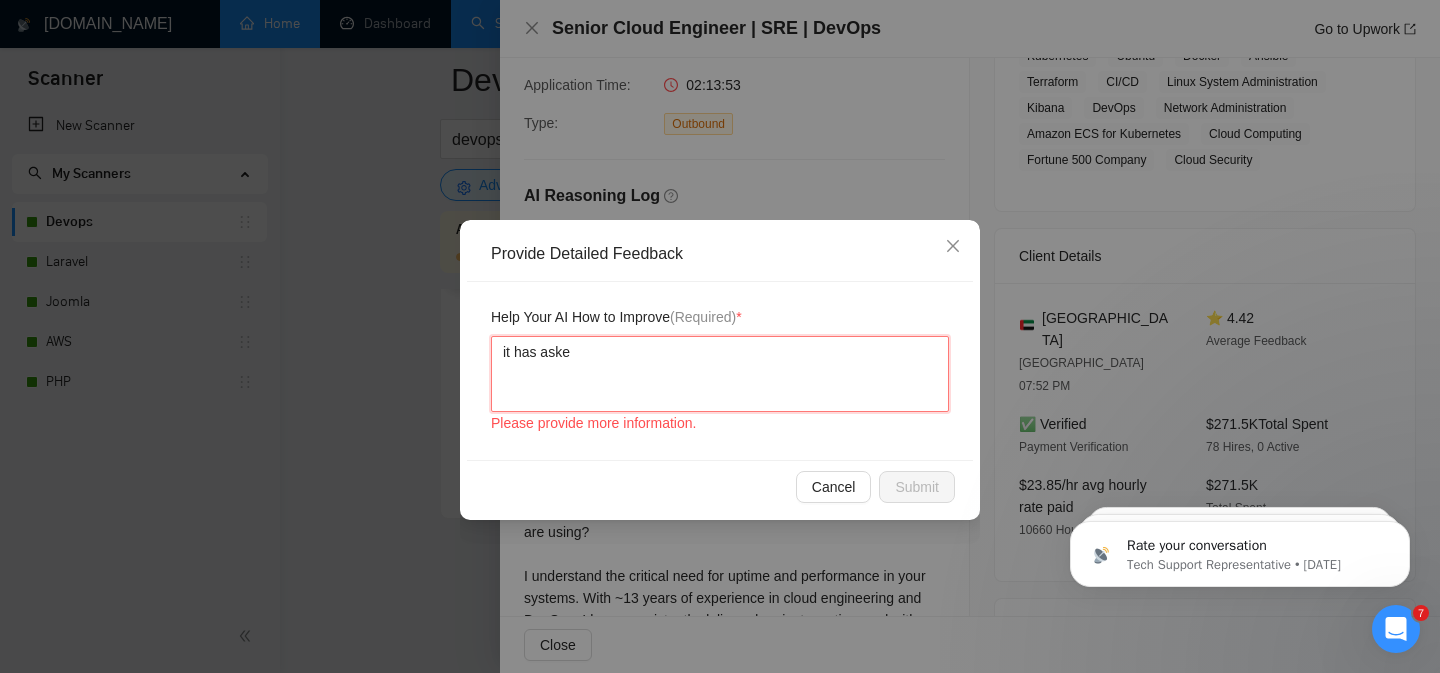 type 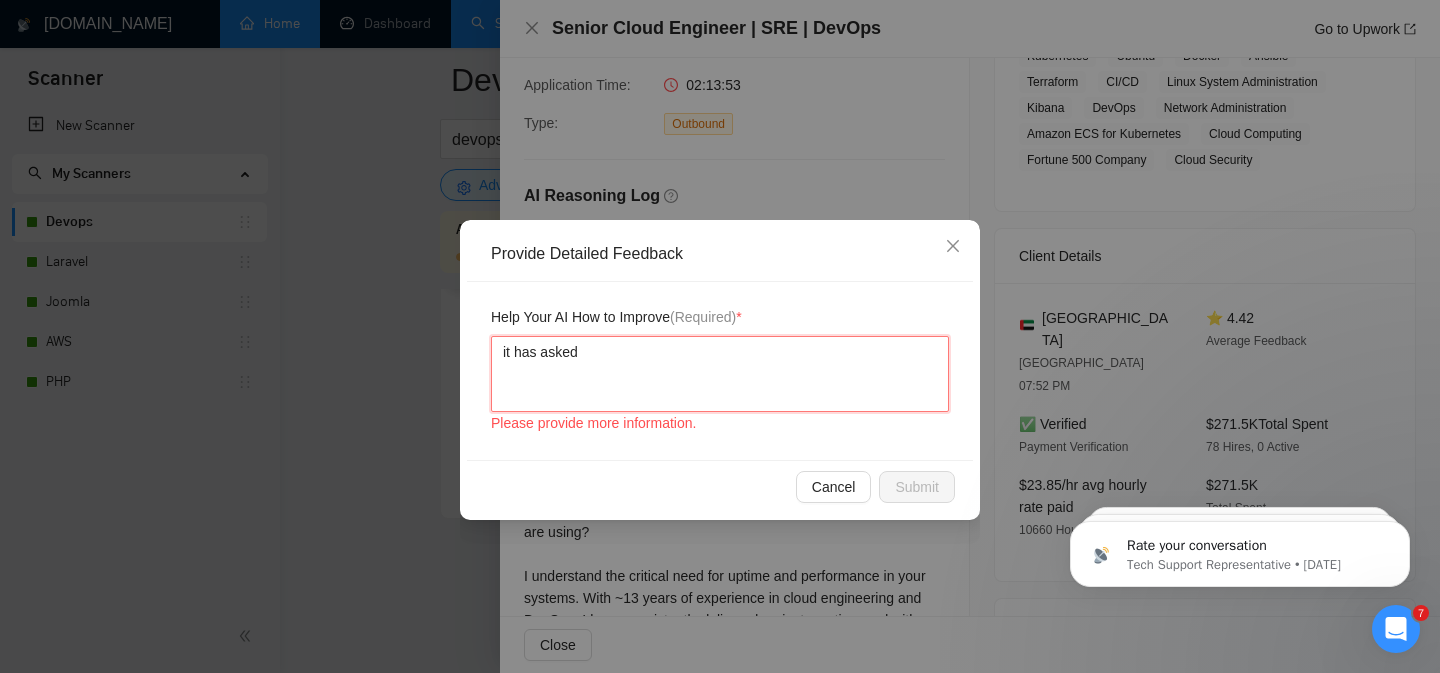 type 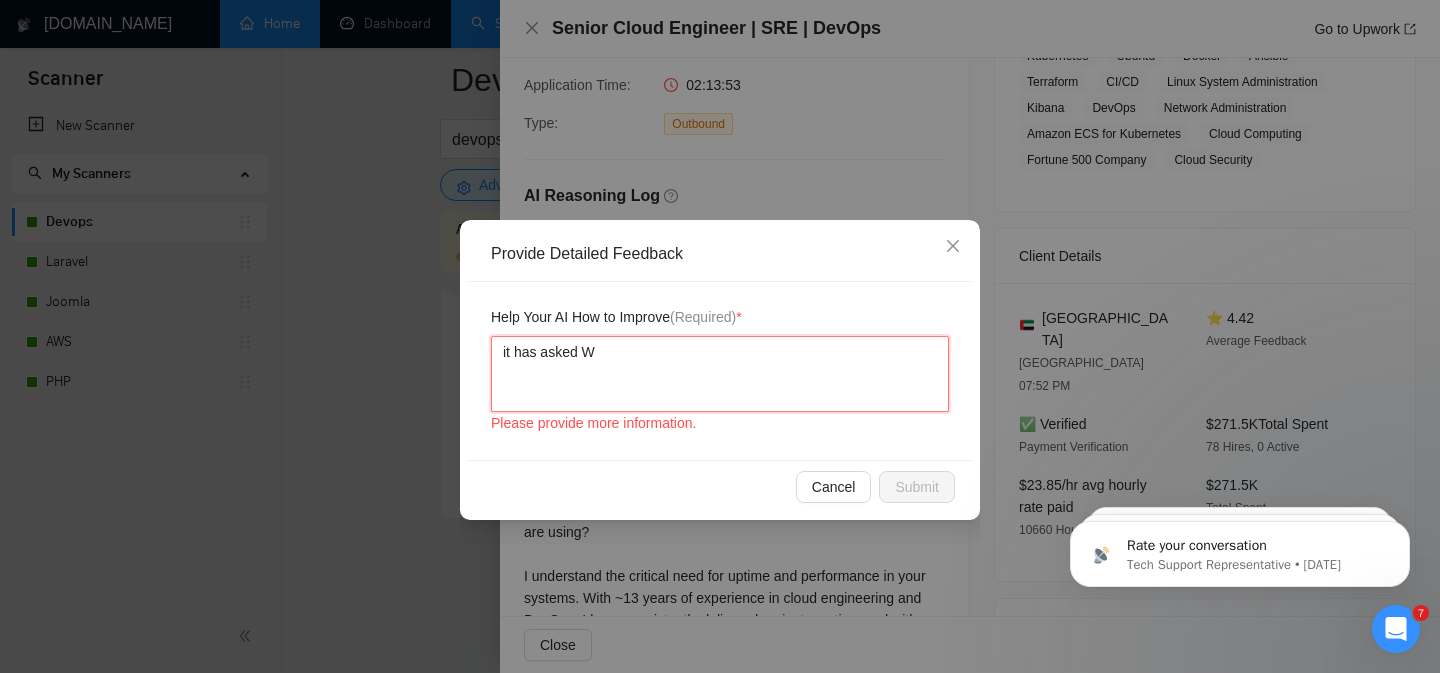 type 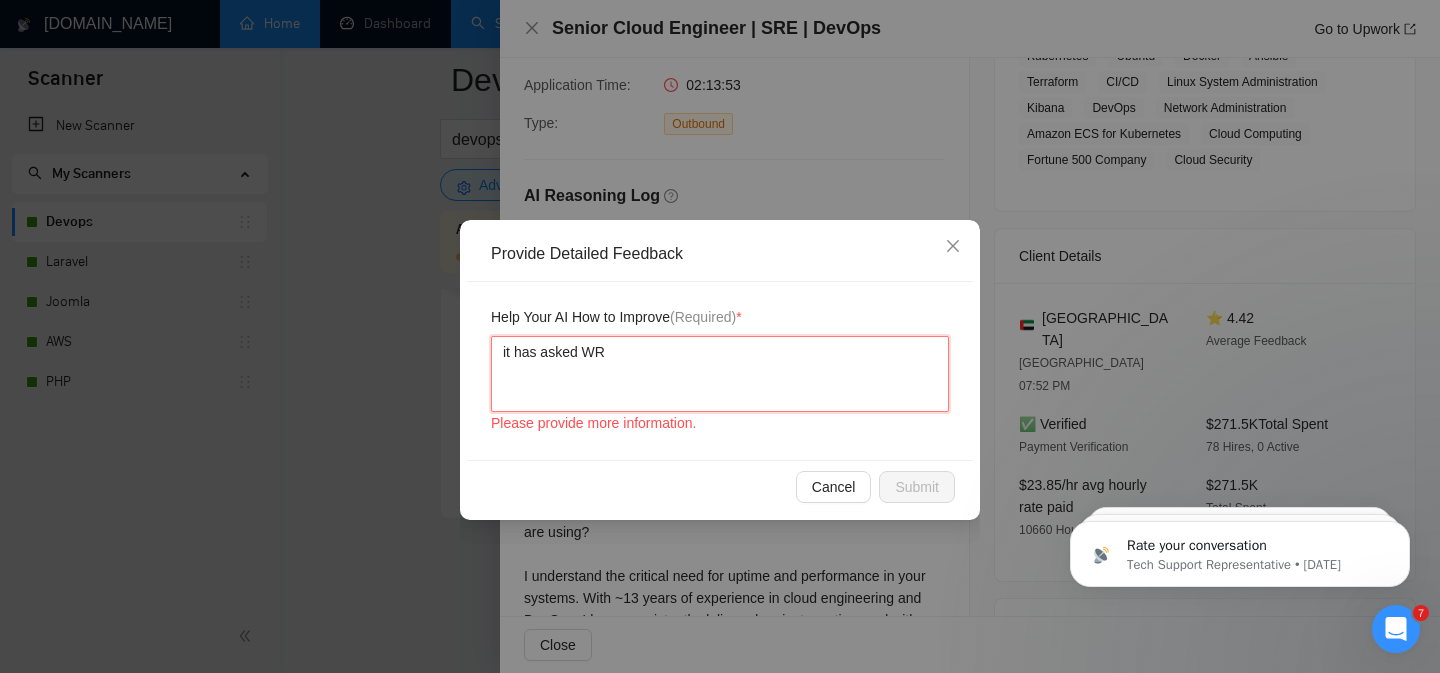 type 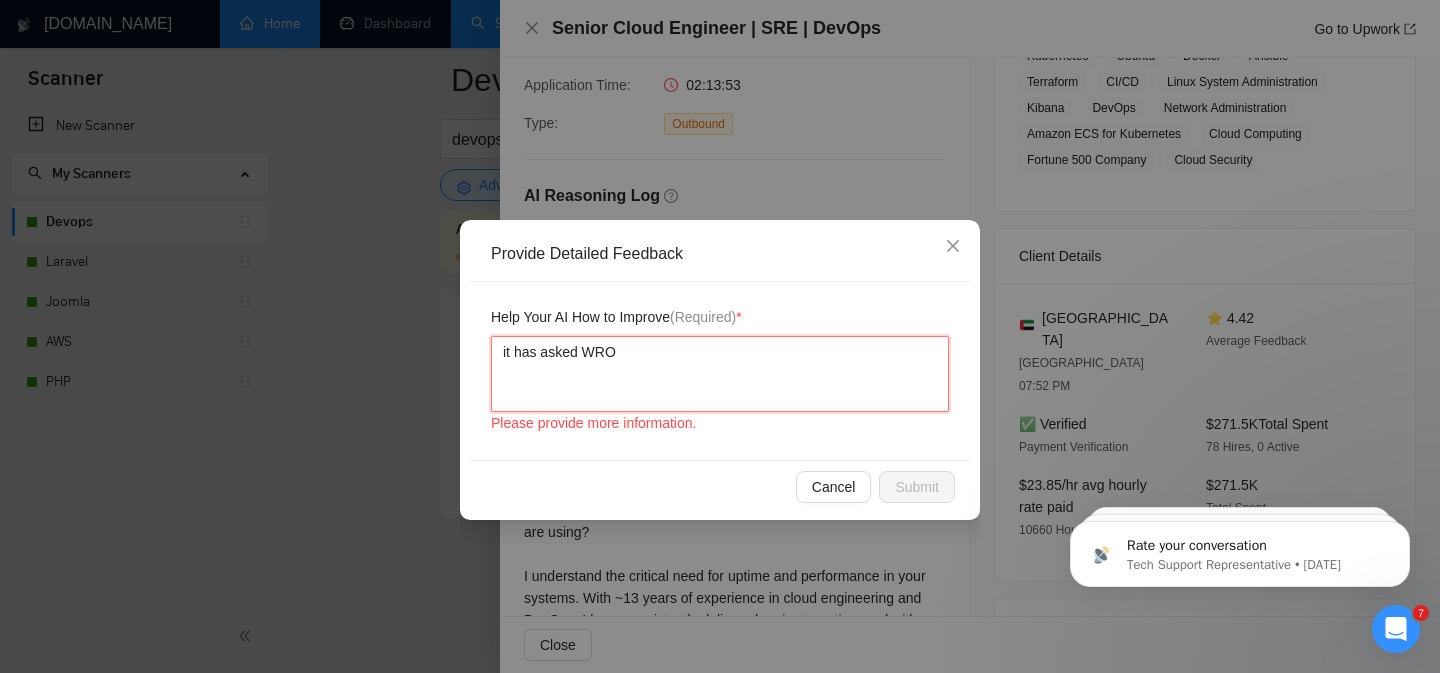 type 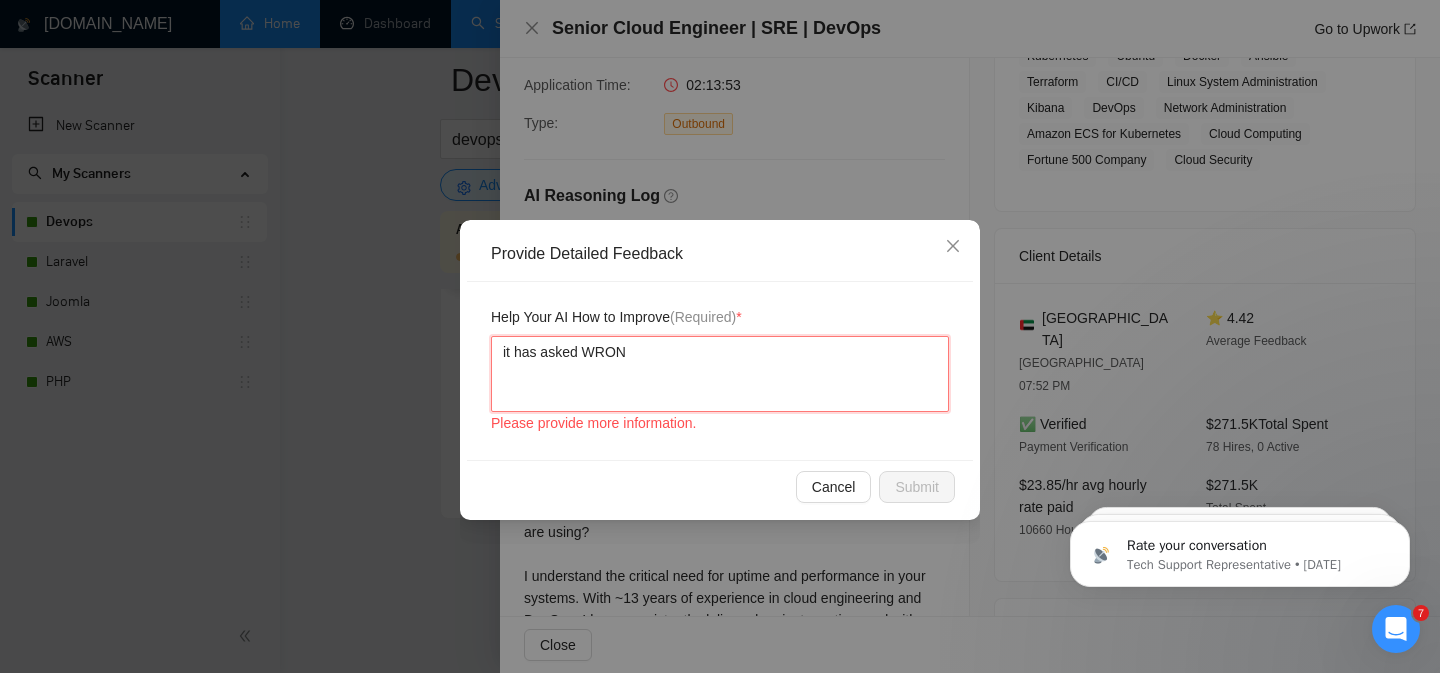type 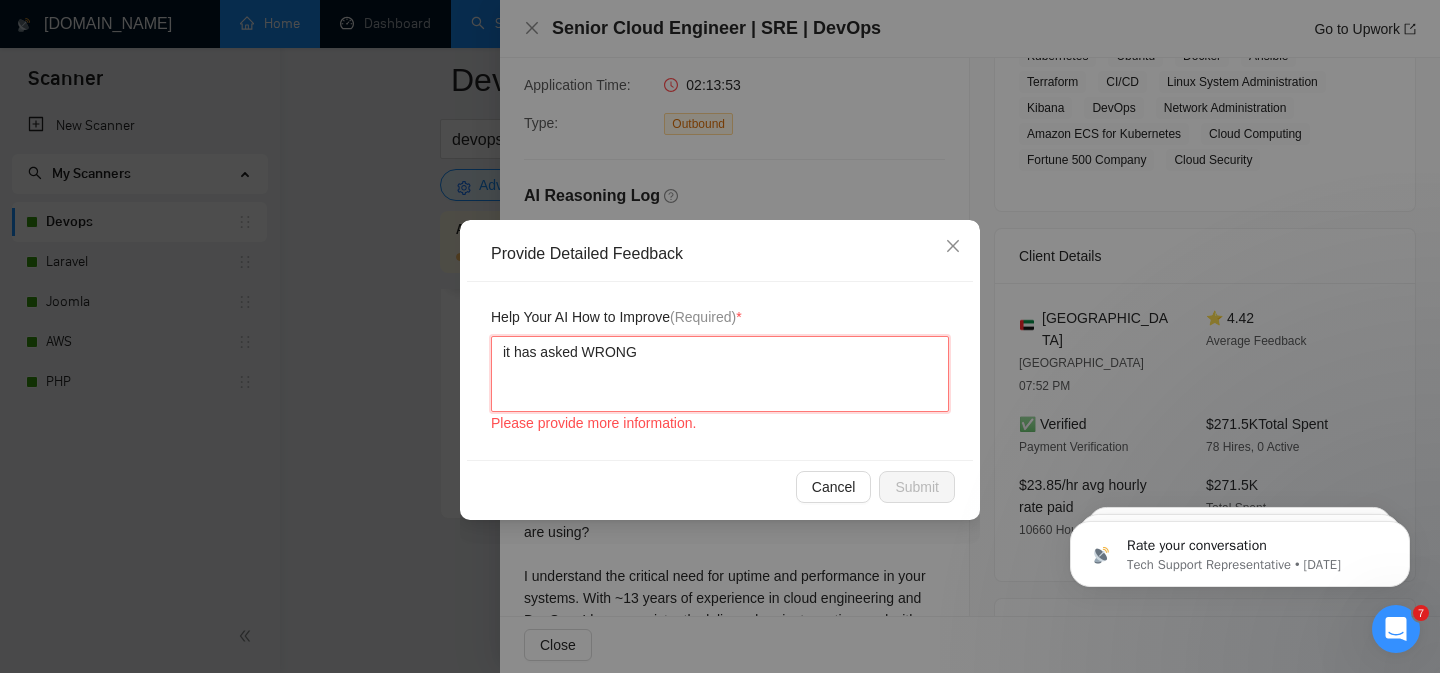 type 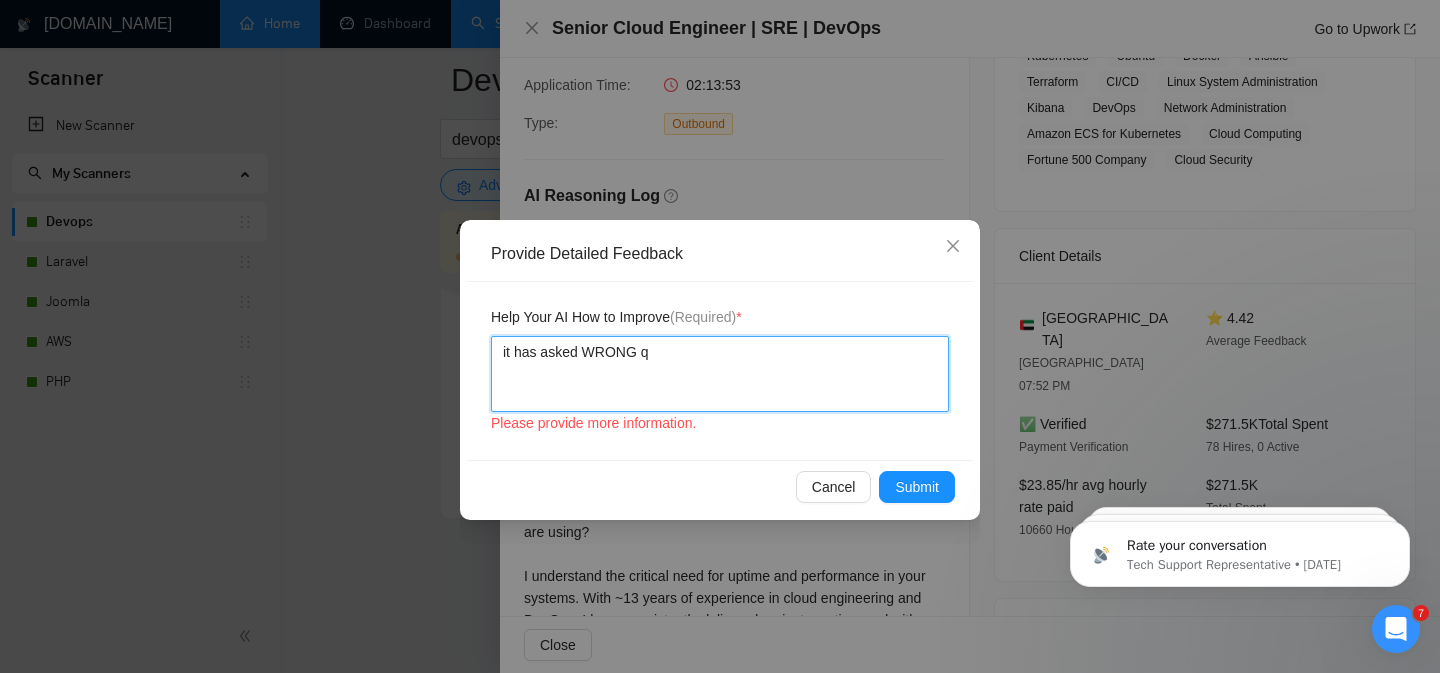 type 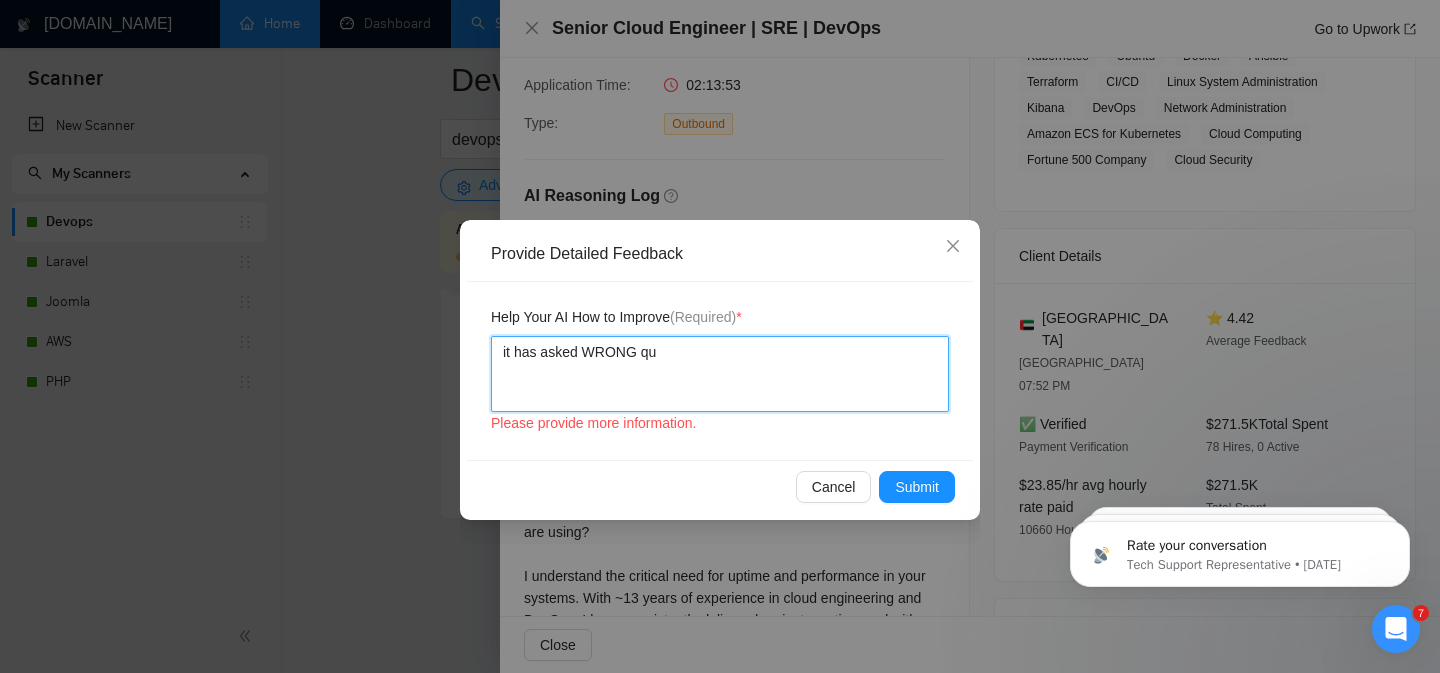 type 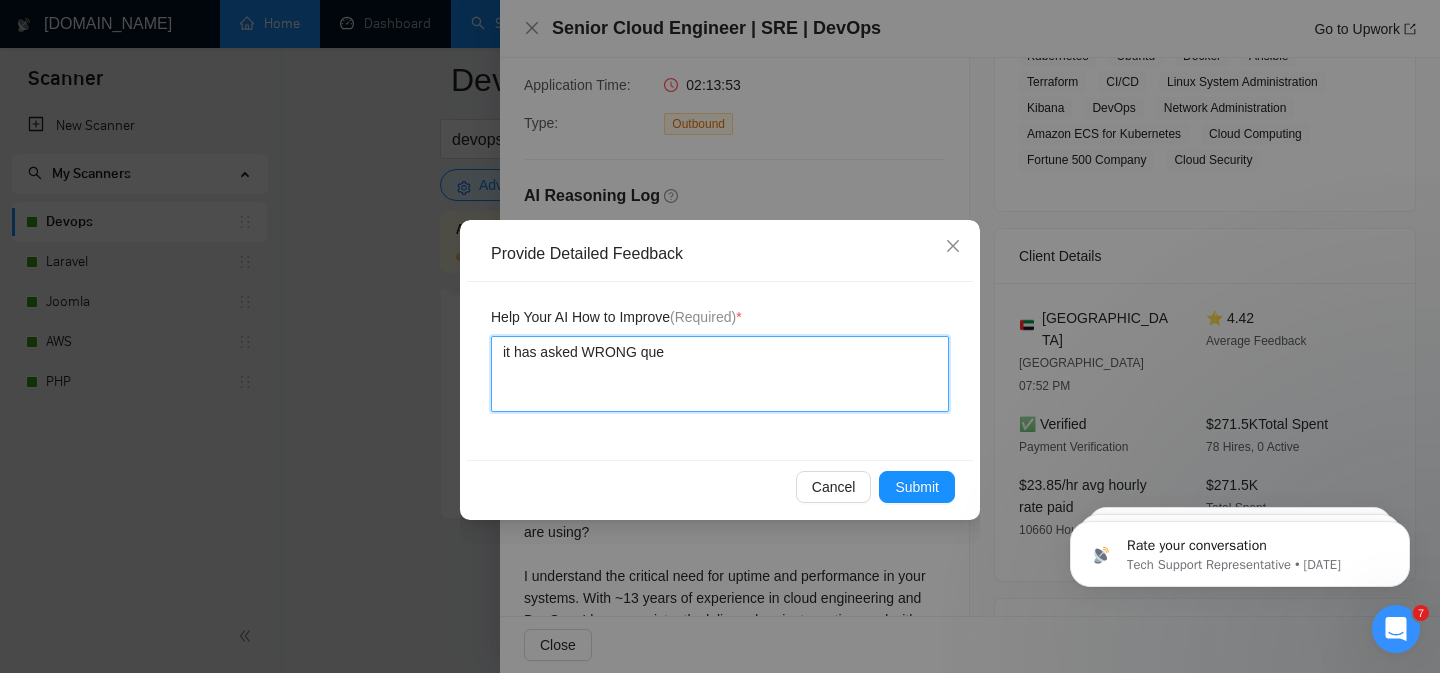 type 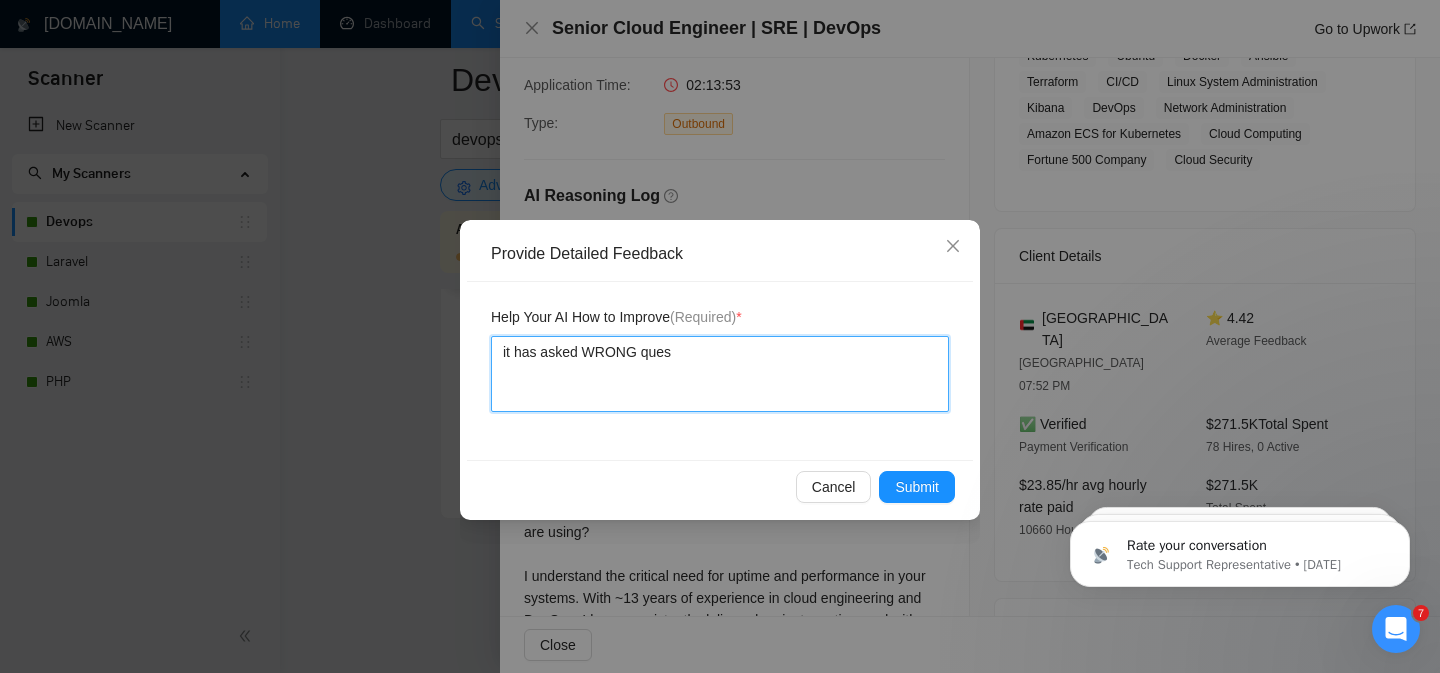 type 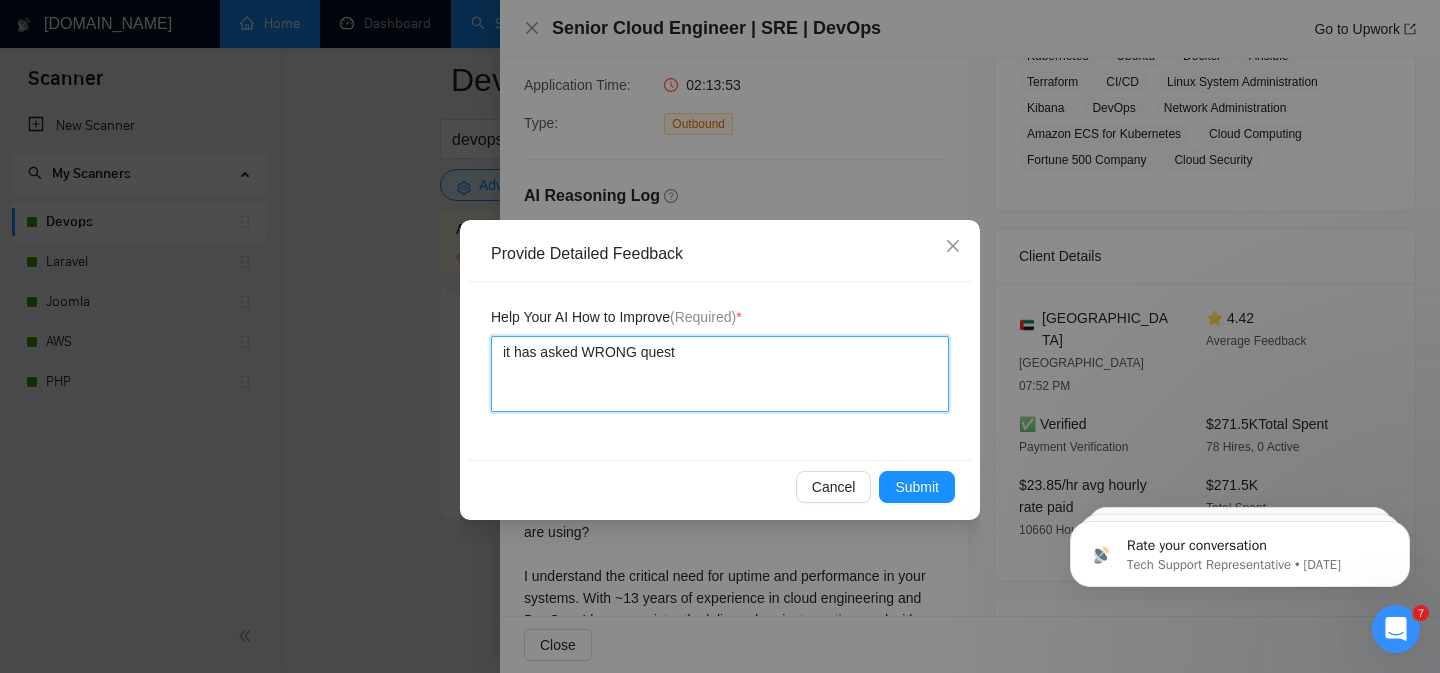 type 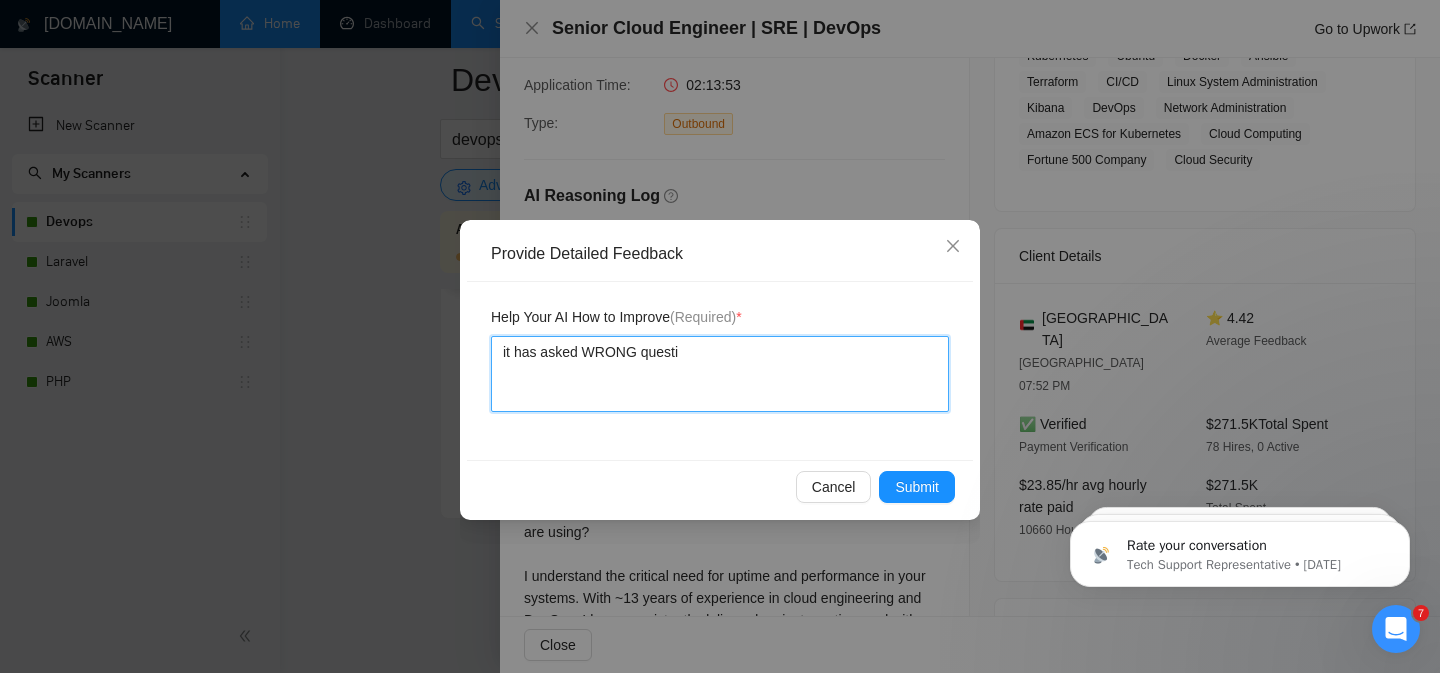 type 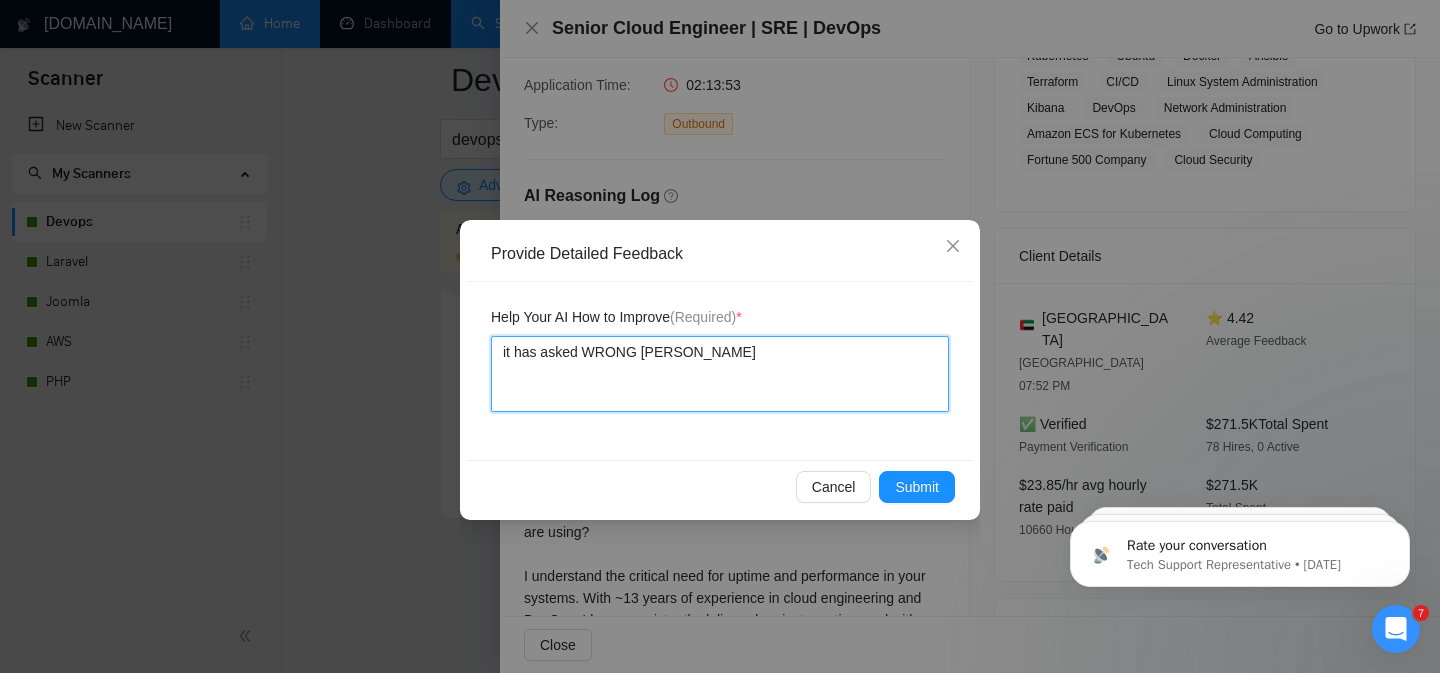 type 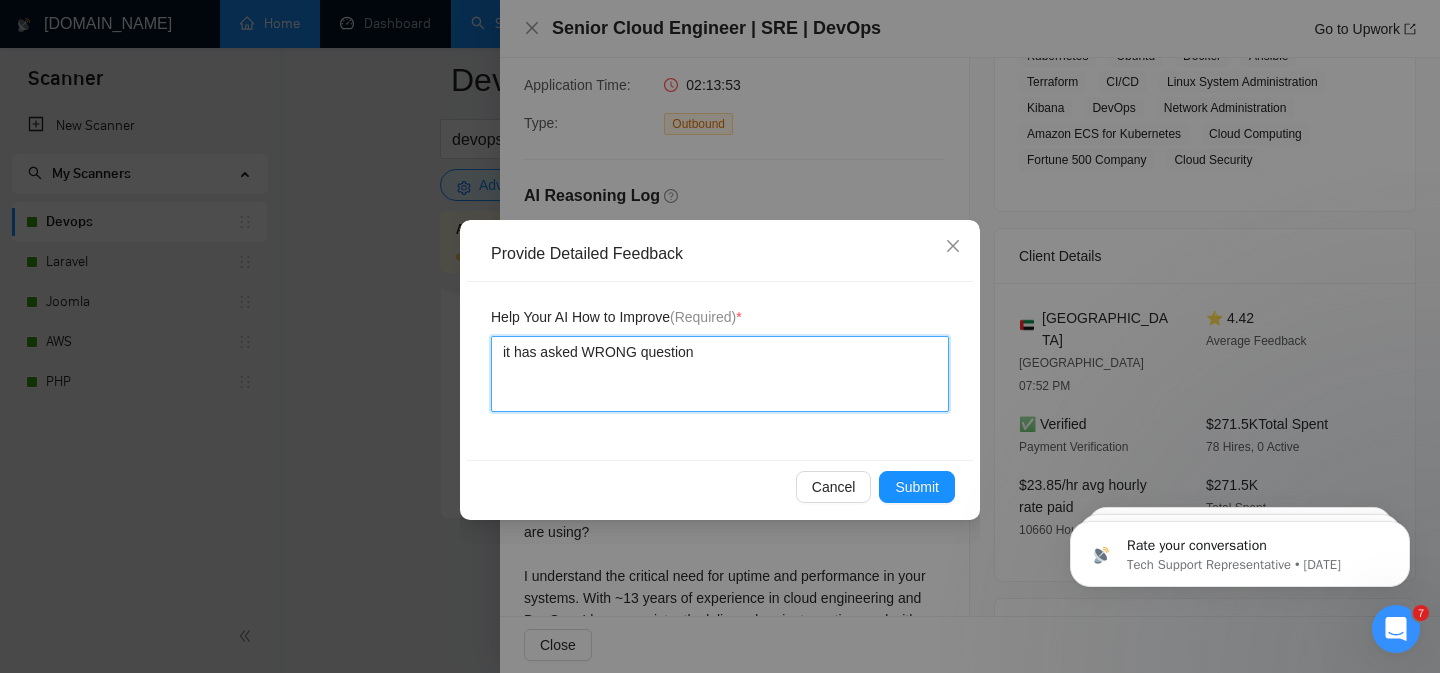 type 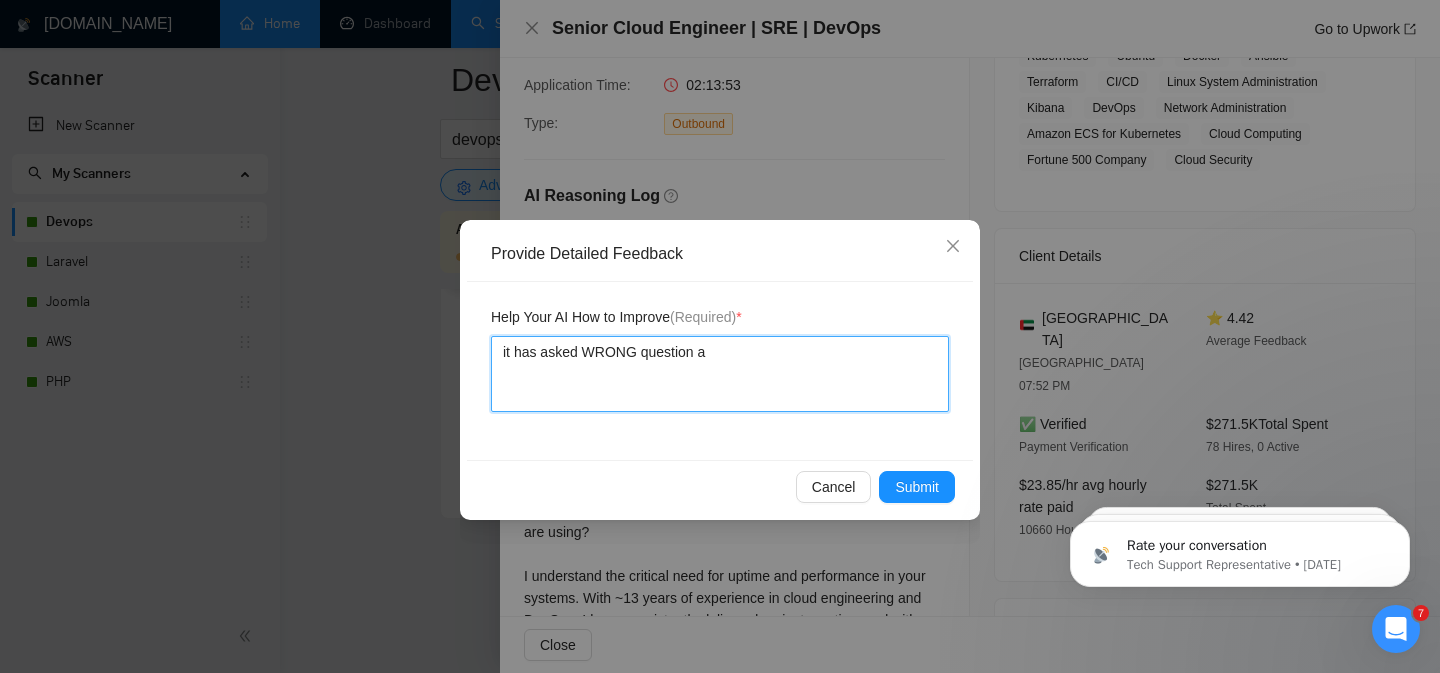 type 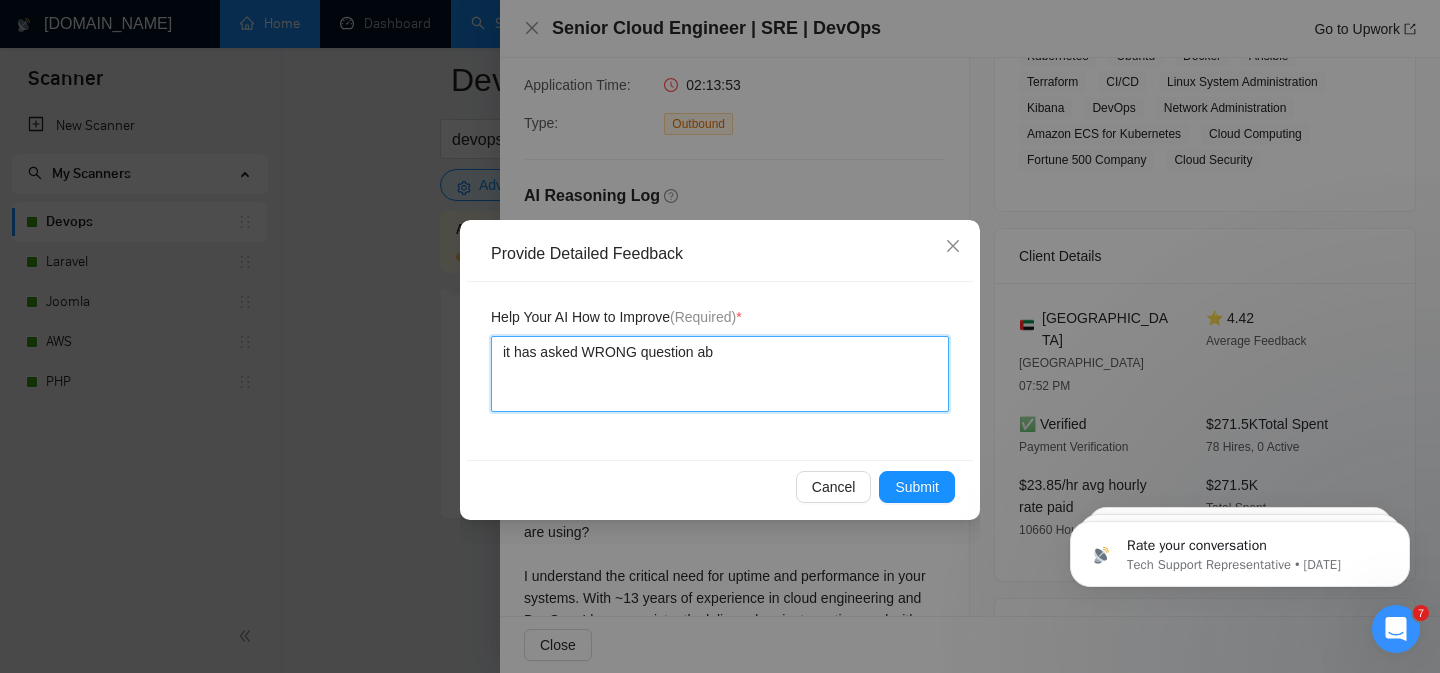 type 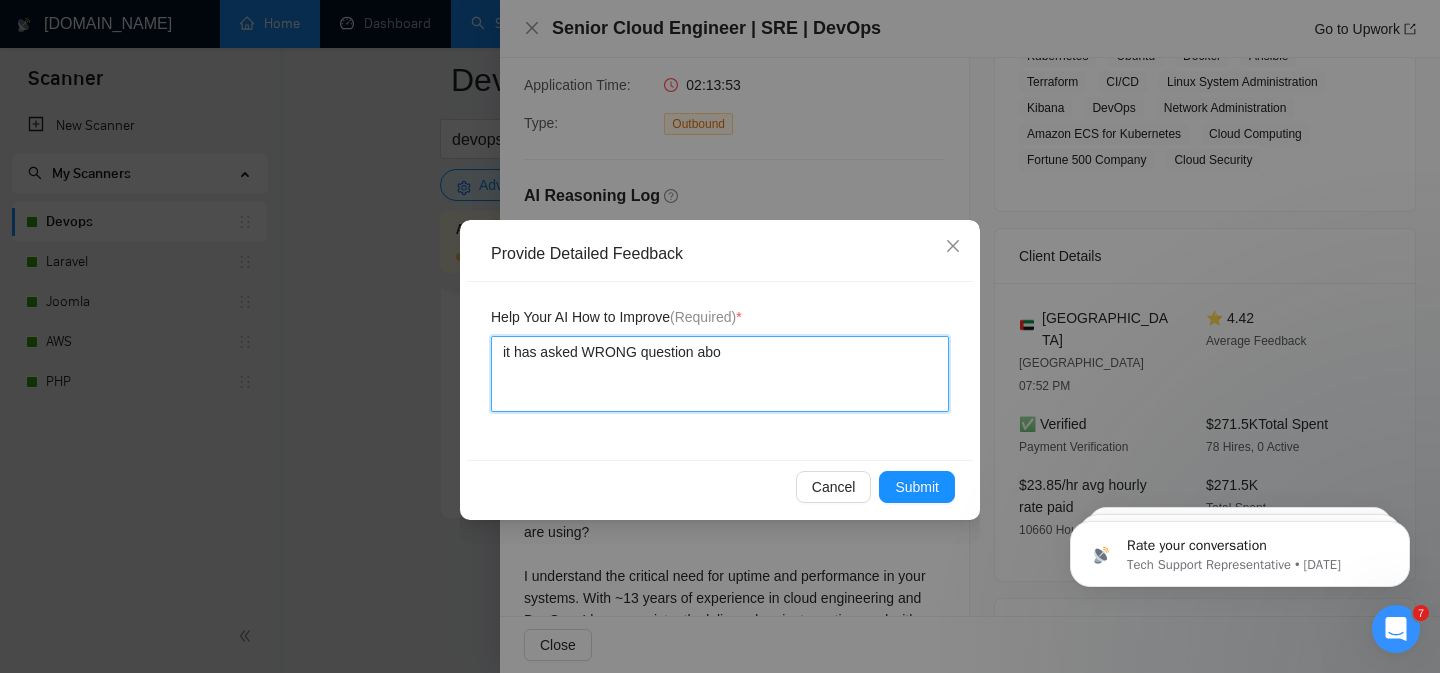 type 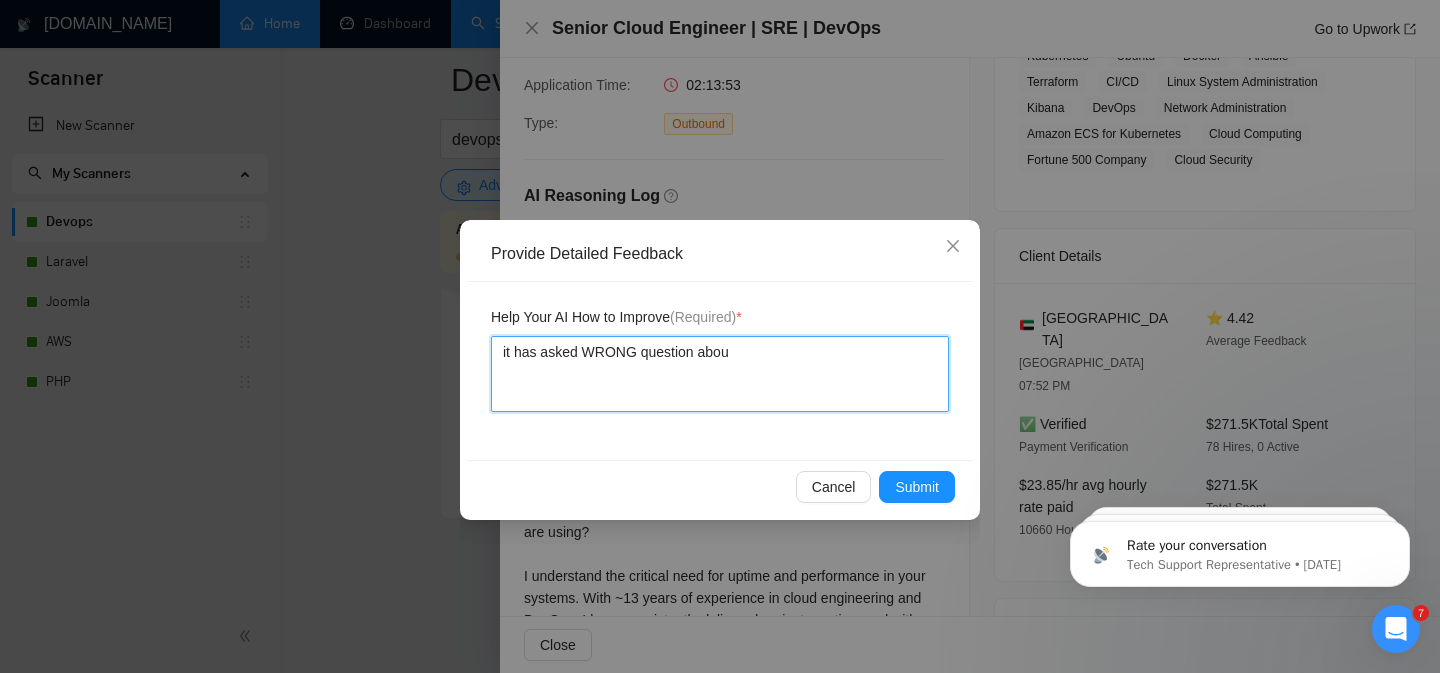 type 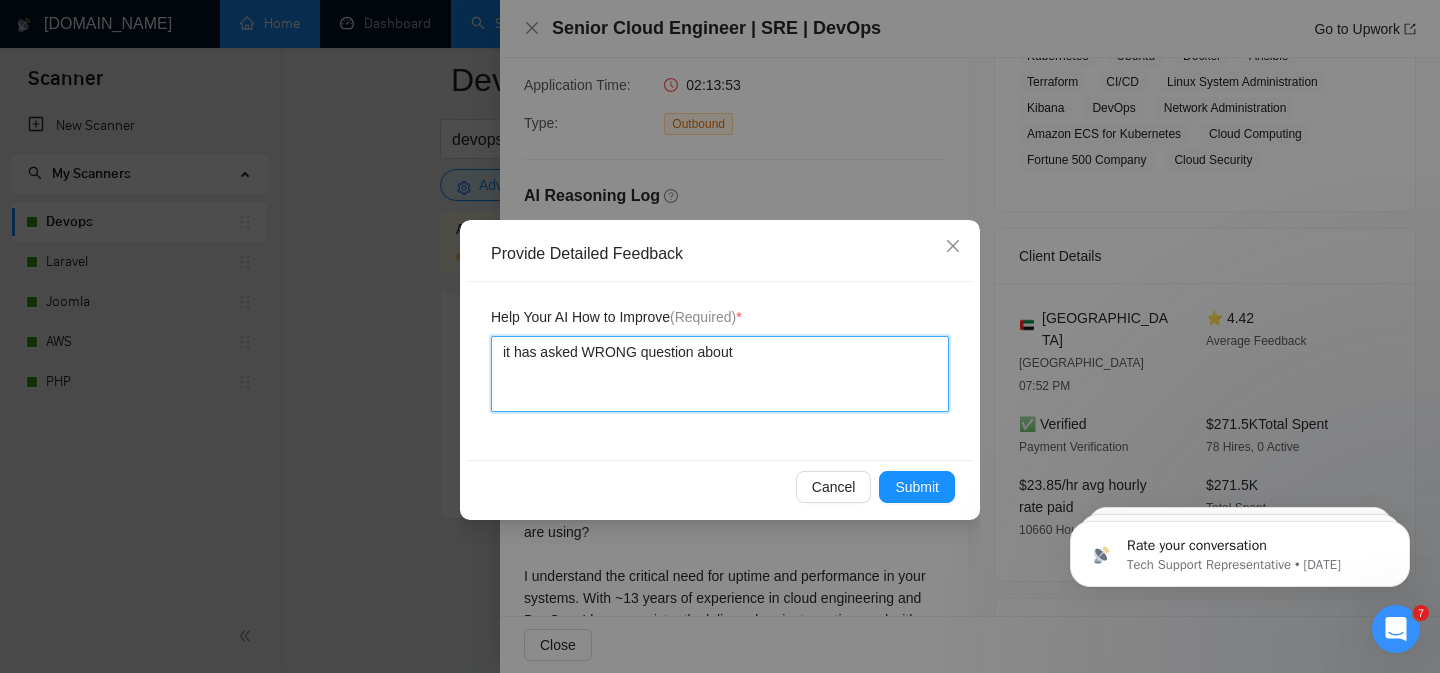 type 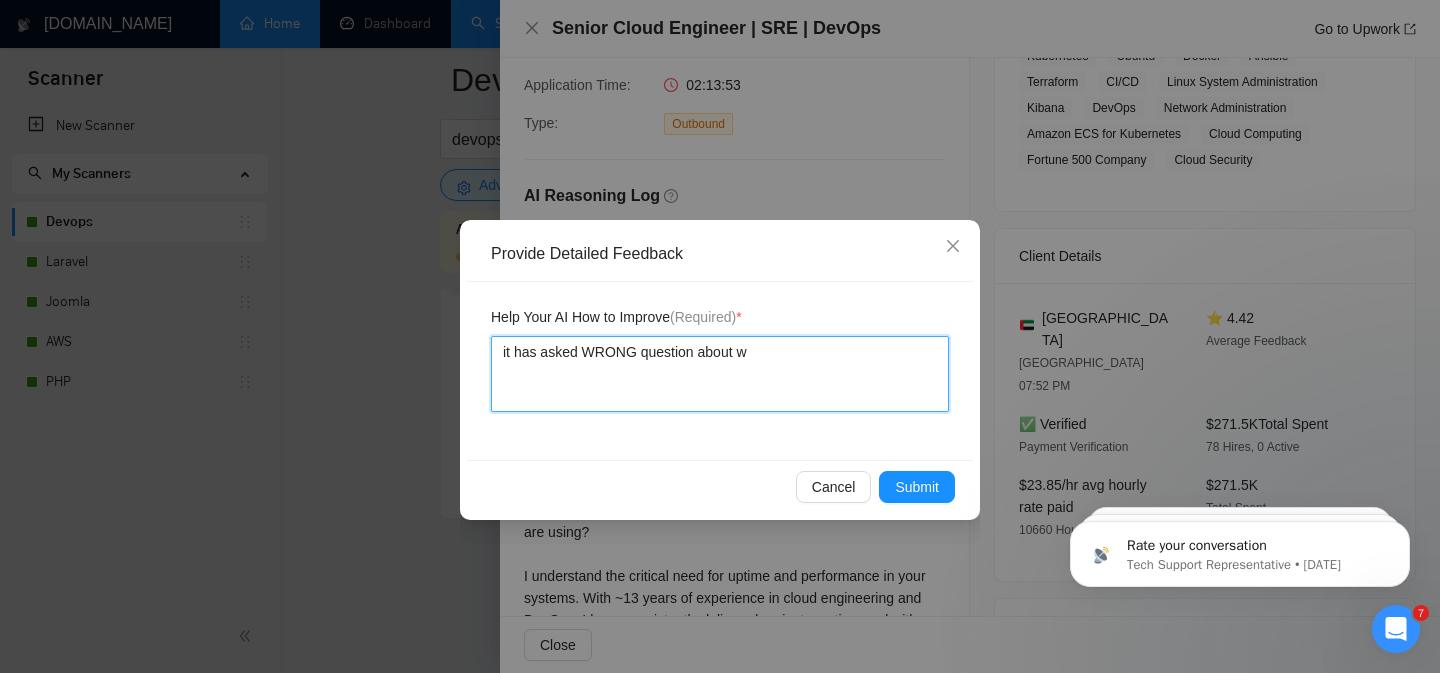 type 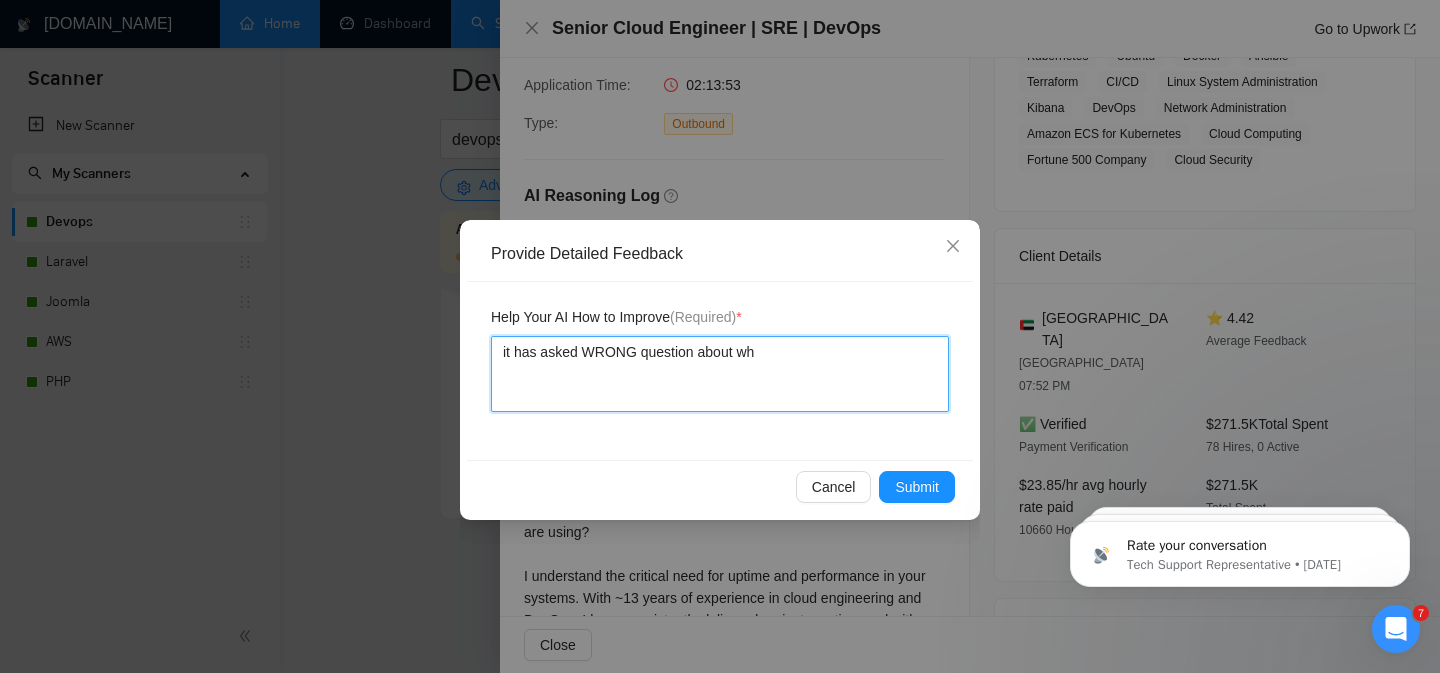 type 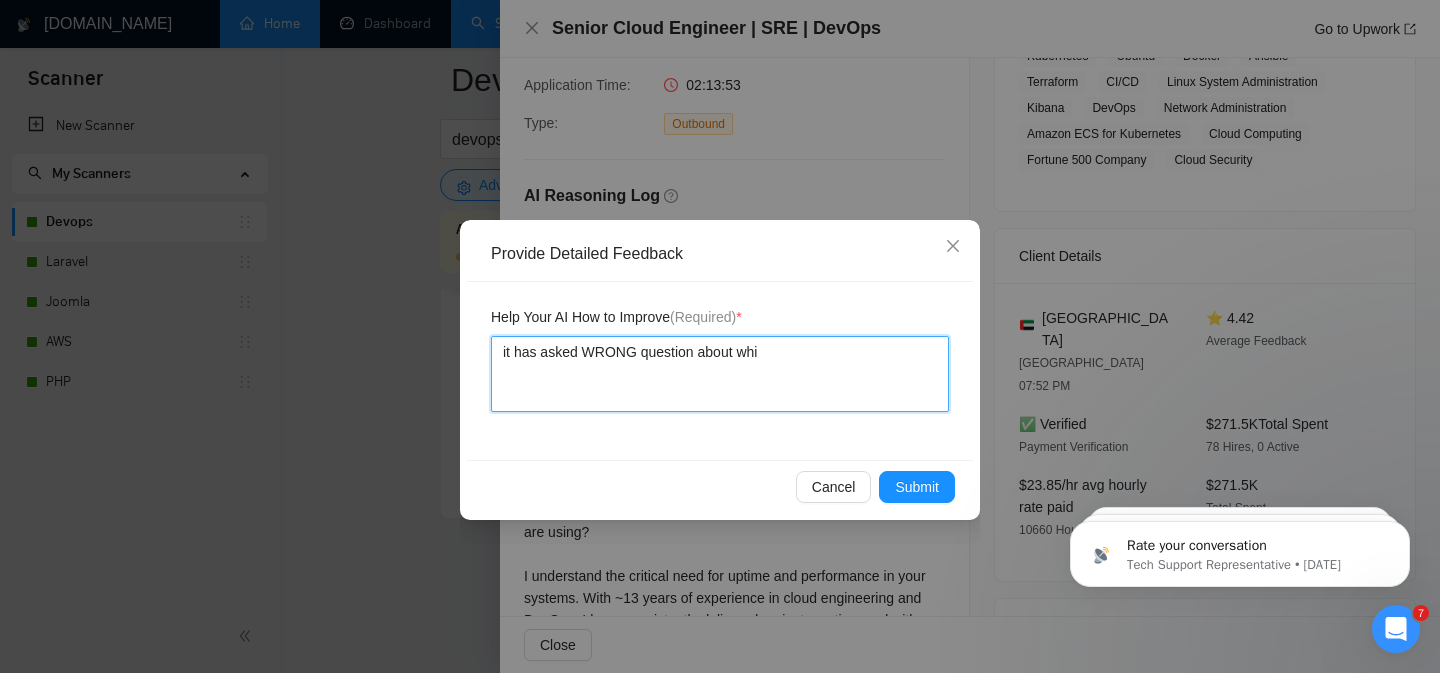 type 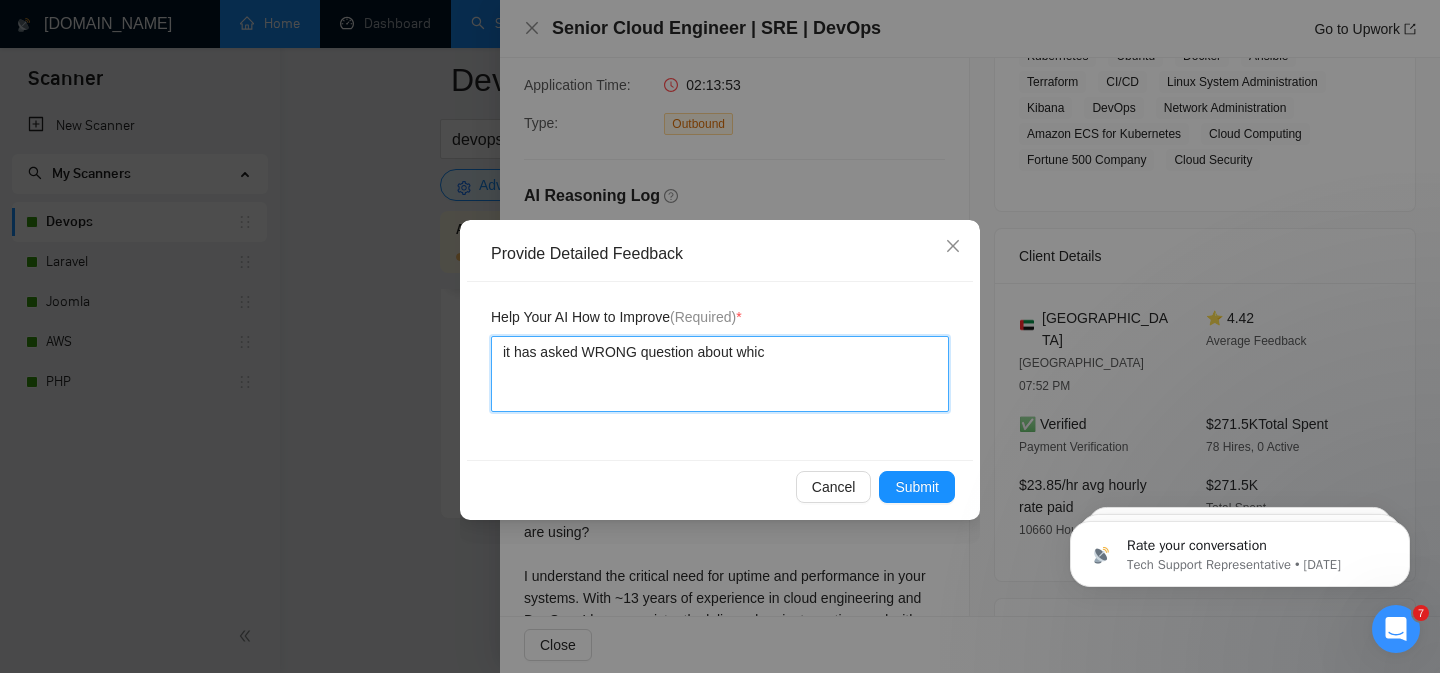 type 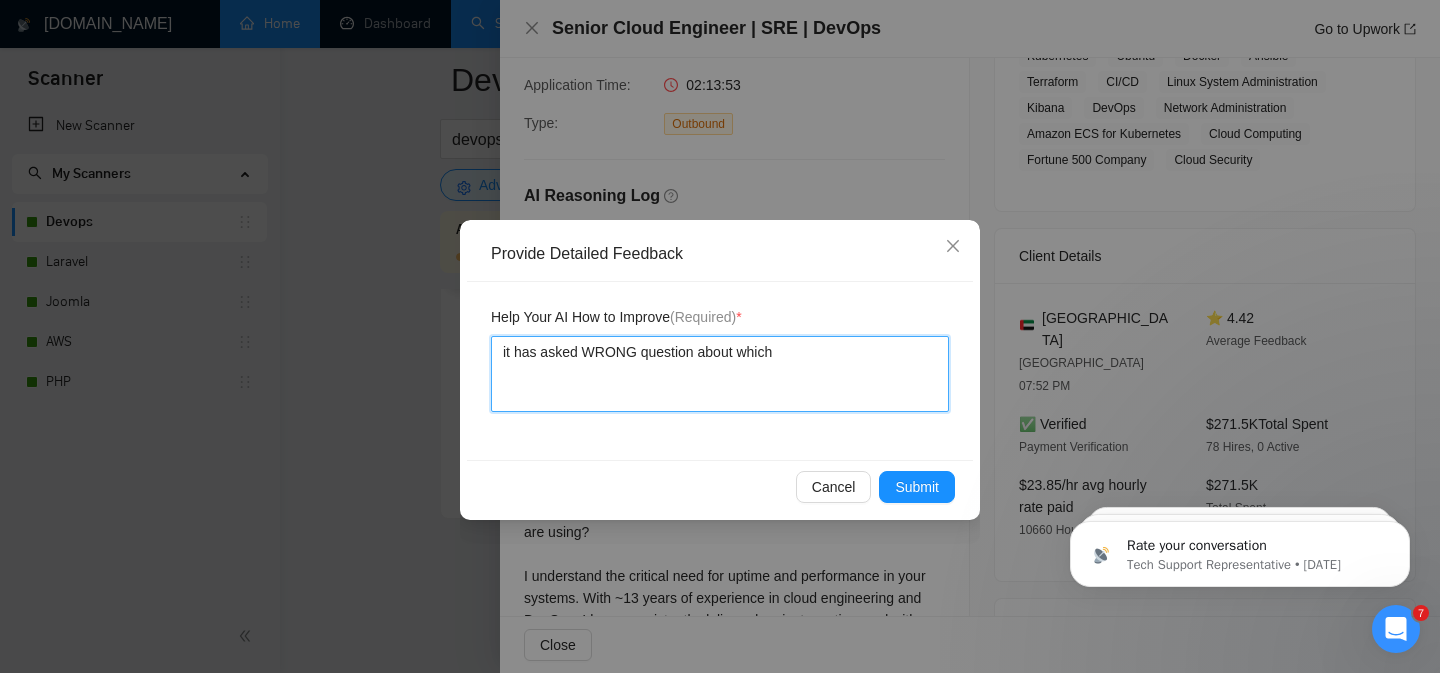 type 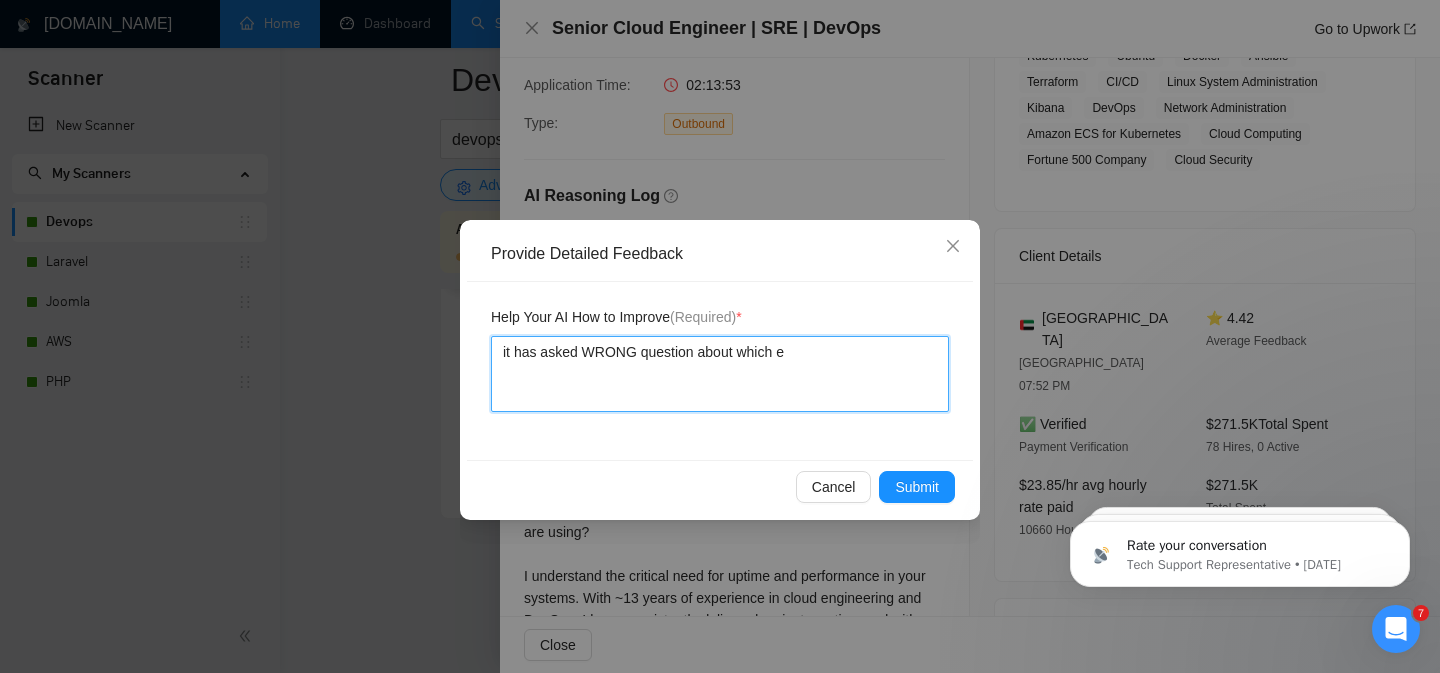 type 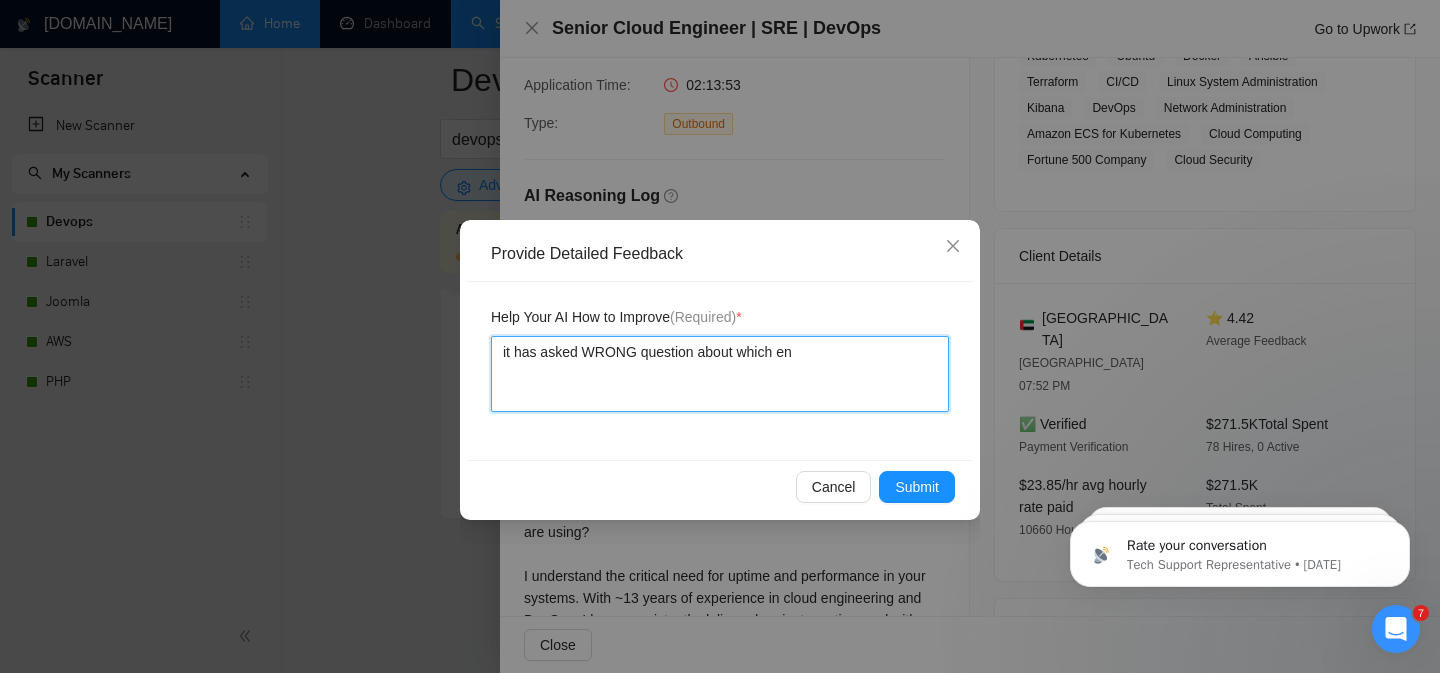 type 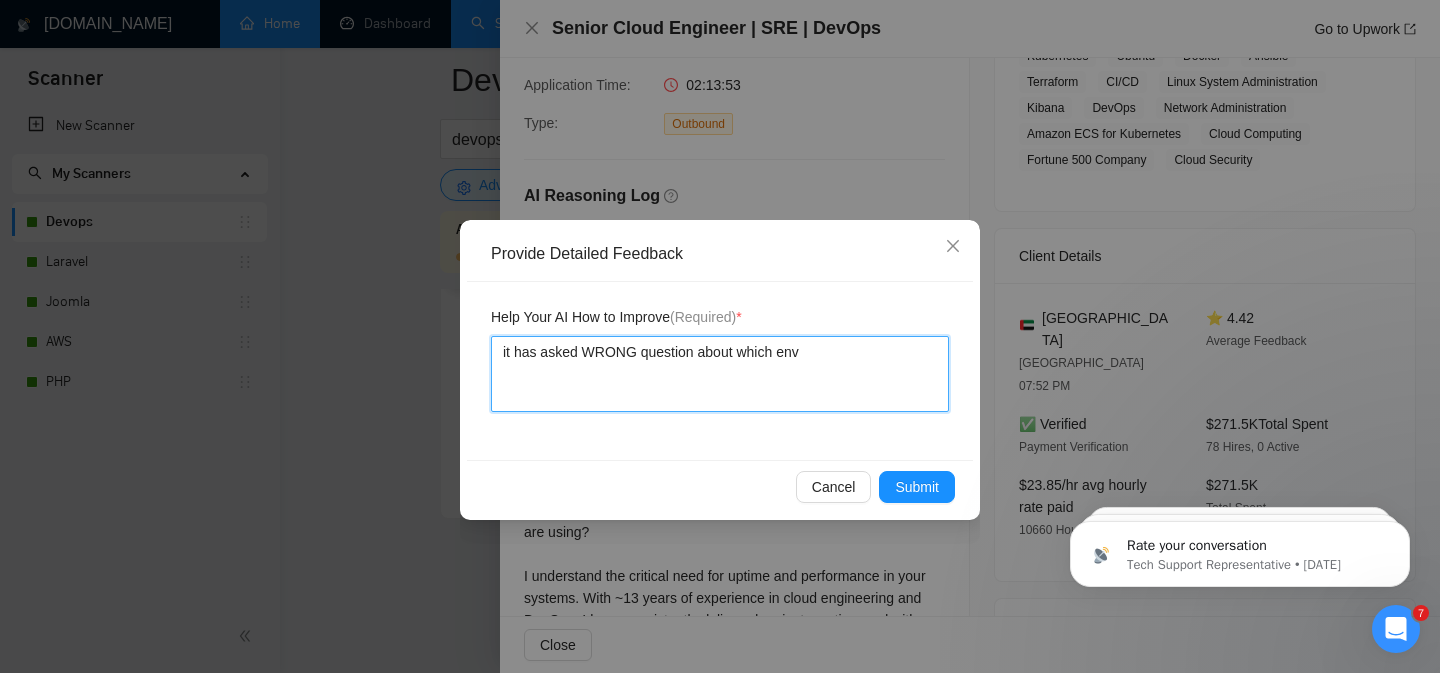 type 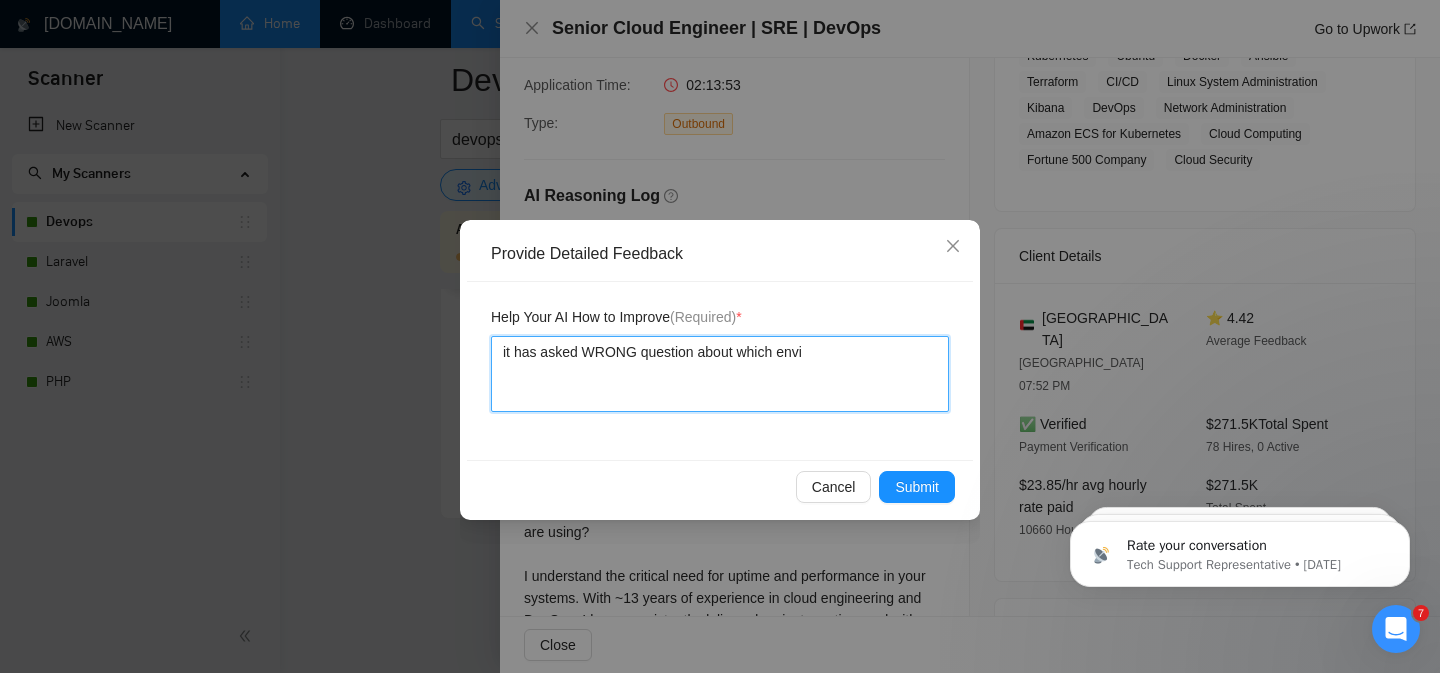 type 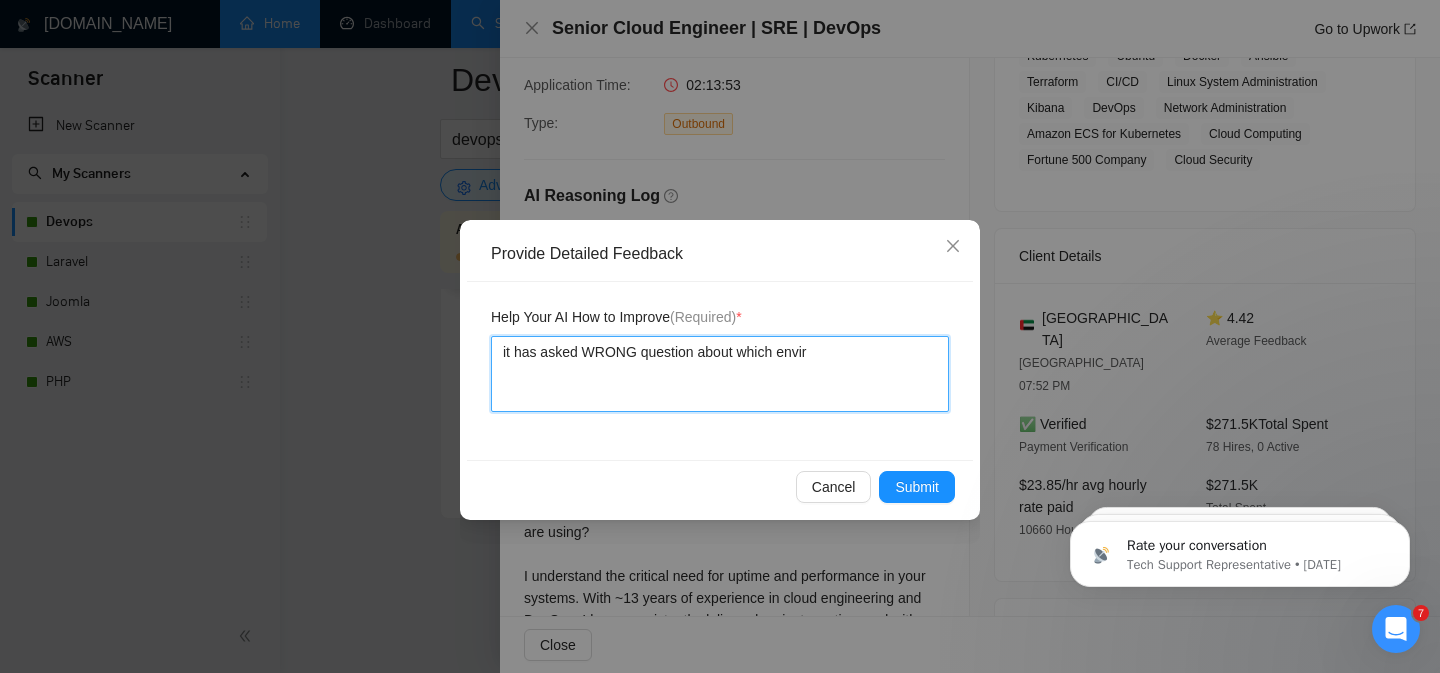 type 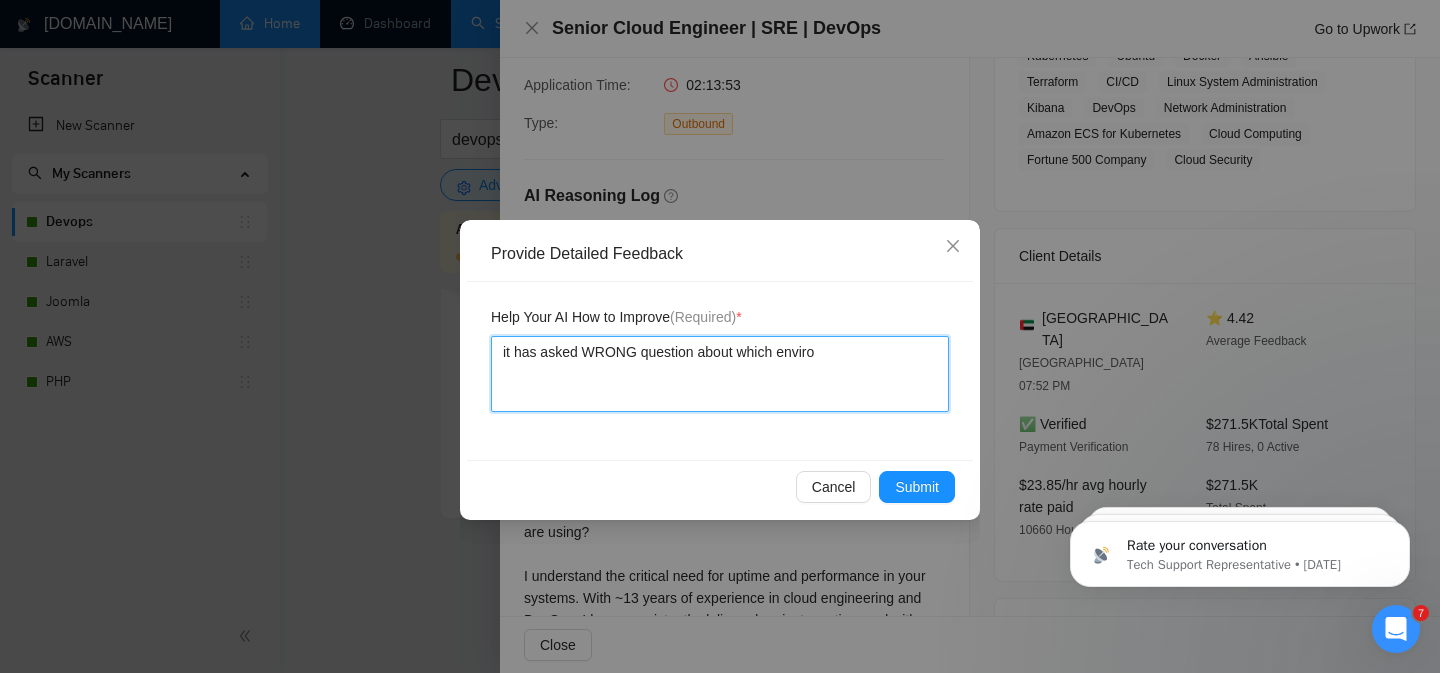 type 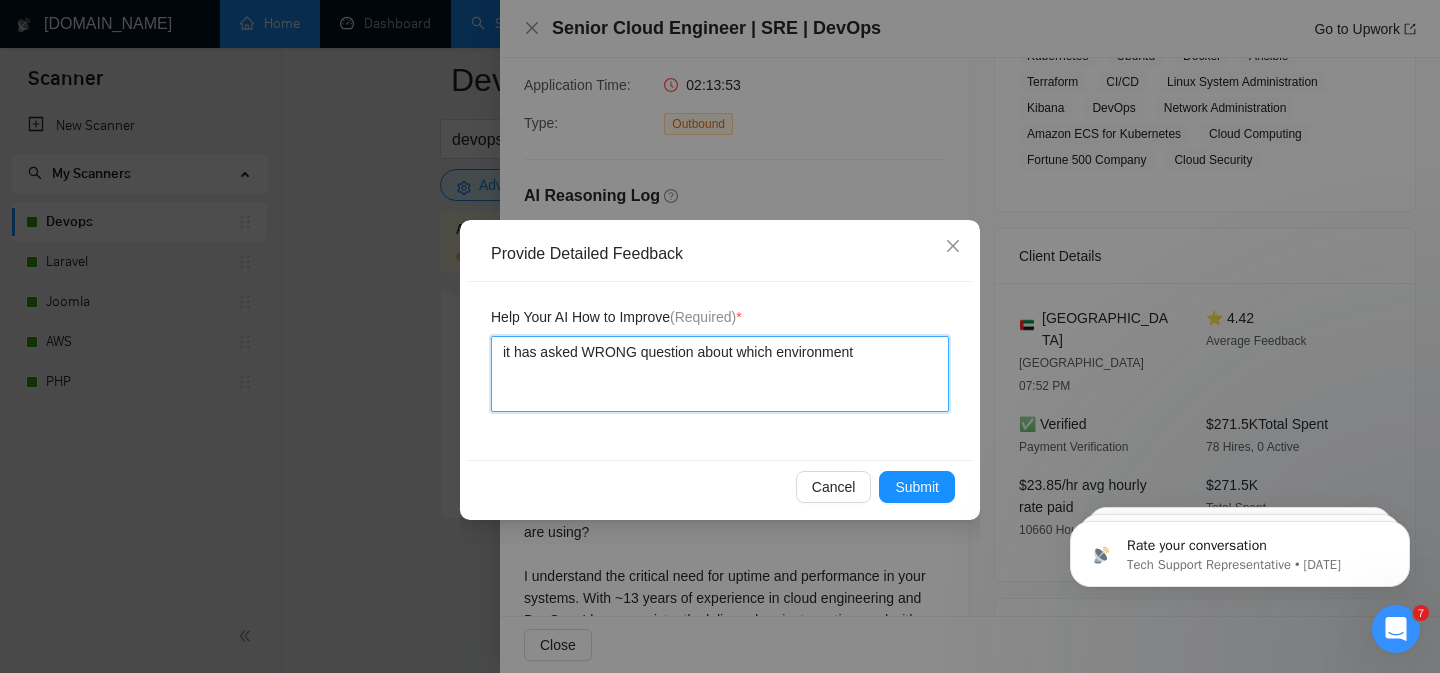 type 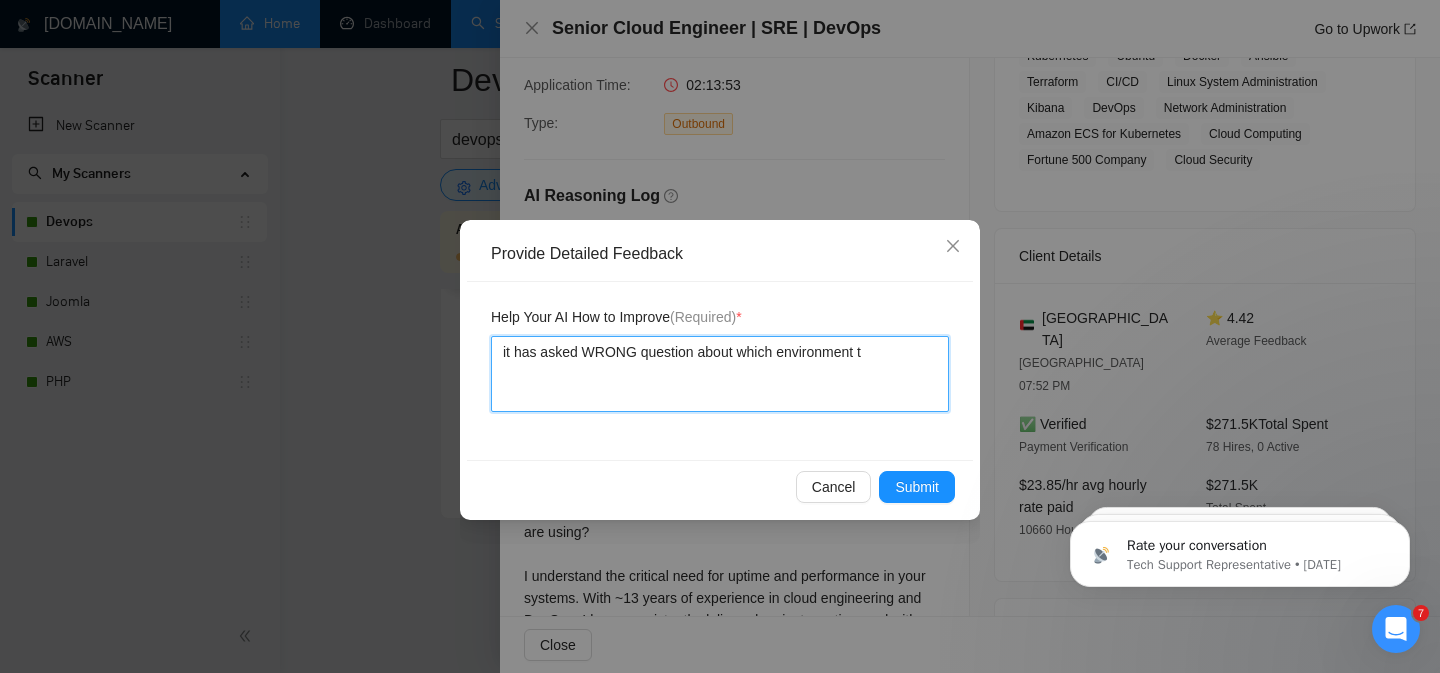 type 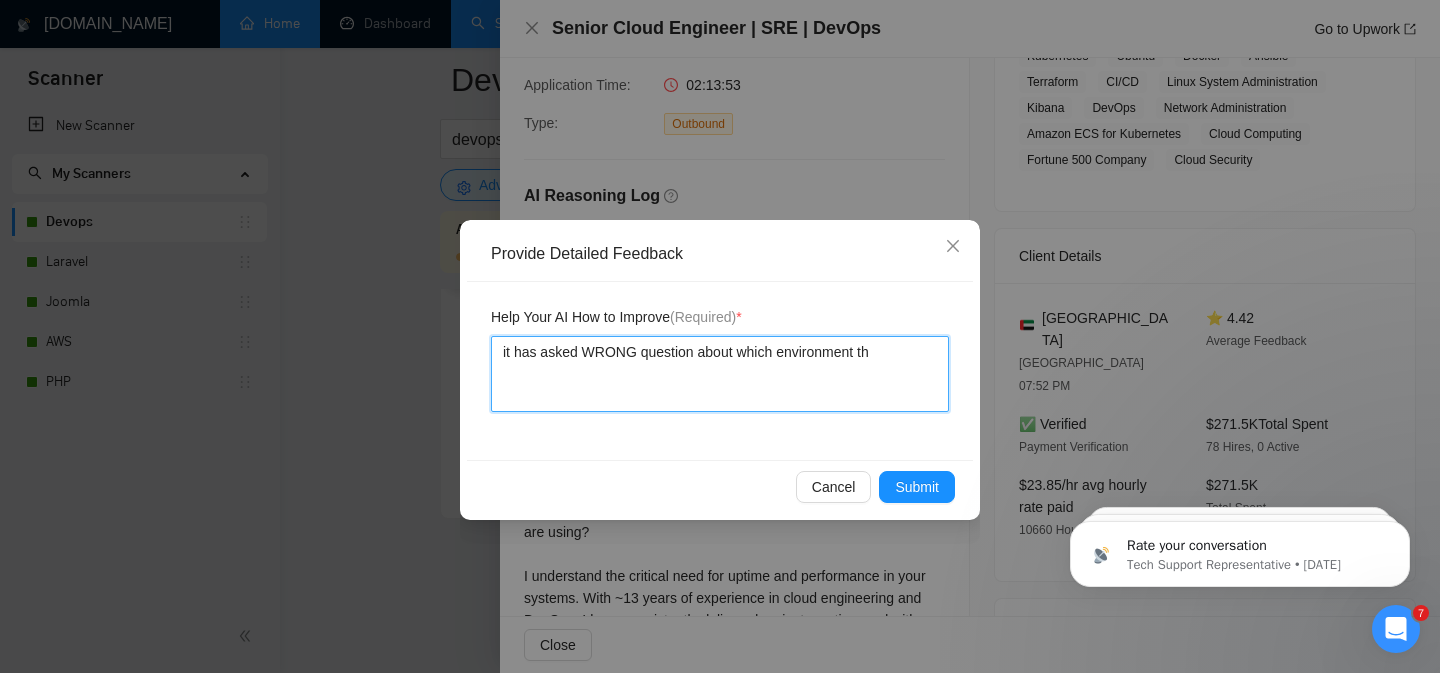 type 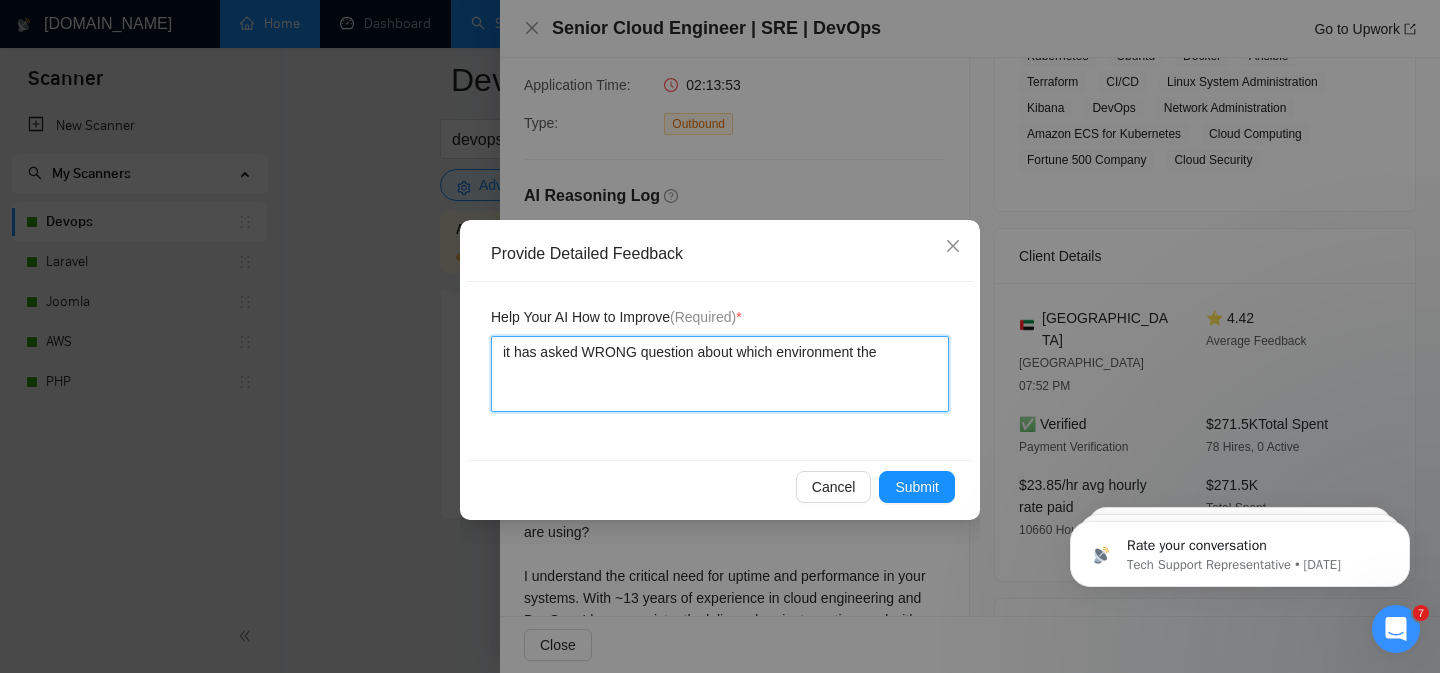 type 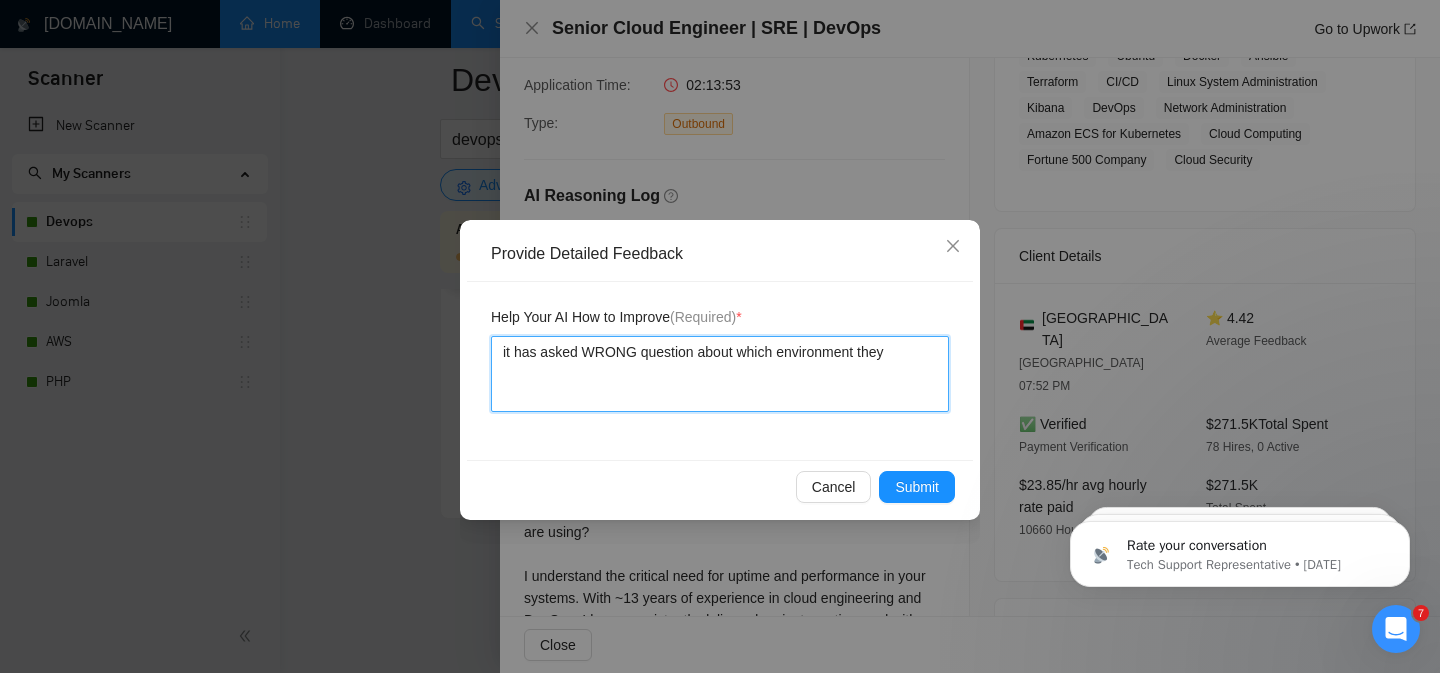 type 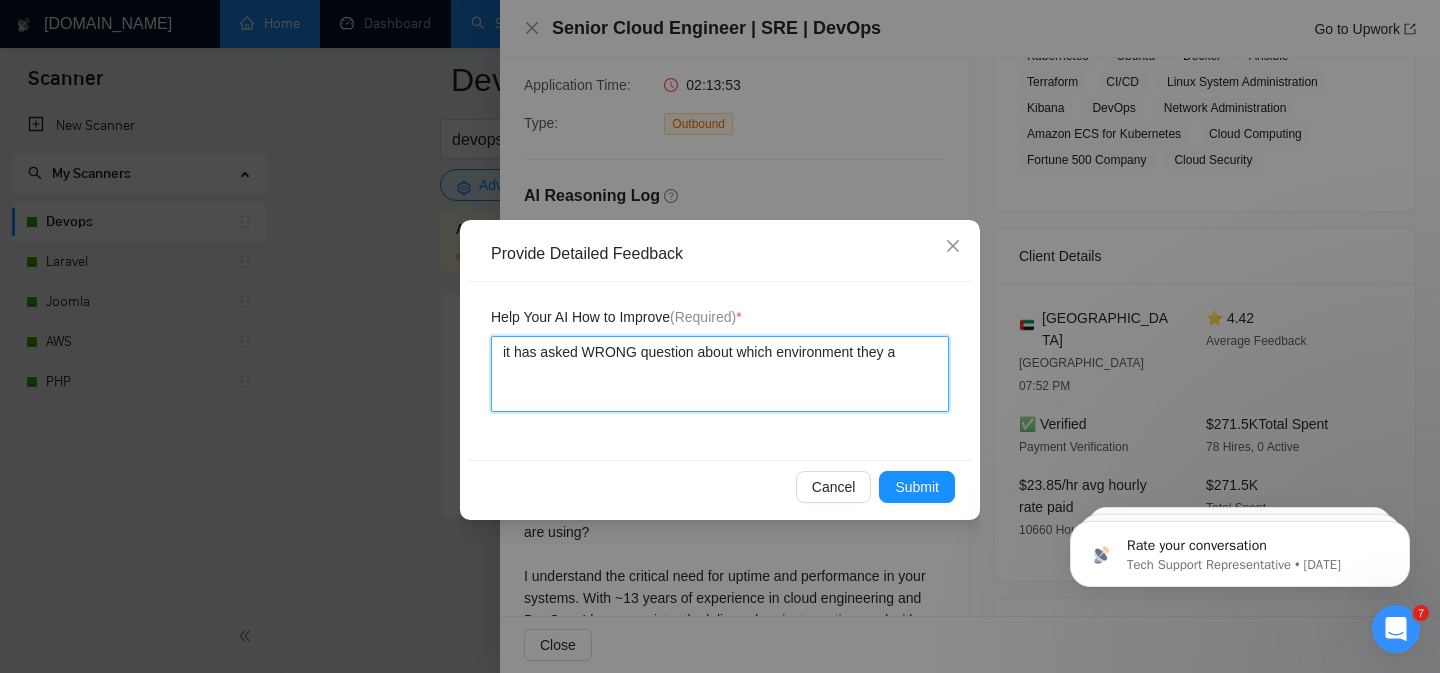type 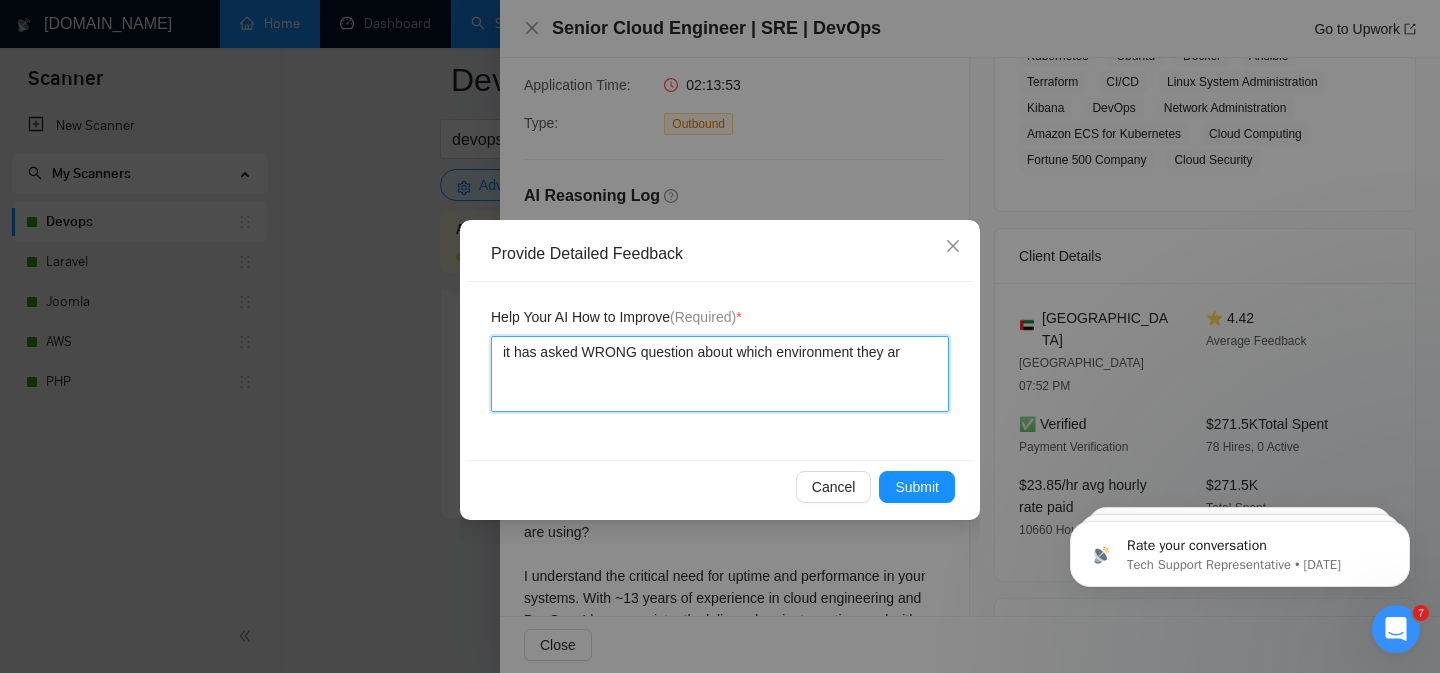 type 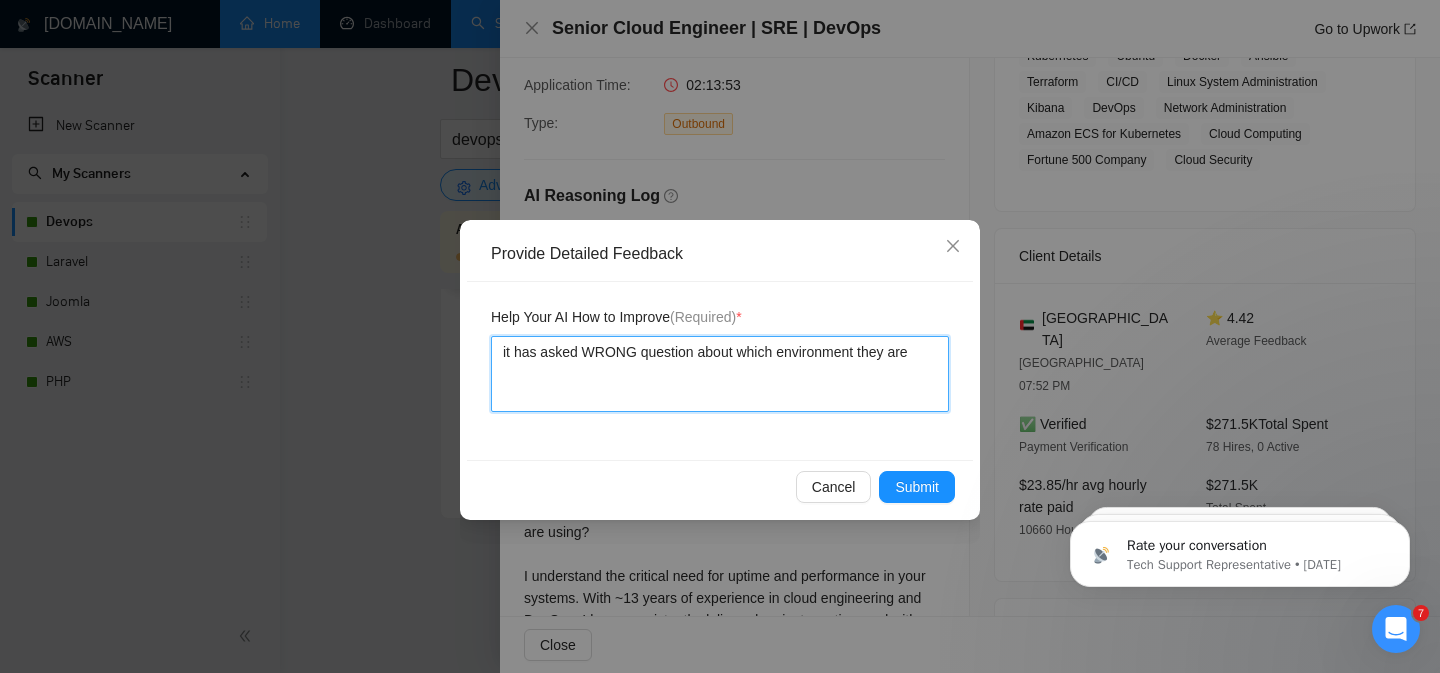 type 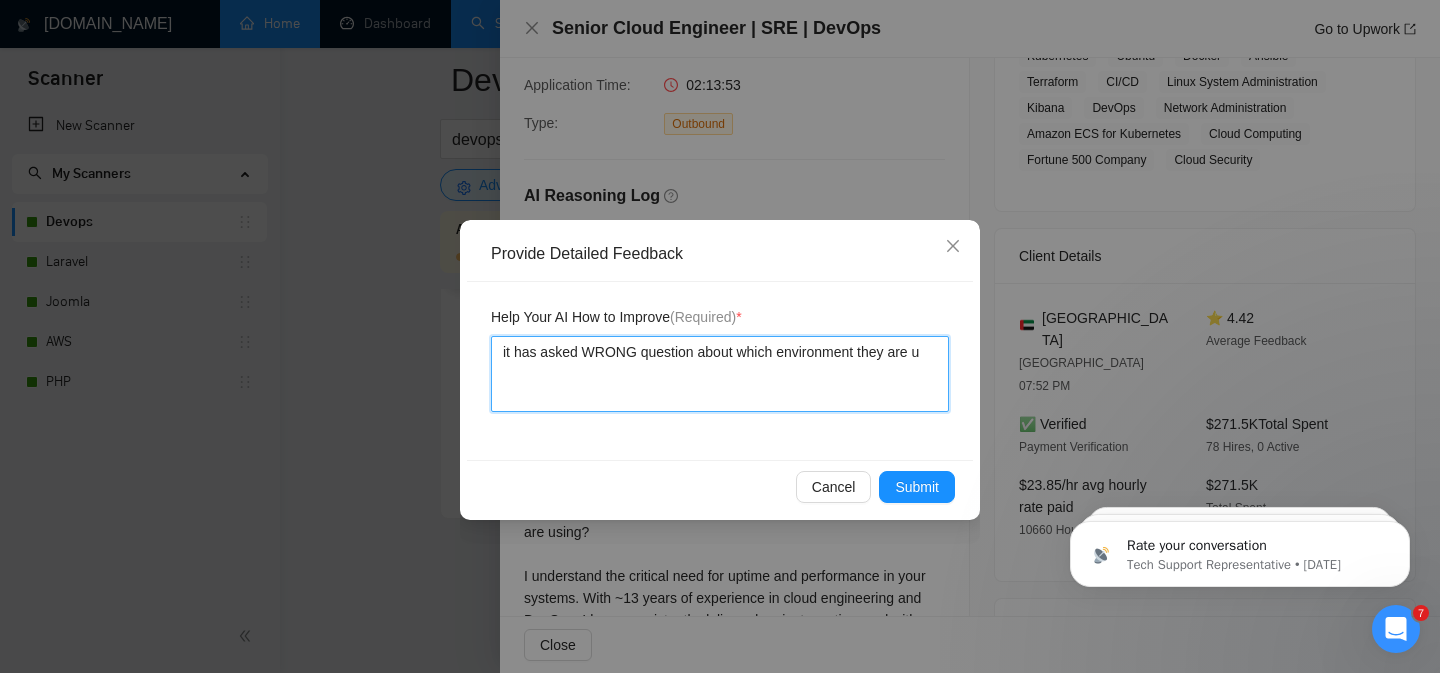 type on "it has asked WRONG question about which environment they are ui" 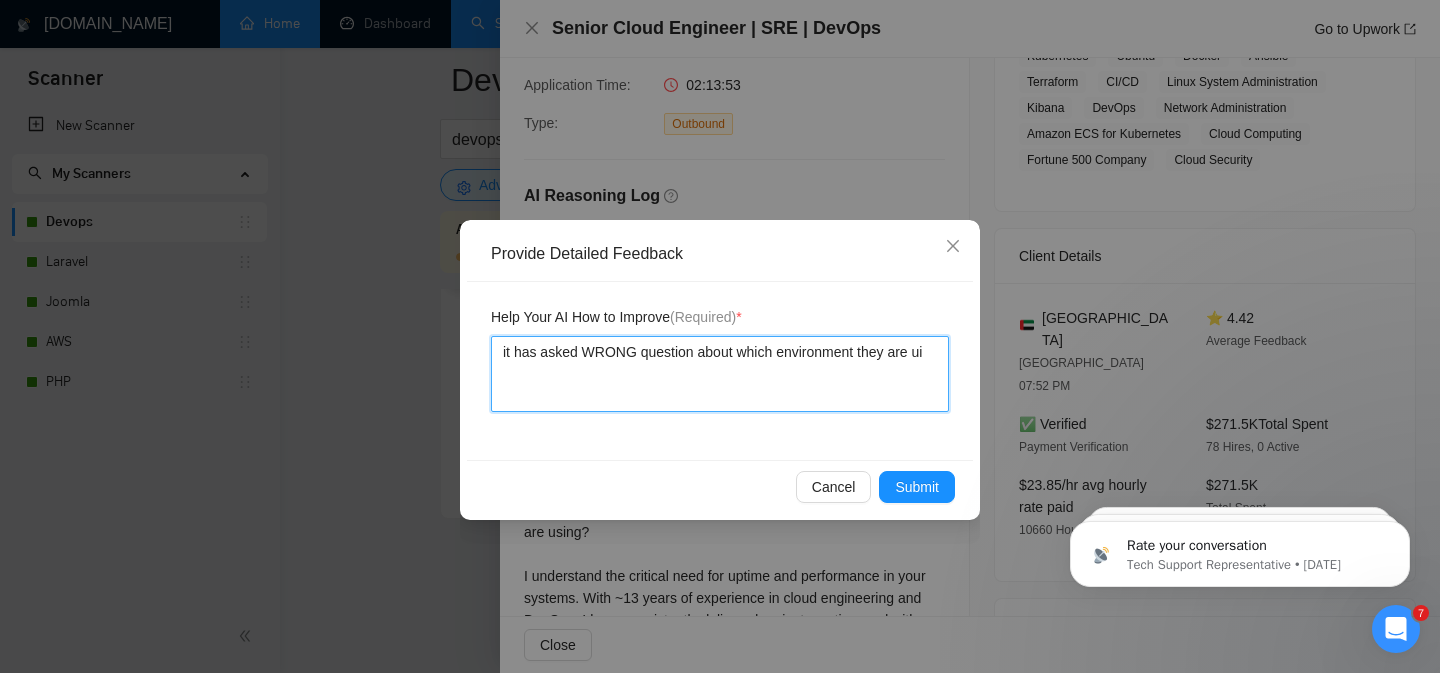 type 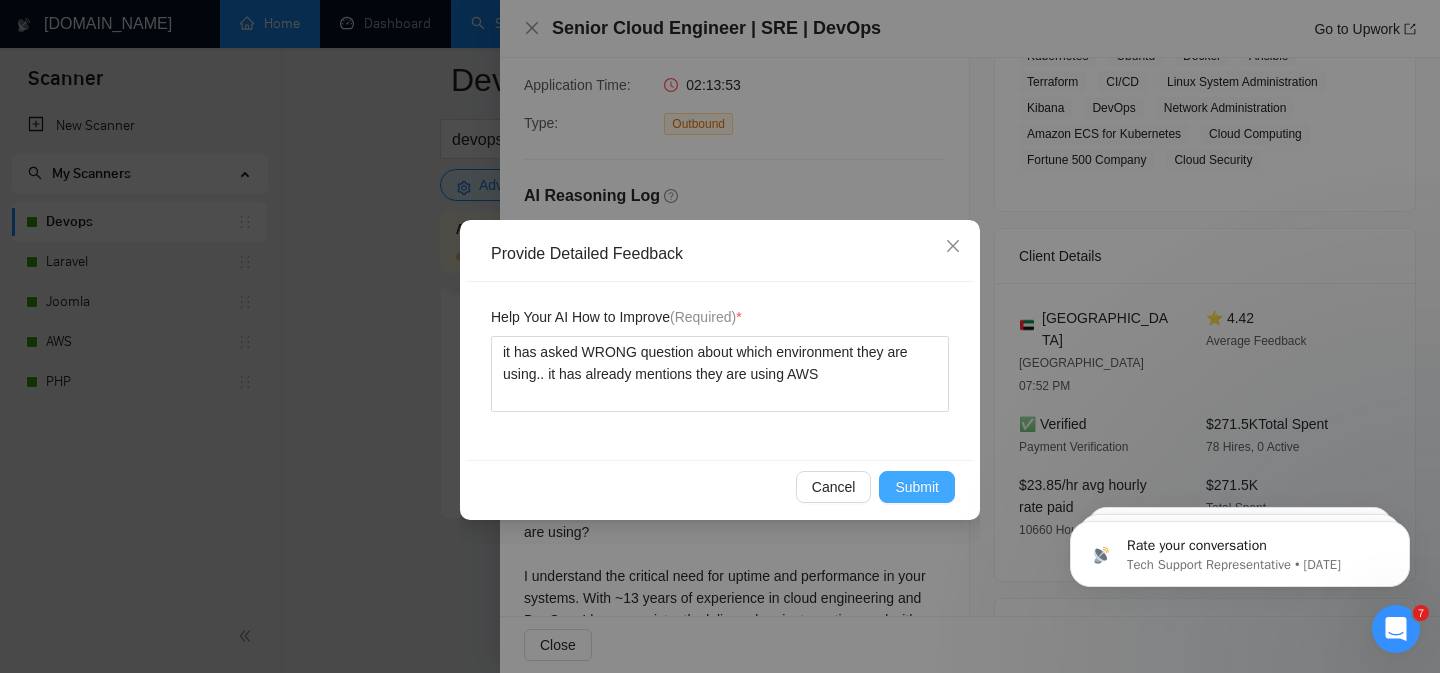 click on "Submit" at bounding box center (917, 487) 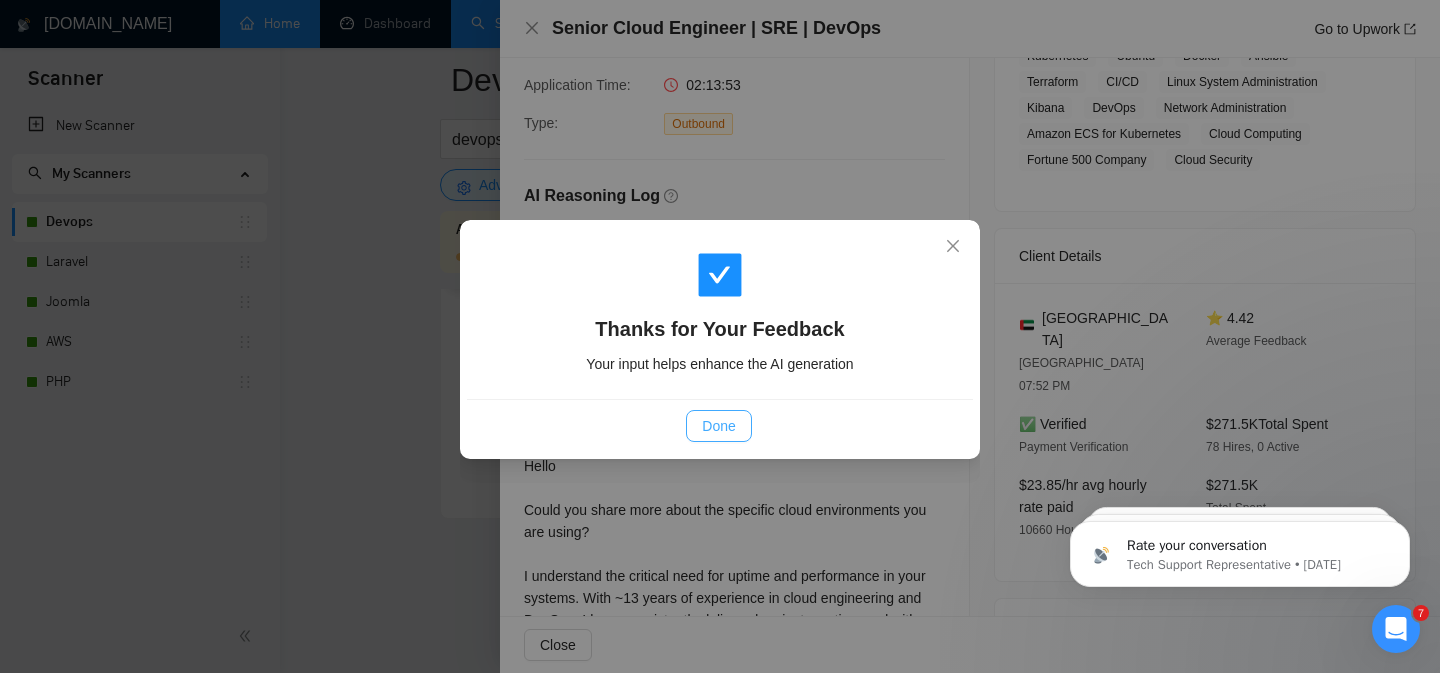 click on "Done" at bounding box center [718, 426] 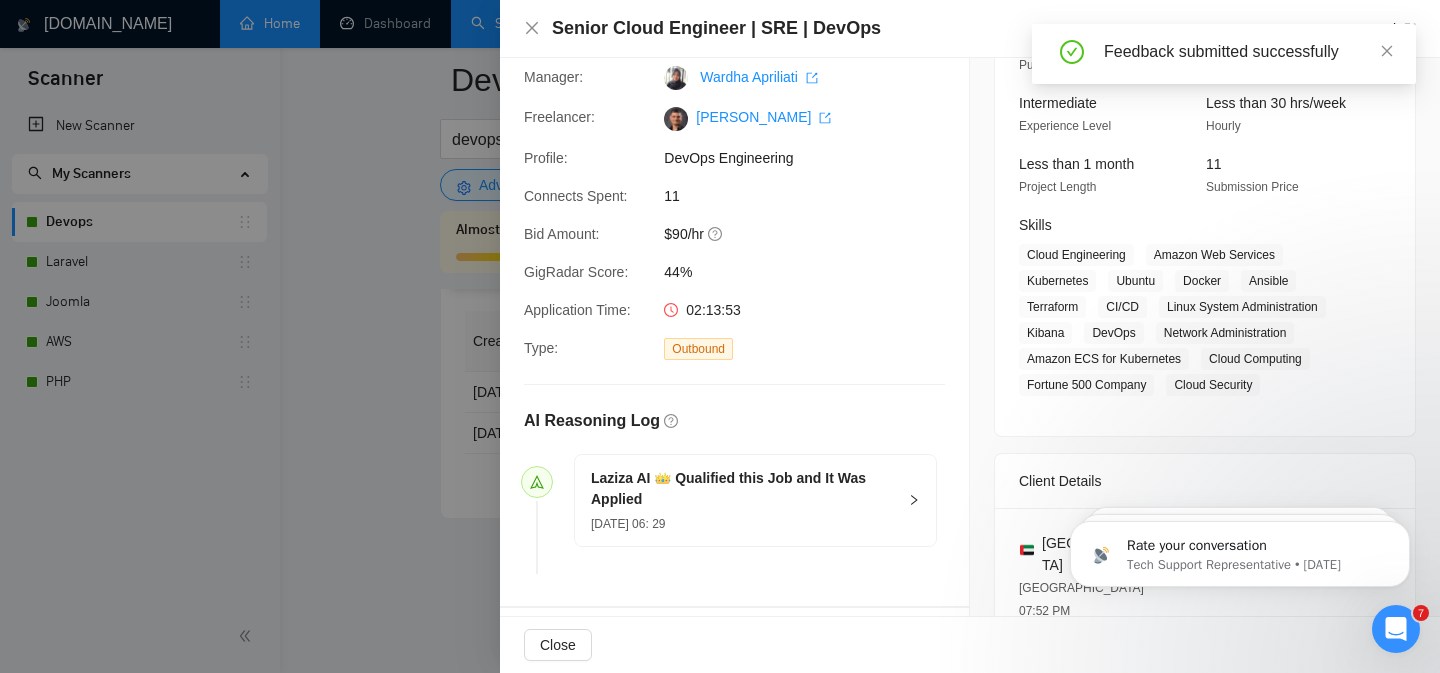 scroll, scrollTop: 0, scrollLeft: 0, axis: both 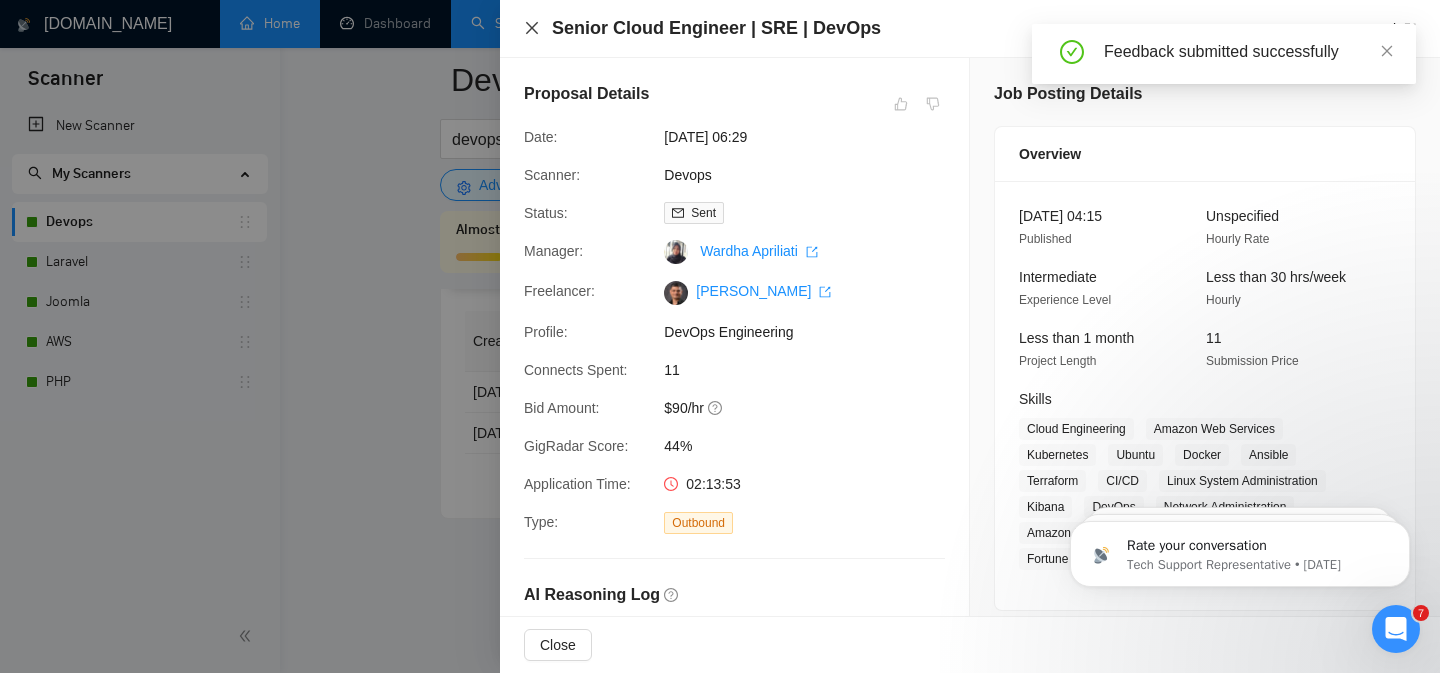 click on "Senior Cloud Engineer | SRE | DevOps Go to Upwork" at bounding box center [970, 28] 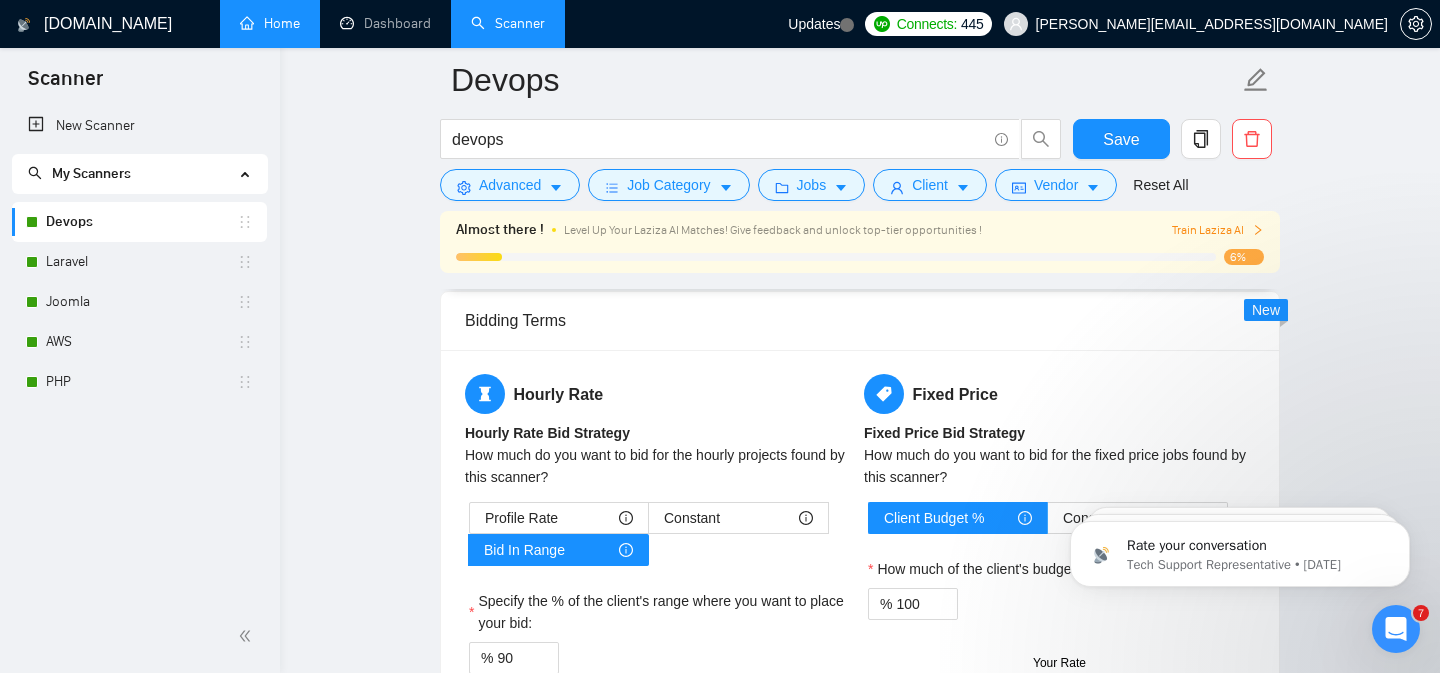 scroll, scrollTop: 2529, scrollLeft: 0, axis: vertical 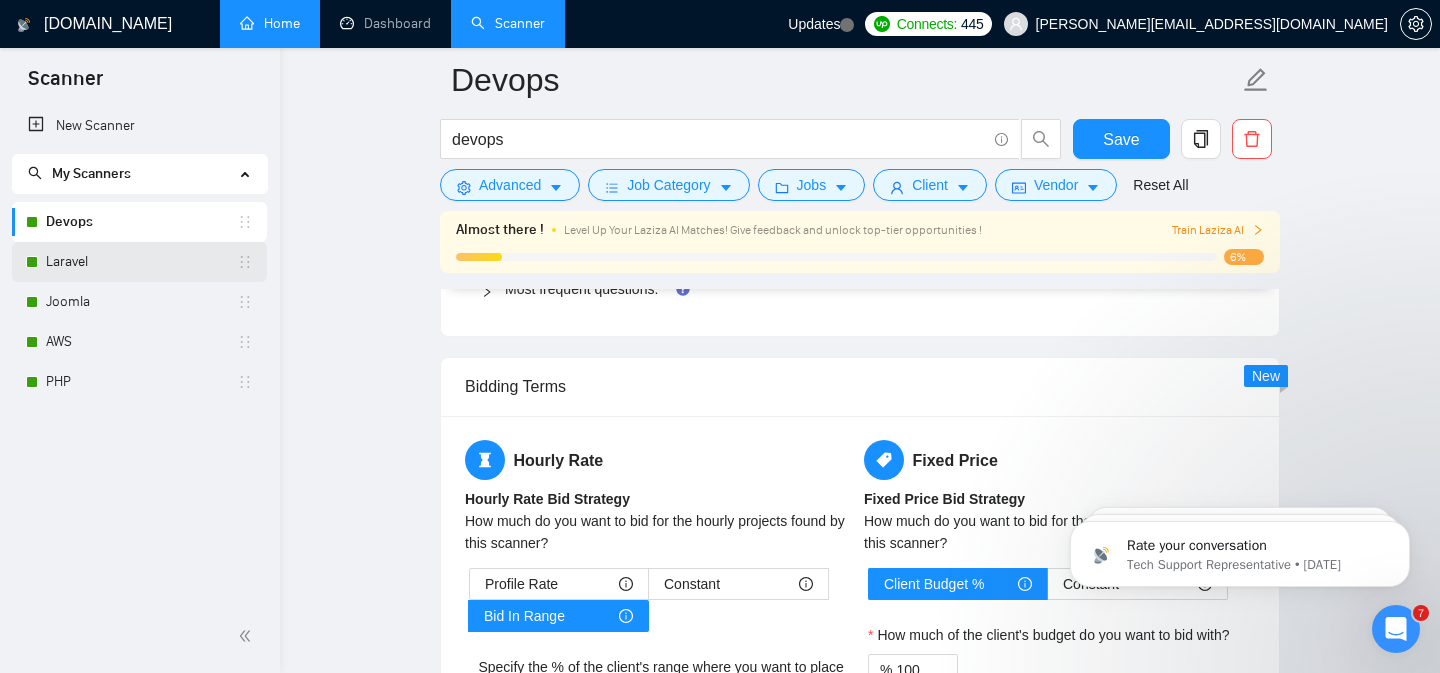 click on "Laravel" at bounding box center (141, 262) 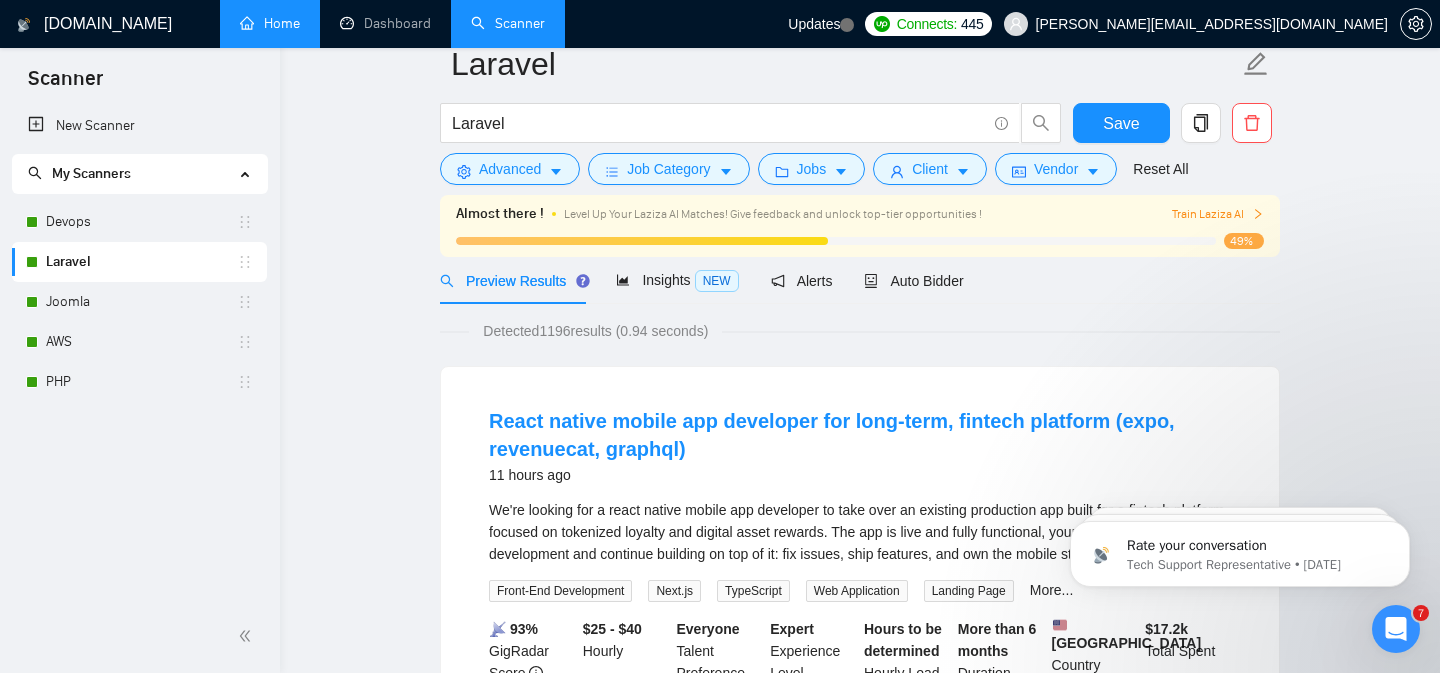 scroll, scrollTop: 0, scrollLeft: 0, axis: both 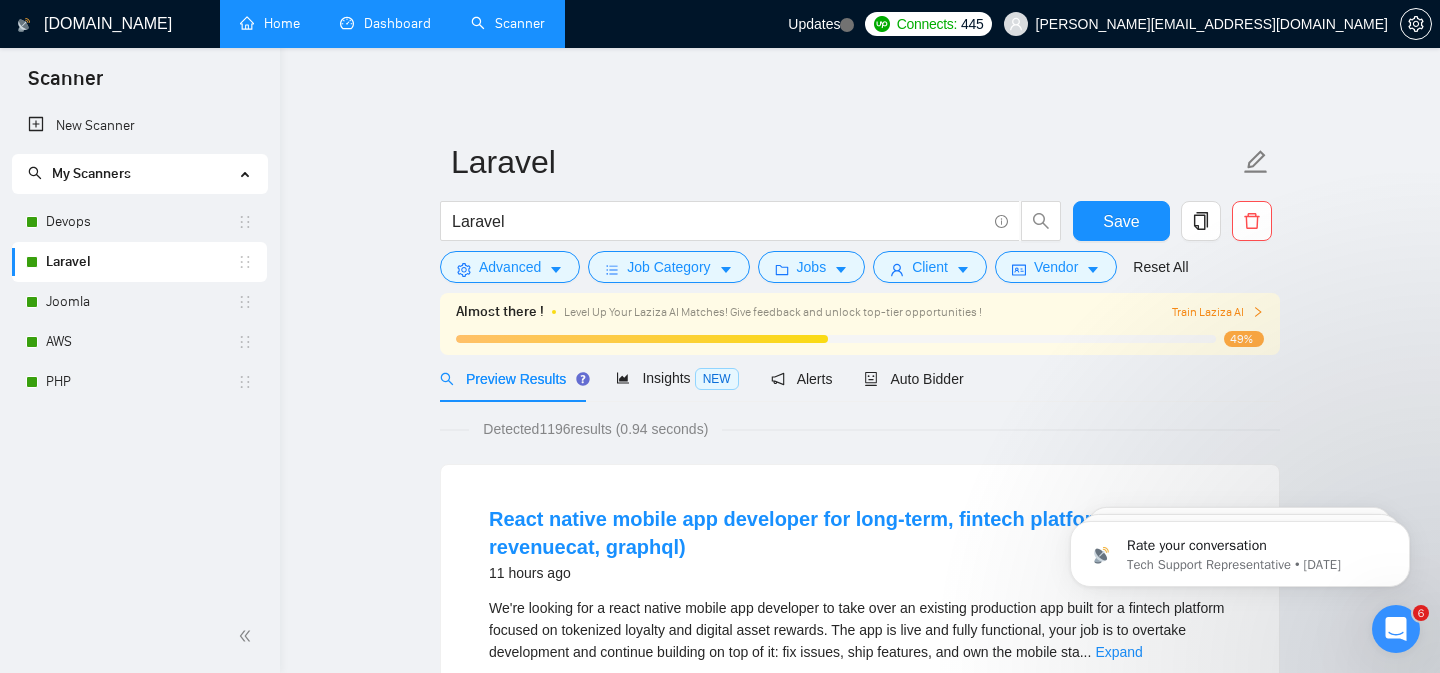 click on "Dashboard" at bounding box center (385, 23) 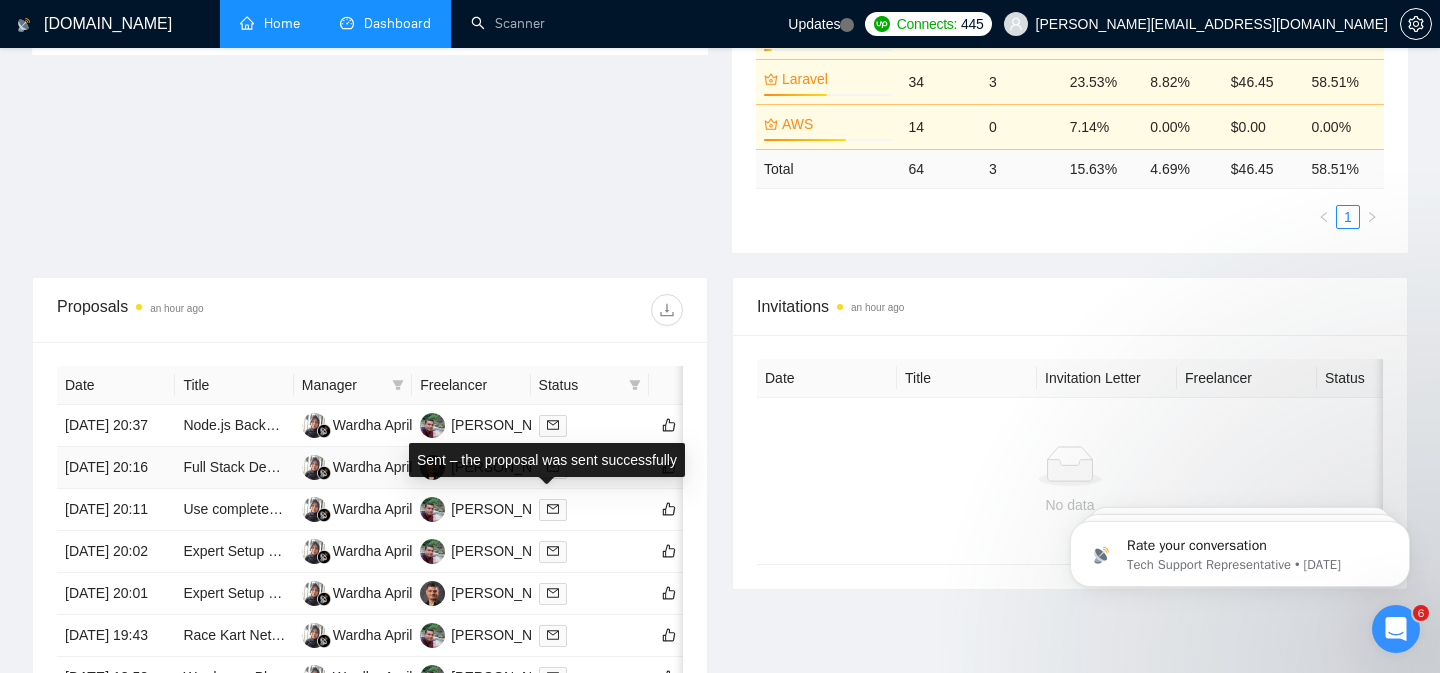 scroll, scrollTop: 558, scrollLeft: 0, axis: vertical 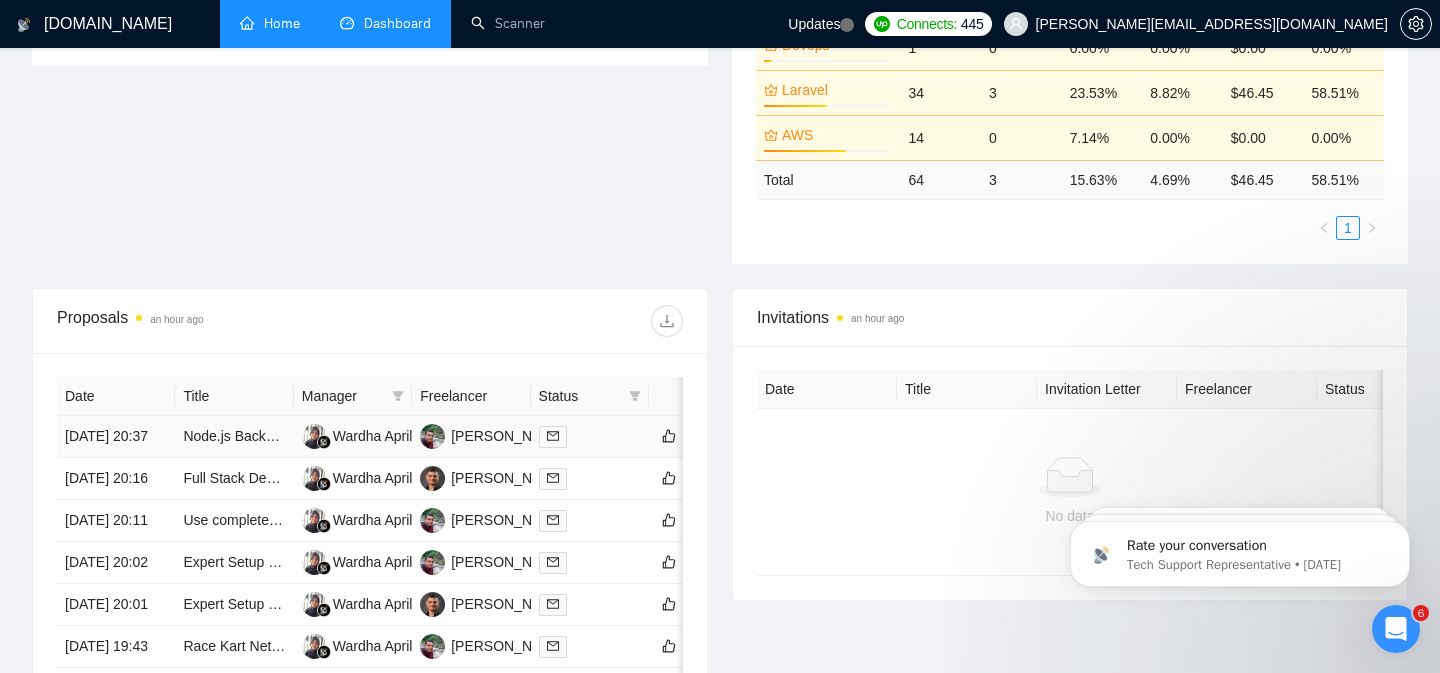 click at bounding box center (590, 436) 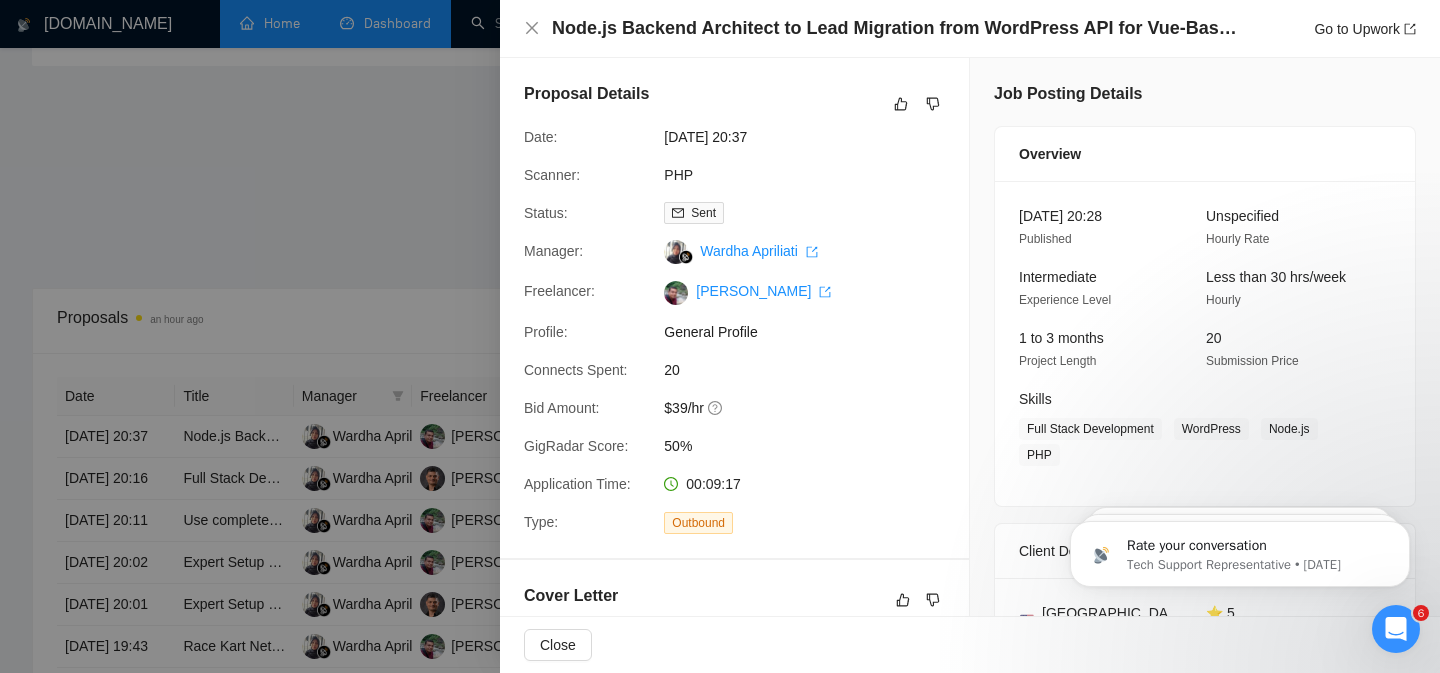 click at bounding box center (720, 336) 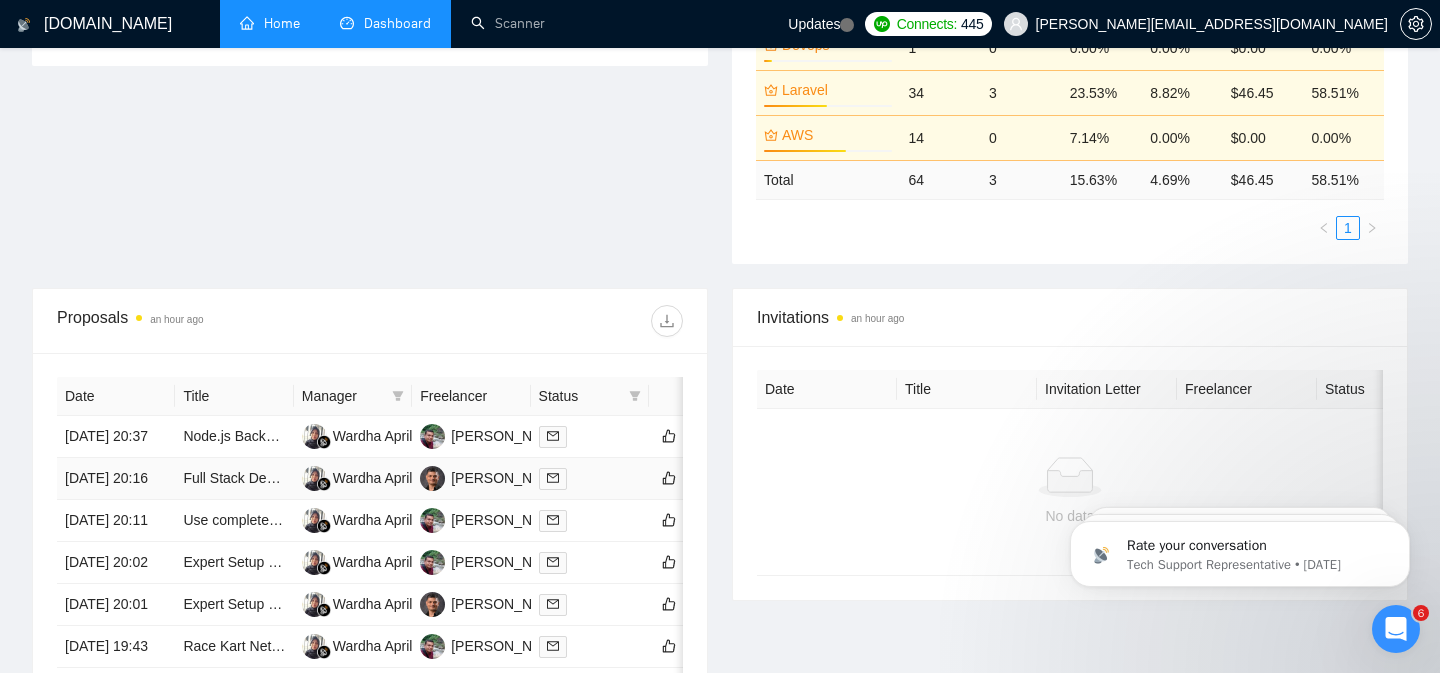 click at bounding box center [590, 478] 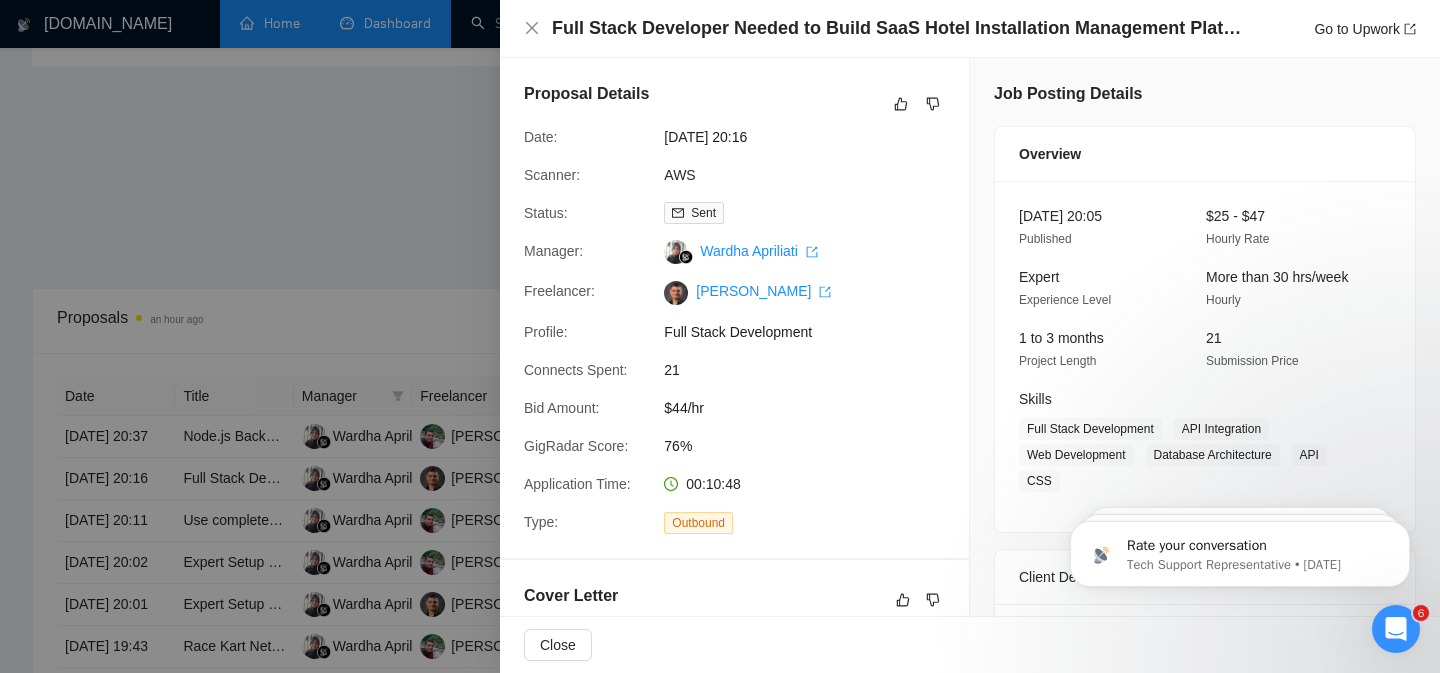 click at bounding box center (720, 336) 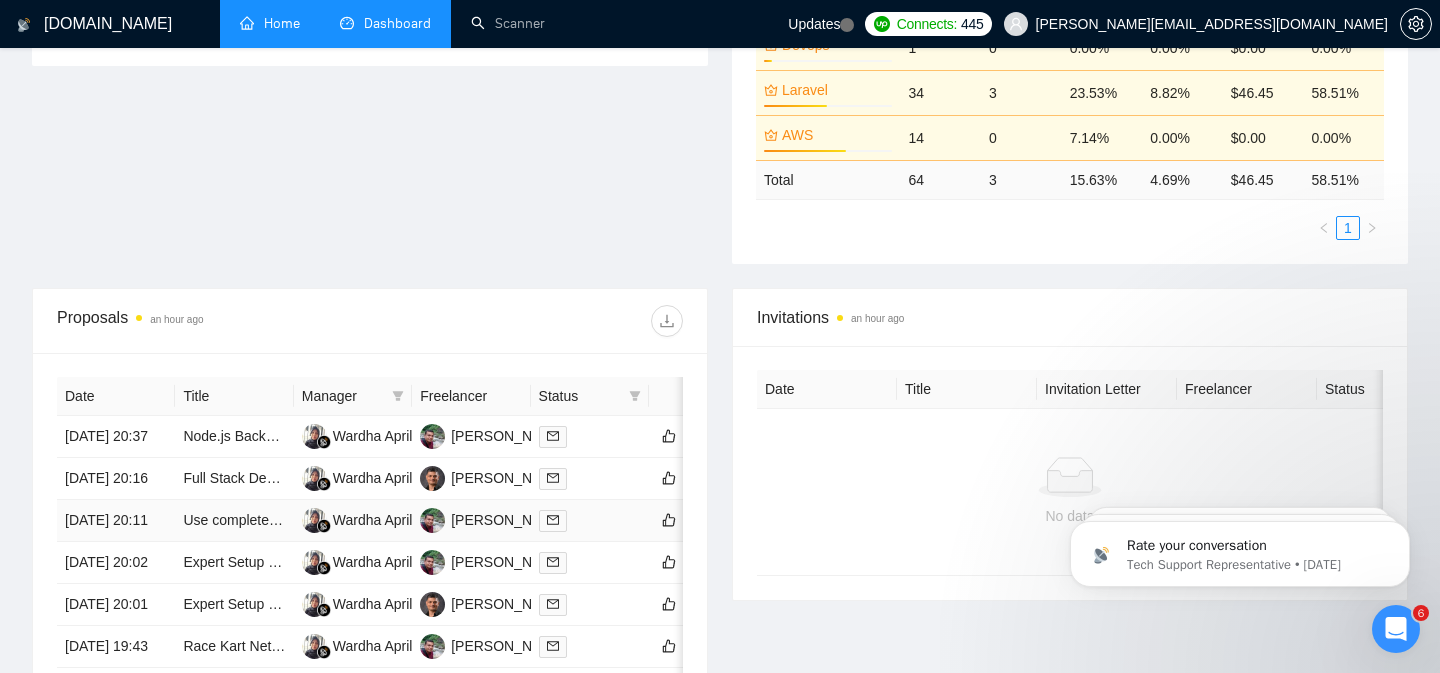 click at bounding box center (590, 520) 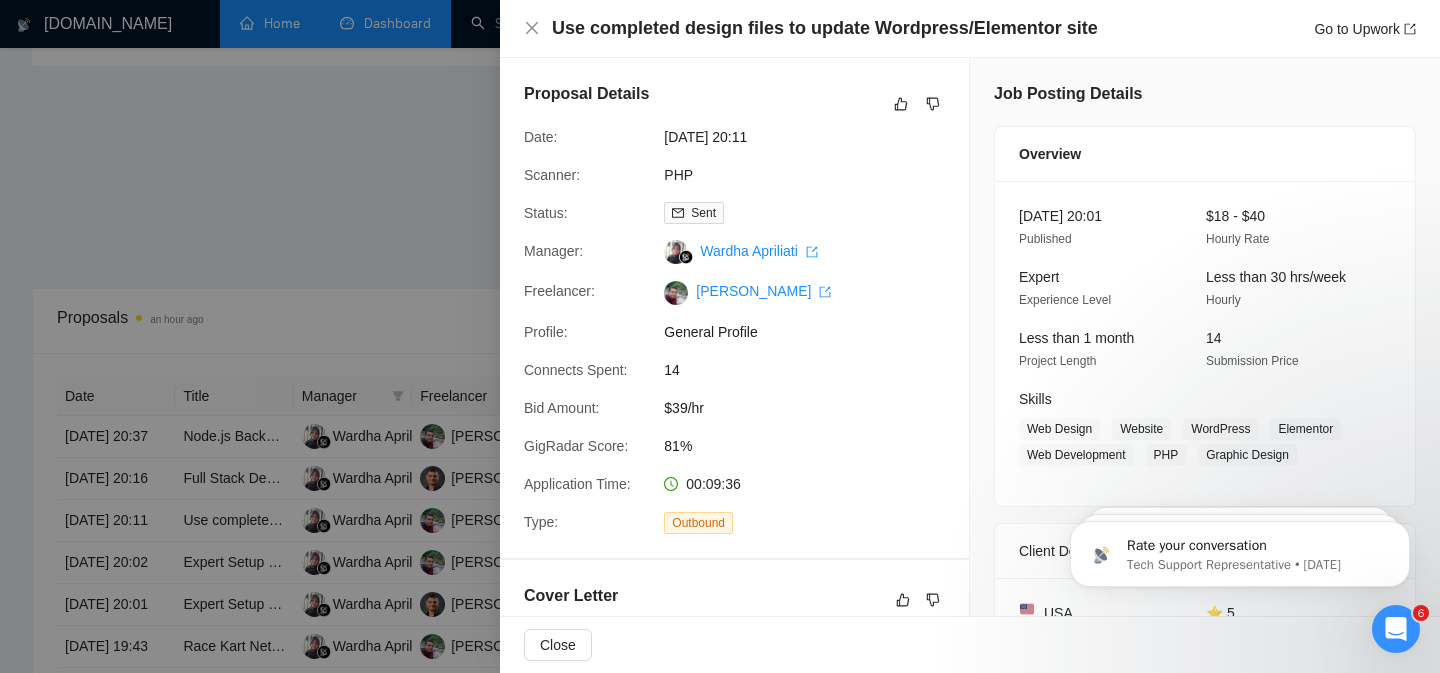click at bounding box center [720, 336] 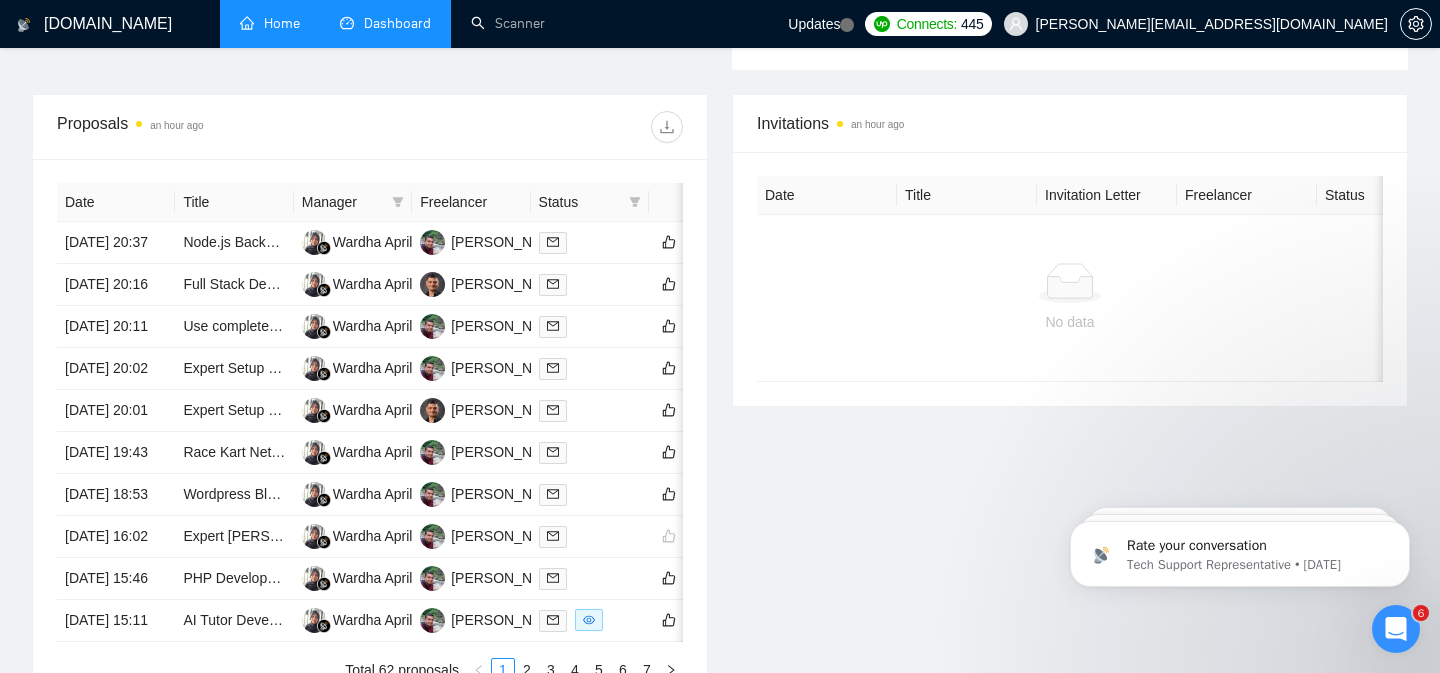 scroll, scrollTop: 790, scrollLeft: 0, axis: vertical 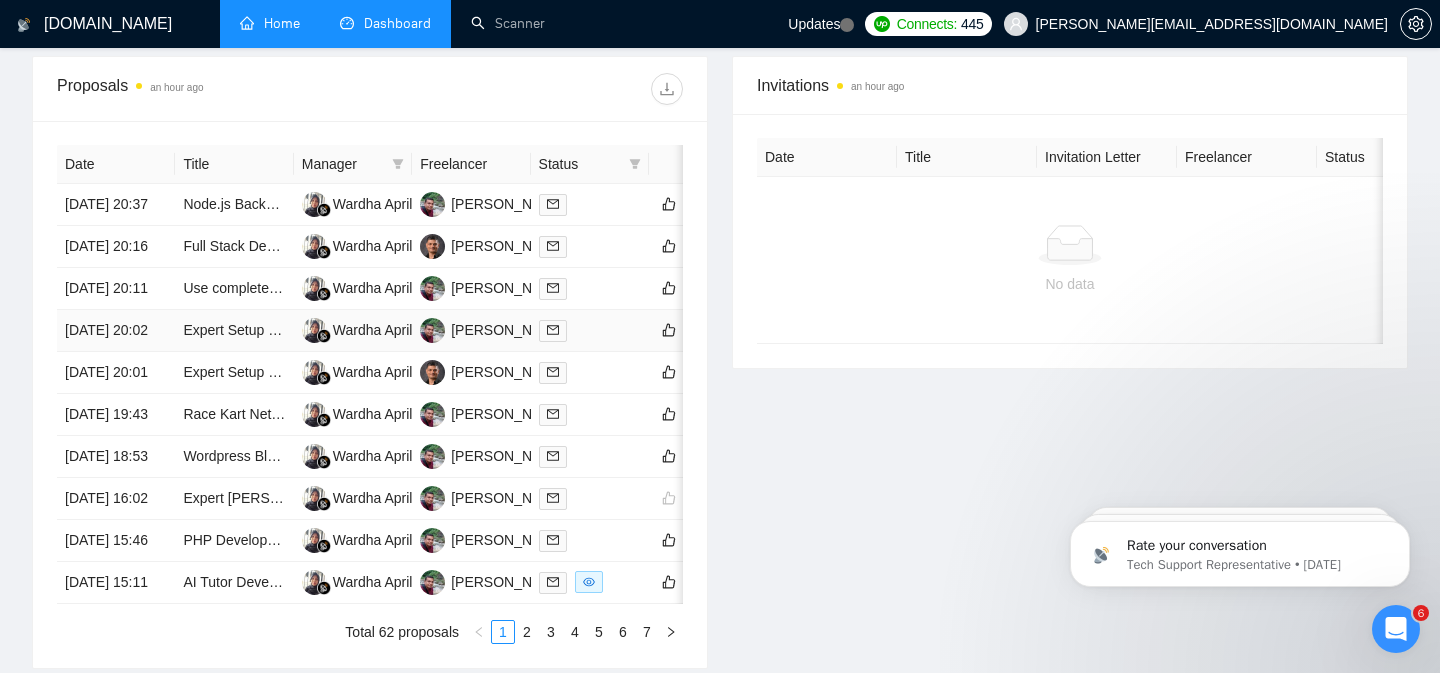 click at bounding box center [590, 330] 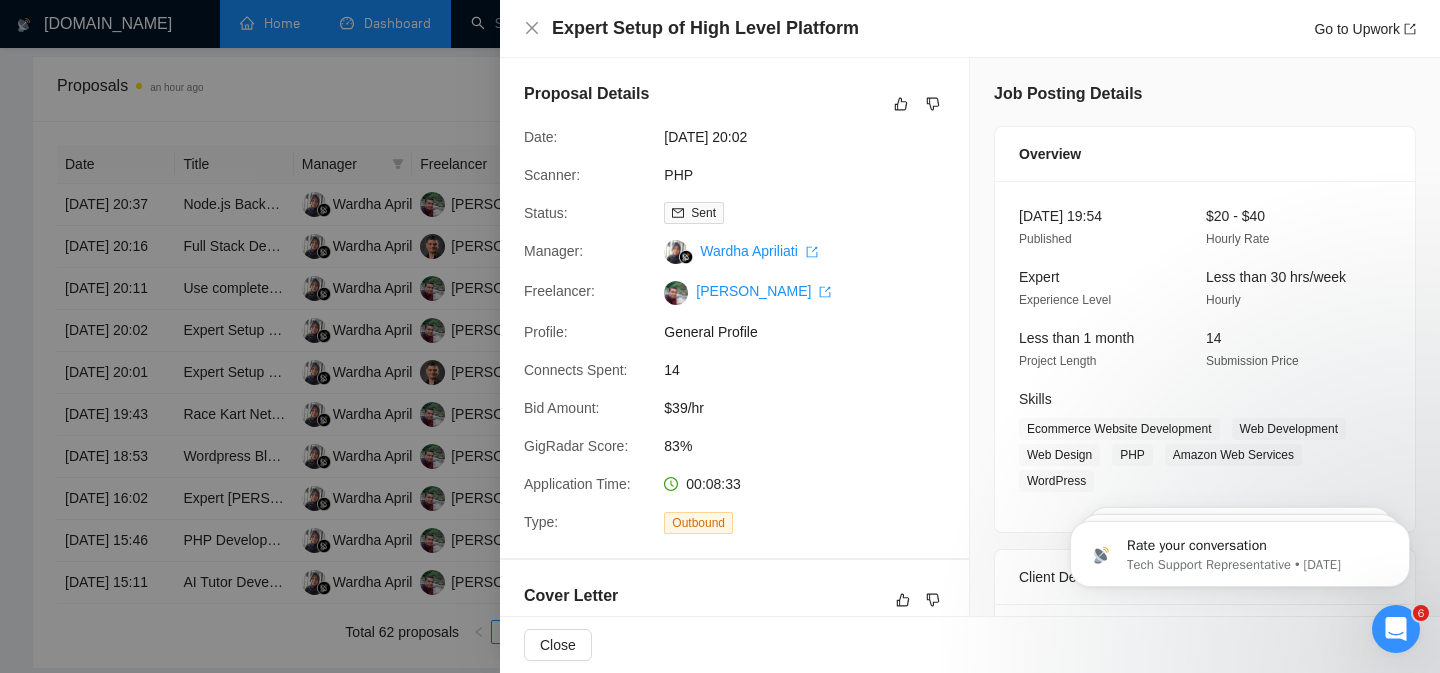 click at bounding box center [720, 336] 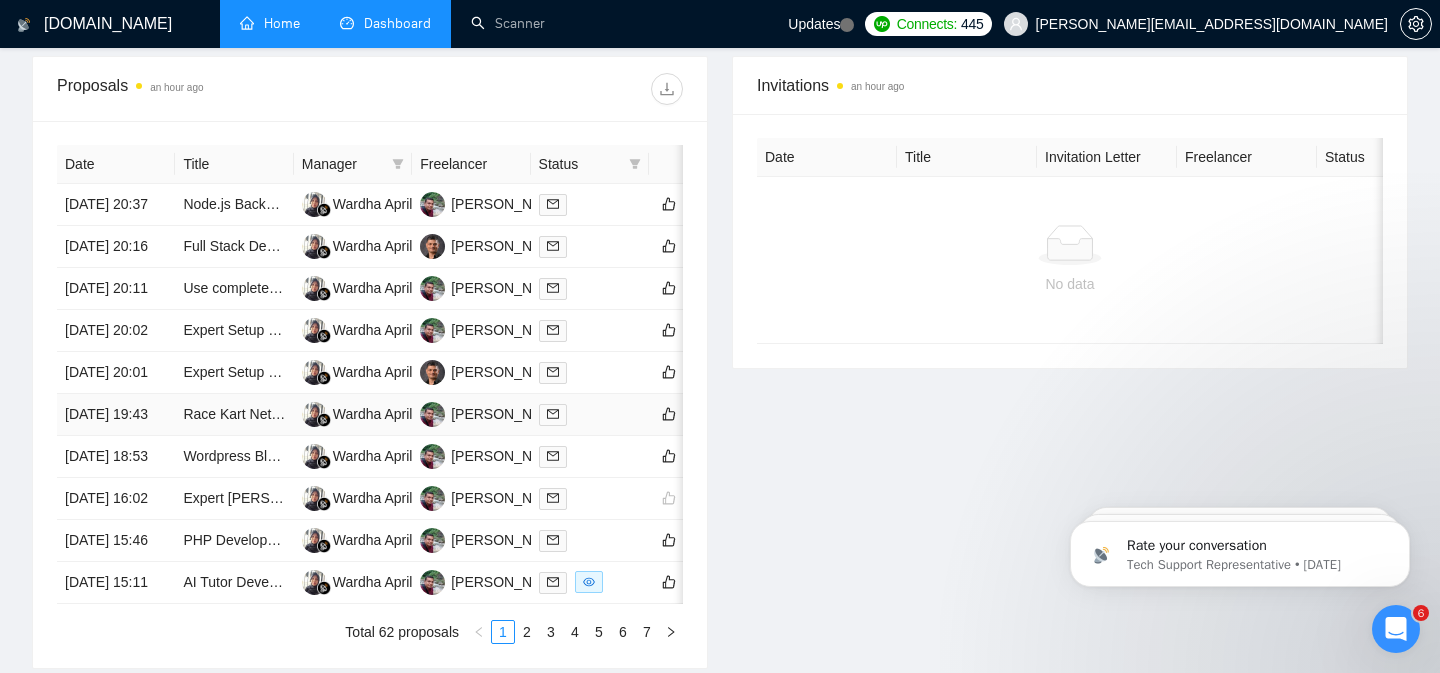 click at bounding box center [590, 414] 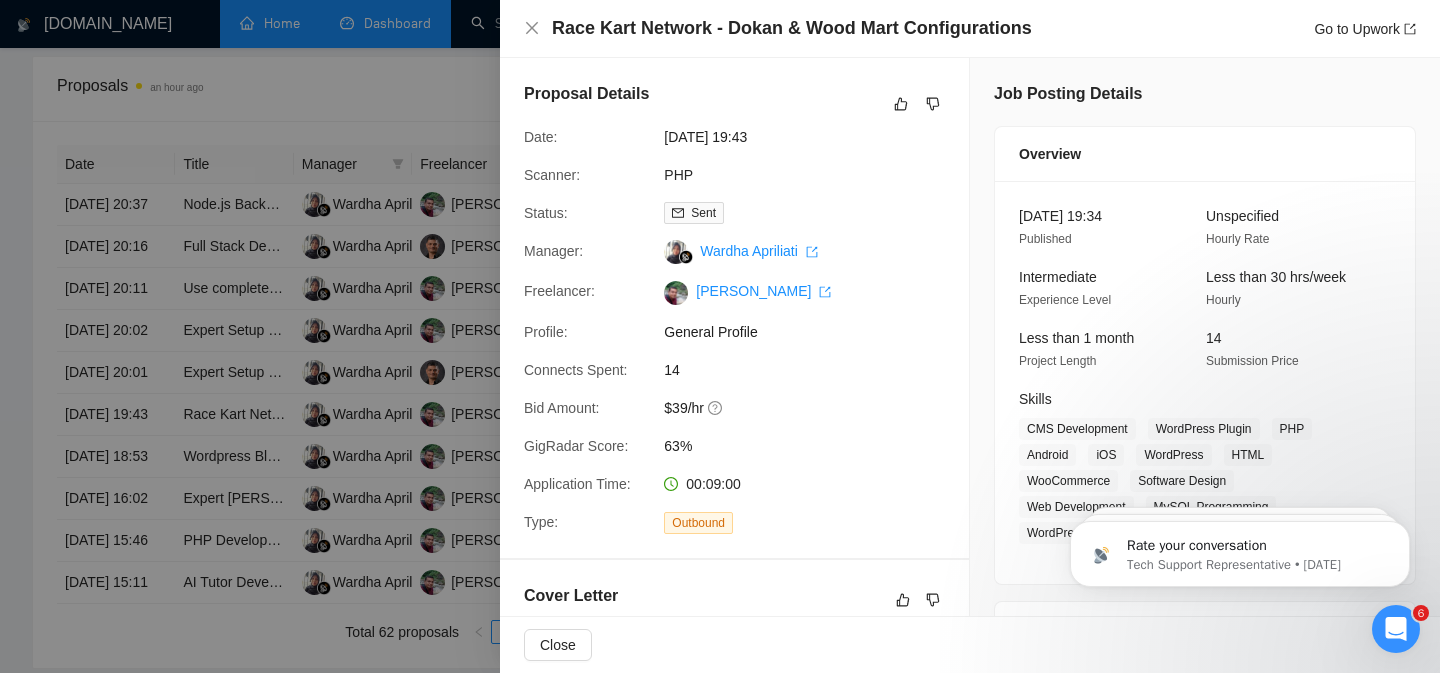 click at bounding box center (720, 336) 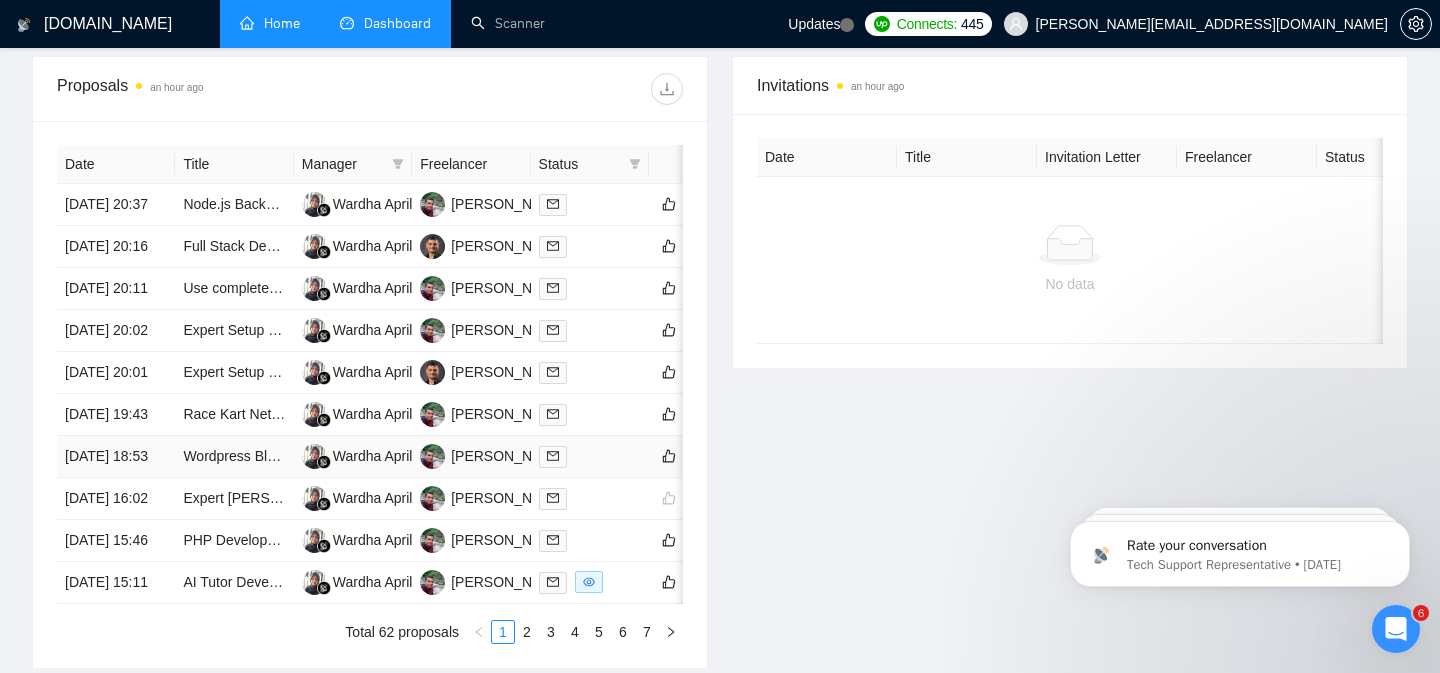 click at bounding box center (590, 456) 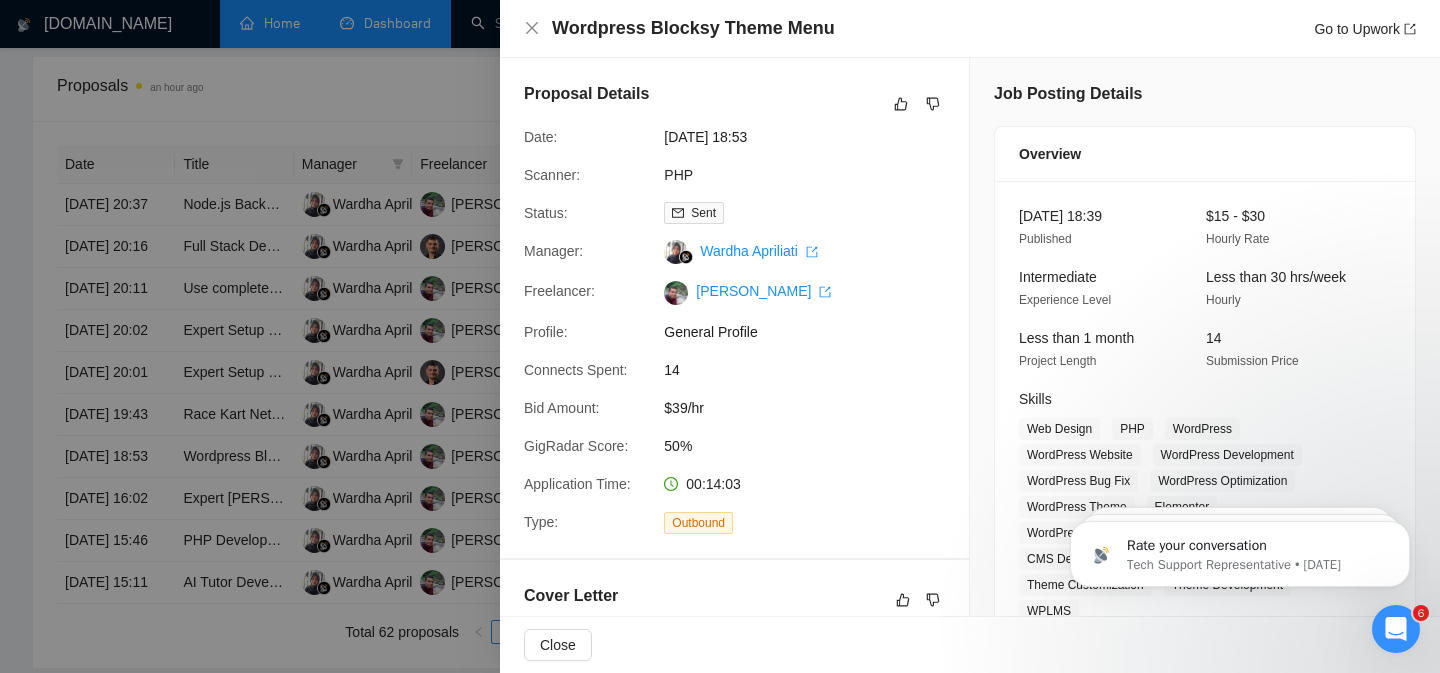 click at bounding box center (720, 336) 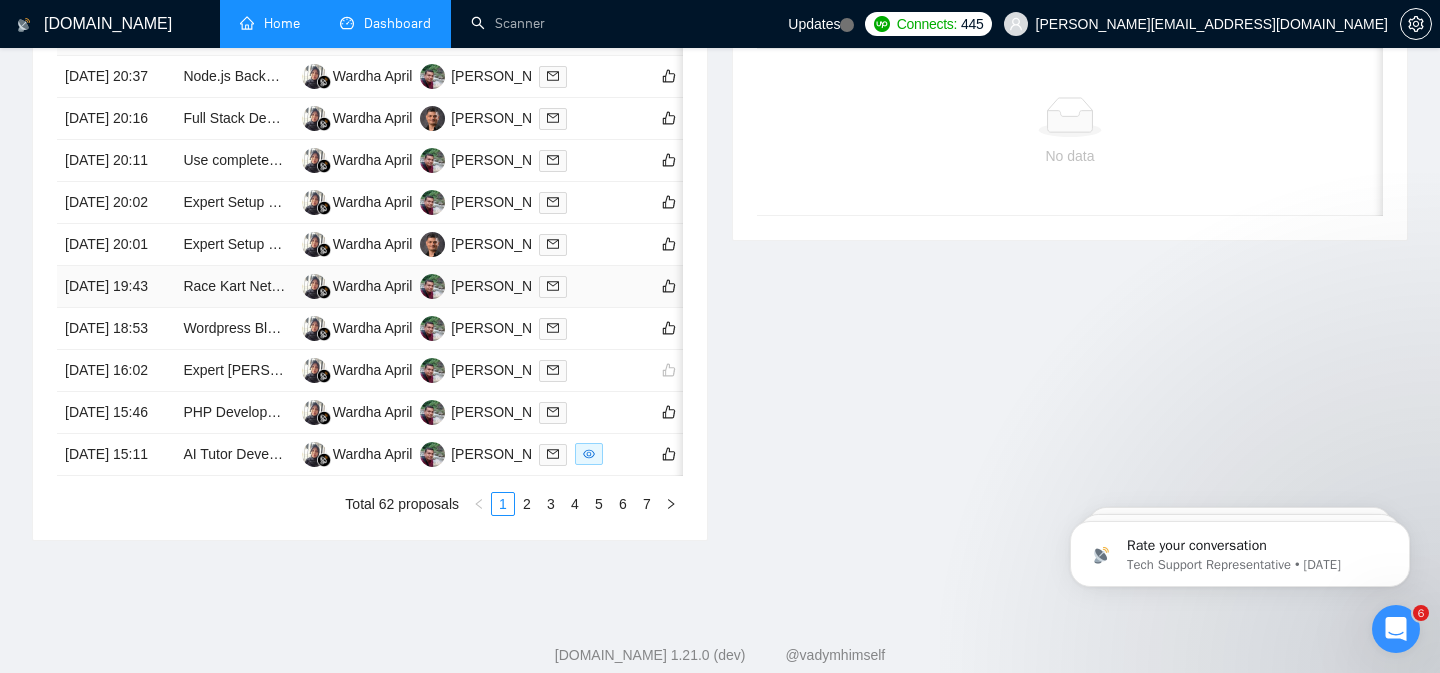 scroll, scrollTop: 961, scrollLeft: 0, axis: vertical 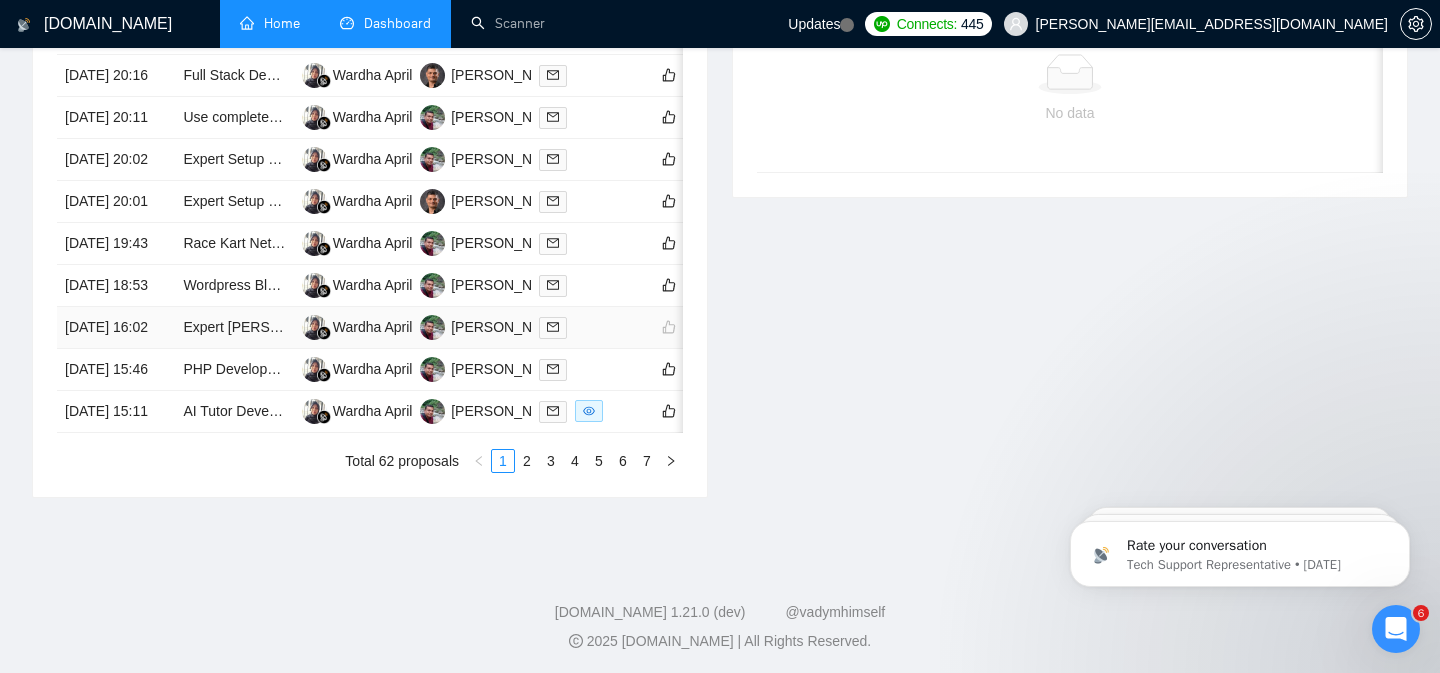 click at bounding box center (590, 328) 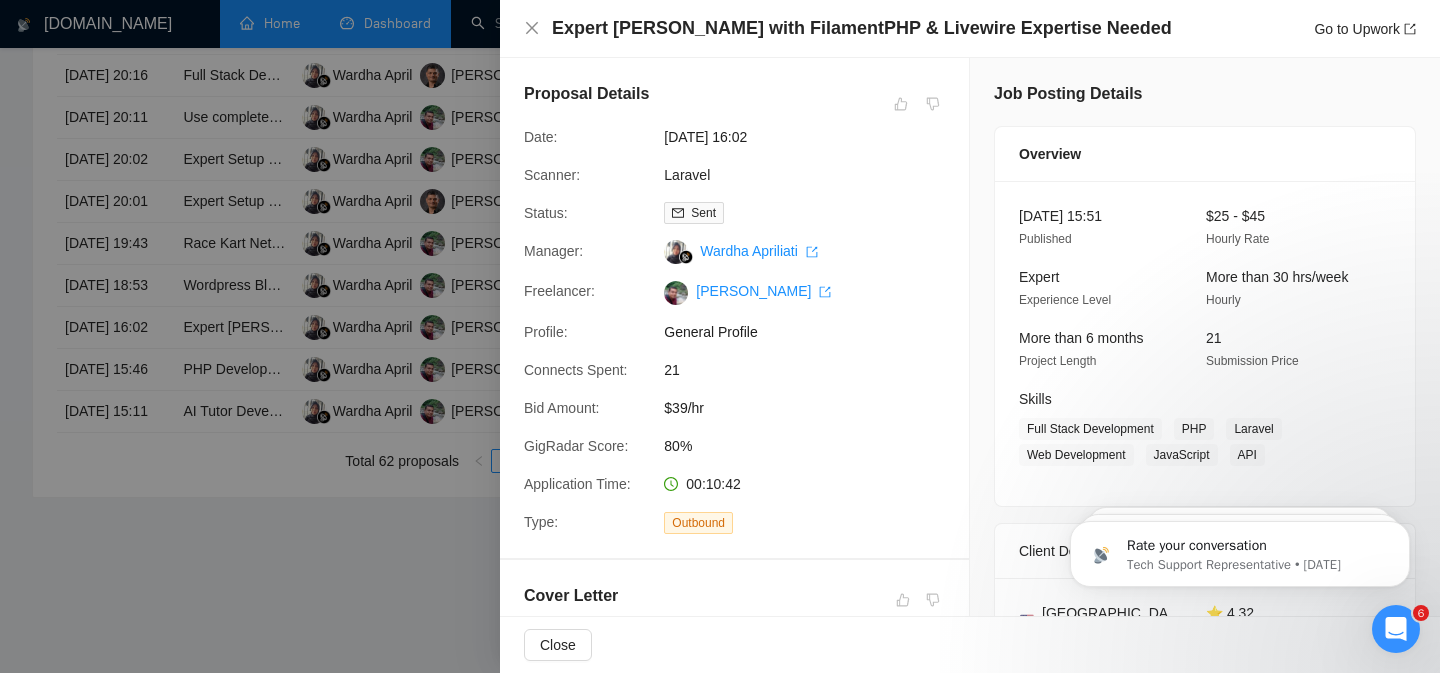 click at bounding box center (720, 336) 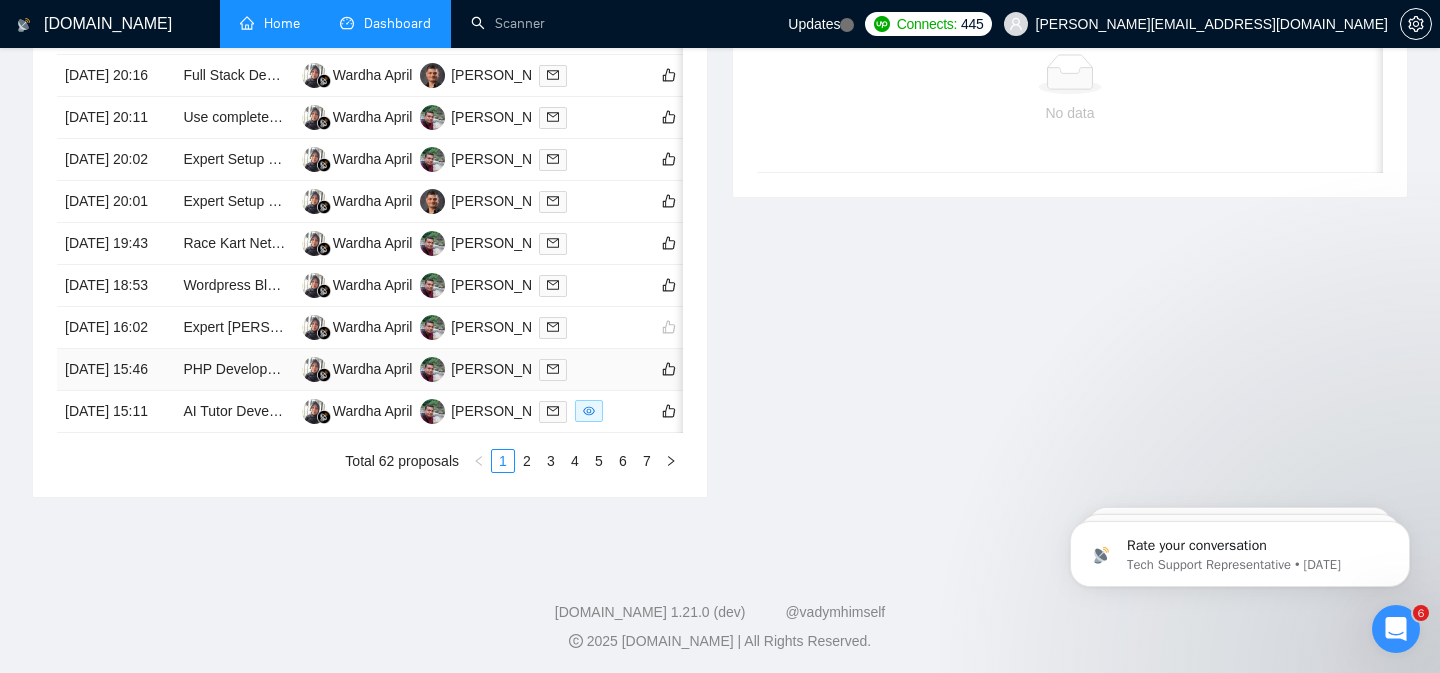 click at bounding box center (590, 369) 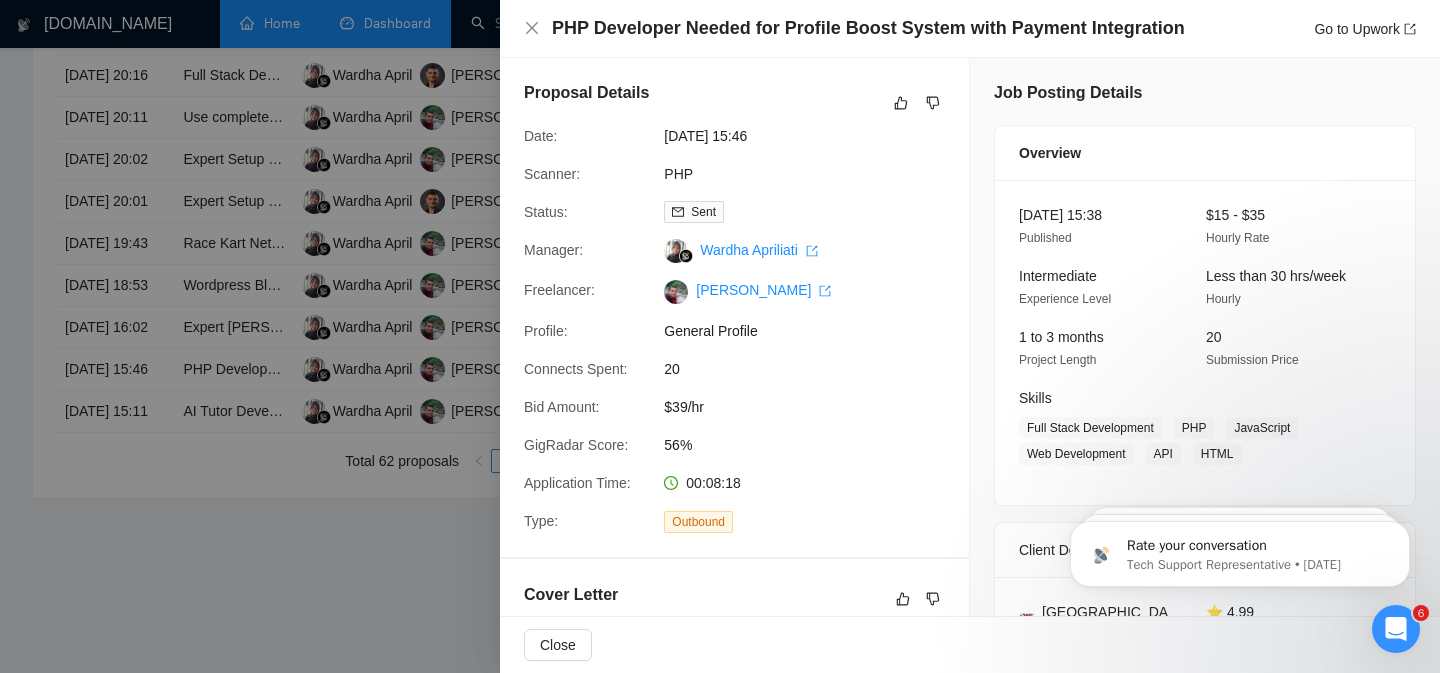 scroll, scrollTop: 0, scrollLeft: 0, axis: both 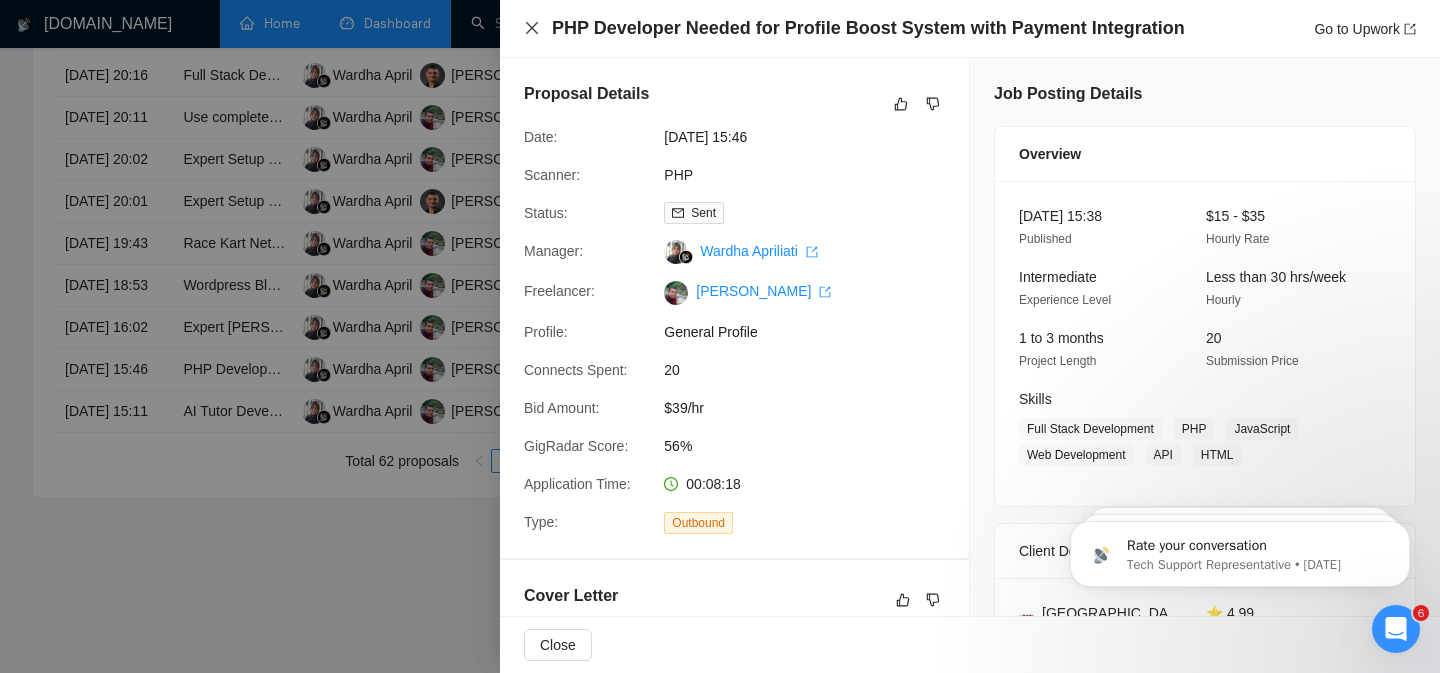 click 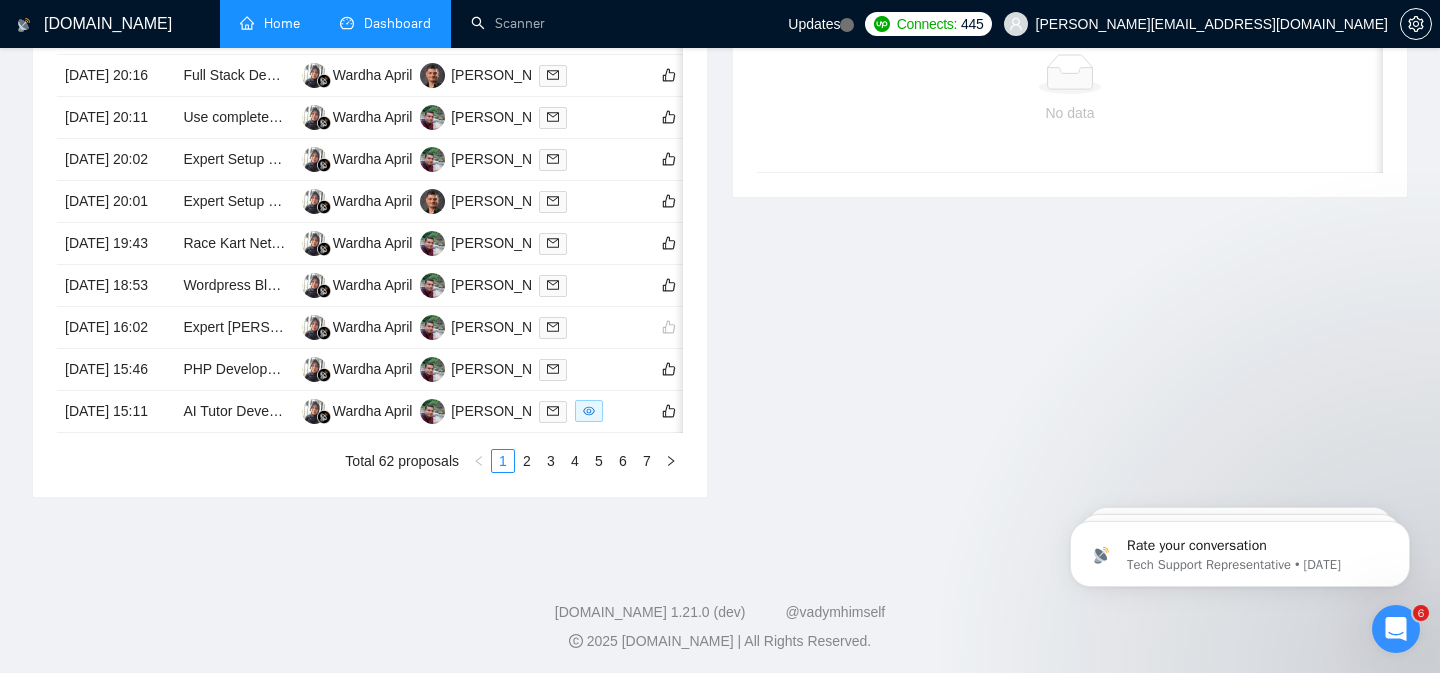 click 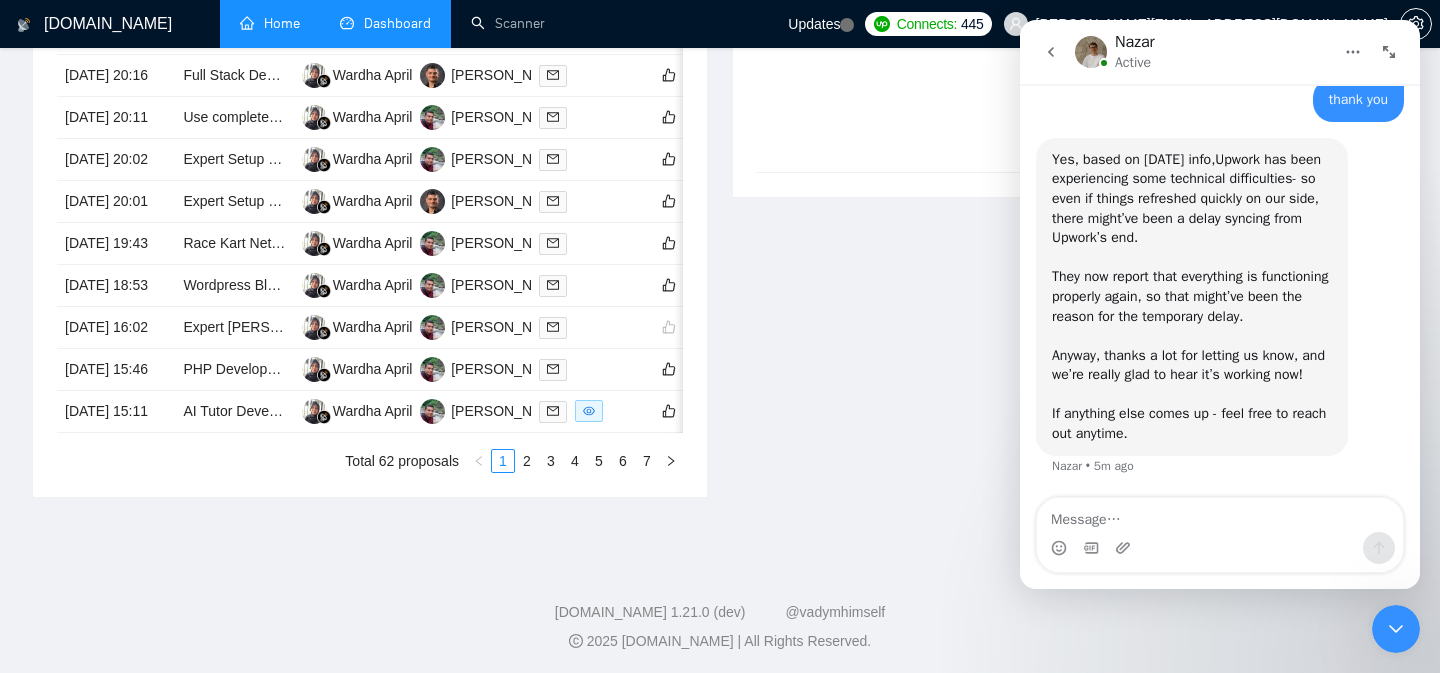scroll, scrollTop: 2540, scrollLeft: 0, axis: vertical 